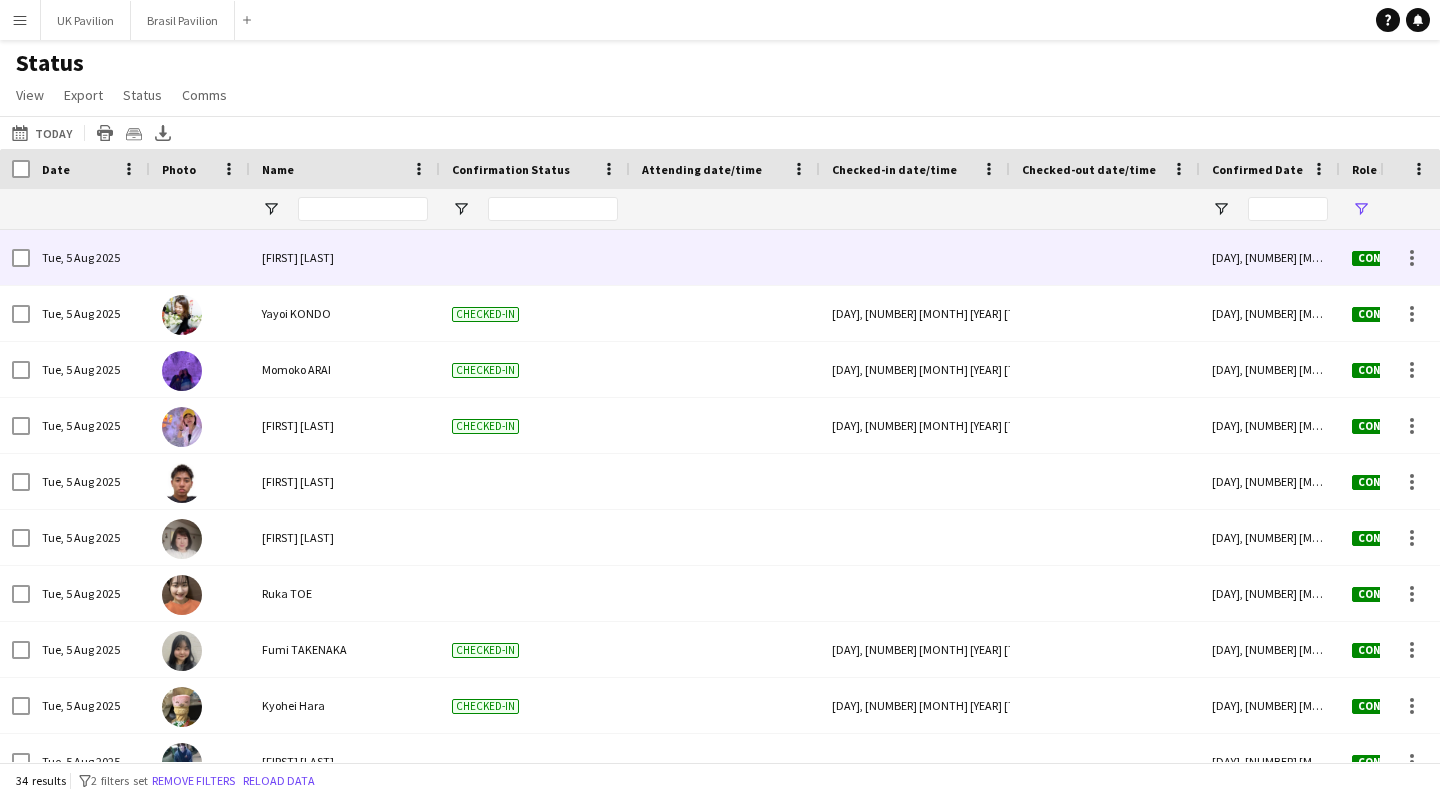 scroll, scrollTop: 0, scrollLeft: 0, axis: both 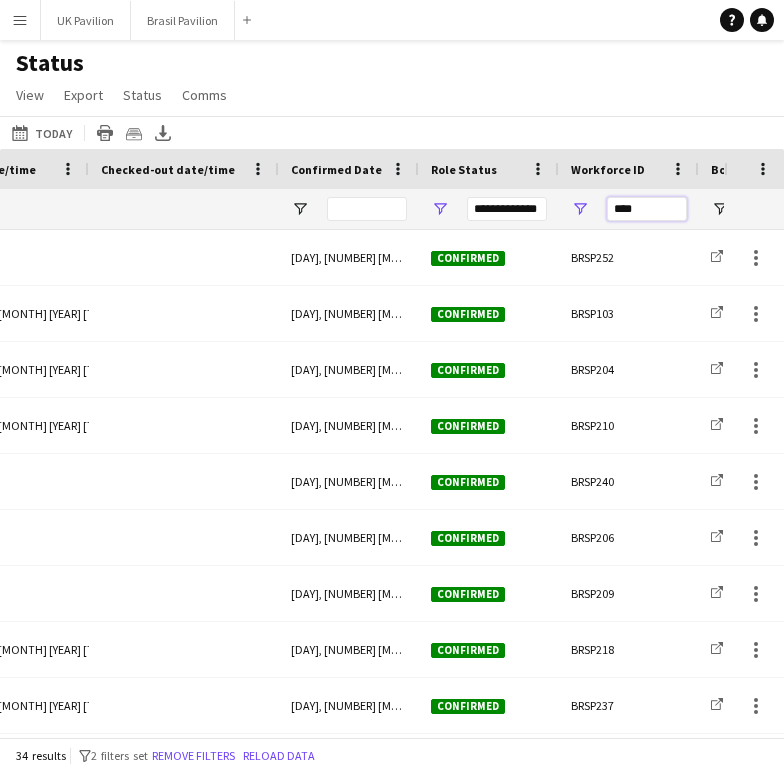 click on "****" at bounding box center [647, 209] 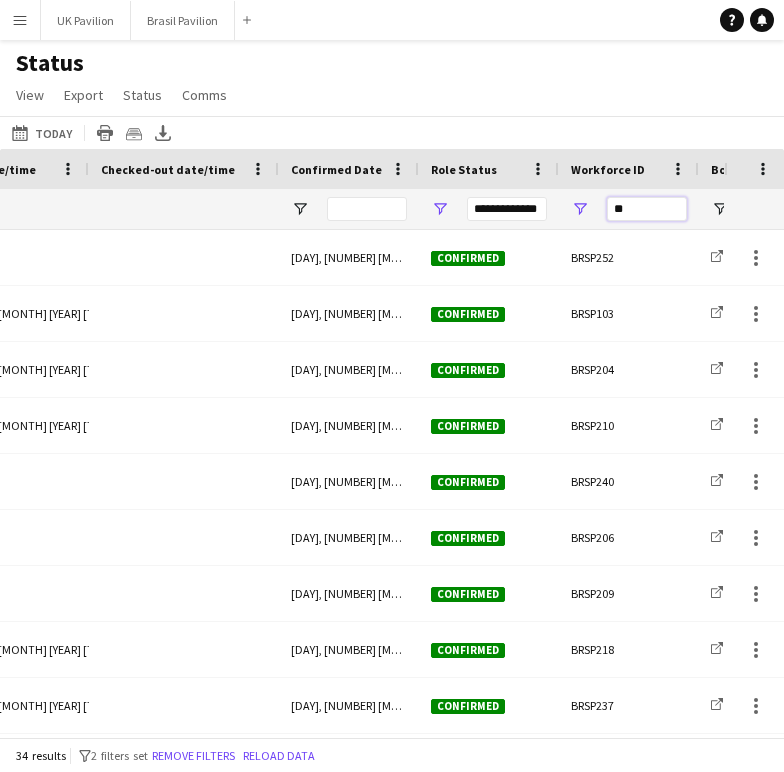 type on "*" 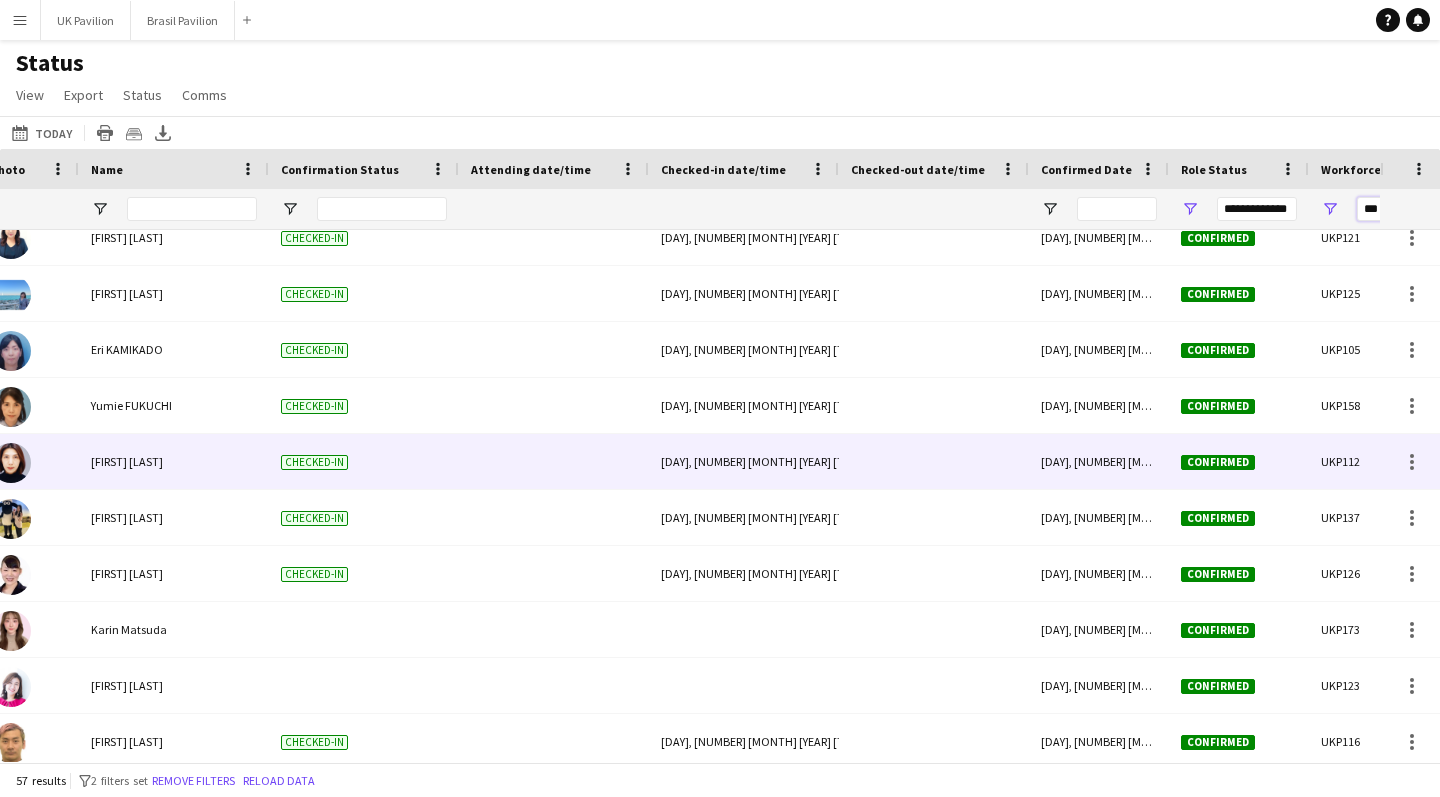 scroll, scrollTop: -5, scrollLeft: 0, axis: vertical 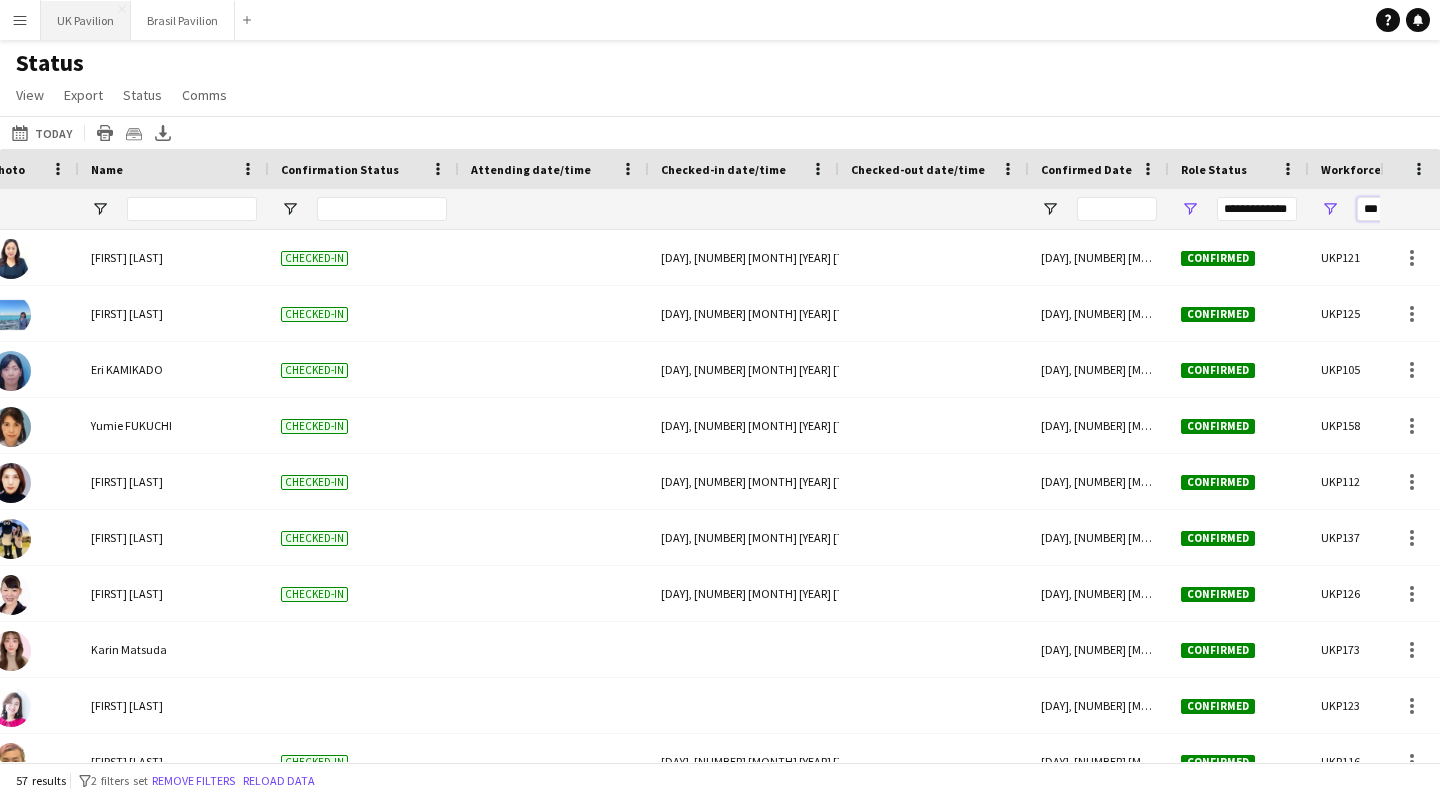 type on "***" 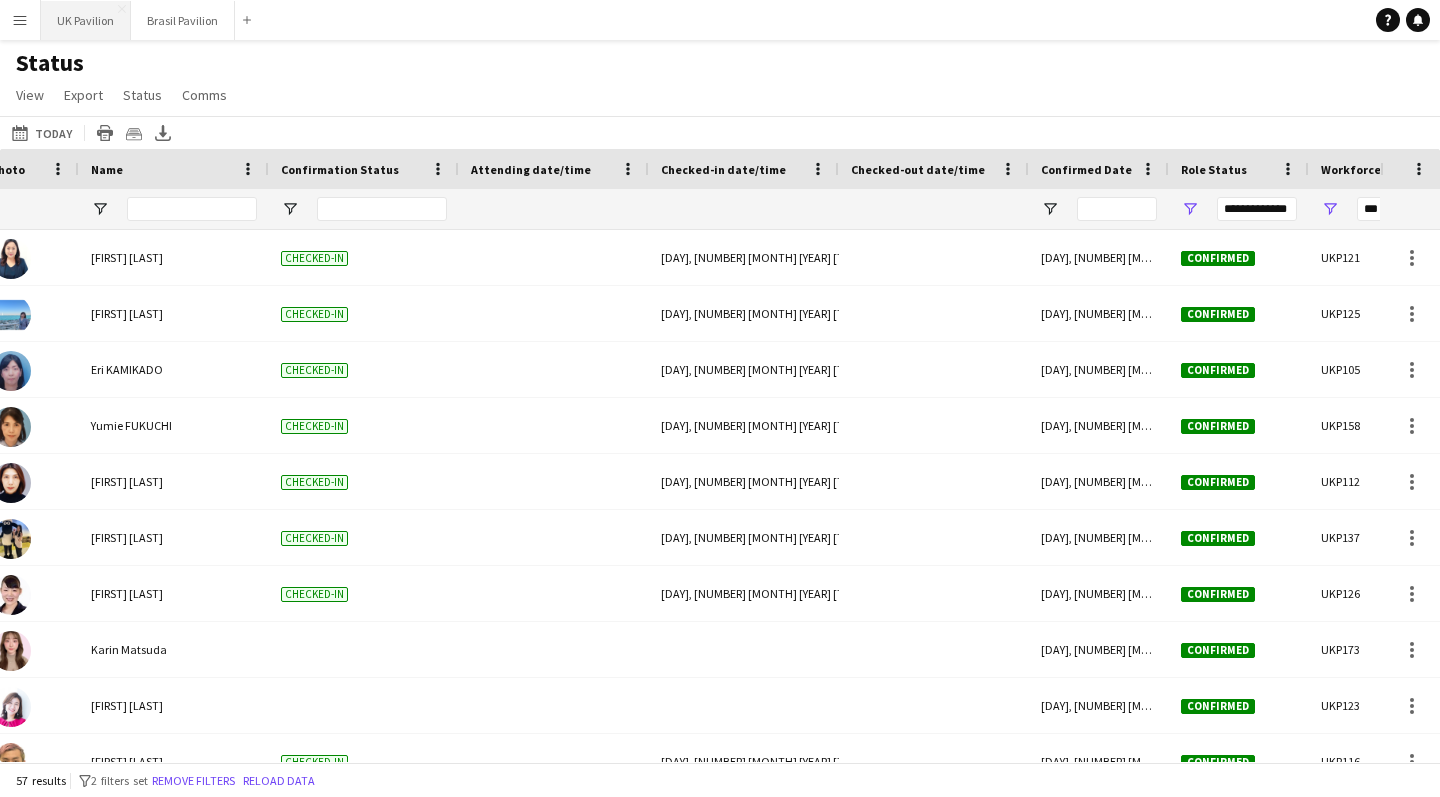 click on "UK Pavilion
Close" at bounding box center (86, 20) 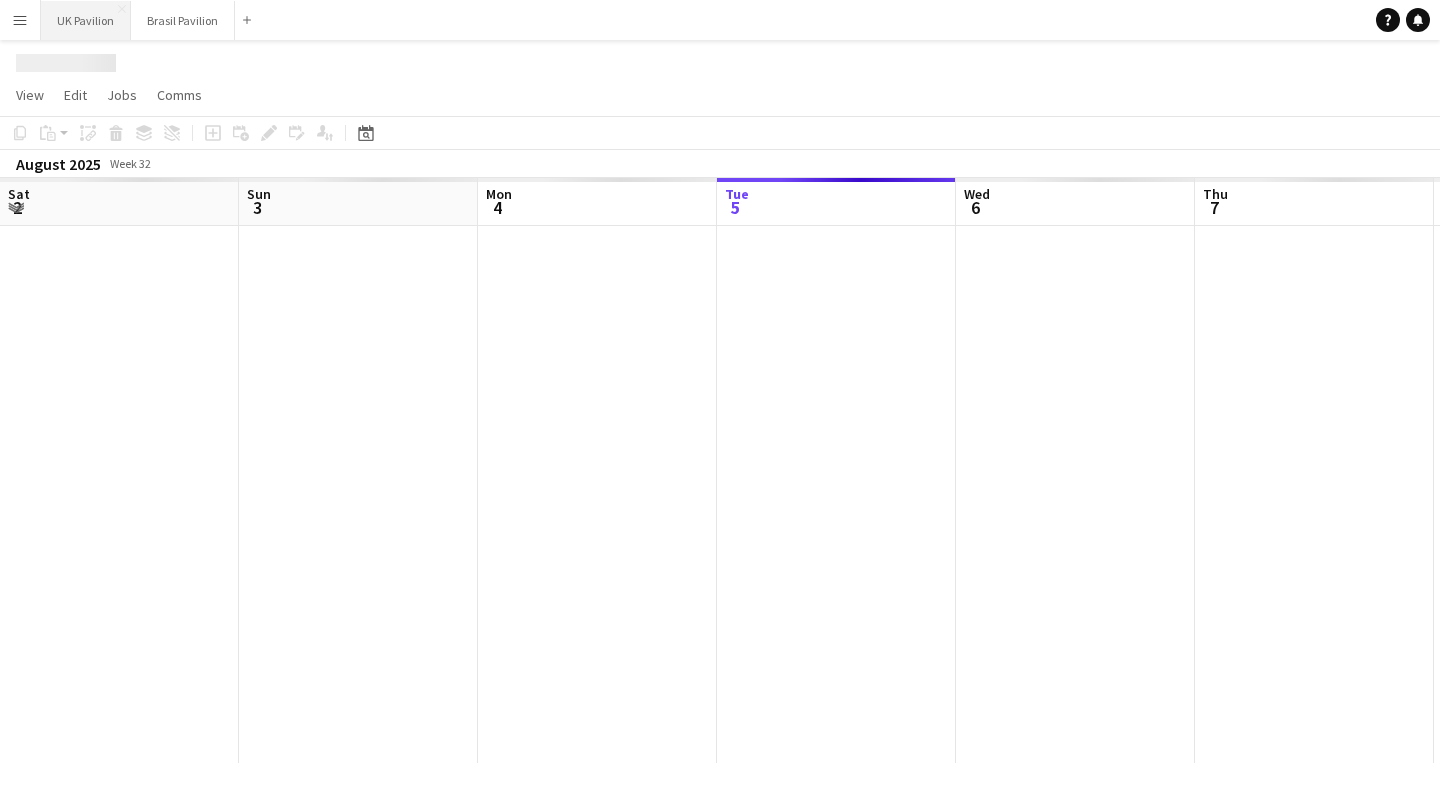 scroll, scrollTop: 0, scrollLeft: 478, axis: horizontal 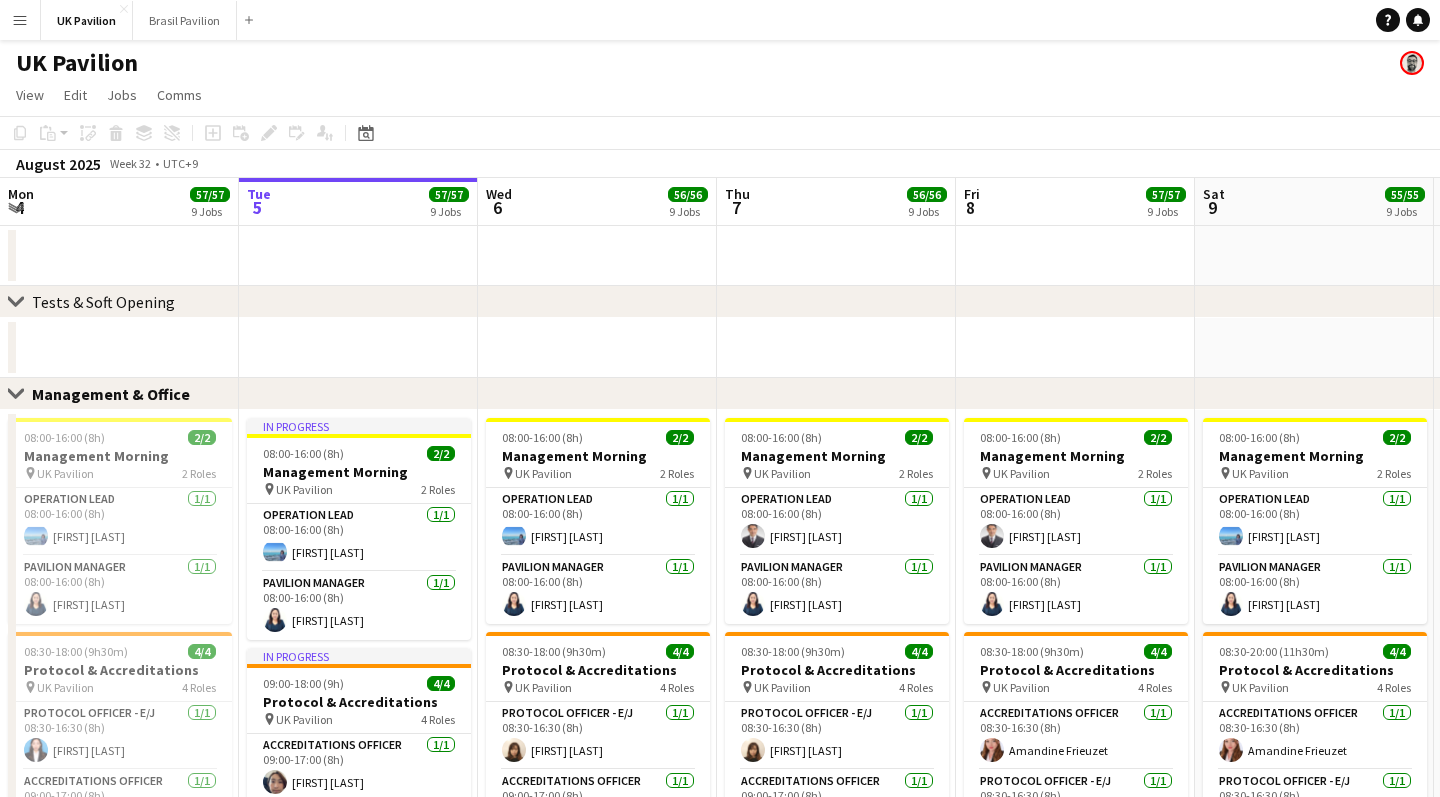 click on "Menu
Boards
Boards   Boards   All jobs   Status
Workforce
Workforce   My Workforce   Recruiting
Comms
Comms
Pay
Pay   Approvals   Payments   Reports
Platform Settings
Platform Settings   App settings   Your settings   Profiles
Training Academy
Training Academy
Knowledge Base
Knowledge Base
Product Updates
Product Updates   Log Out   Privacy   UK Pavilion
Close
Brasil Pavilion
Close
Add
Help
Notifications" at bounding box center [720, 20] 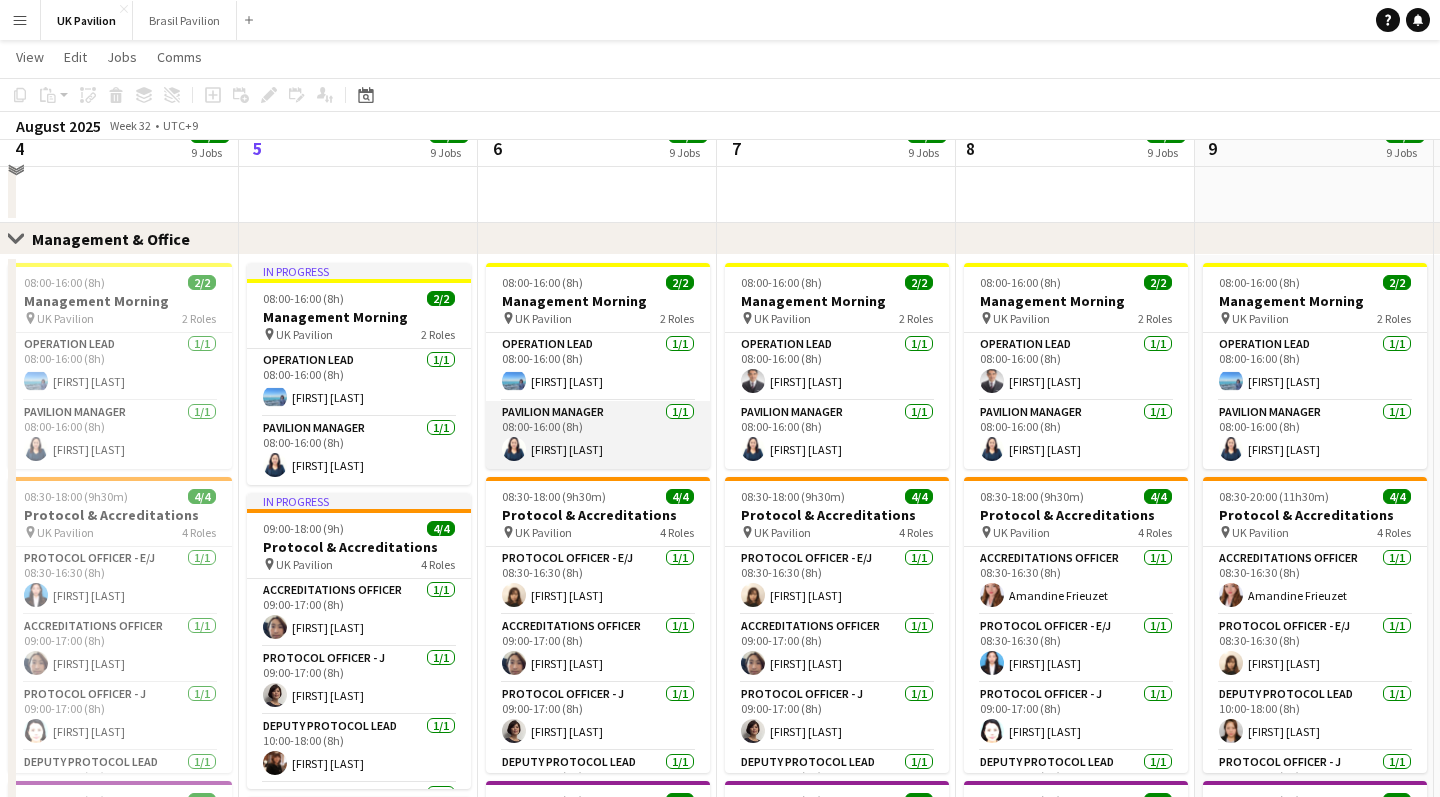 scroll, scrollTop: 157, scrollLeft: 0, axis: vertical 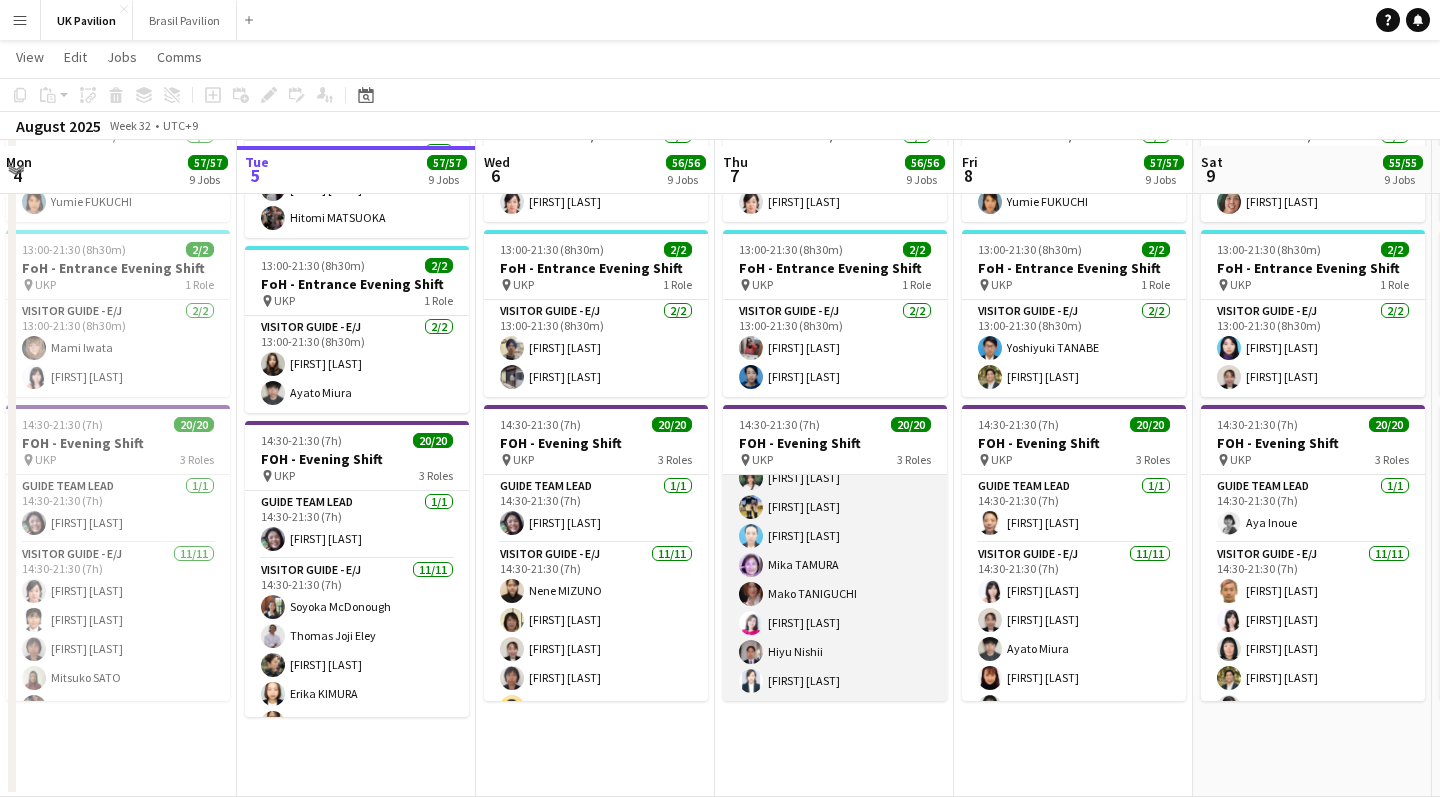 click on "Visitor Guide - J   8/8   14:30-21:30 (7h)
[FIRST] [LAST] [FIRST] [LAST] [FIRST] [LAST] [FIRST] [LAST] [FIRST] [LAST] [FIRST] [LAST] [FIRST] [LAST] [FIRST] [LAST] [FIRST] [LAST]" at bounding box center [835, 565] 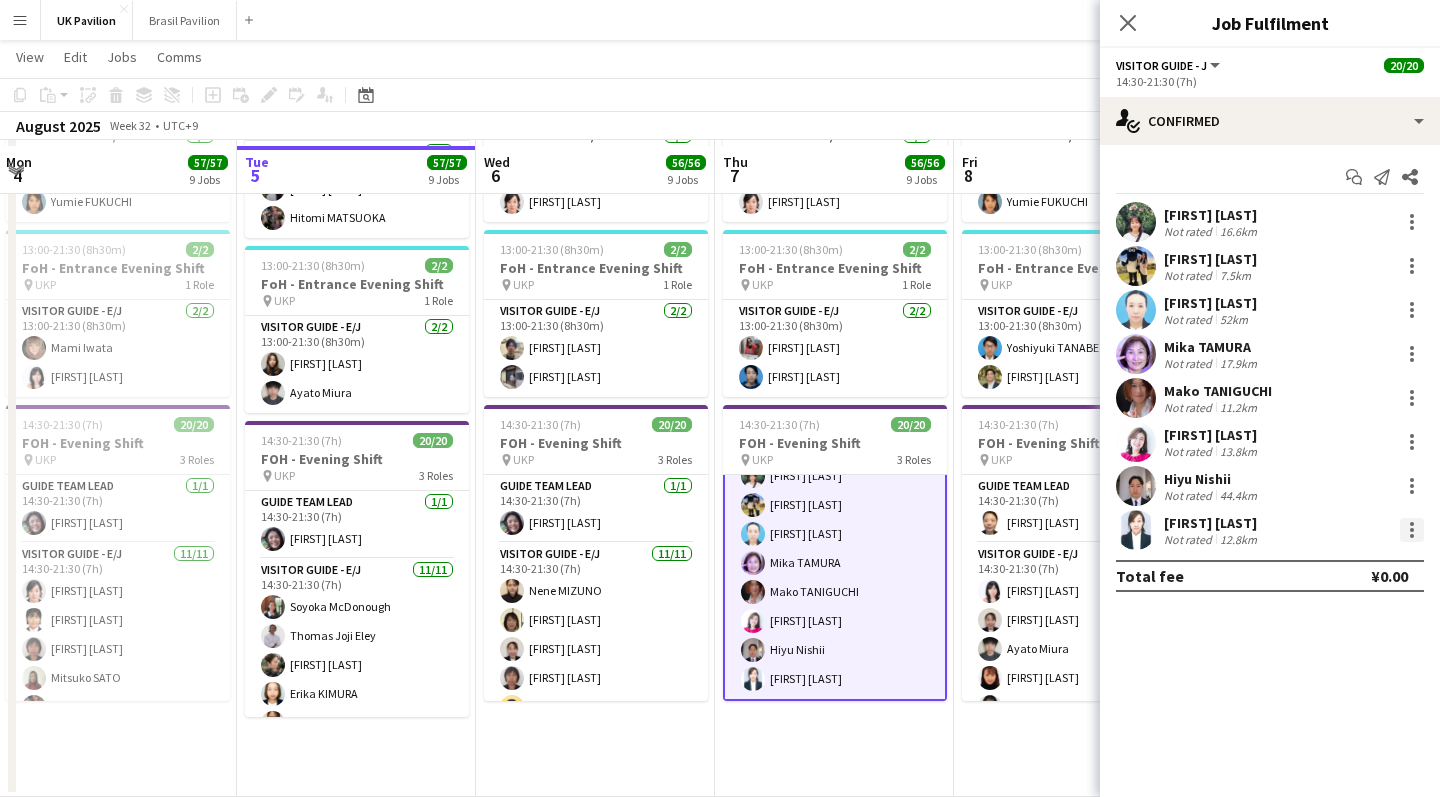 click at bounding box center [1412, 530] 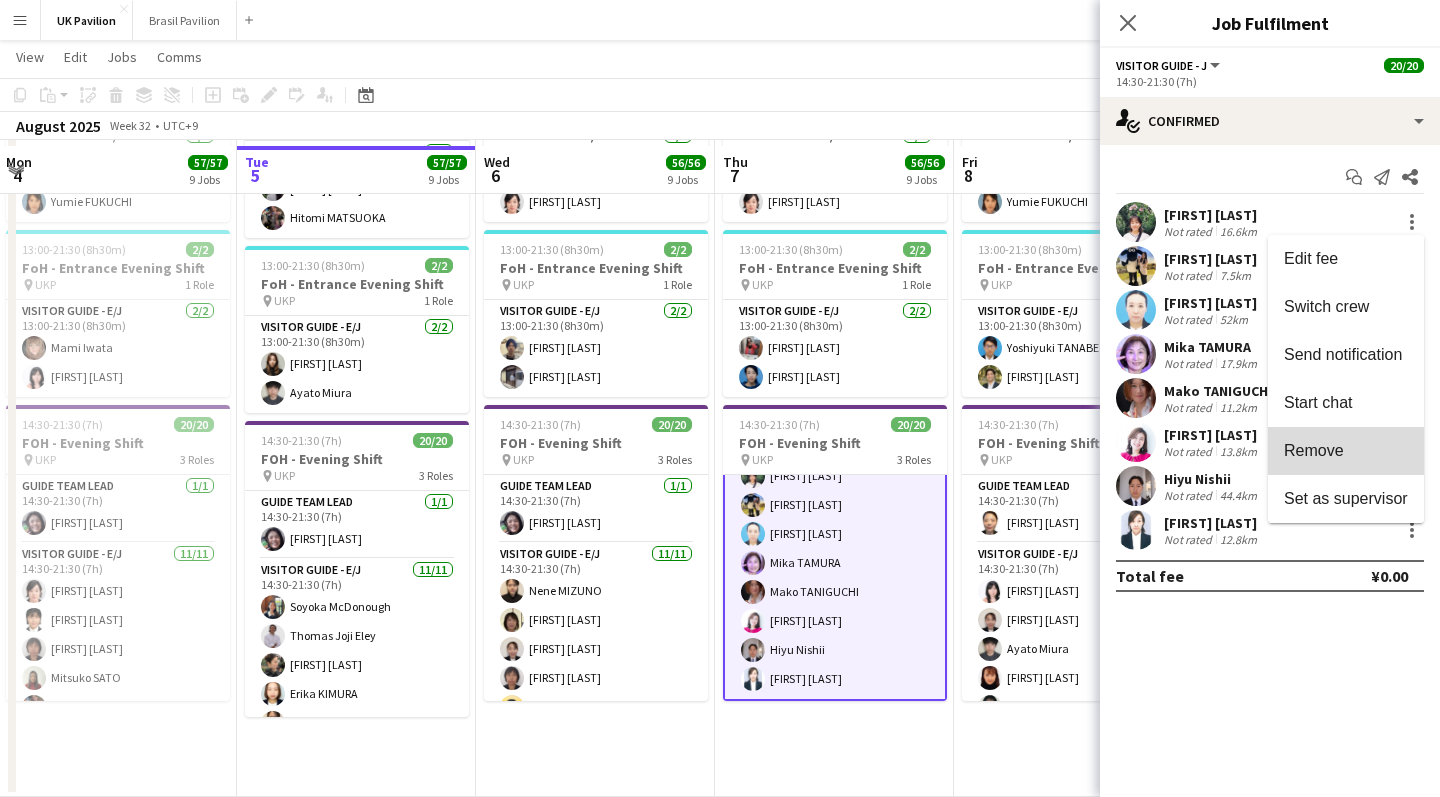 click on "Remove" at bounding box center [1346, 451] 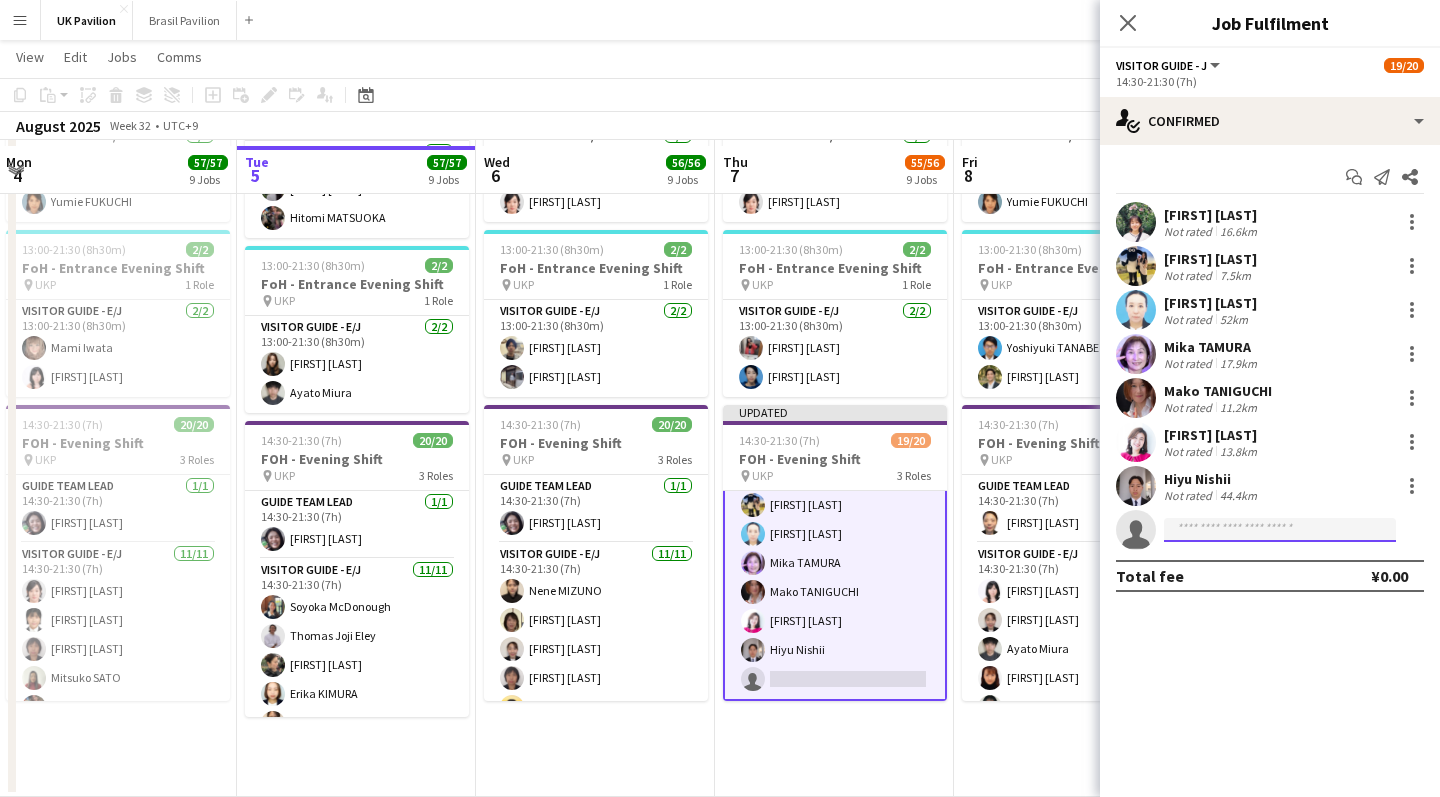 click 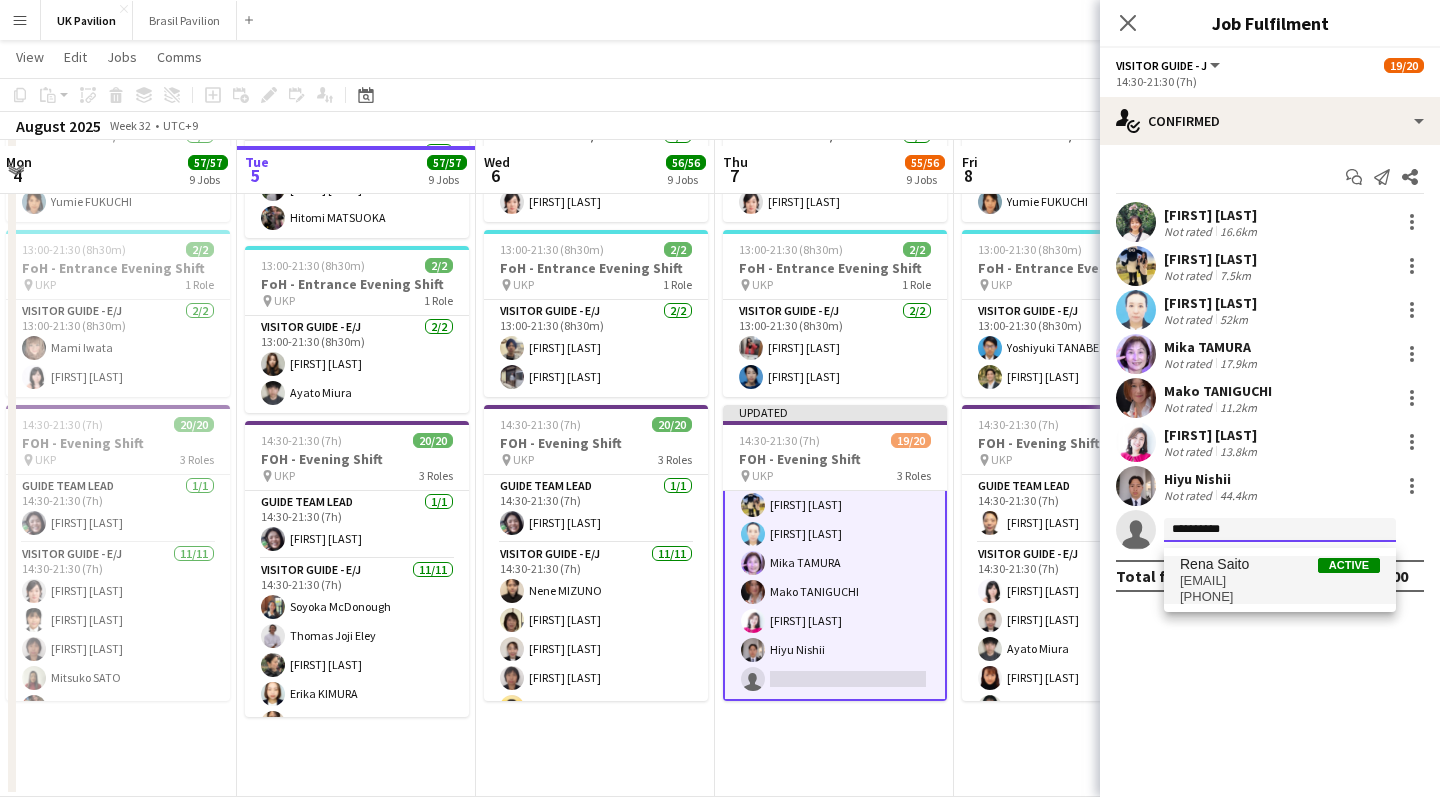 type on "**********" 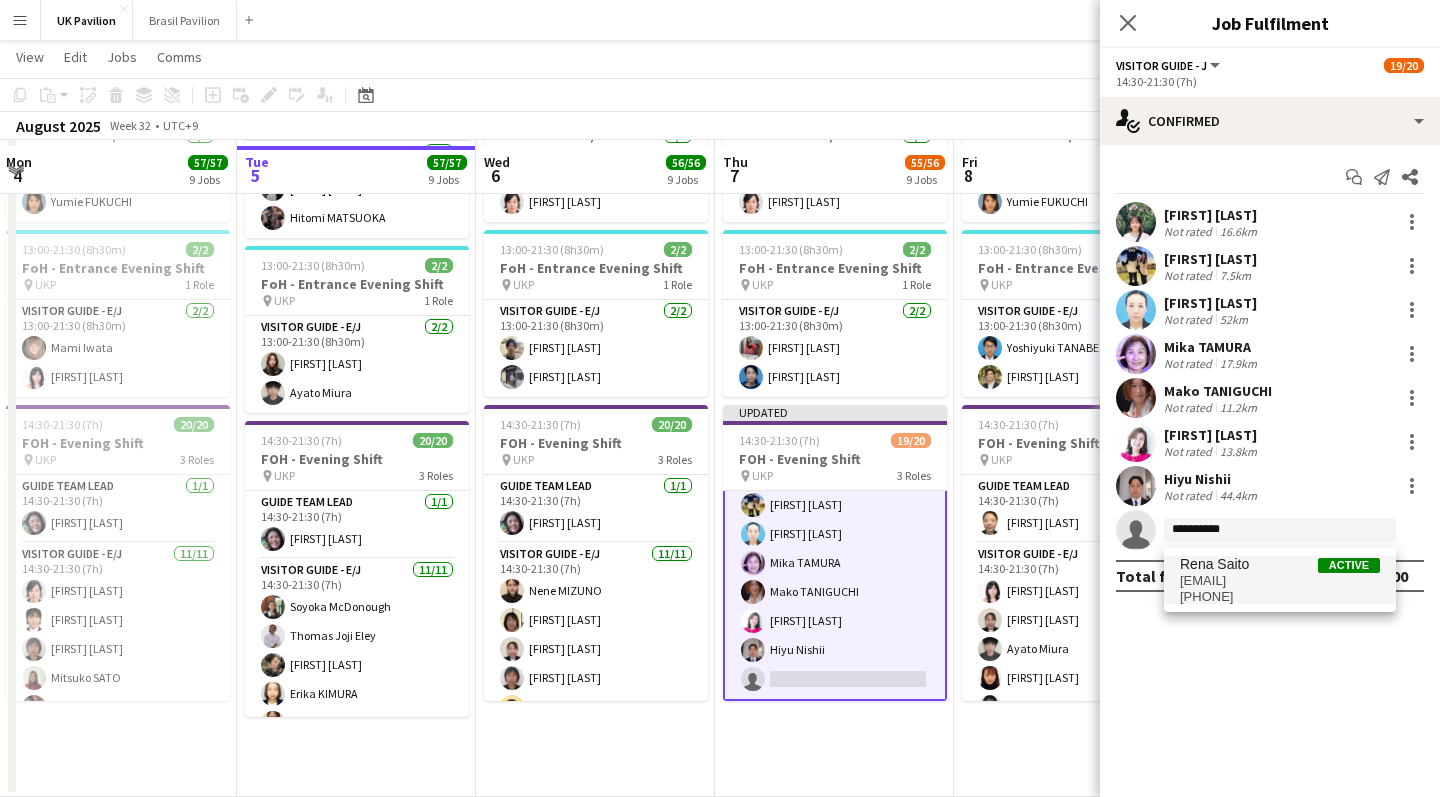 click on "[EMAIL]" at bounding box center (1280, 581) 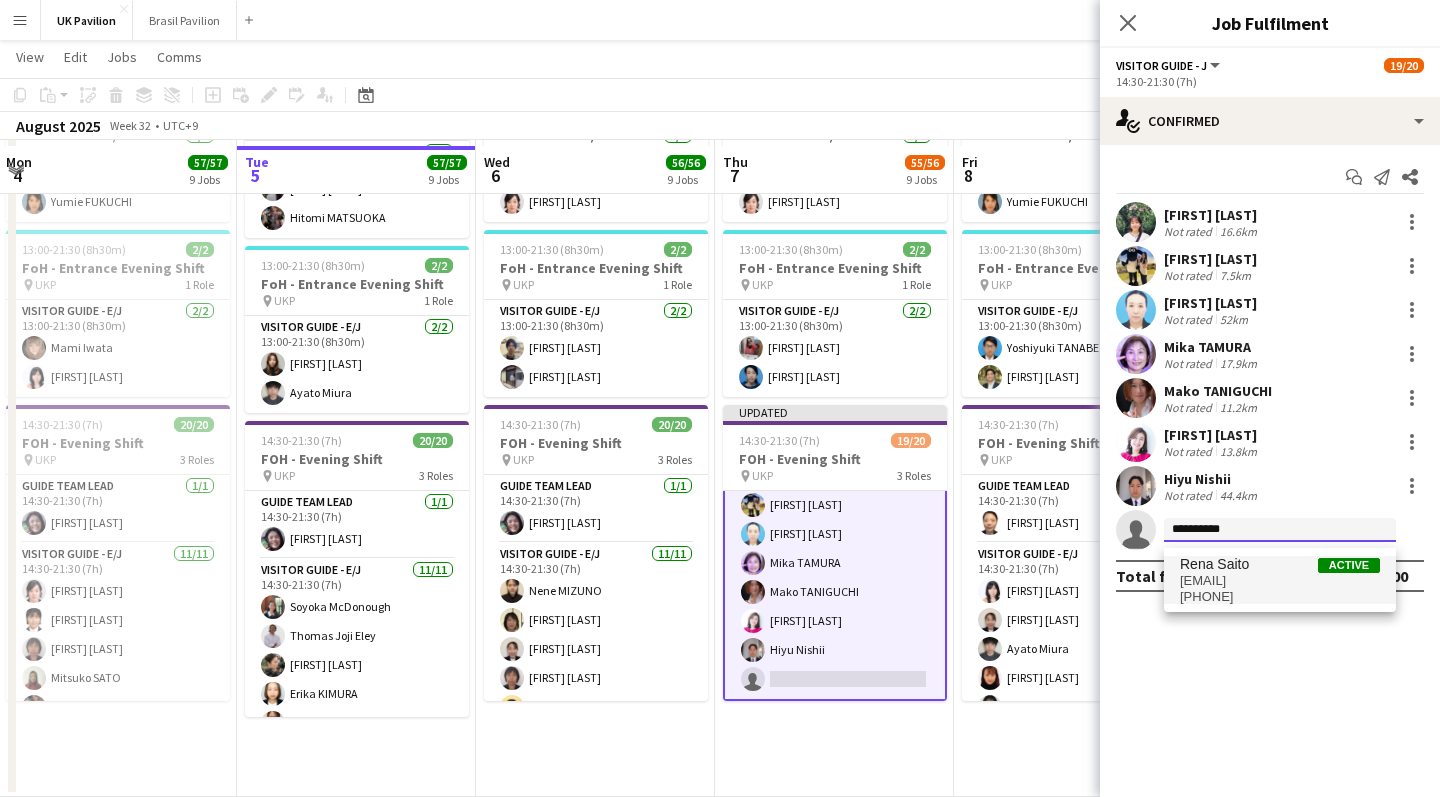 type 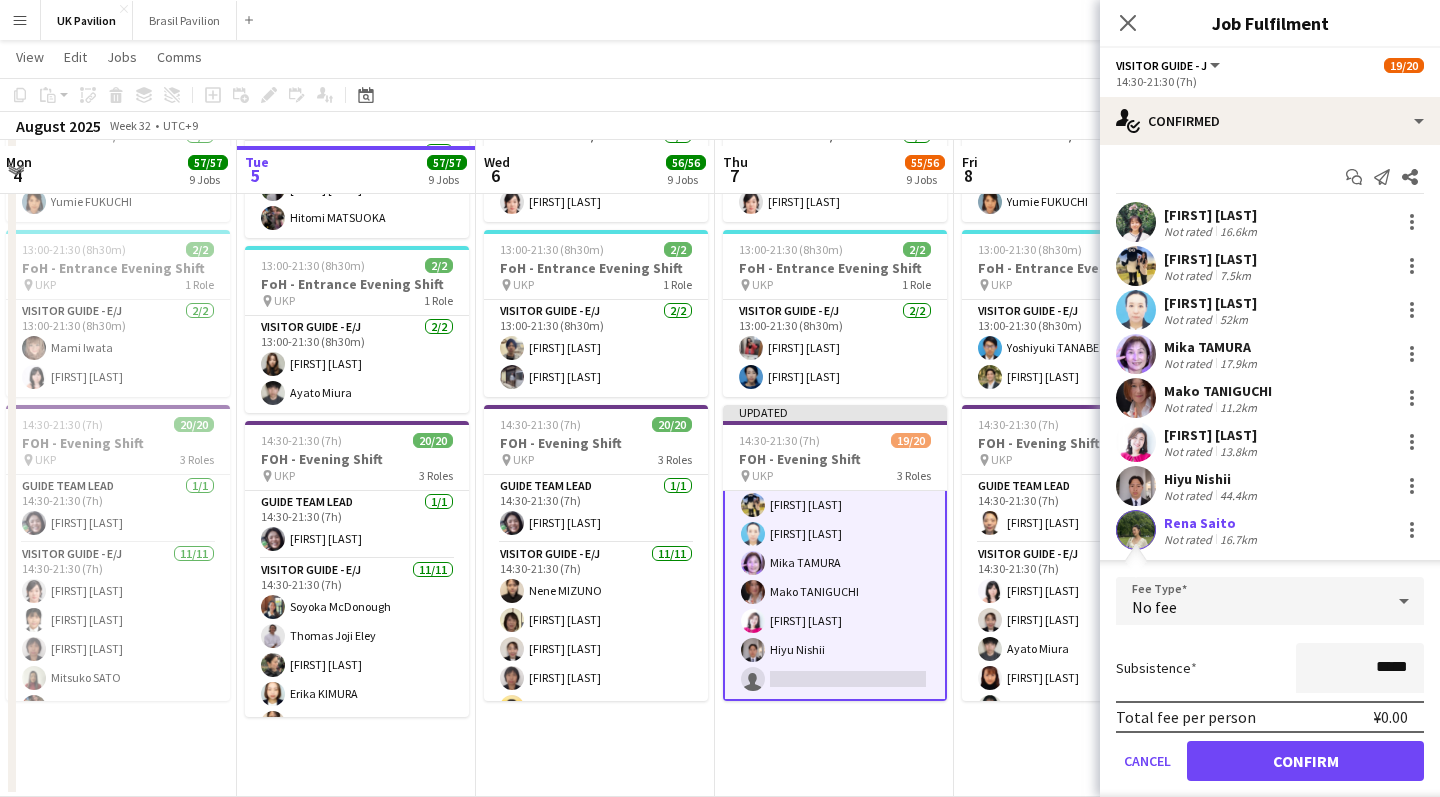 click on "Confirm" at bounding box center [1305, 761] 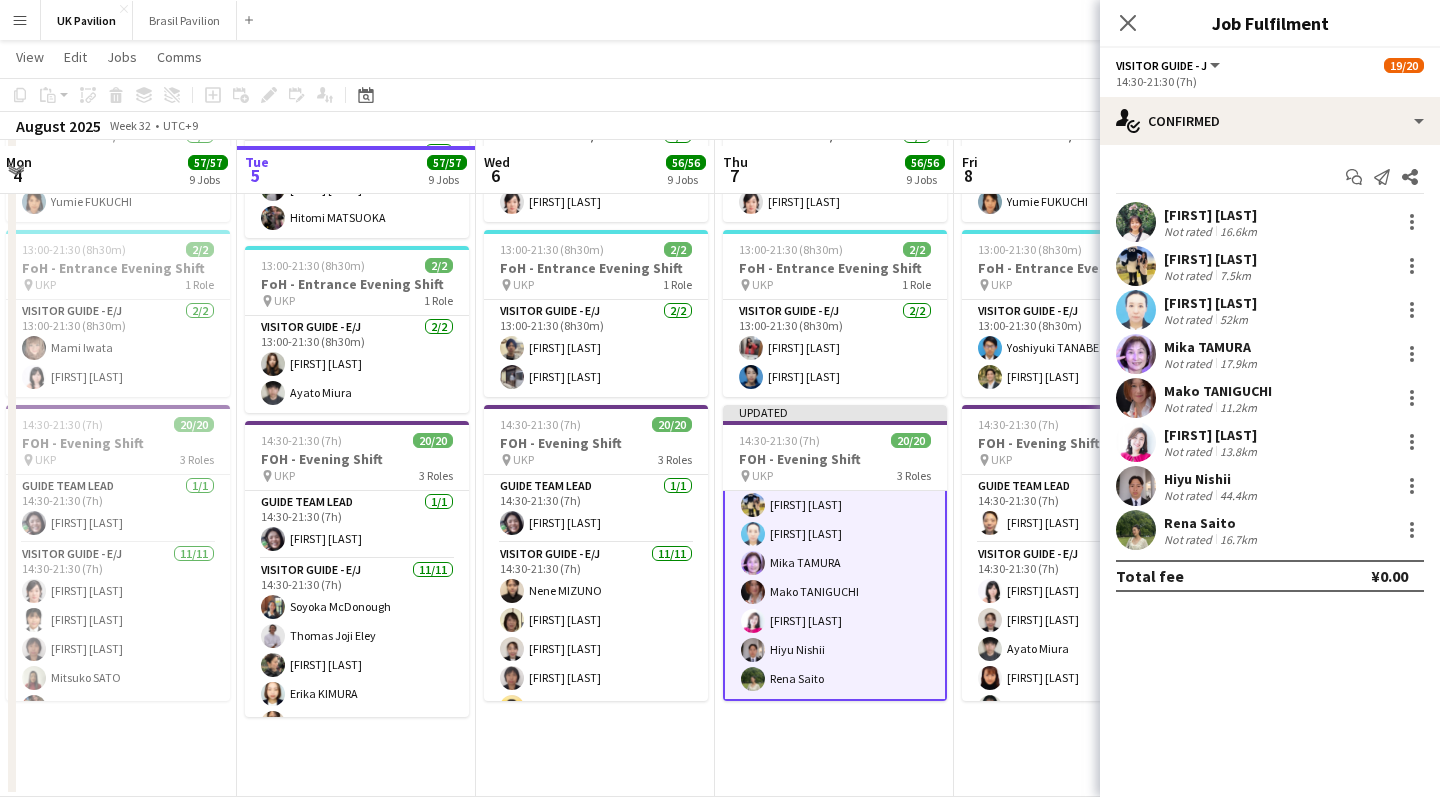 drag, startPoint x: 1126, startPoint y: 28, endPoint x: 1085, endPoint y: 66, distance: 55.9017 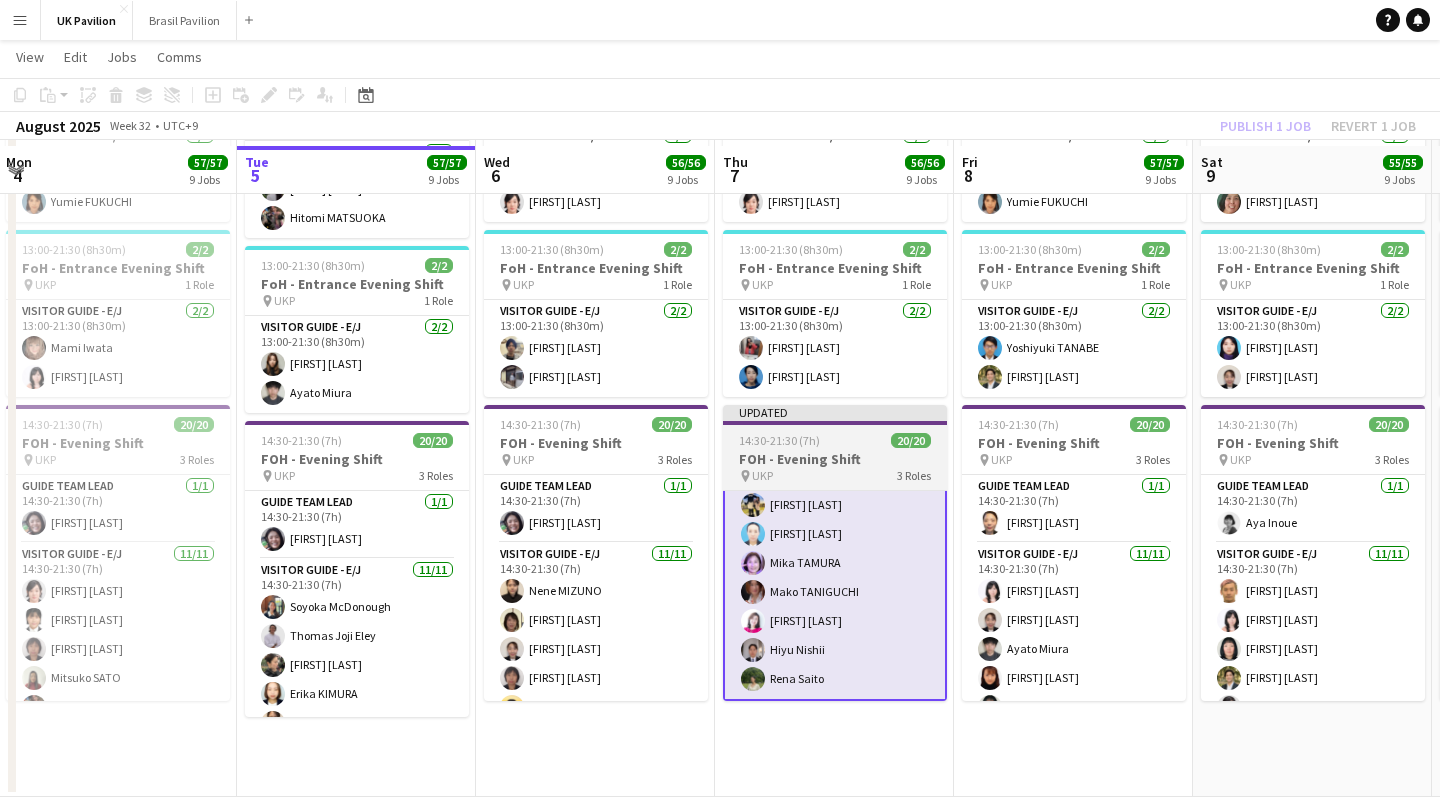 drag, startPoint x: 820, startPoint y: 521, endPoint x: 834, endPoint y: 511, distance: 17.20465 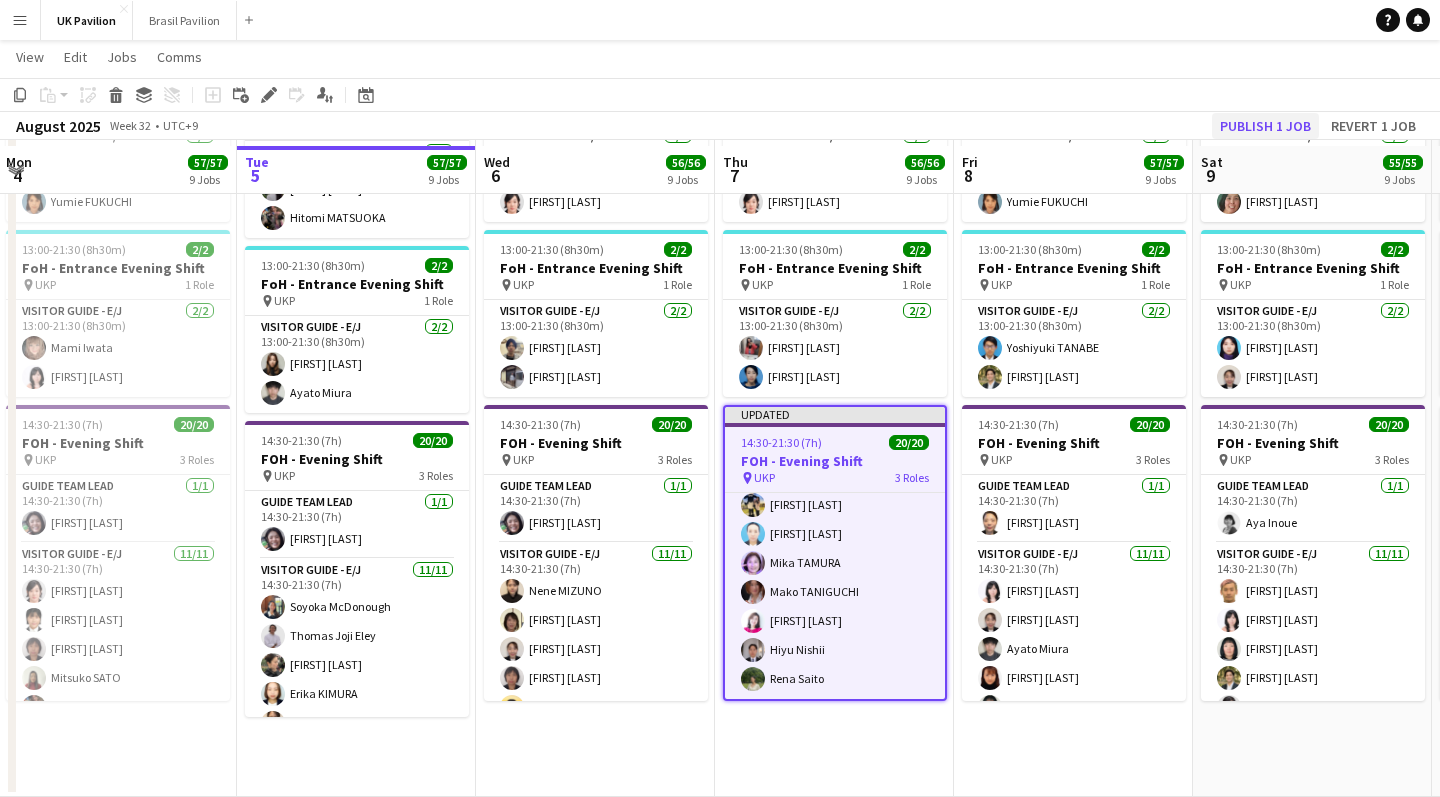 click on "Publish 1 job" 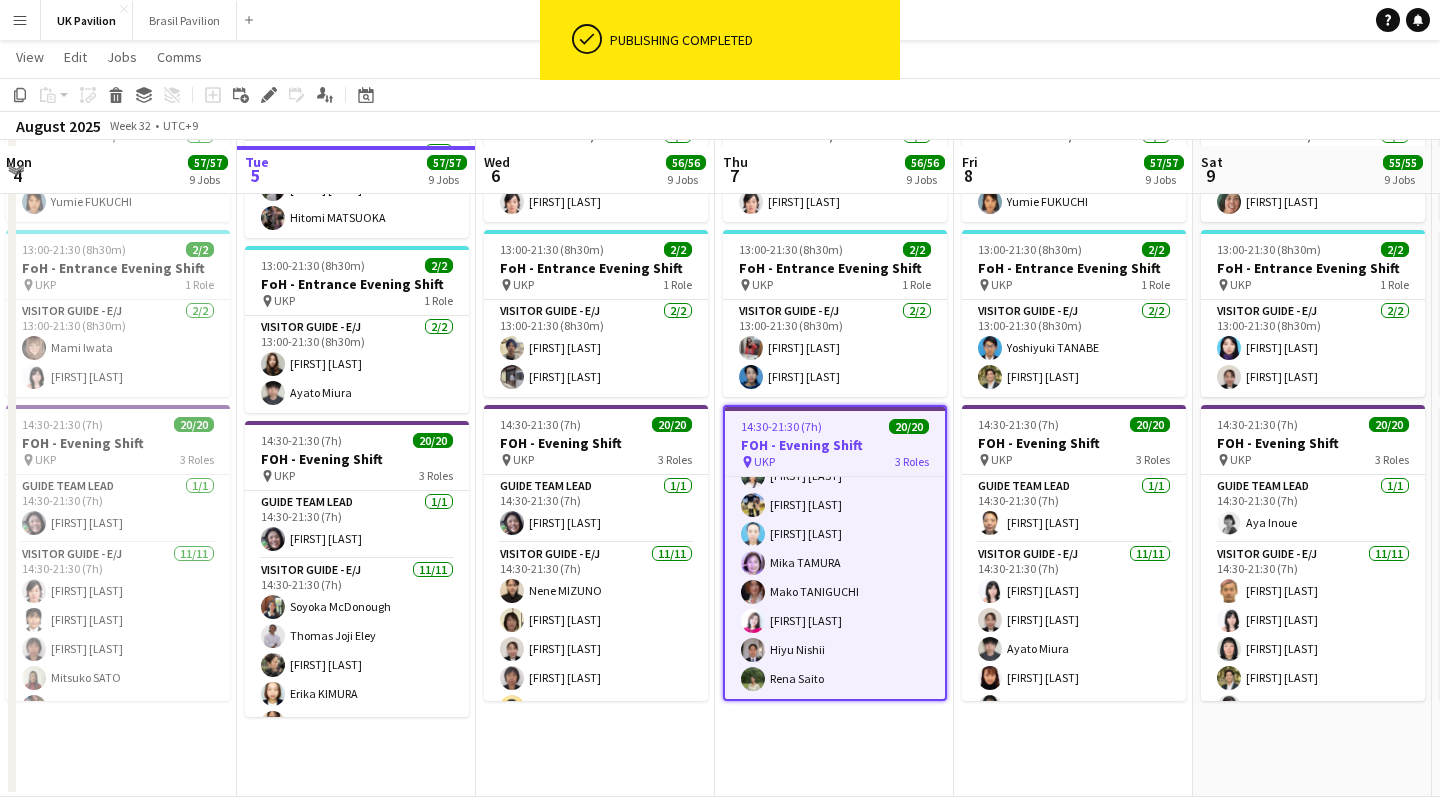 scroll, scrollTop: 0, scrollLeft: 481, axis: horizontal 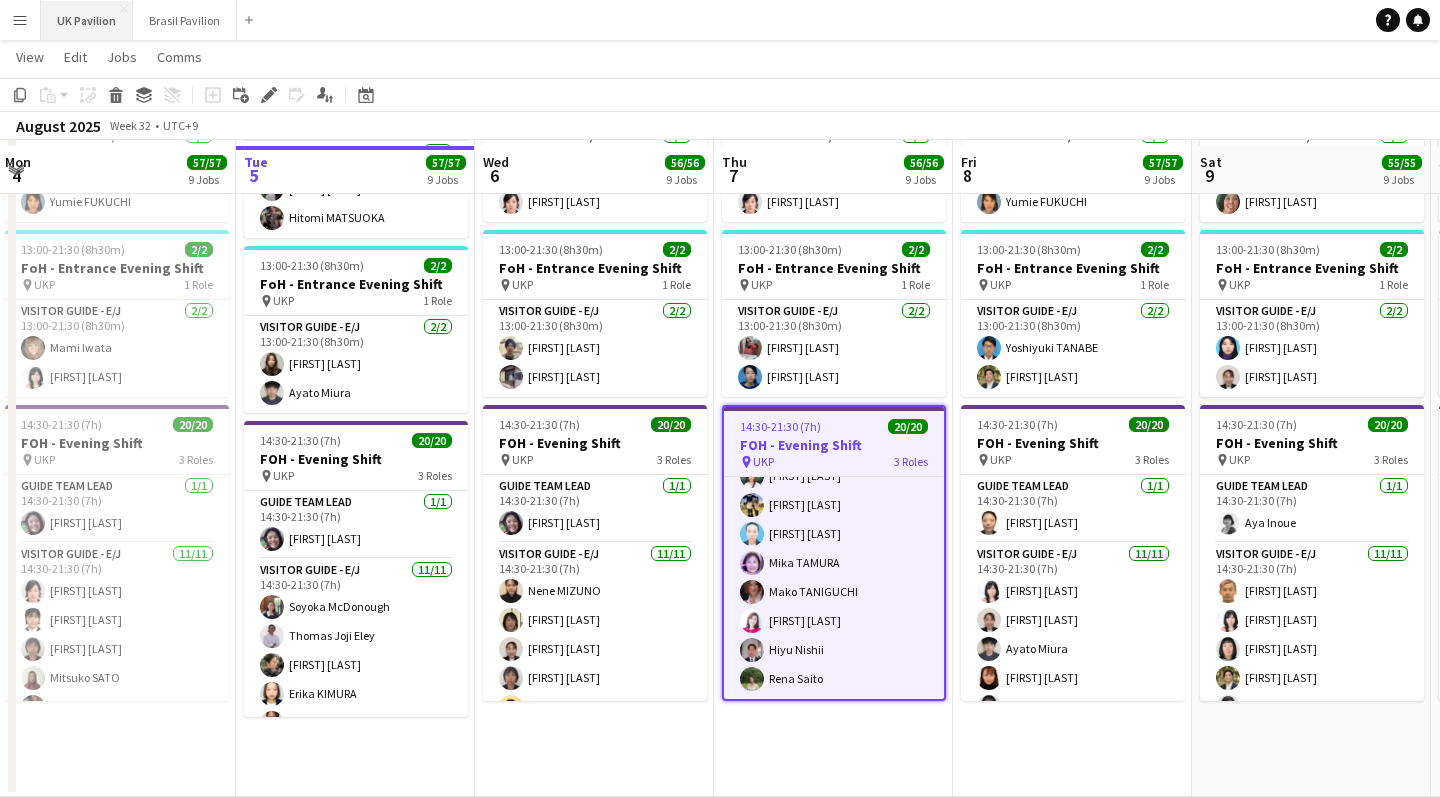 click on "UK Pavilion
Close" at bounding box center [87, 20] 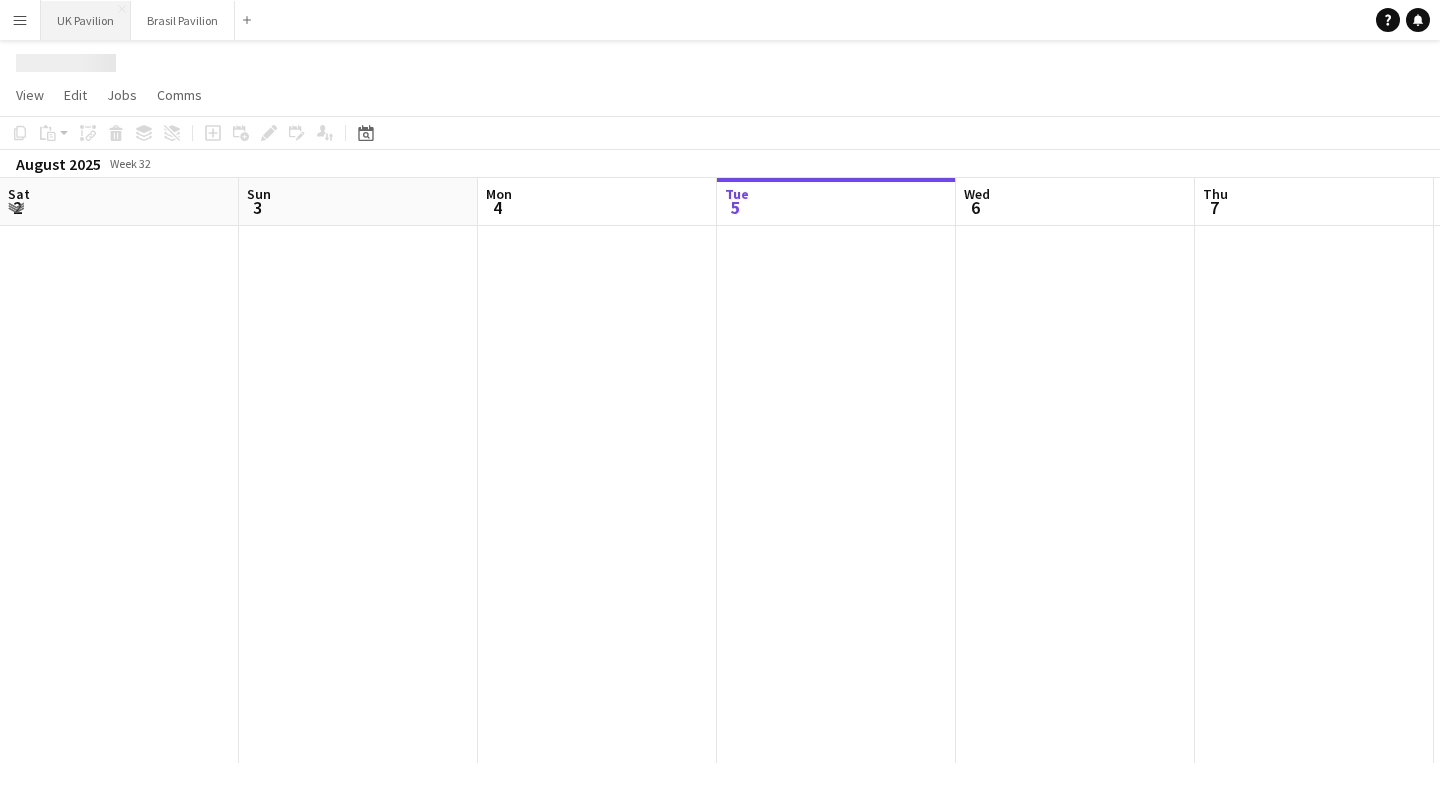 scroll, scrollTop: 0, scrollLeft: 0, axis: both 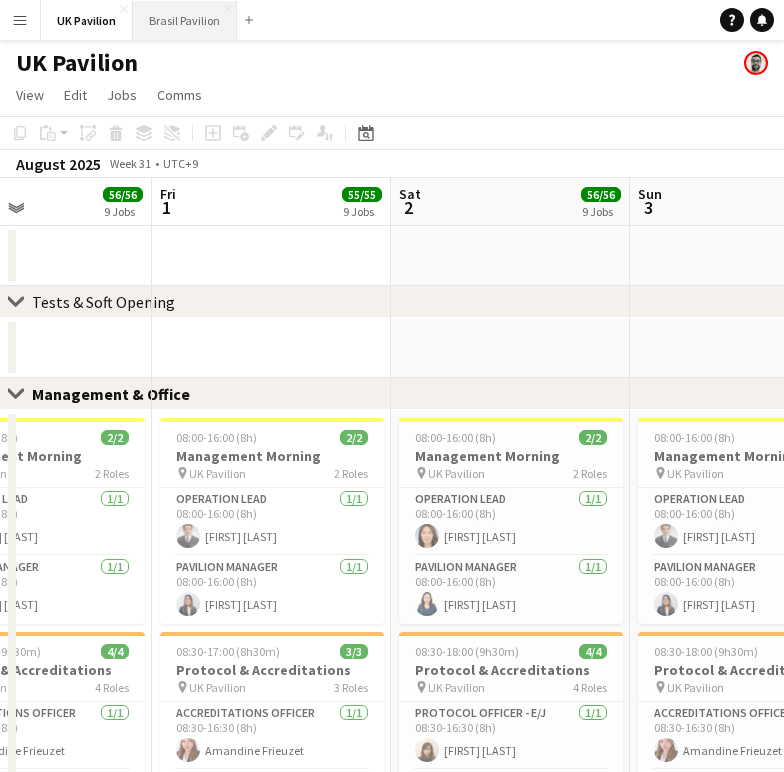 click on "Brasil Pavilion
Close" at bounding box center (185, 20) 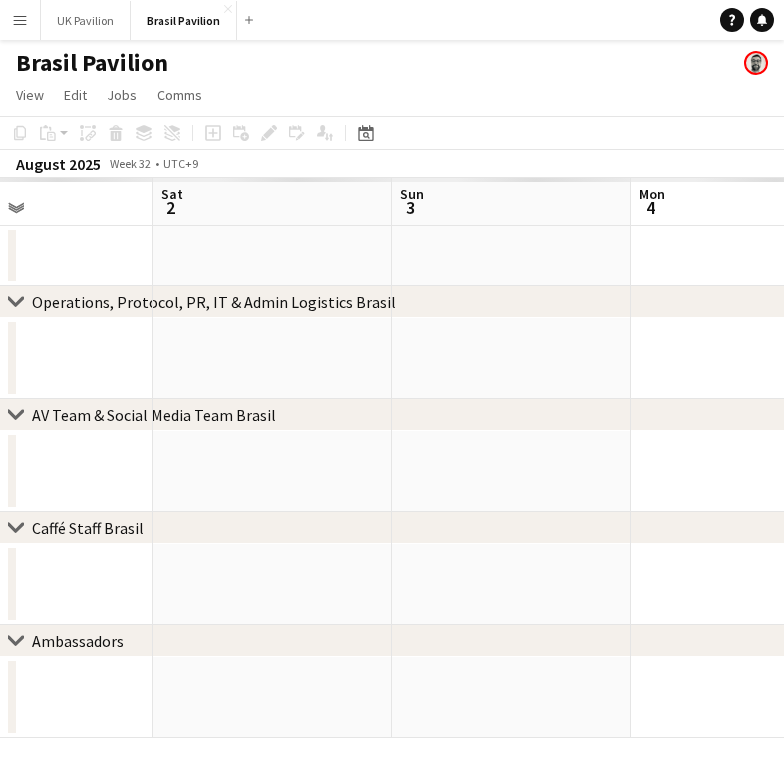 scroll, scrollTop: 0, scrollLeft: 459, axis: horizontal 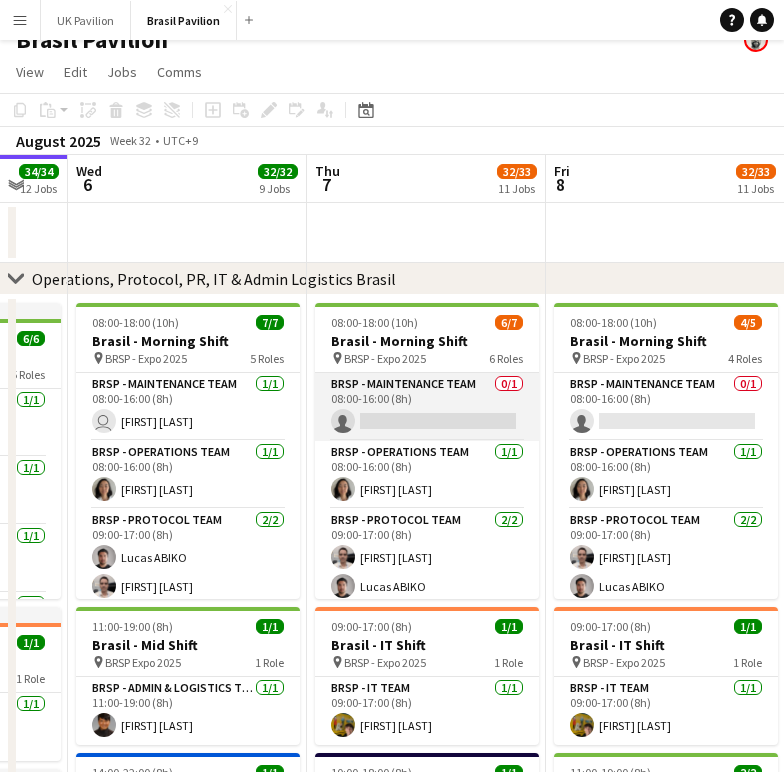 click on "BRSP - Maintenance Team   0/1   08:00-16:00 (8h)
single-neutral-actions" at bounding box center [427, 407] 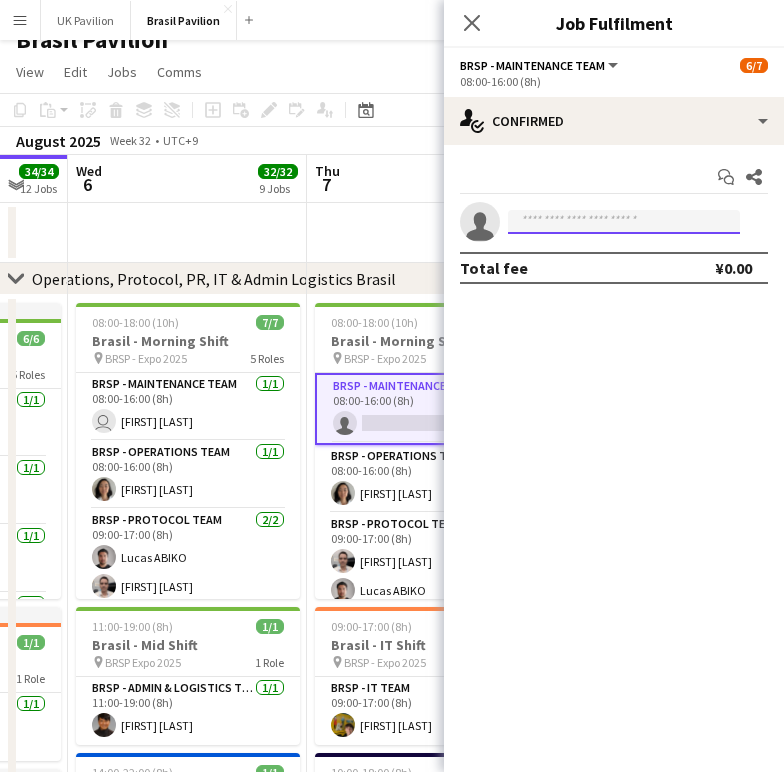 click at bounding box center [624, 222] 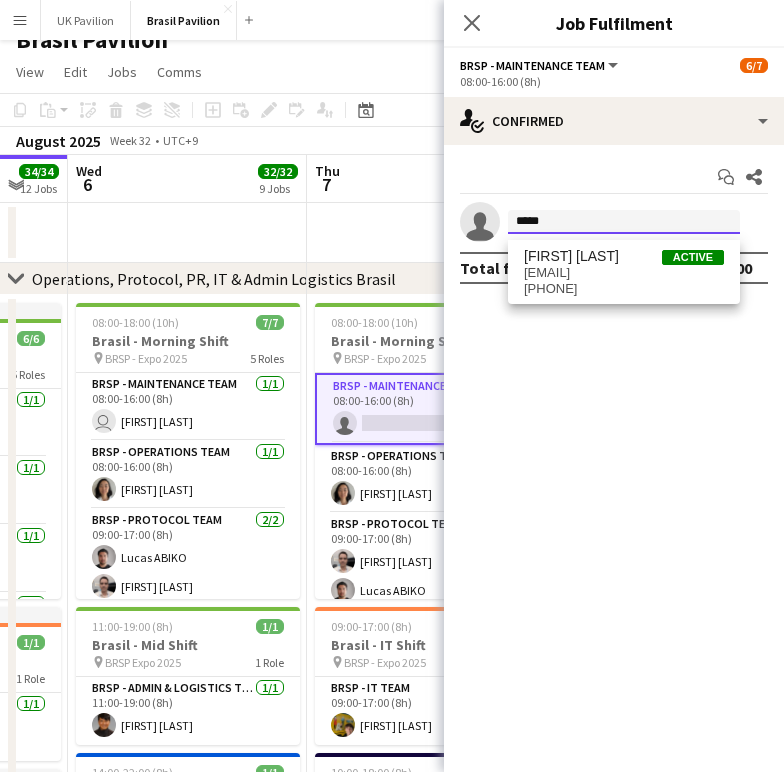 scroll, scrollTop: 0, scrollLeft: 0, axis: both 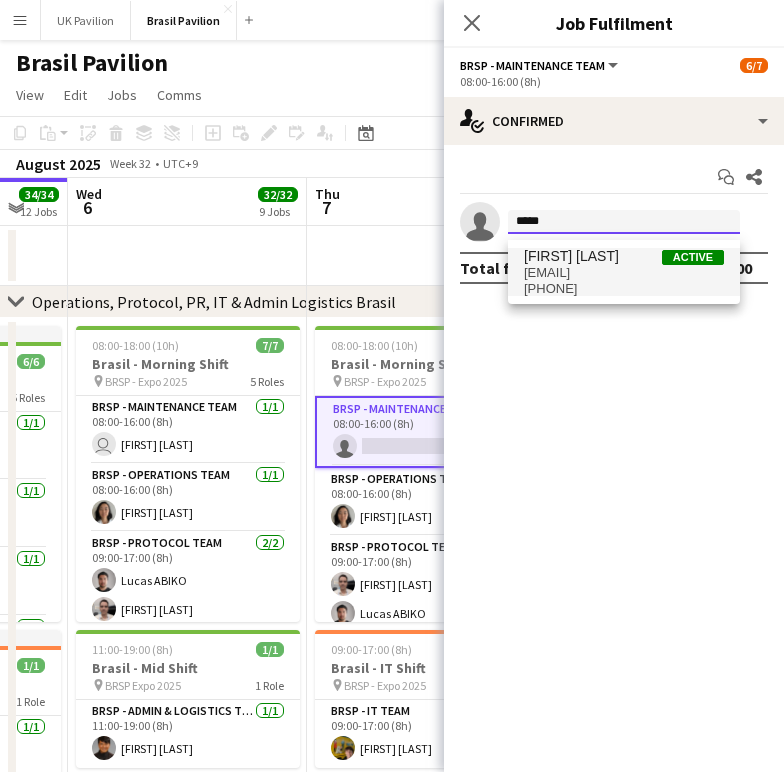 type on "*****" 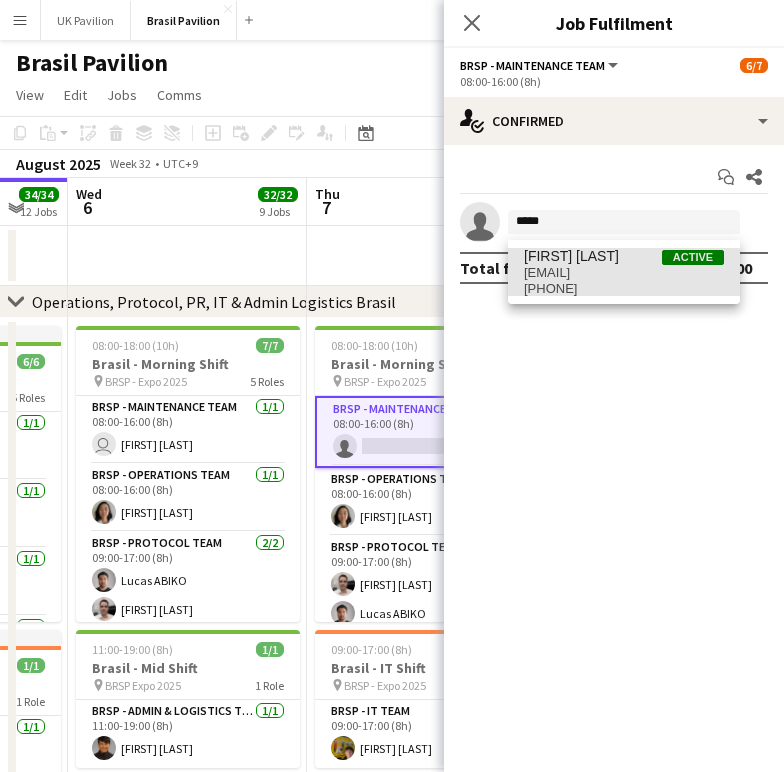 click on "rabie@expobeyondlimits.com" at bounding box center (624, 273) 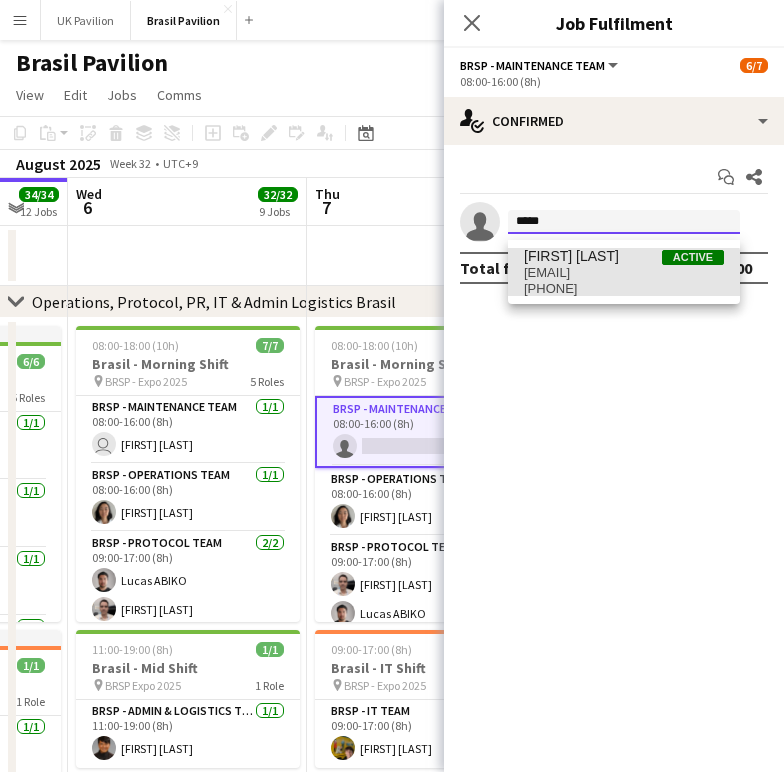 type 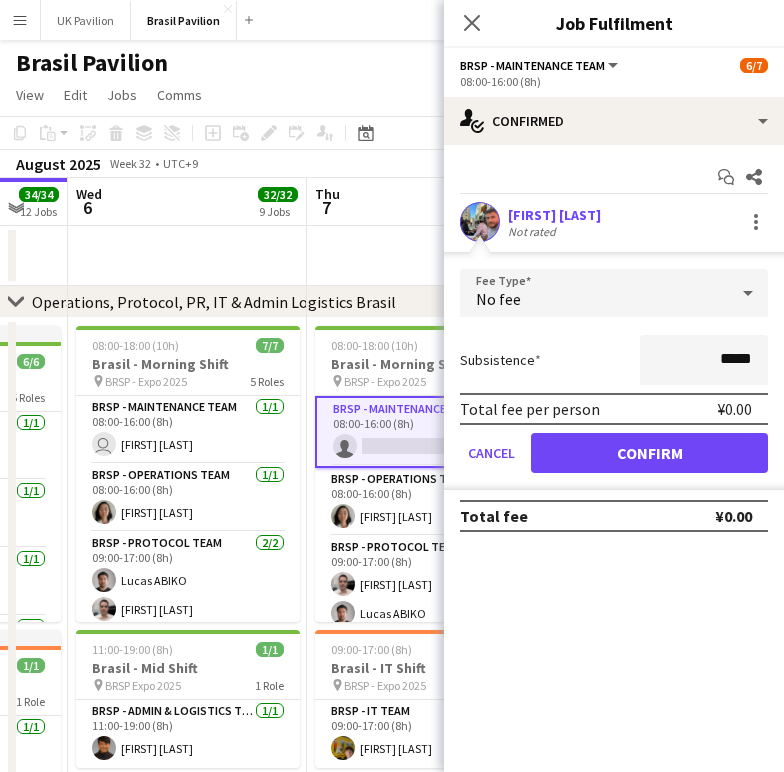click on "Confirm" at bounding box center [649, 453] 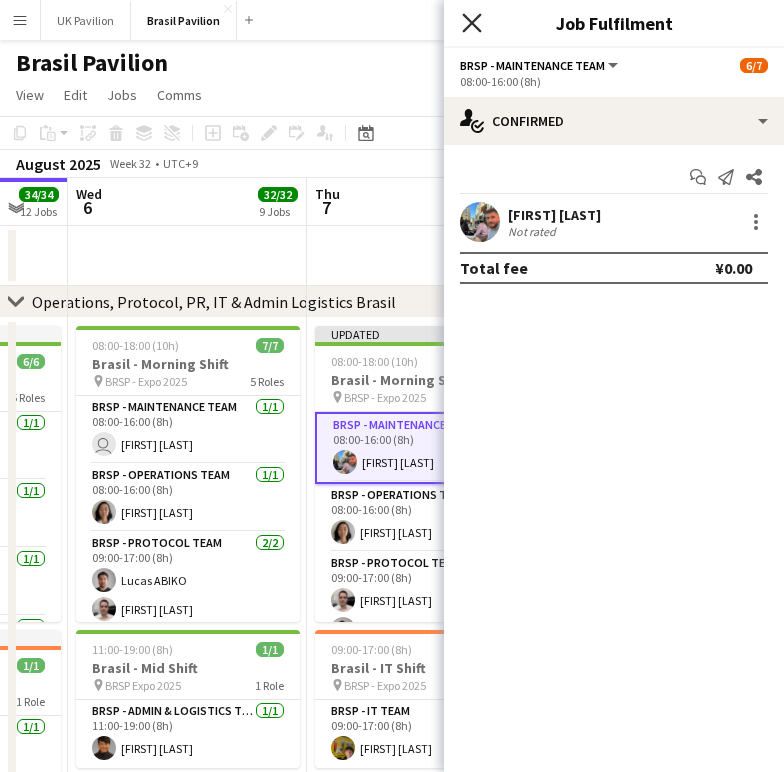click on "Close pop-in" 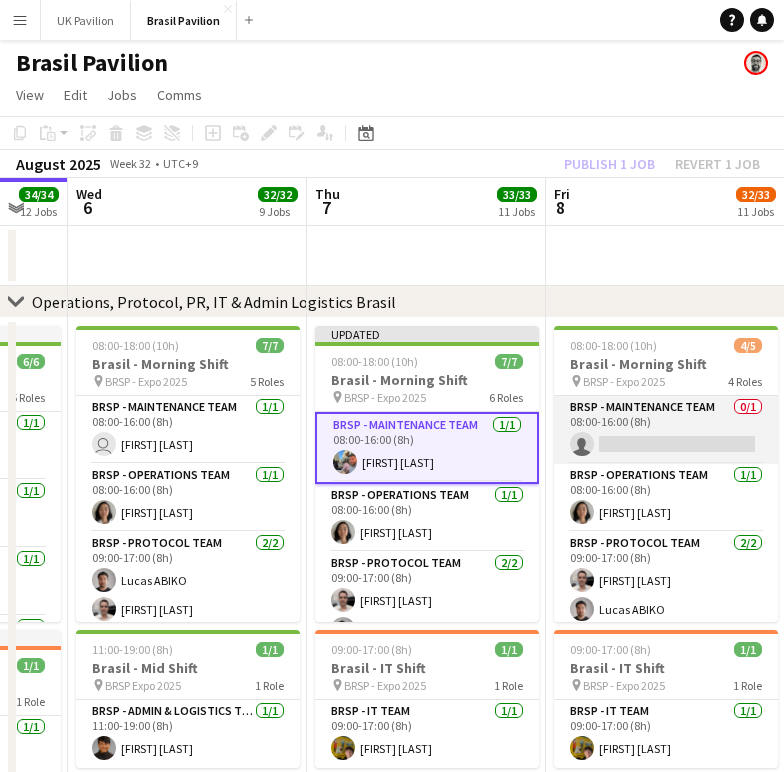 click on "BRSP - Maintenance Team   0/1   08:00-16:00 (8h)
single-neutral-actions" at bounding box center [666, 430] 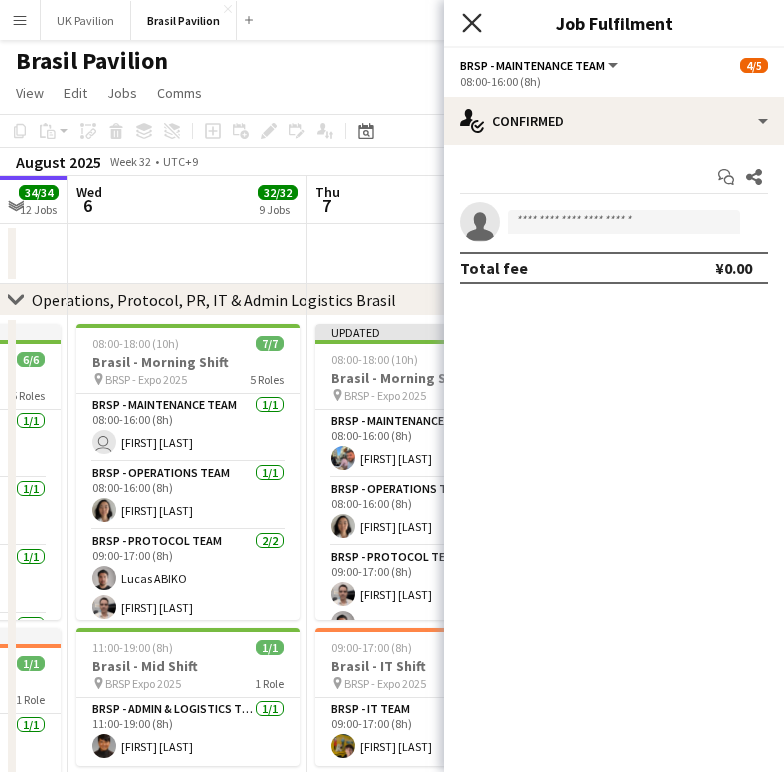 click 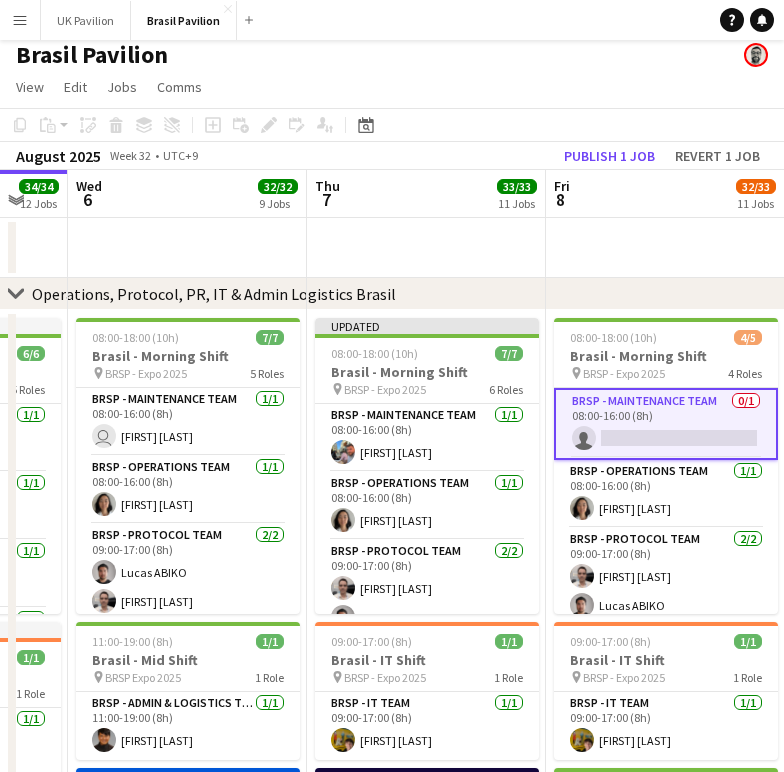 scroll, scrollTop: 8, scrollLeft: 2, axis: both 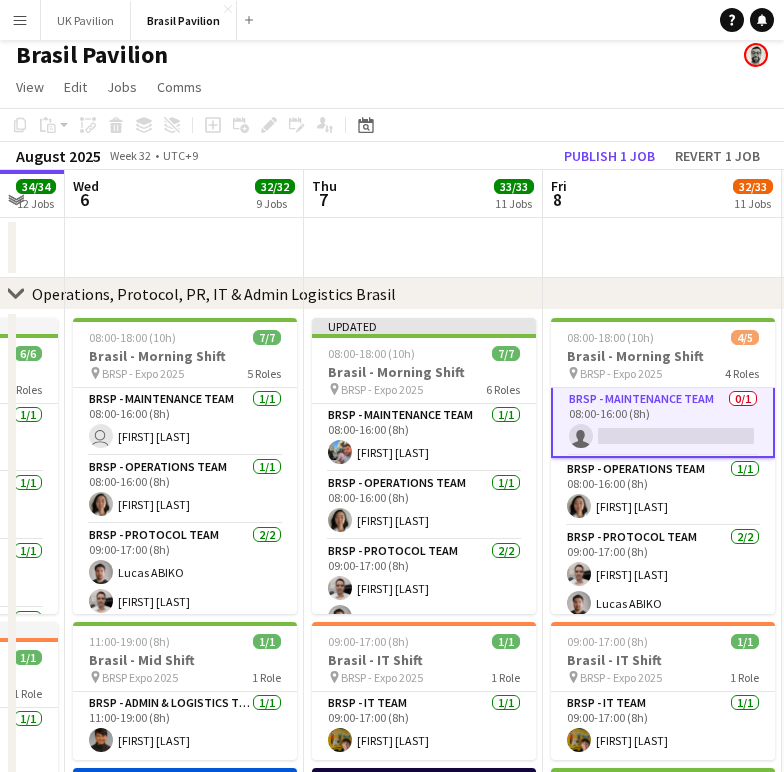 click on "BRSP - Maintenance Team   0/1   08:00-16:00 (8h)
single-neutral-actions" at bounding box center (663, 422) 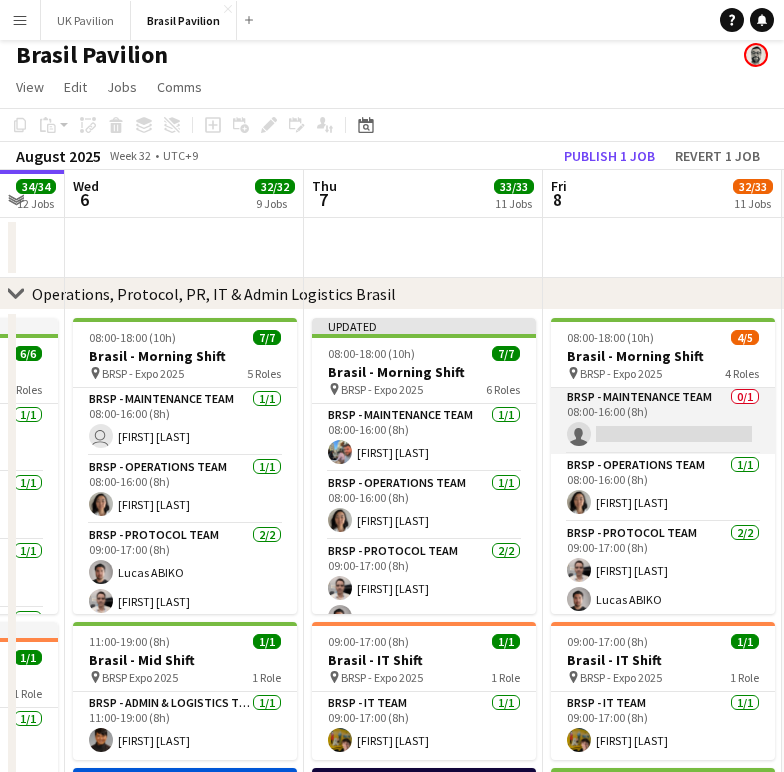 scroll, scrollTop: 0, scrollLeft: 0, axis: both 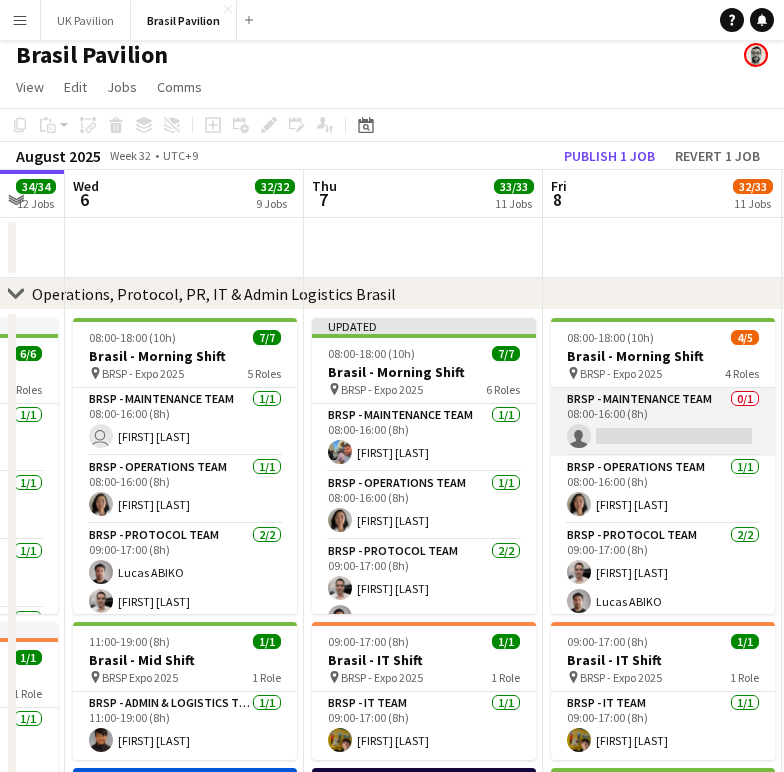 click on "BRSP - Maintenance Team   0/1   08:00-16:00 (8h)
single-neutral-actions" at bounding box center [663, 422] 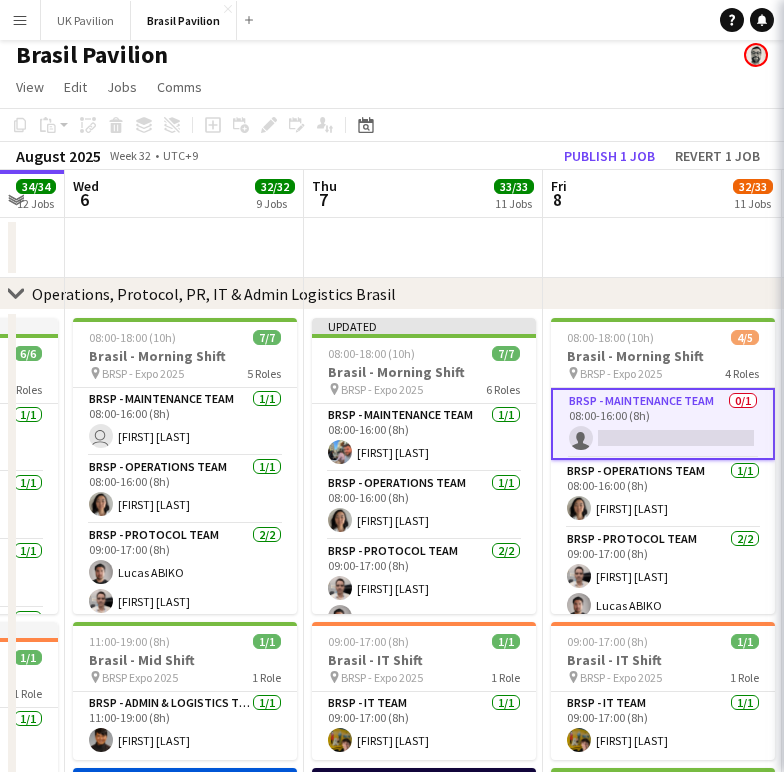 scroll, scrollTop: 0, scrollLeft: 415, axis: horizontal 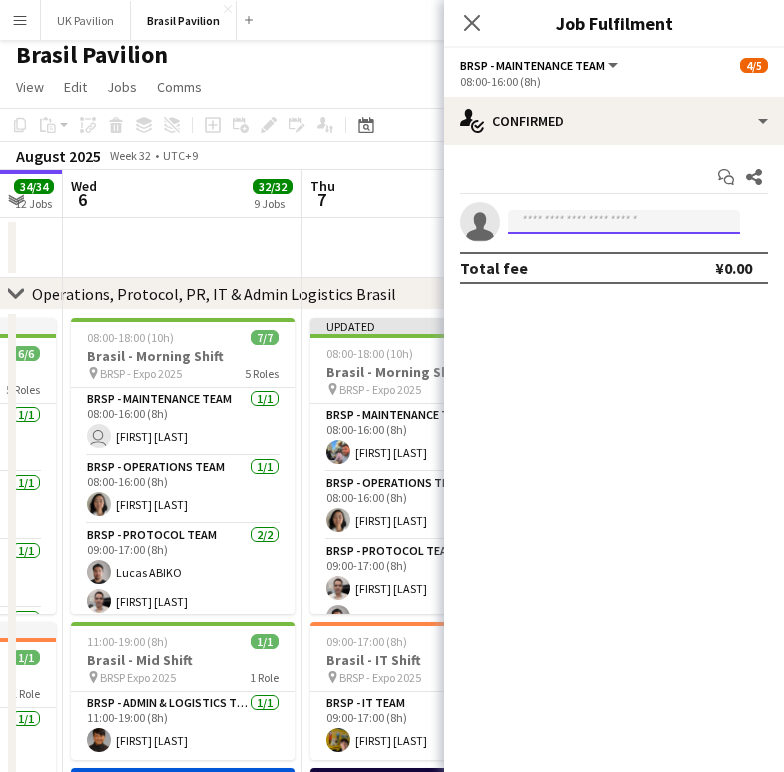 click at bounding box center (624, 222) 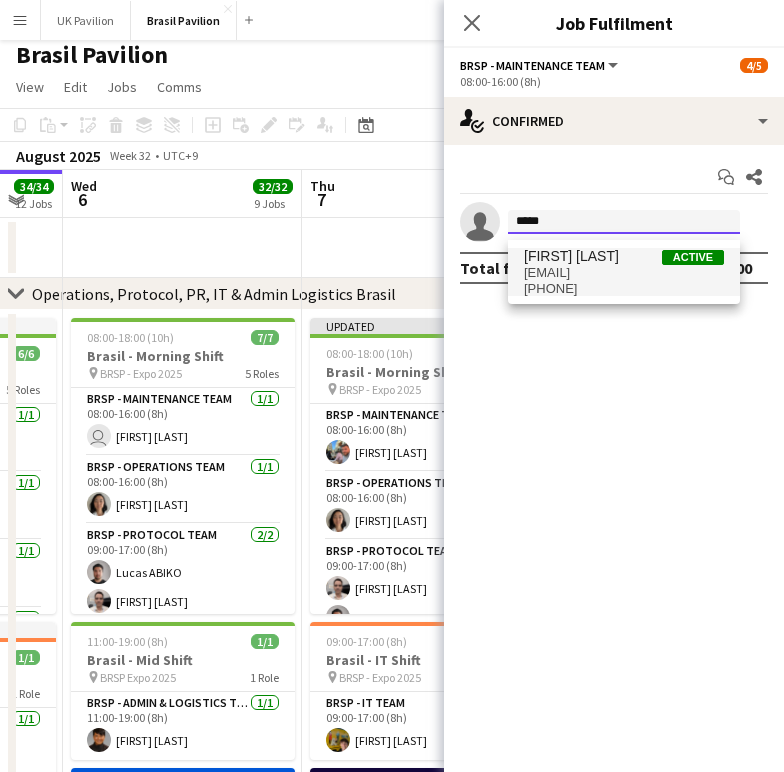 type on "*****" 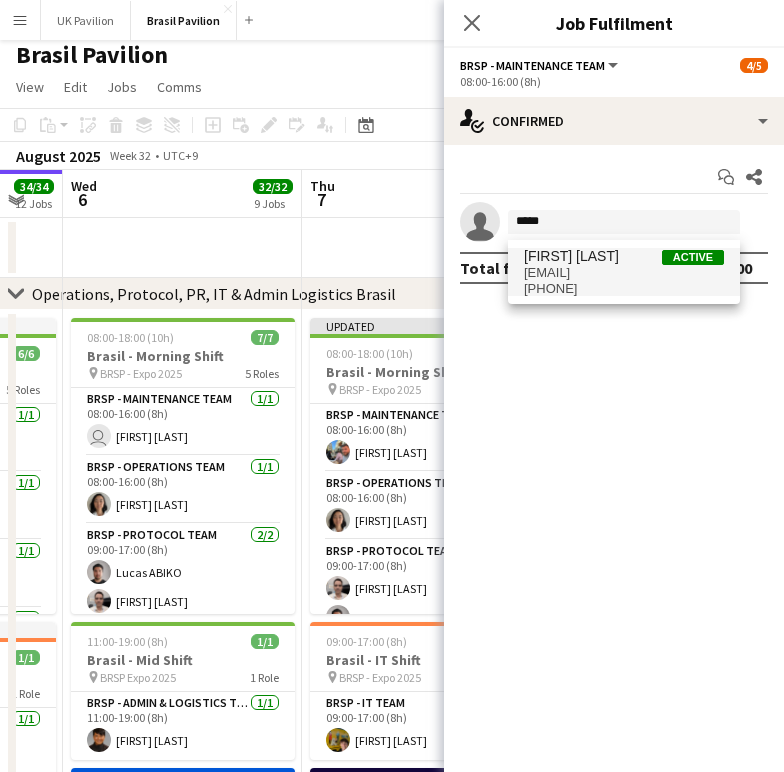 click on "+817078126764" at bounding box center [624, 289] 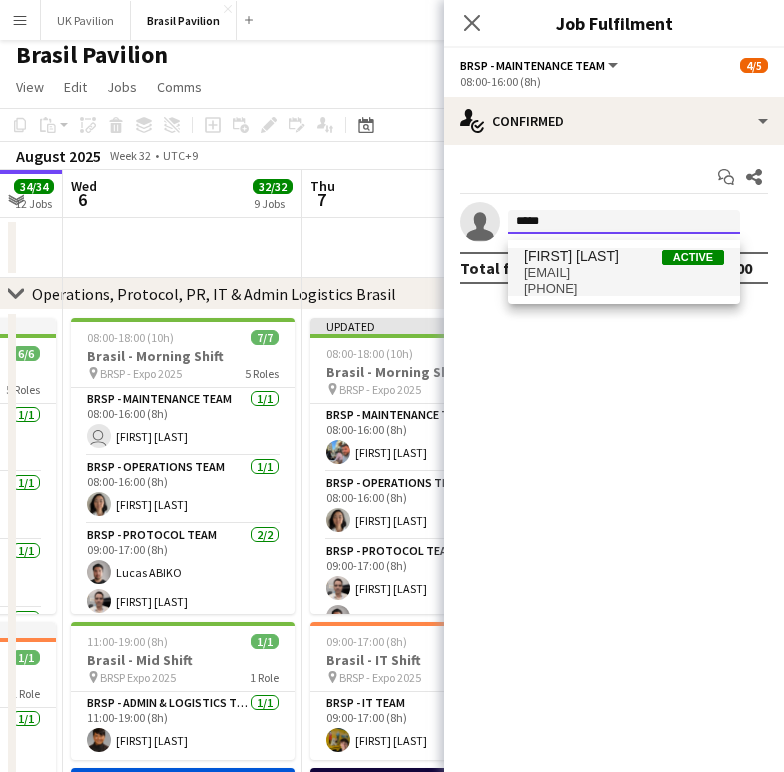 type 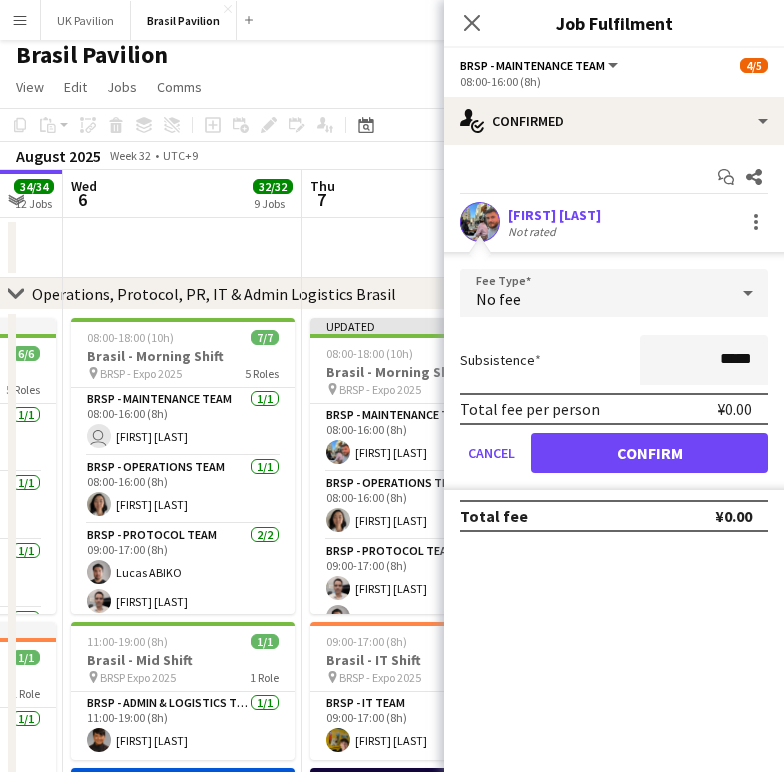 click on "Confirm" at bounding box center [649, 453] 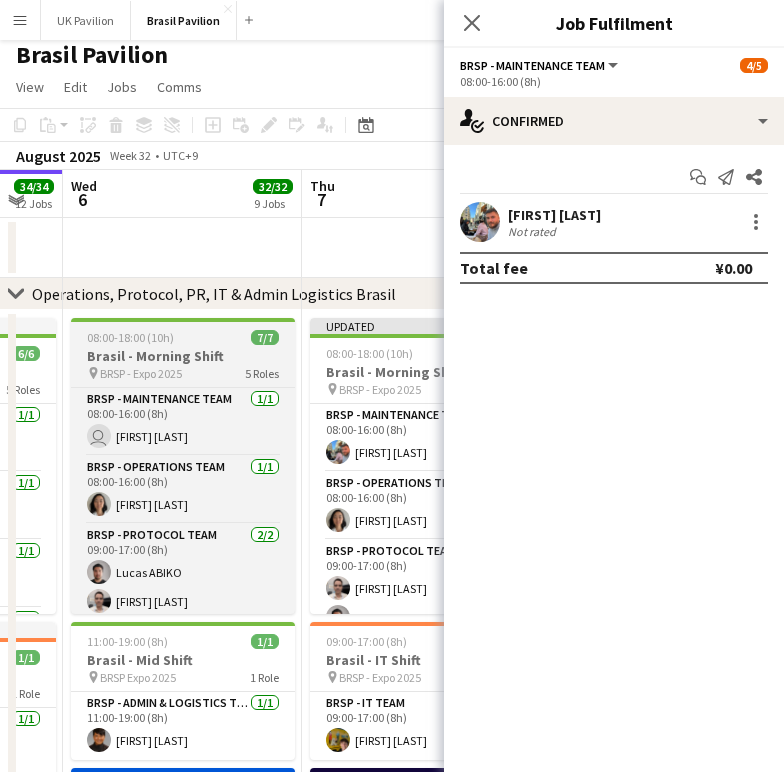 scroll, scrollTop: 7, scrollLeft: 0, axis: vertical 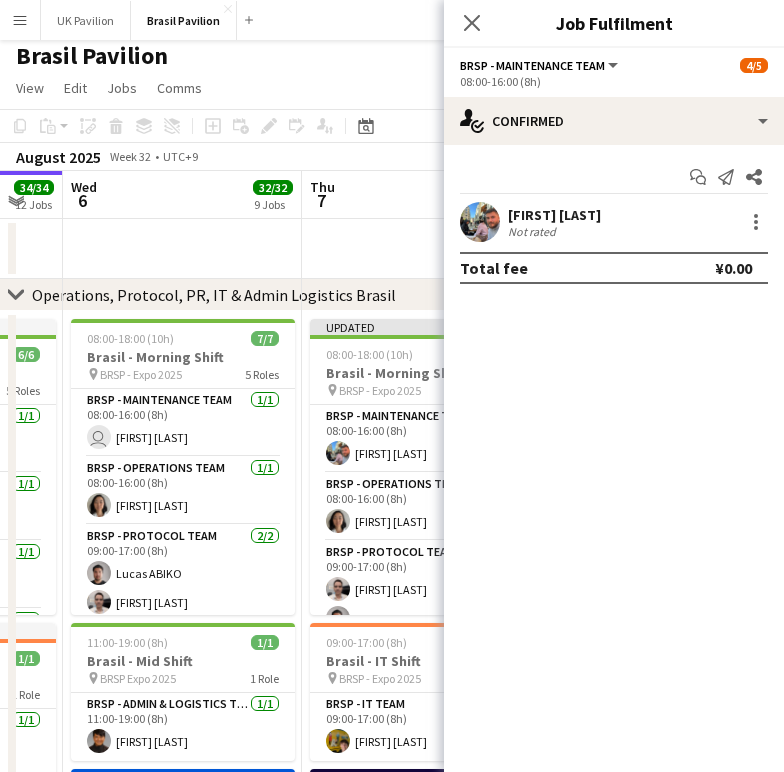 click on "Wed   6   32/32   9 Jobs" at bounding box center [182, 195] 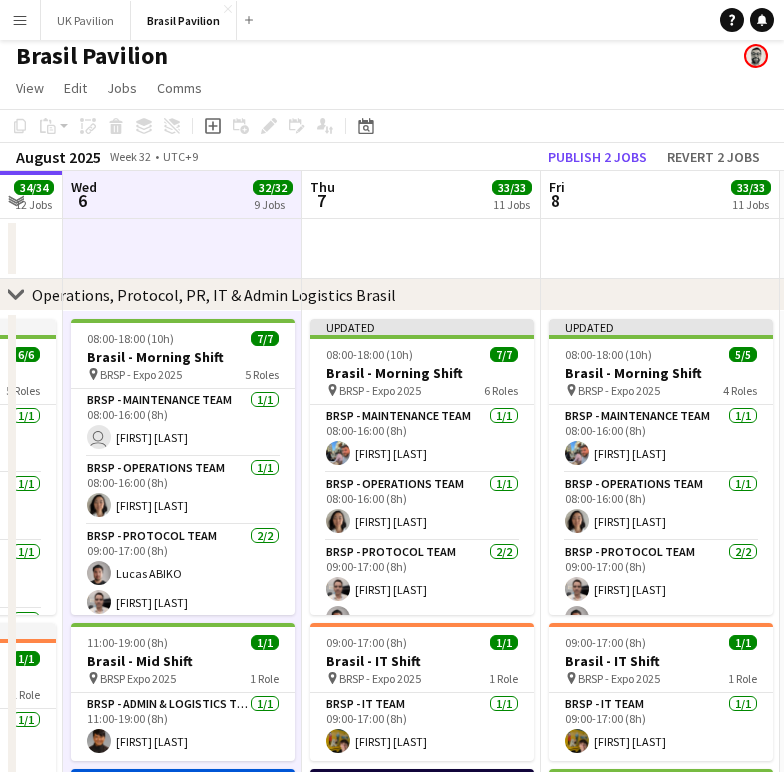 click on "Menu" at bounding box center (20, 20) 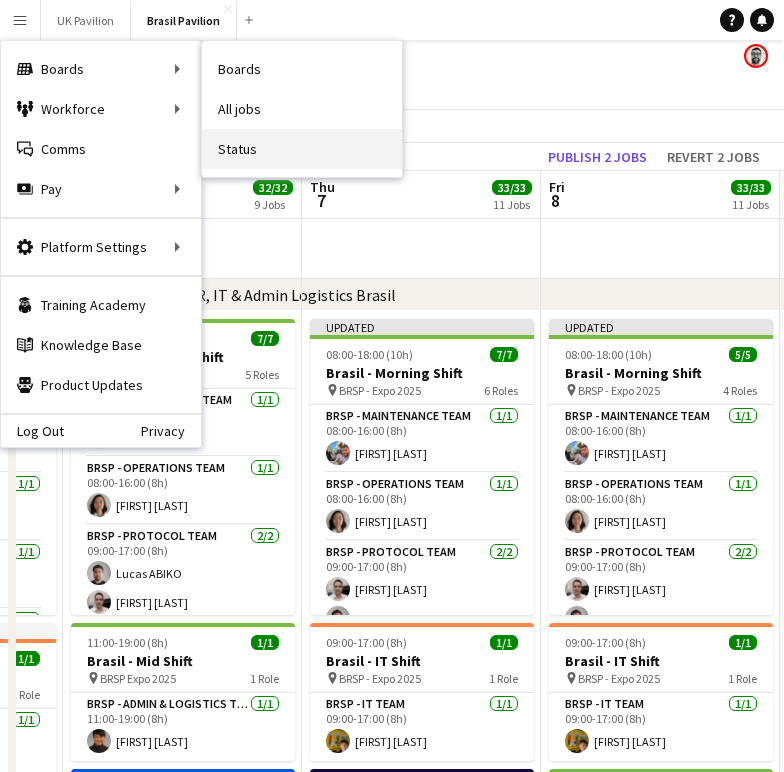 click on "Status" at bounding box center (302, 149) 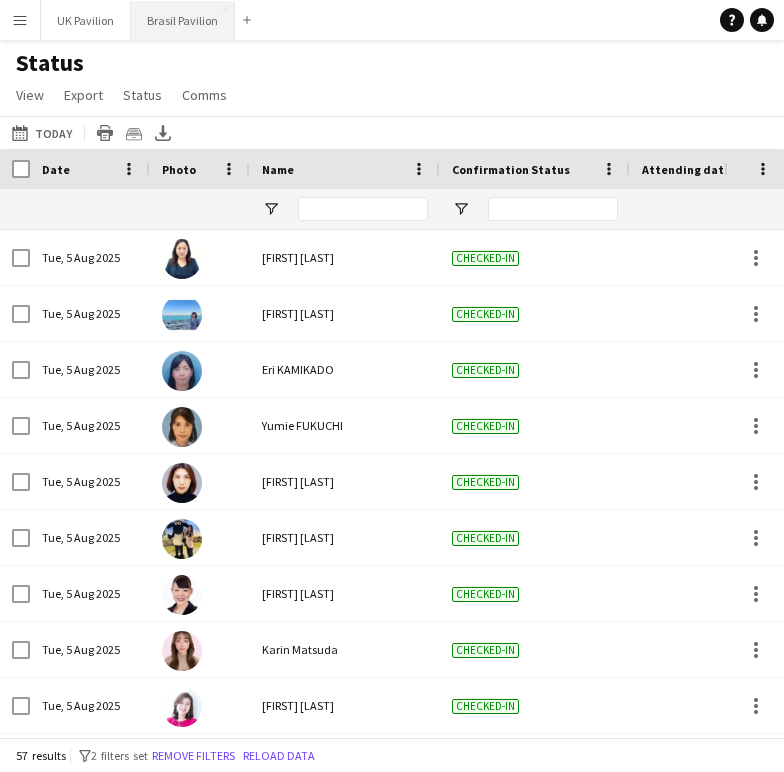 click on "Brasil Pavilion
Close" at bounding box center (183, 20) 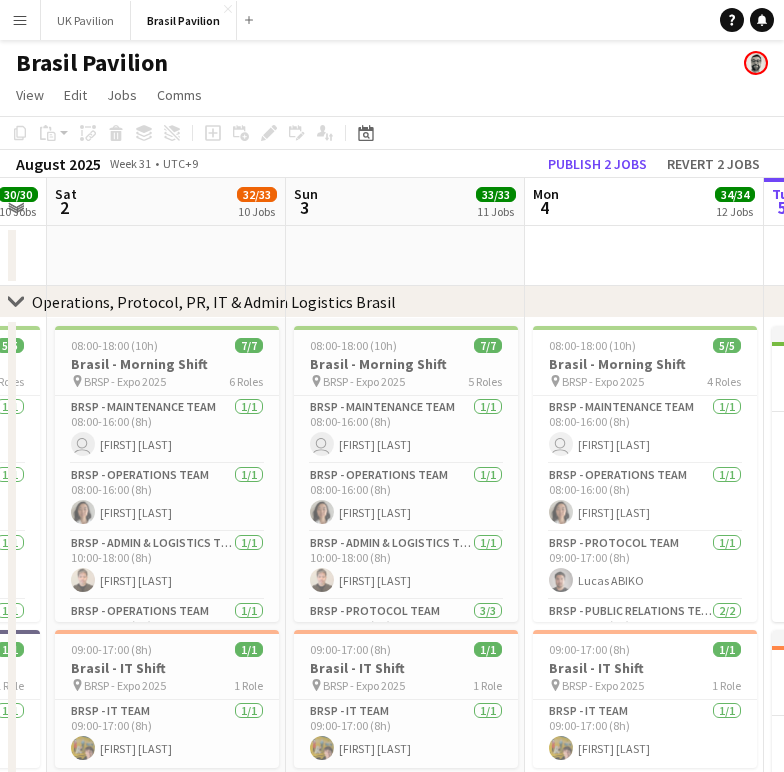 scroll, scrollTop: 0, scrollLeft: 436, axis: horizontal 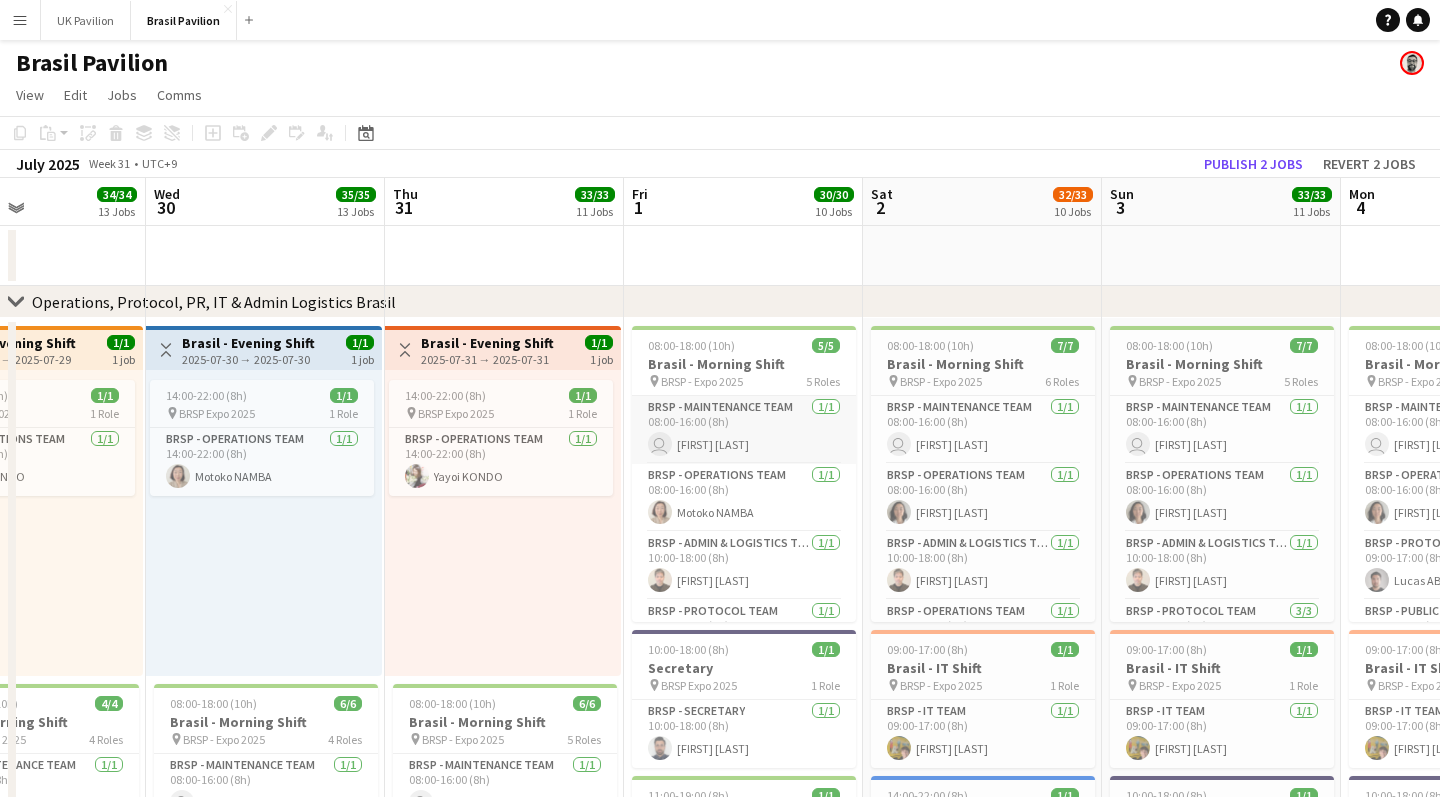 click on "BRSP - Maintenance Team   1/1   08:00-16:00 (8h)
user
Hiroki Furumoto" at bounding box center (744, 430) 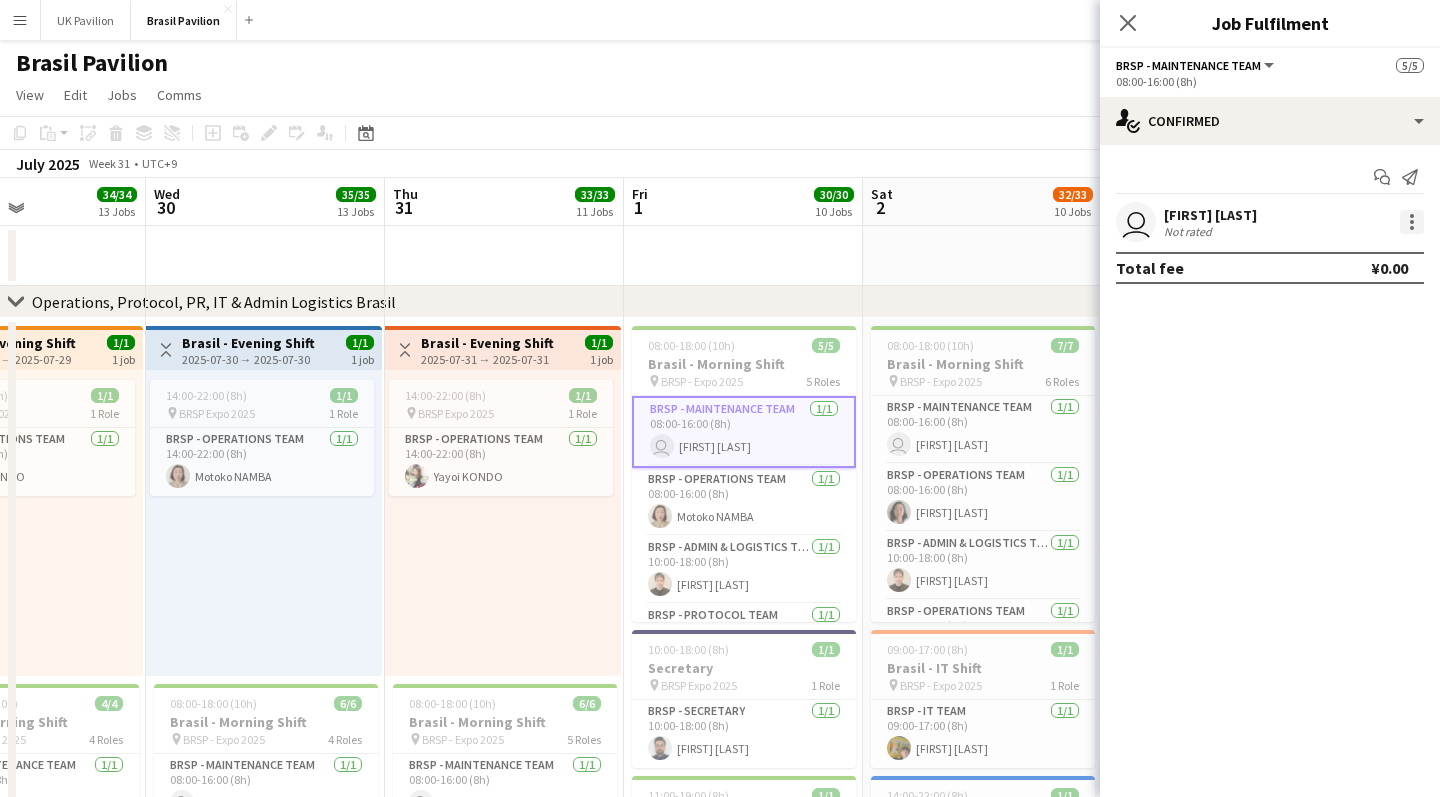 click at bounding box center (1412, 222) 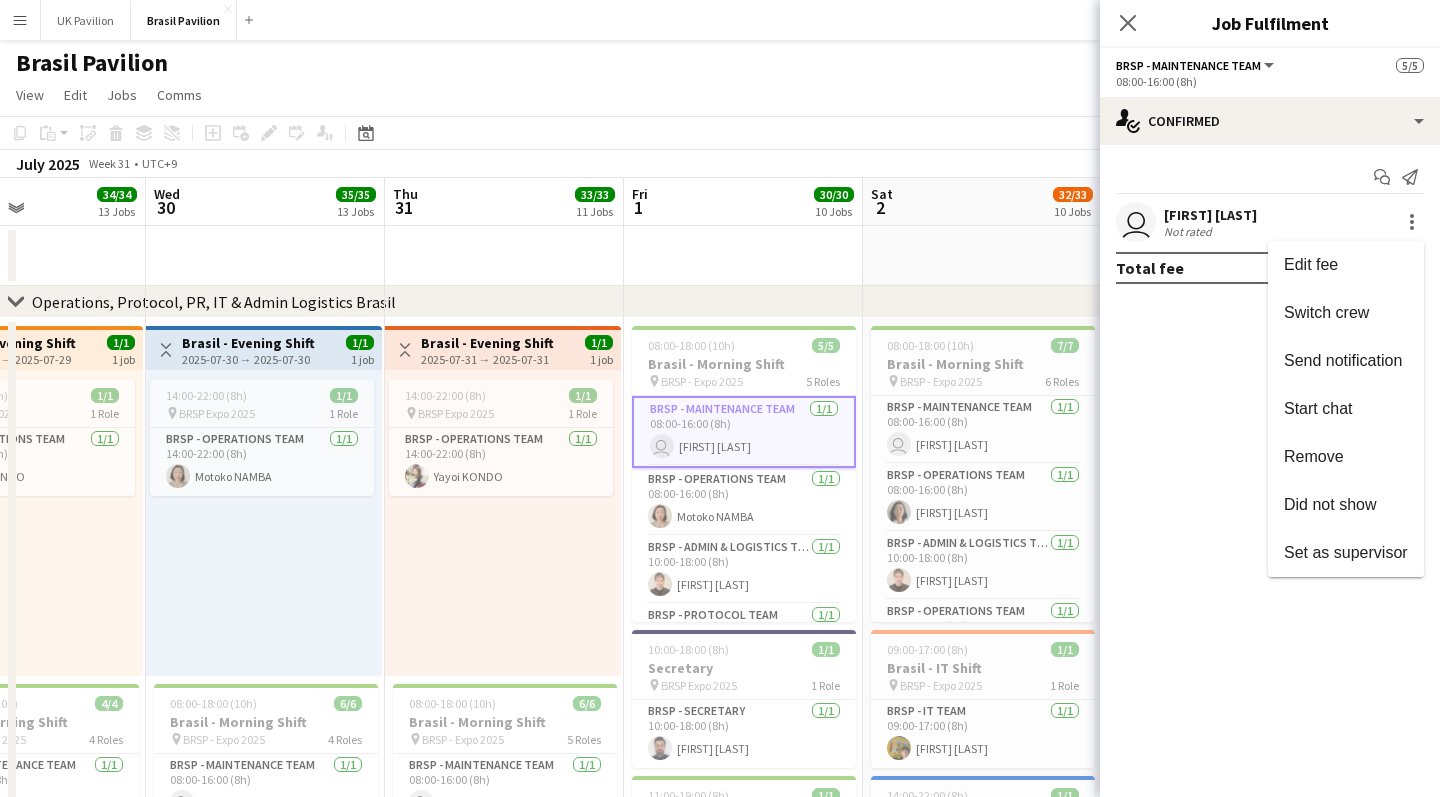 click on "Remove" at bounding box center (1314, 456) 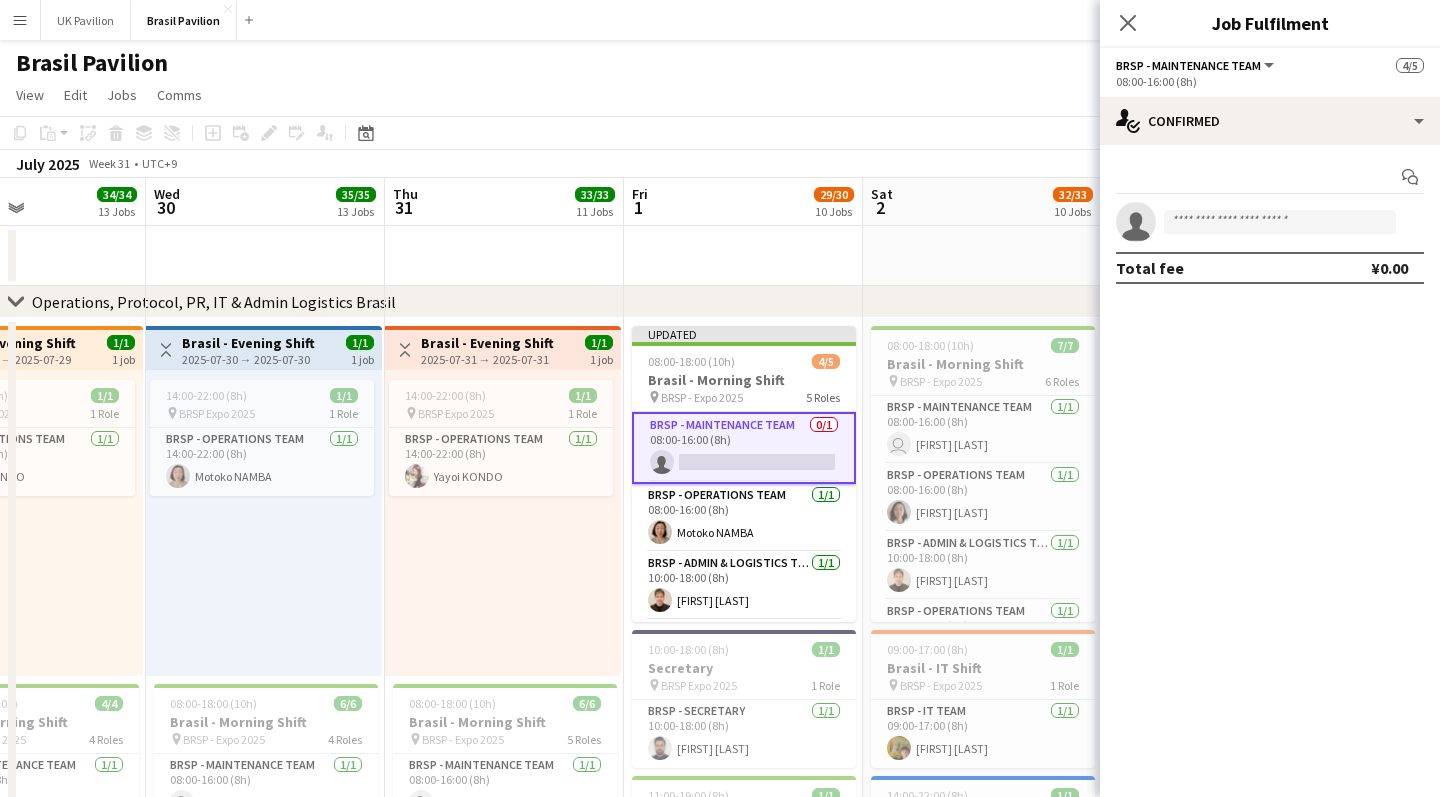 drag, startPoint x: 1124, startPoint y: 17, endPoint x: 971, endPoint y: 111, distance: 179.56892 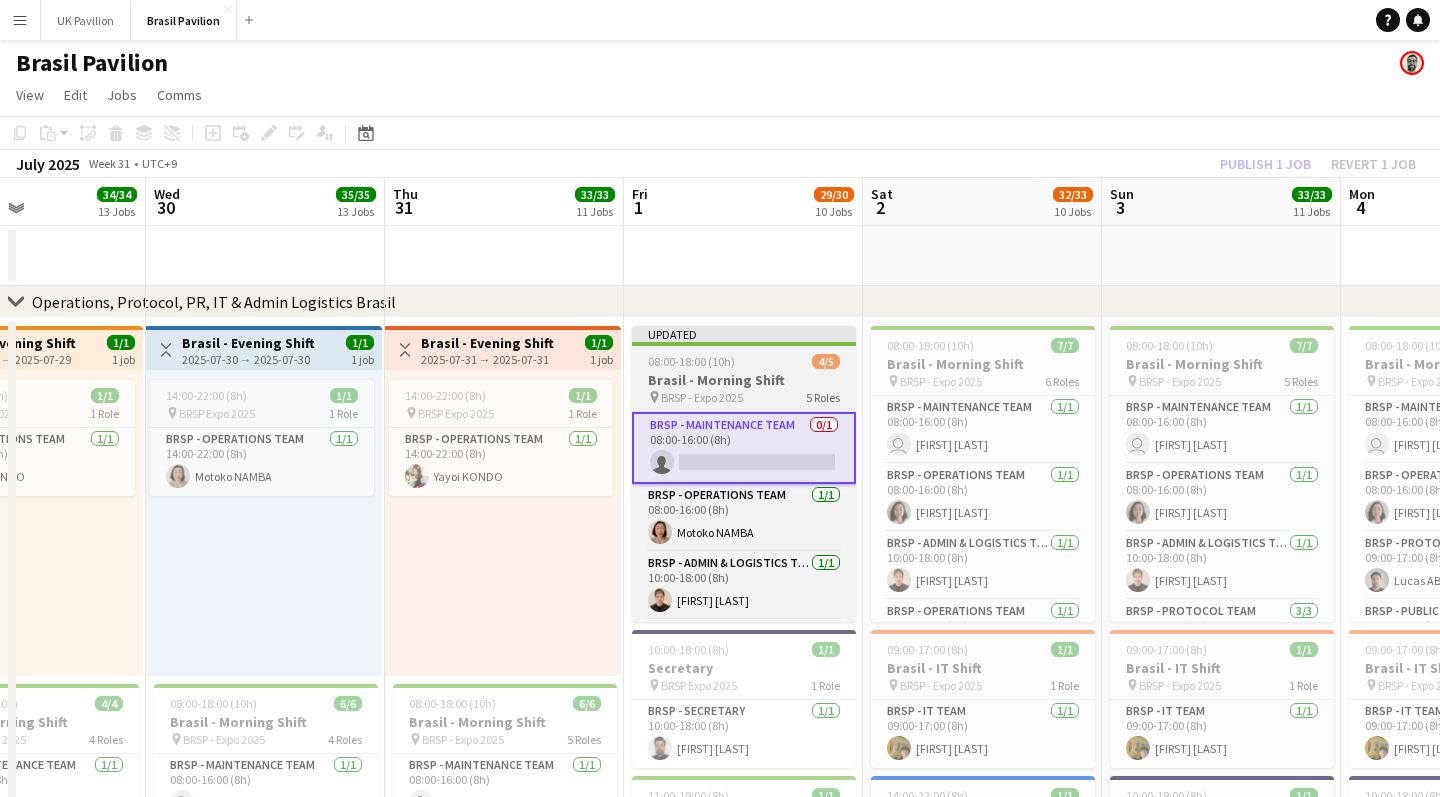 click on "08:00-18:00 (10h)    4/5" at bounding box center [744, 361] 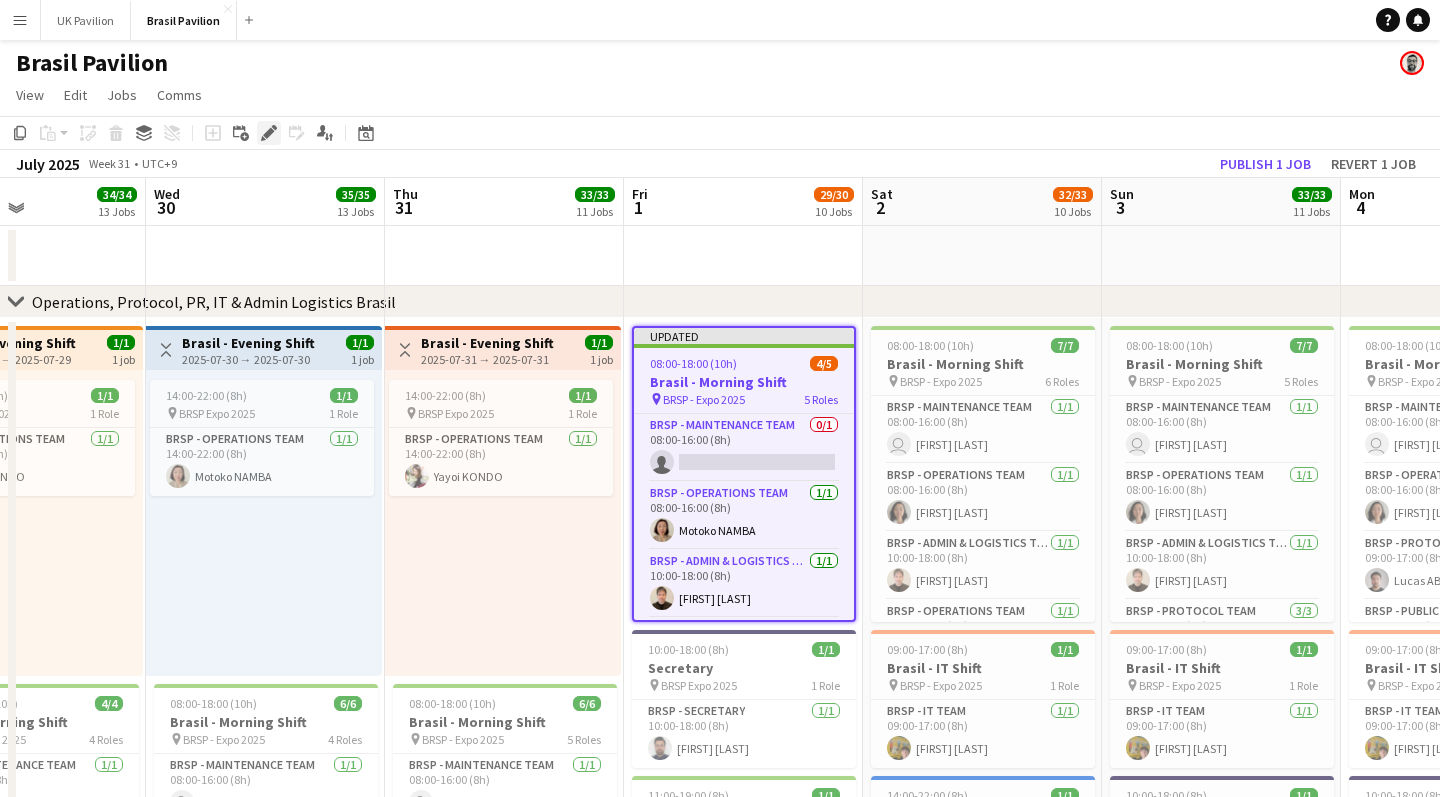 click on "Edit" 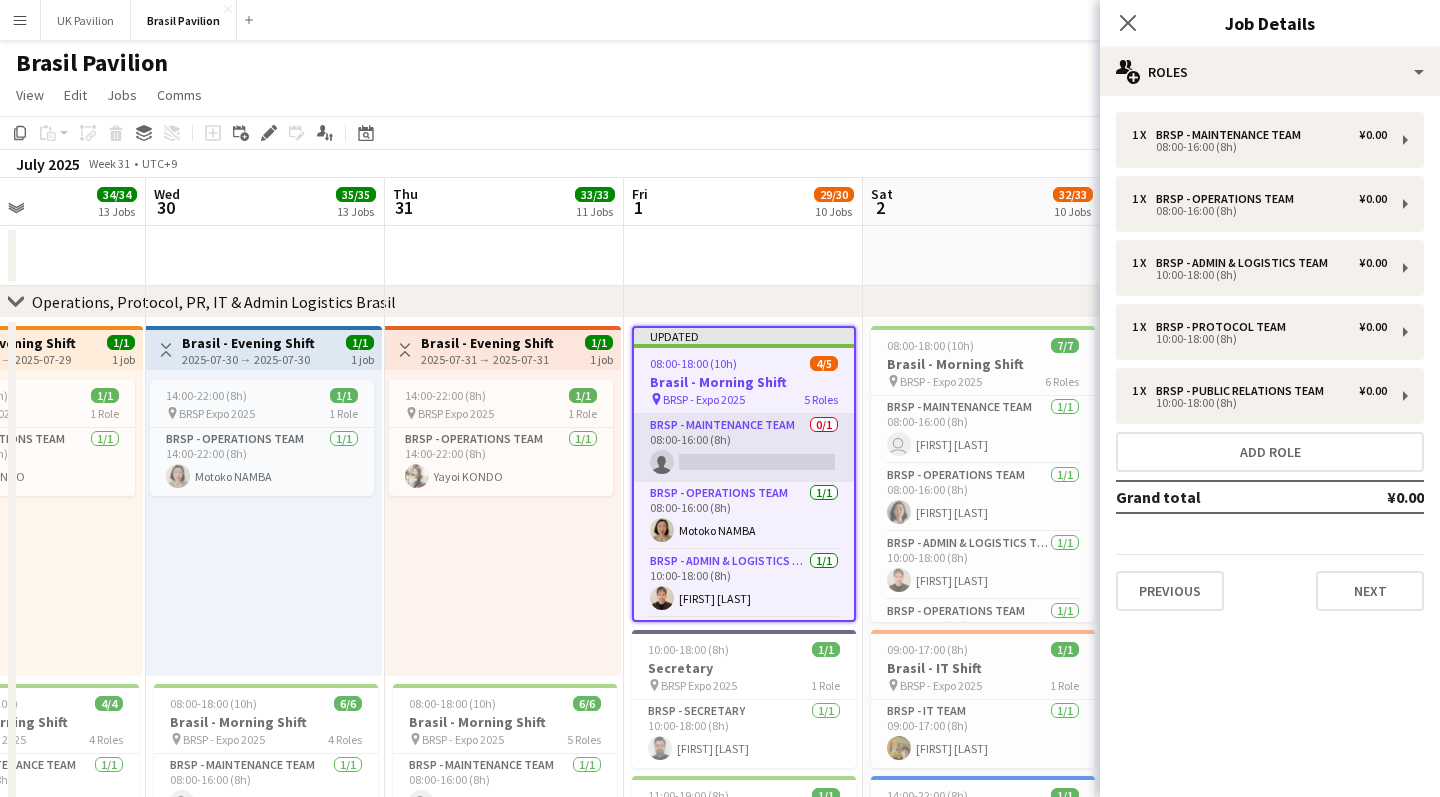 click on "BRSP - Maintenance Team   0/1   08:00-16:00 (8h)
single-neutral-actions" at bounding box center [744, 448] 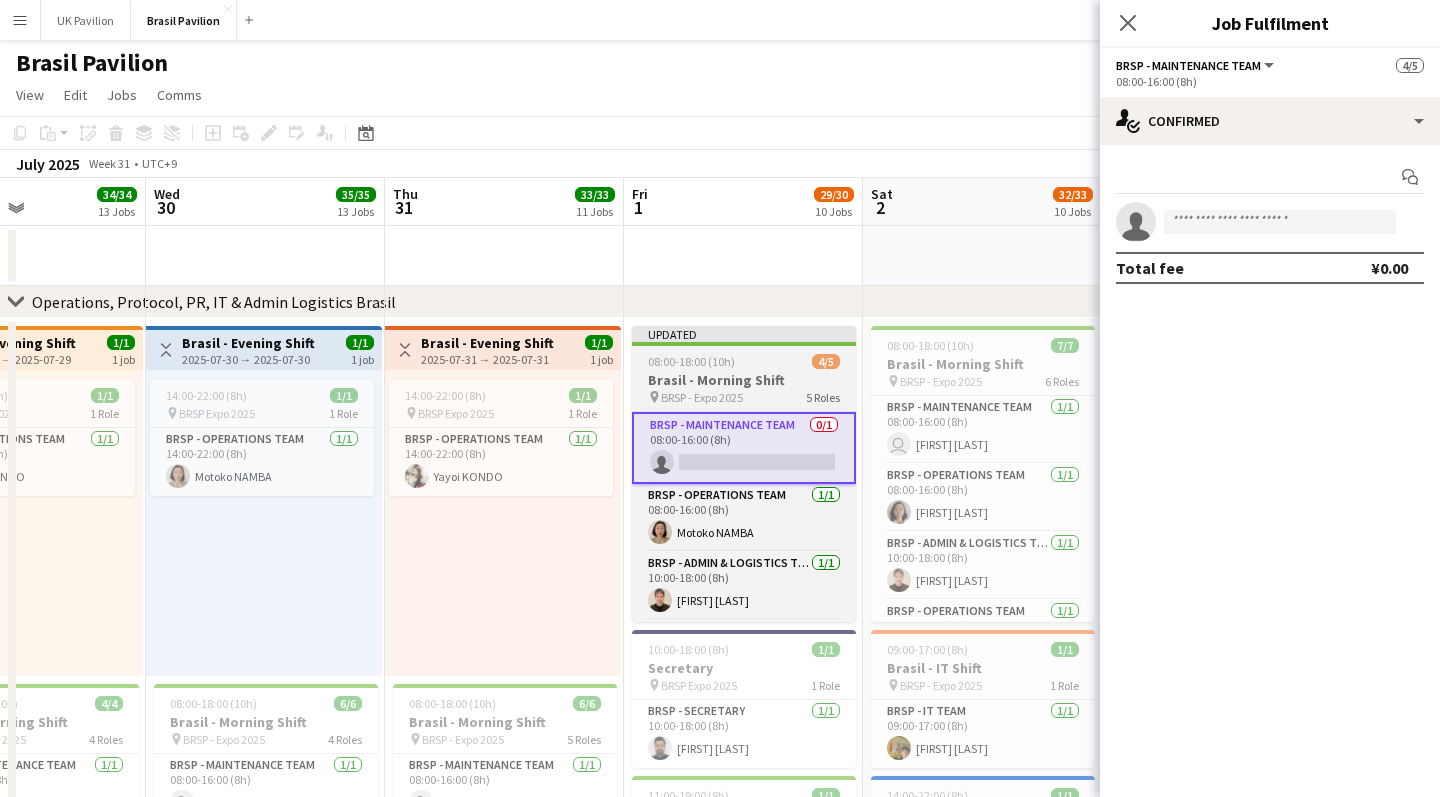 click on "Brasil - Morning Shift" at bounding box center [744, 380] 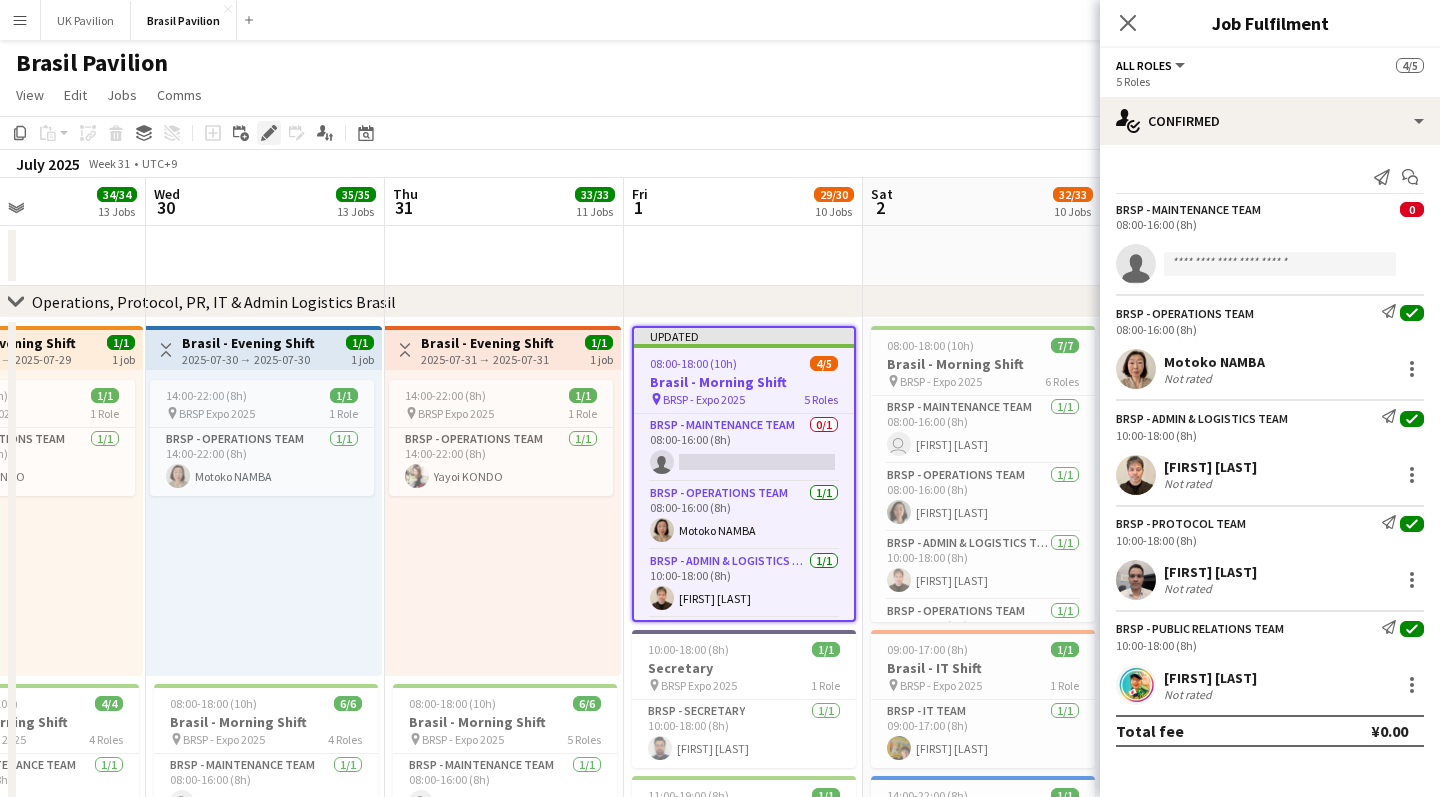 click 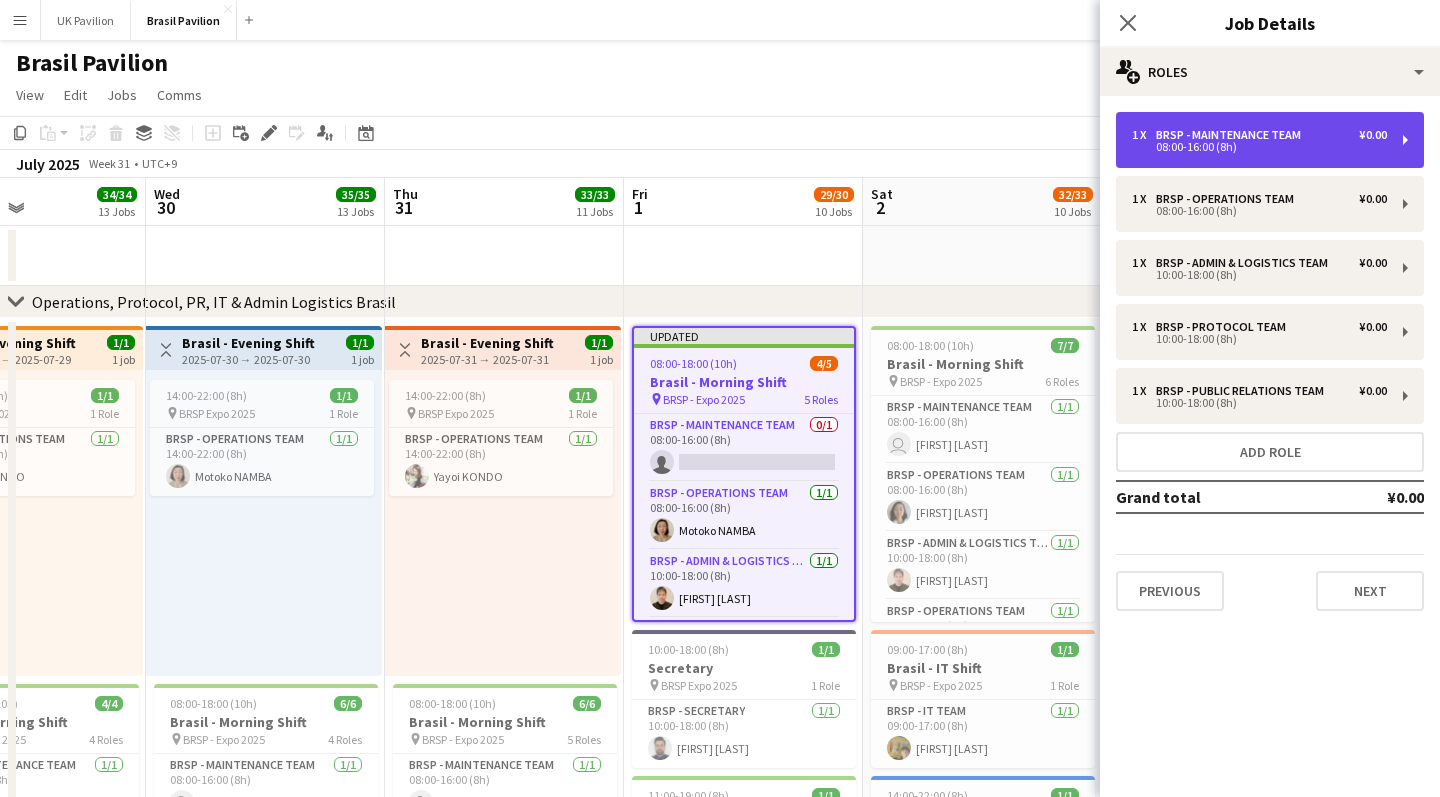 click on "08:00-16:00 (8h)" at bounding box center [1259, 147] 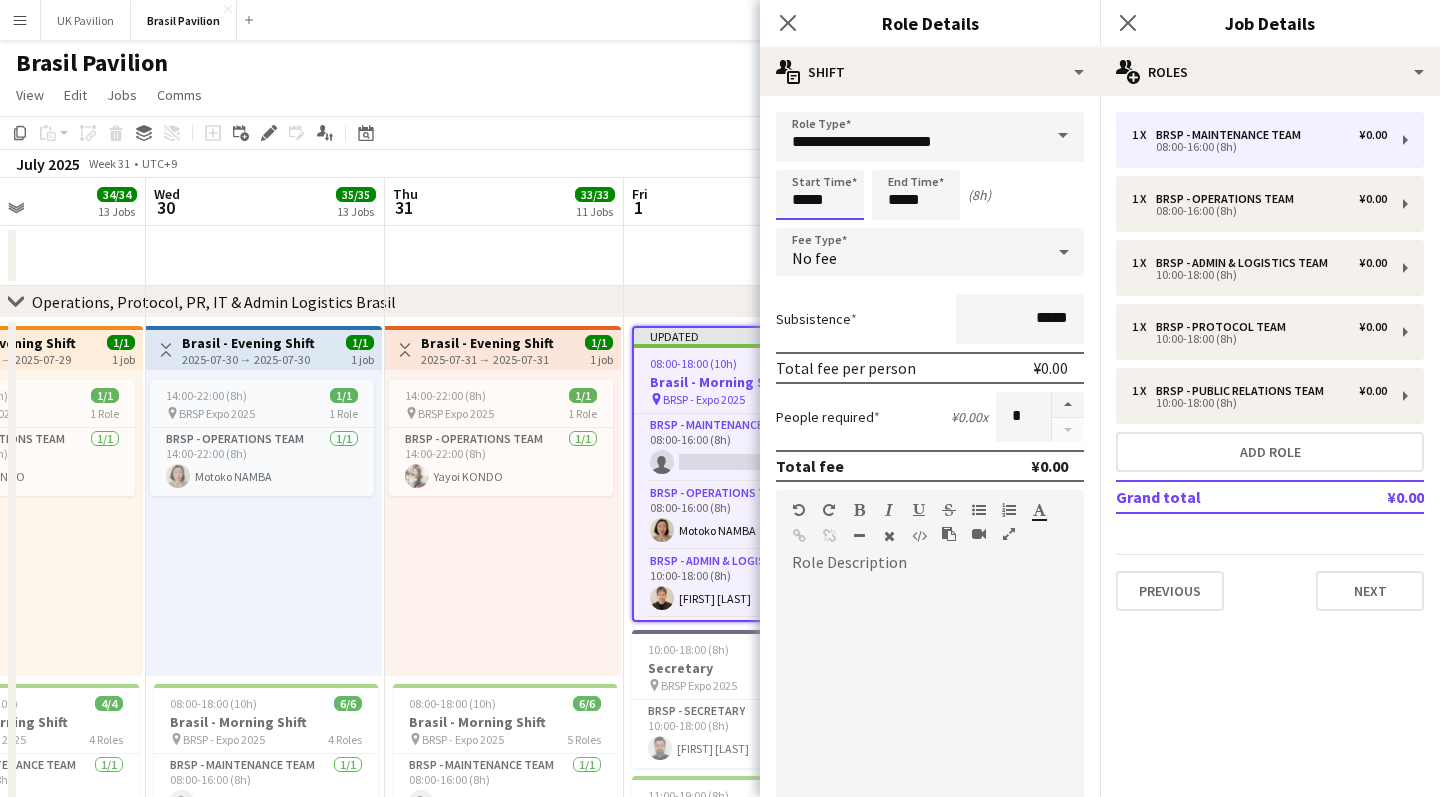 click on "*****" at bounding box center [820, 195] 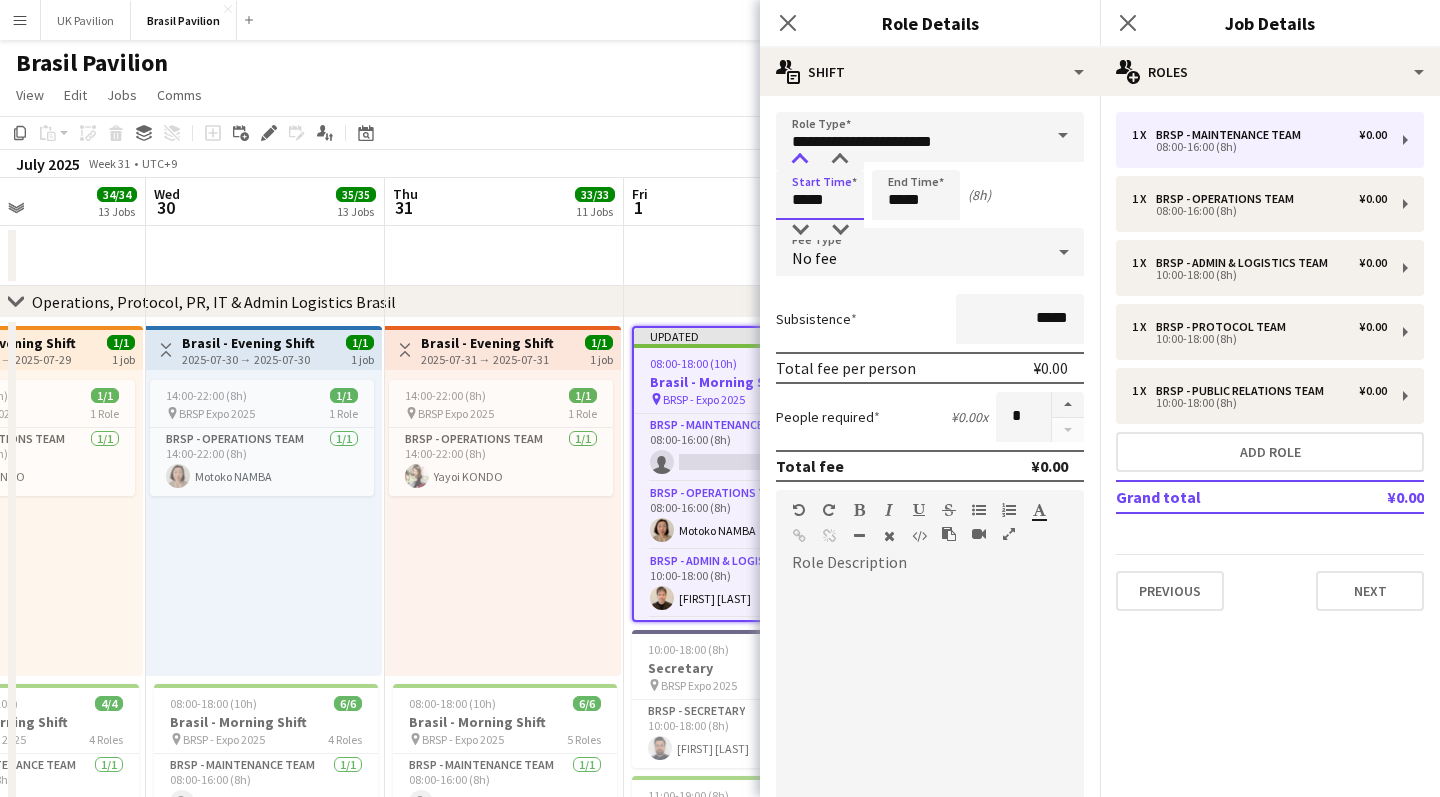click at bounding box center (800, 160) 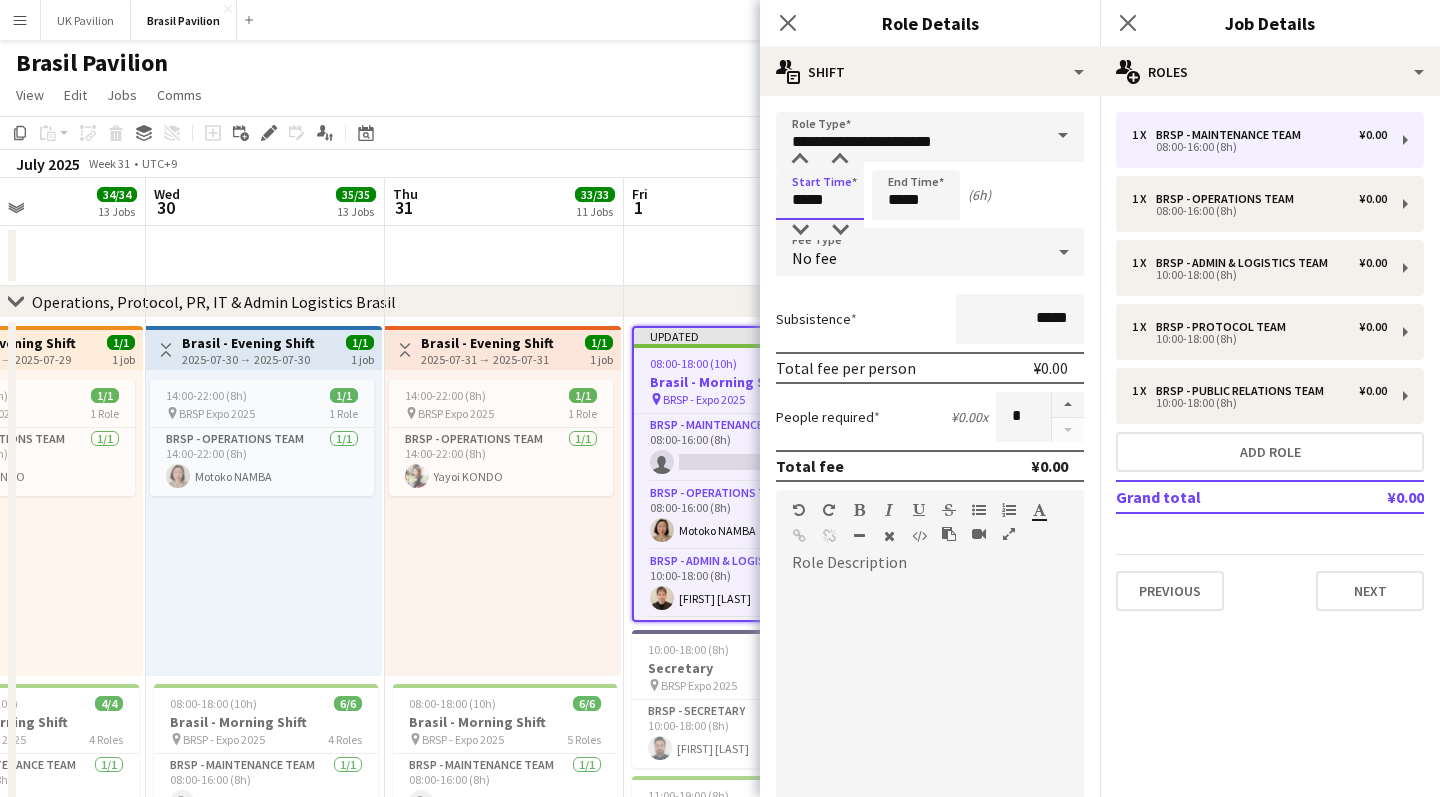 drag, startPoint x: 797, startPoint y: 160, endPoint x: 889, endPoint y: 204, distance: 101.98039 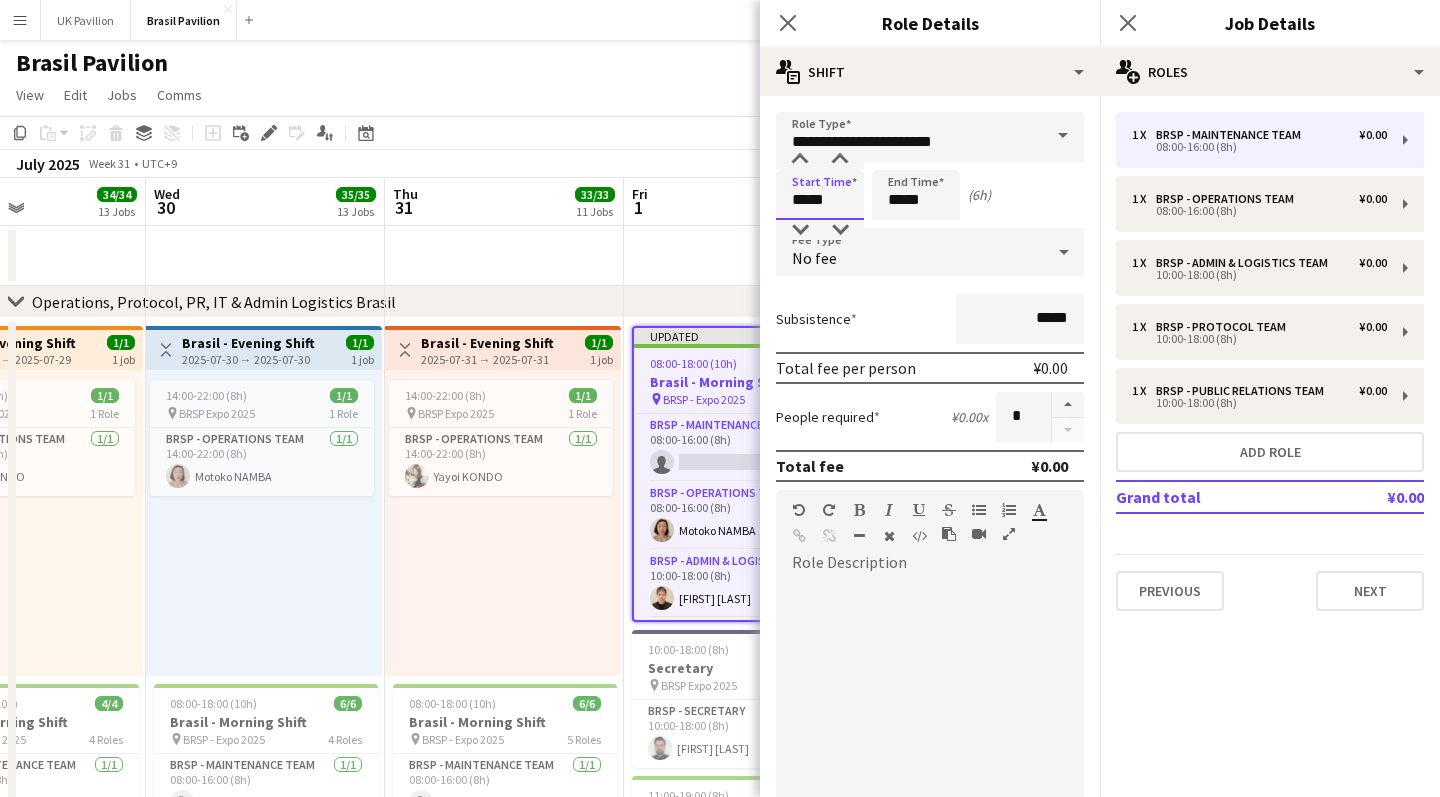 click at bounding box center [800, 160] 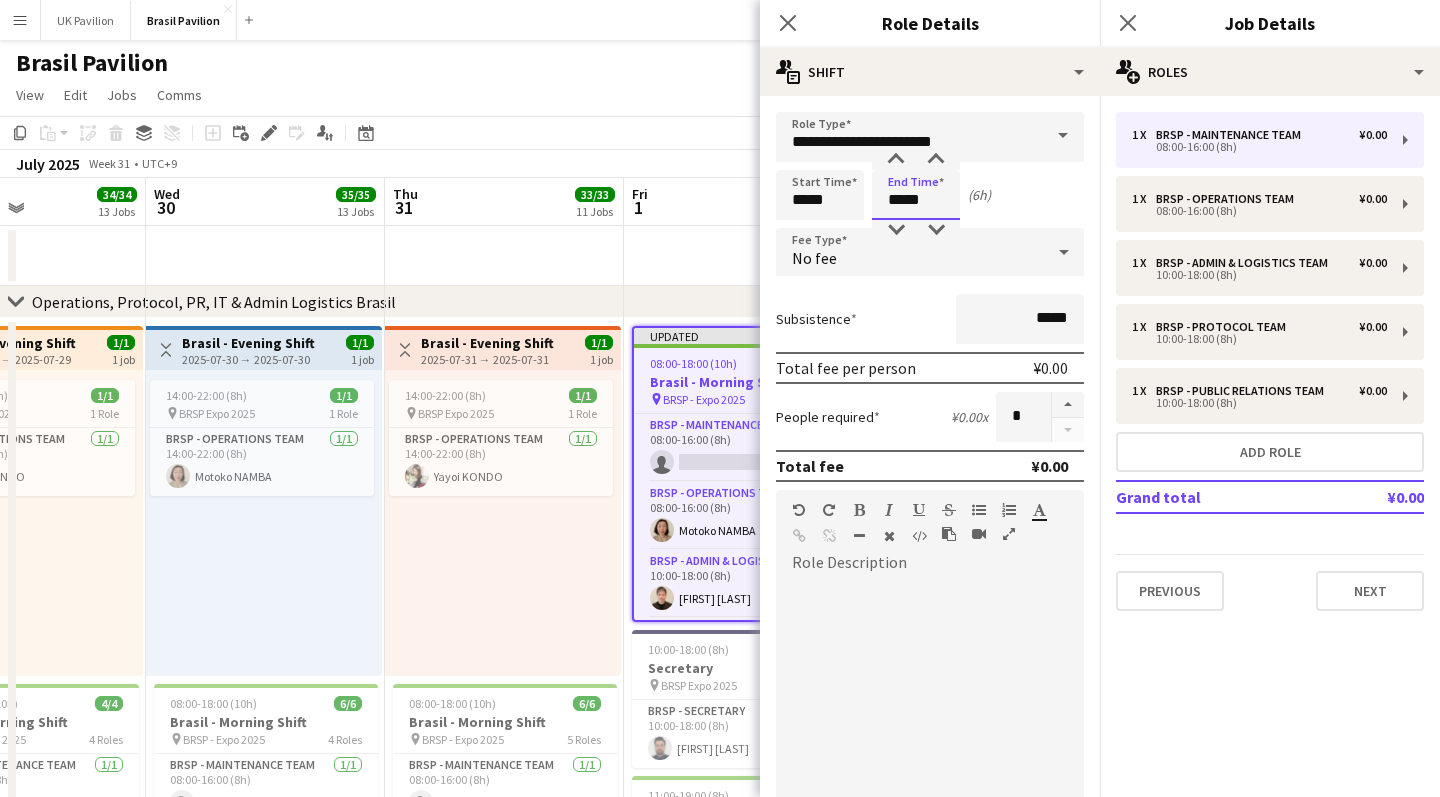 drag, startPoint x: 898, startPoint y: 208, endPoint x: 906, endPoint y: 197, distance: 13.601471 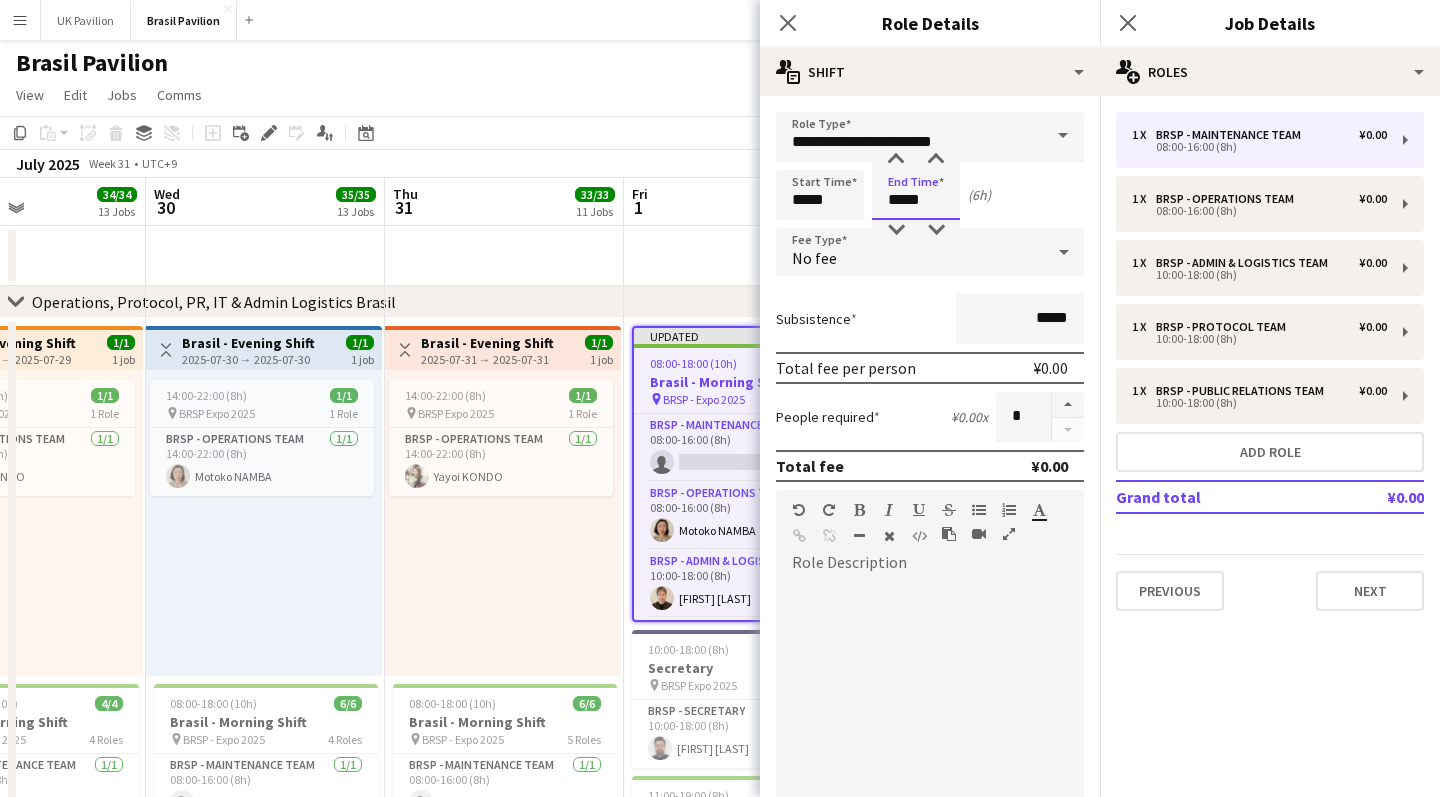 click on "*****" at bounding box center (916, 195) 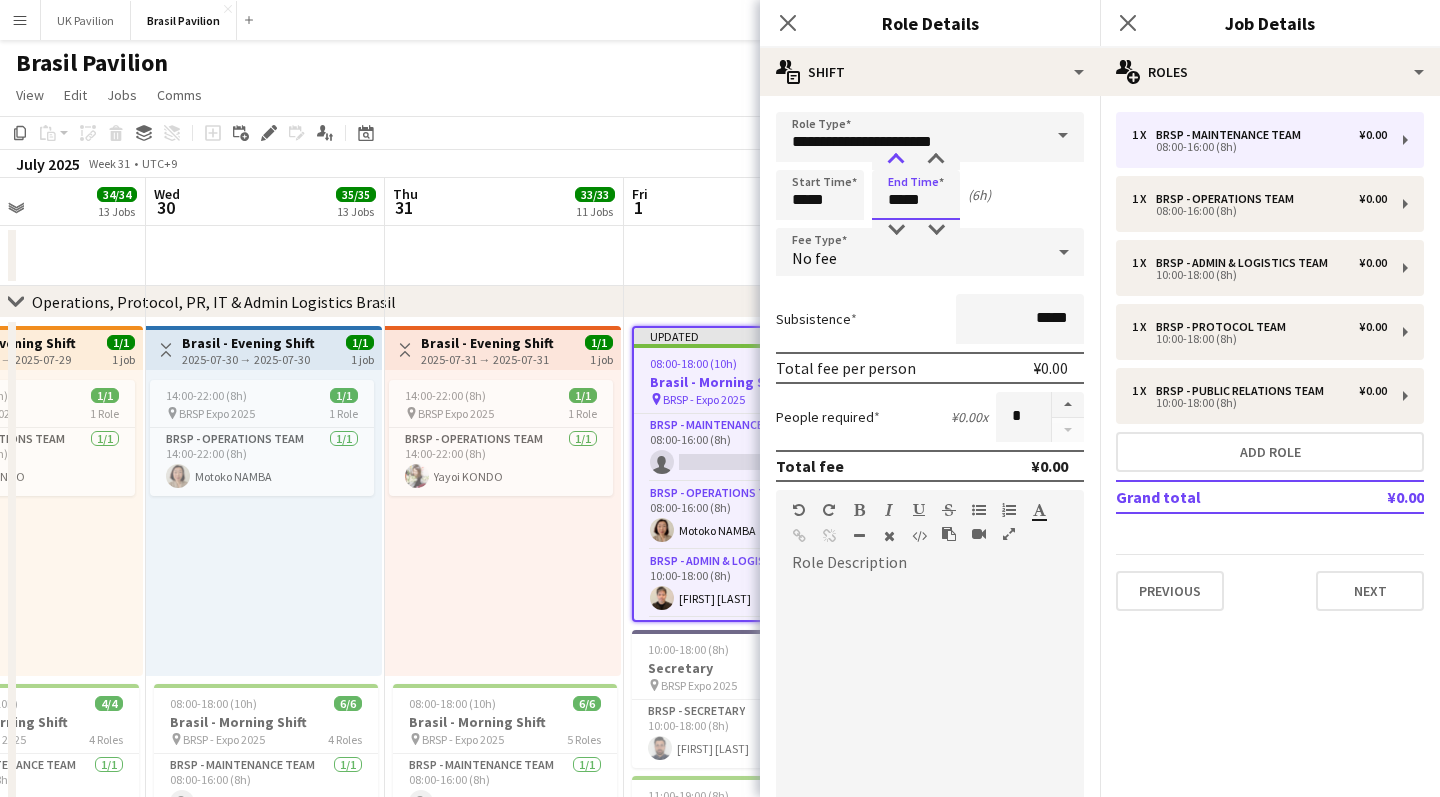 click at bounding box center [896, 160] 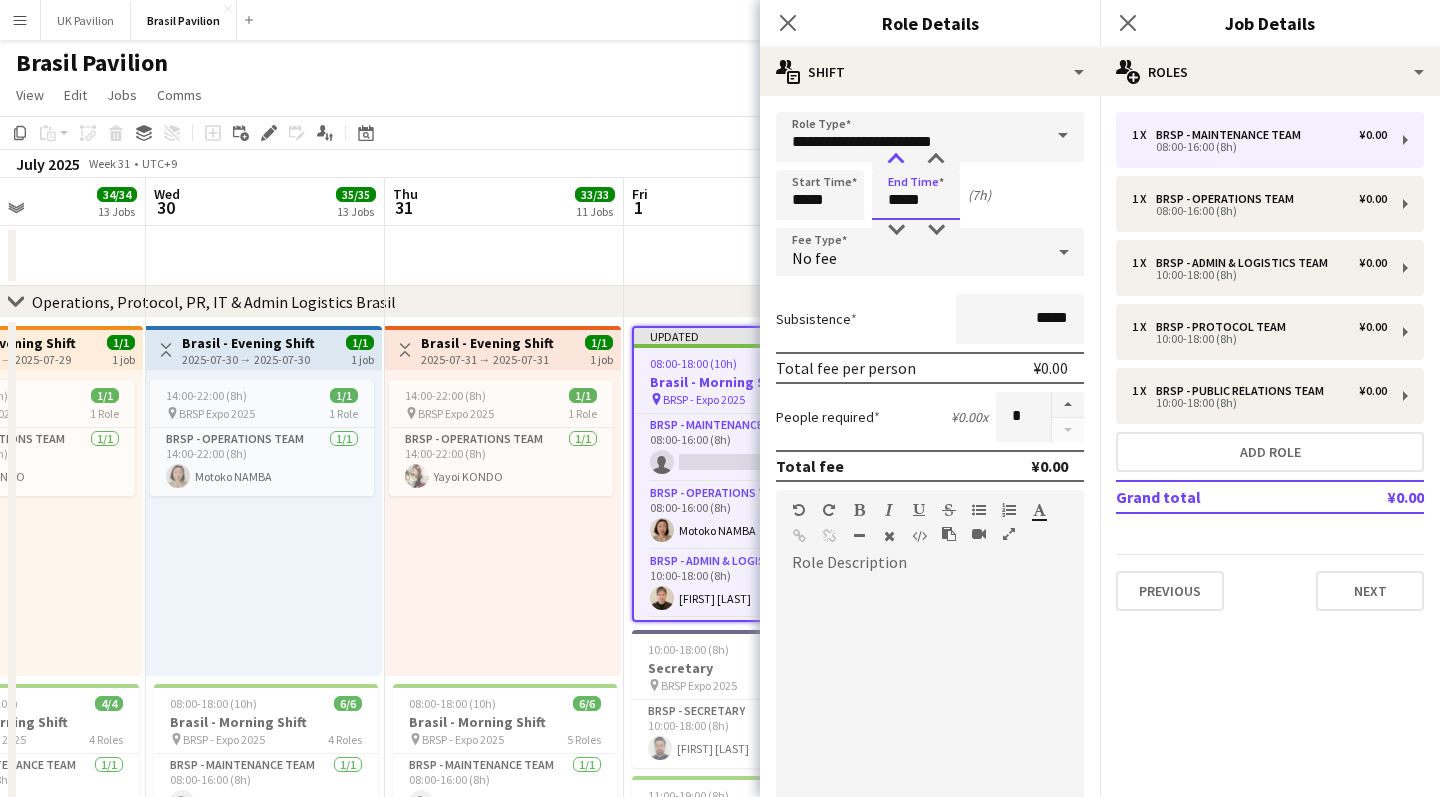 type on "*****" 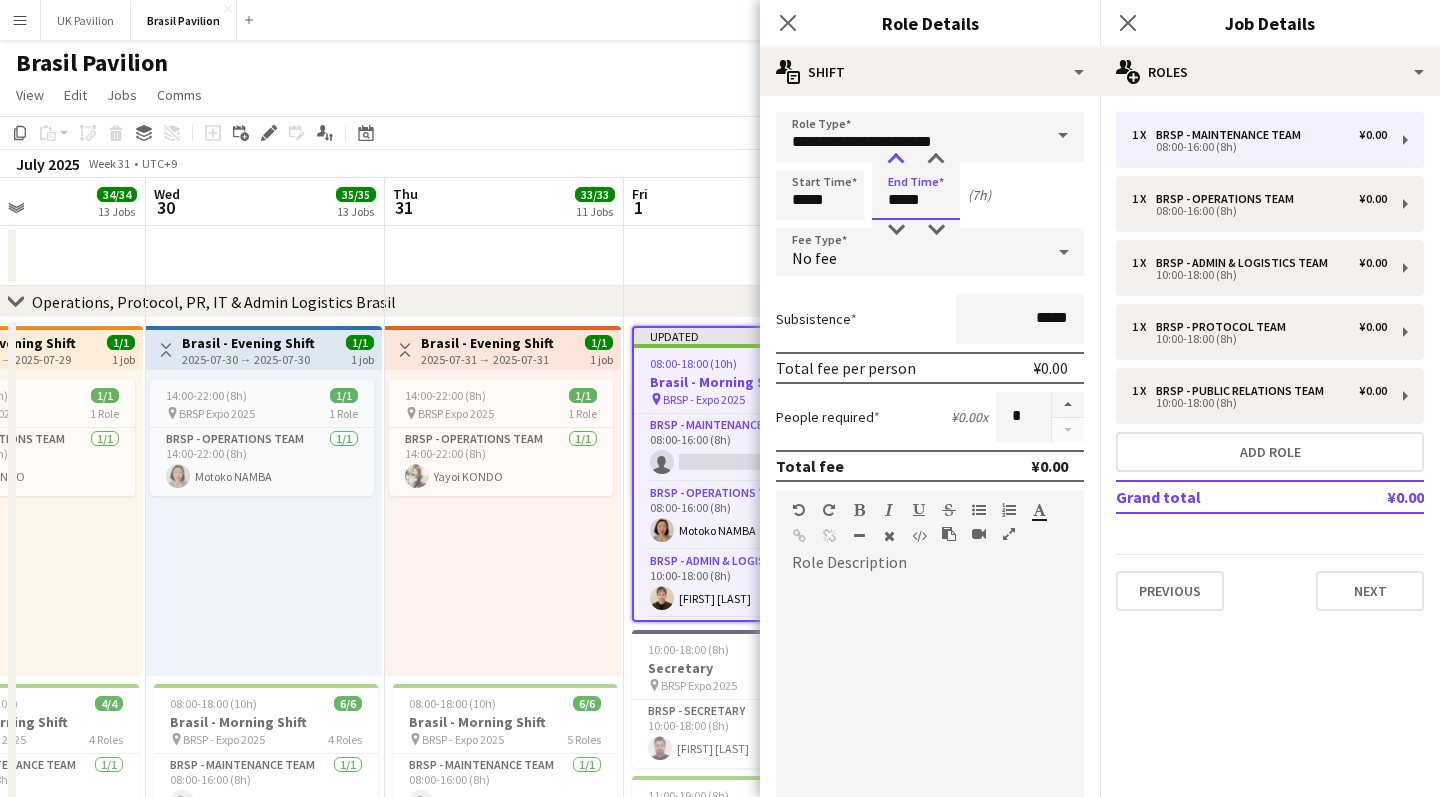 click at bounding box center [896, 160] 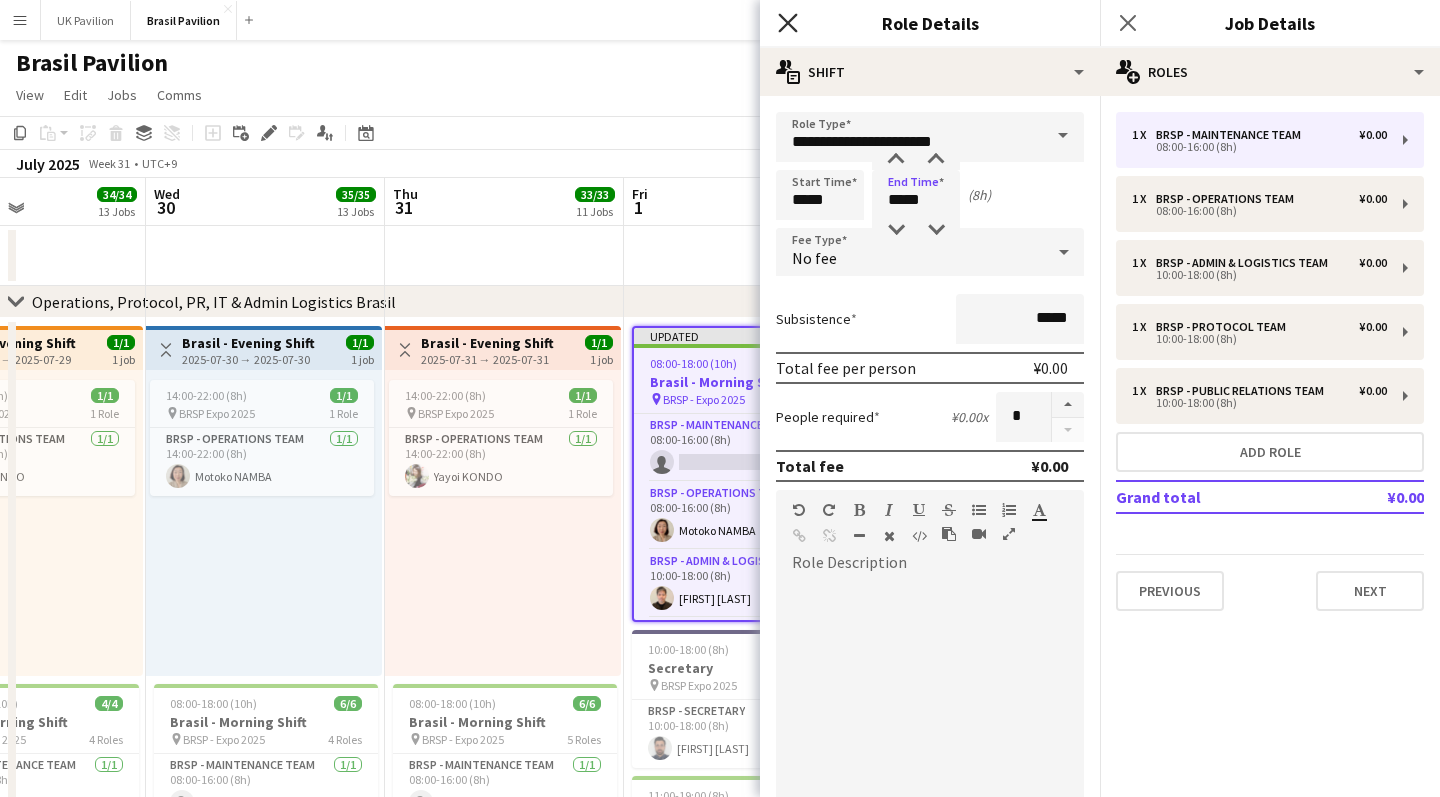 click 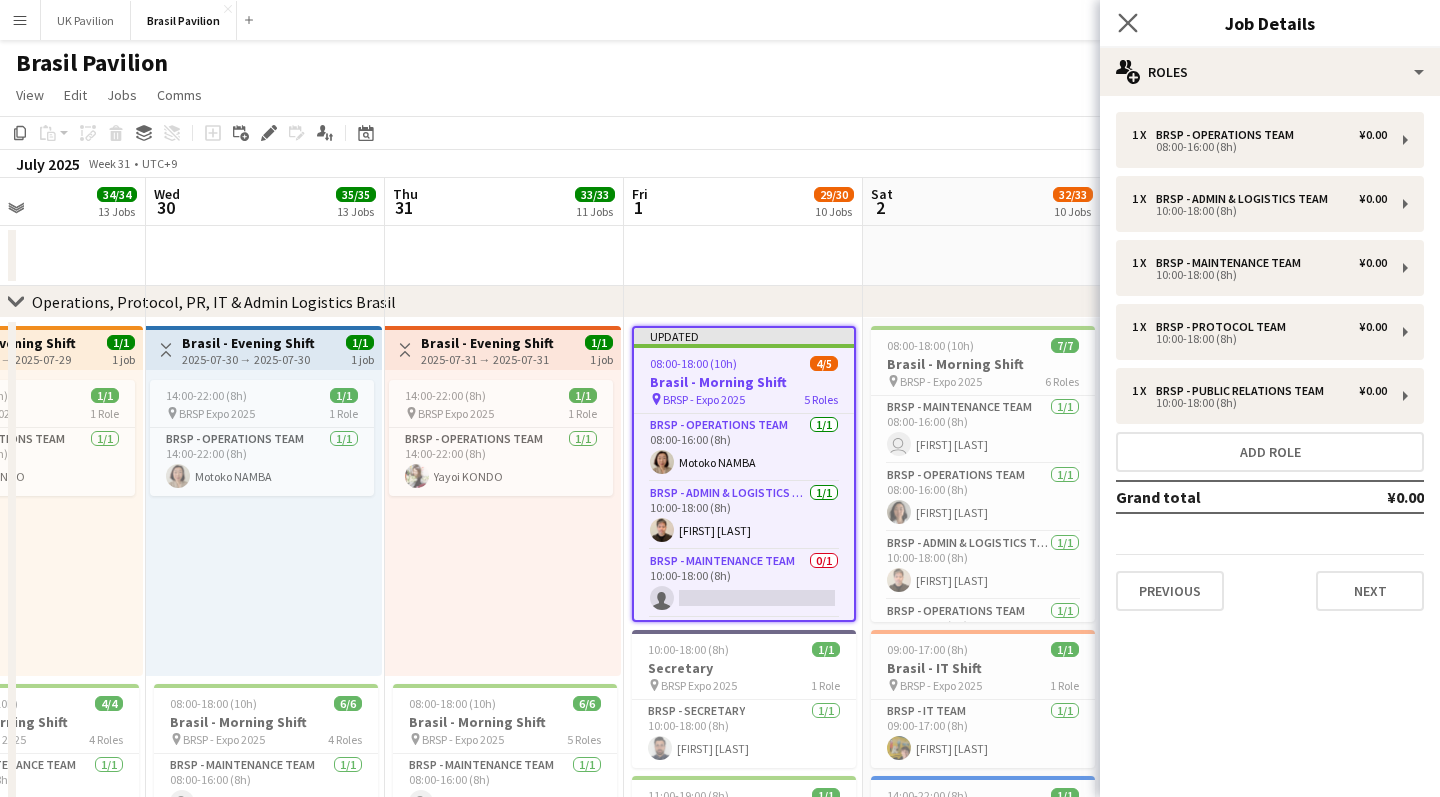 click 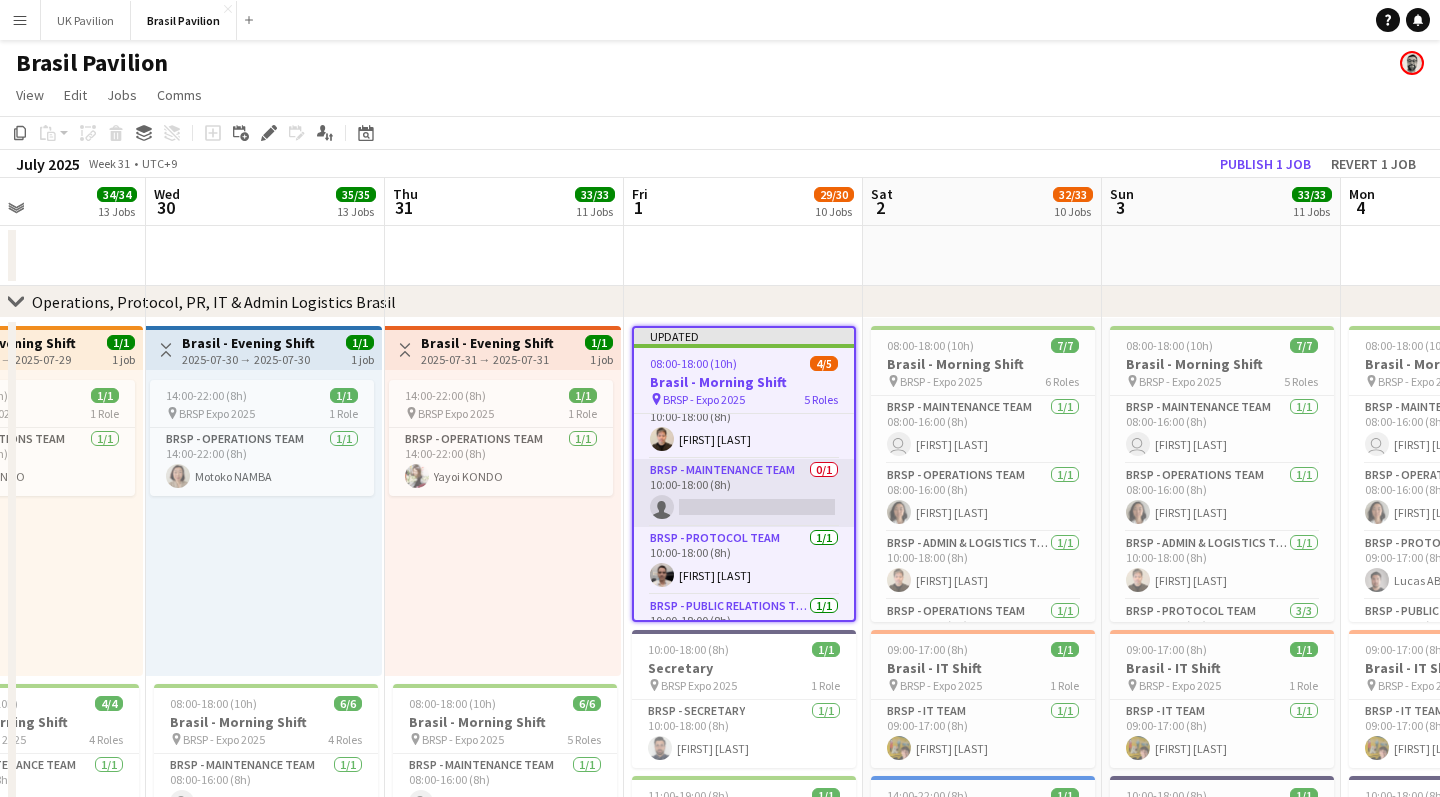 scroll, scrollTop: 93, scrollLeft: 0, axis: vertical 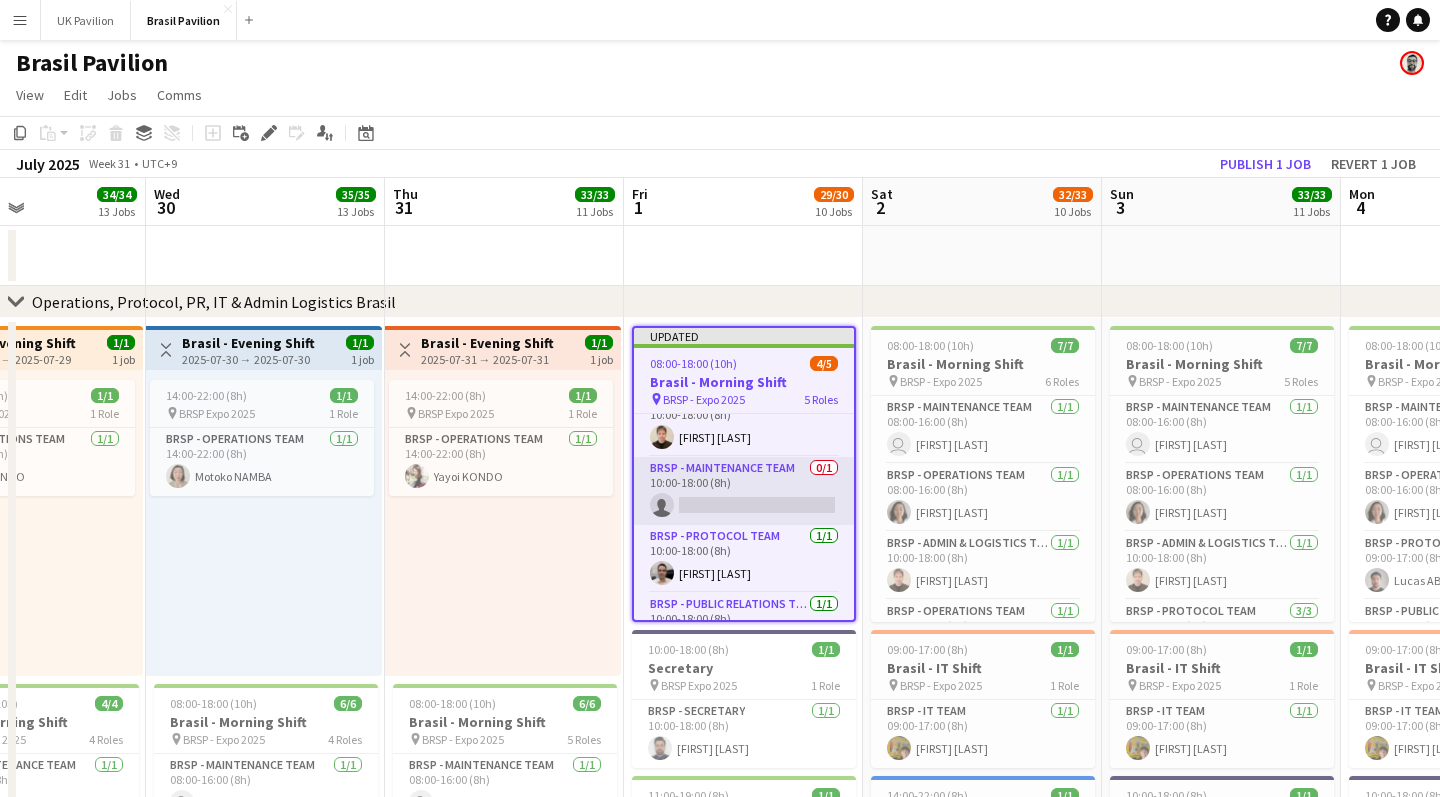 click on "BRSP - Maintenance Team   0/1   10:00-18:00 (8h)
single-neutral-actions" at bounding box center (744, 491) 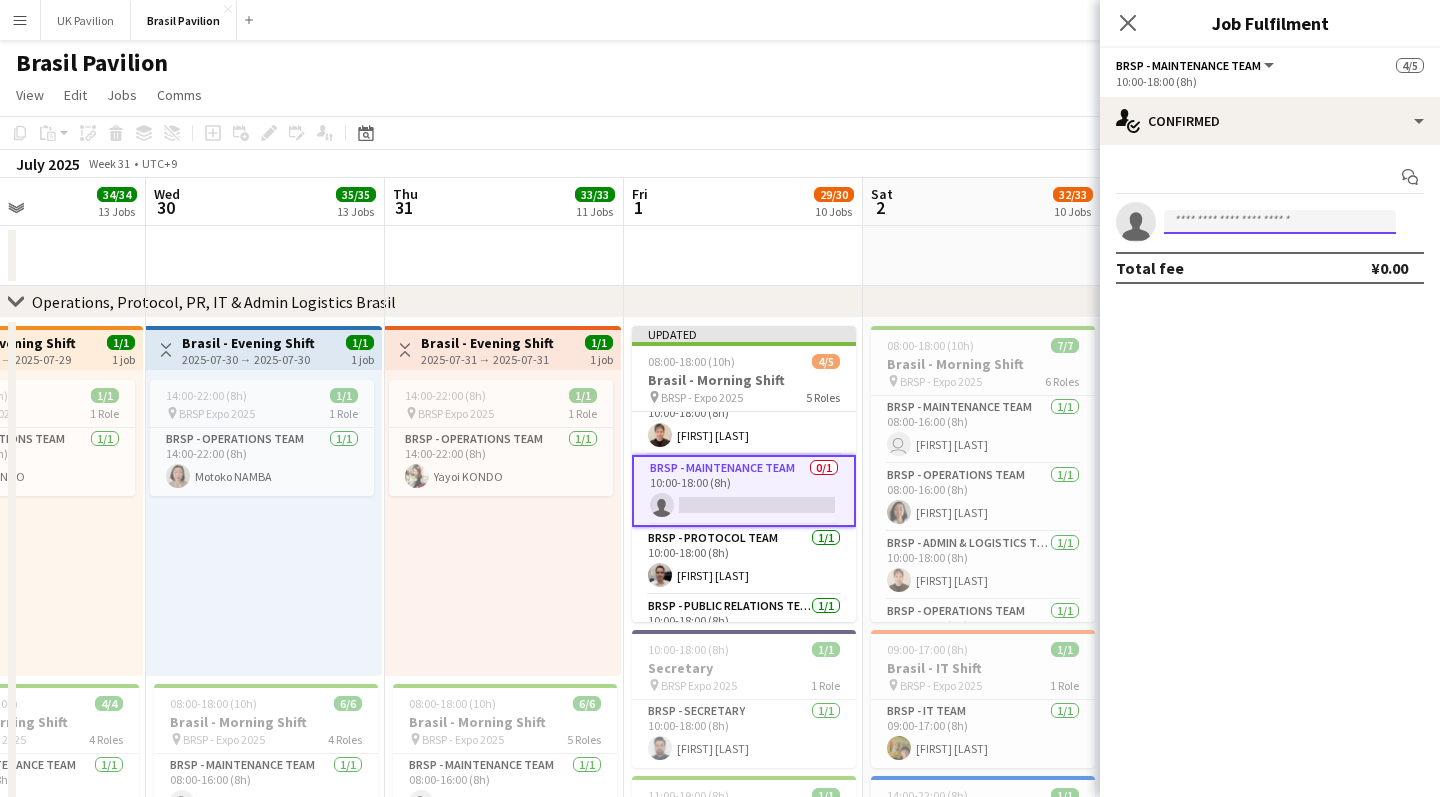 click at bounding box center (1280, 222) 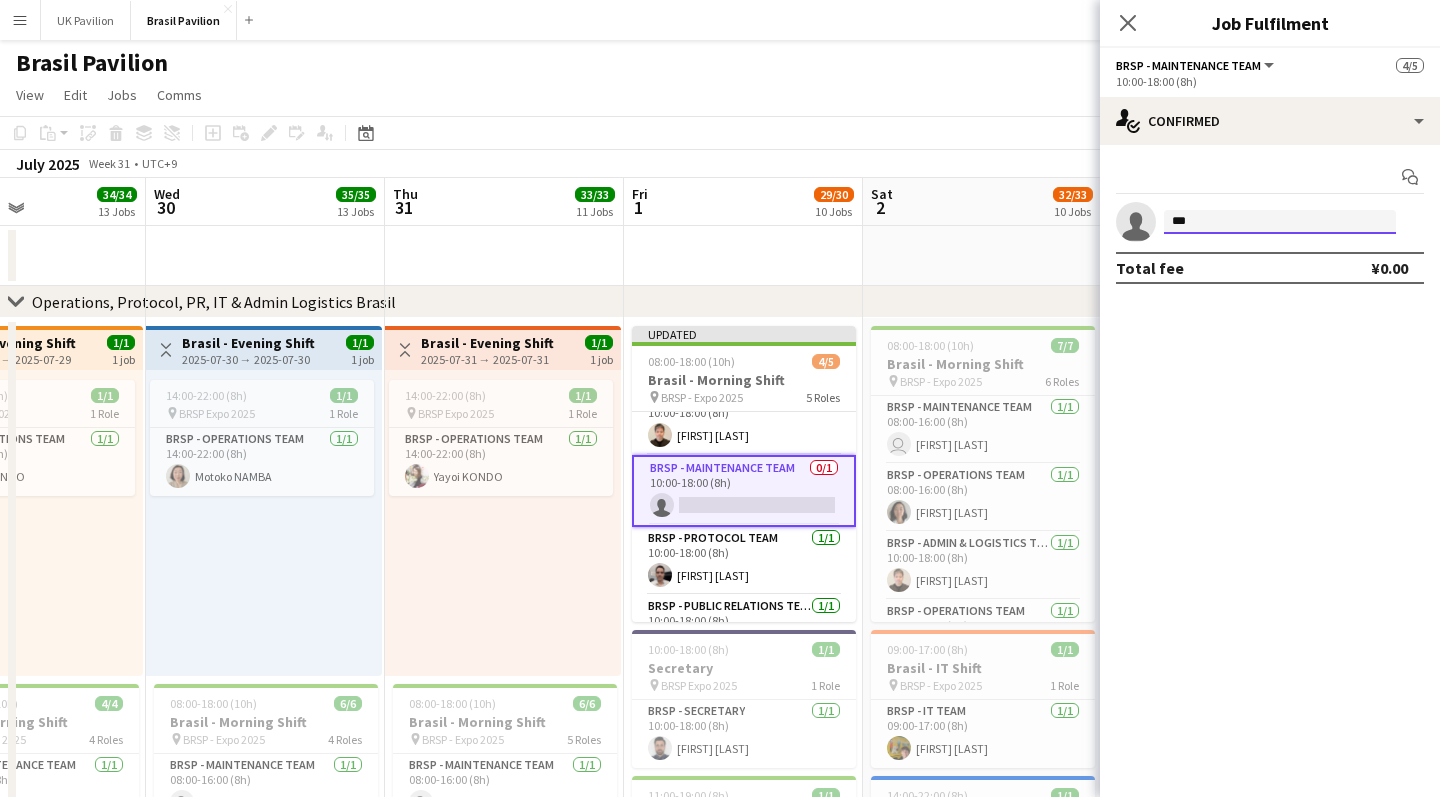 click on "***" at bounding box center [1280, 222] 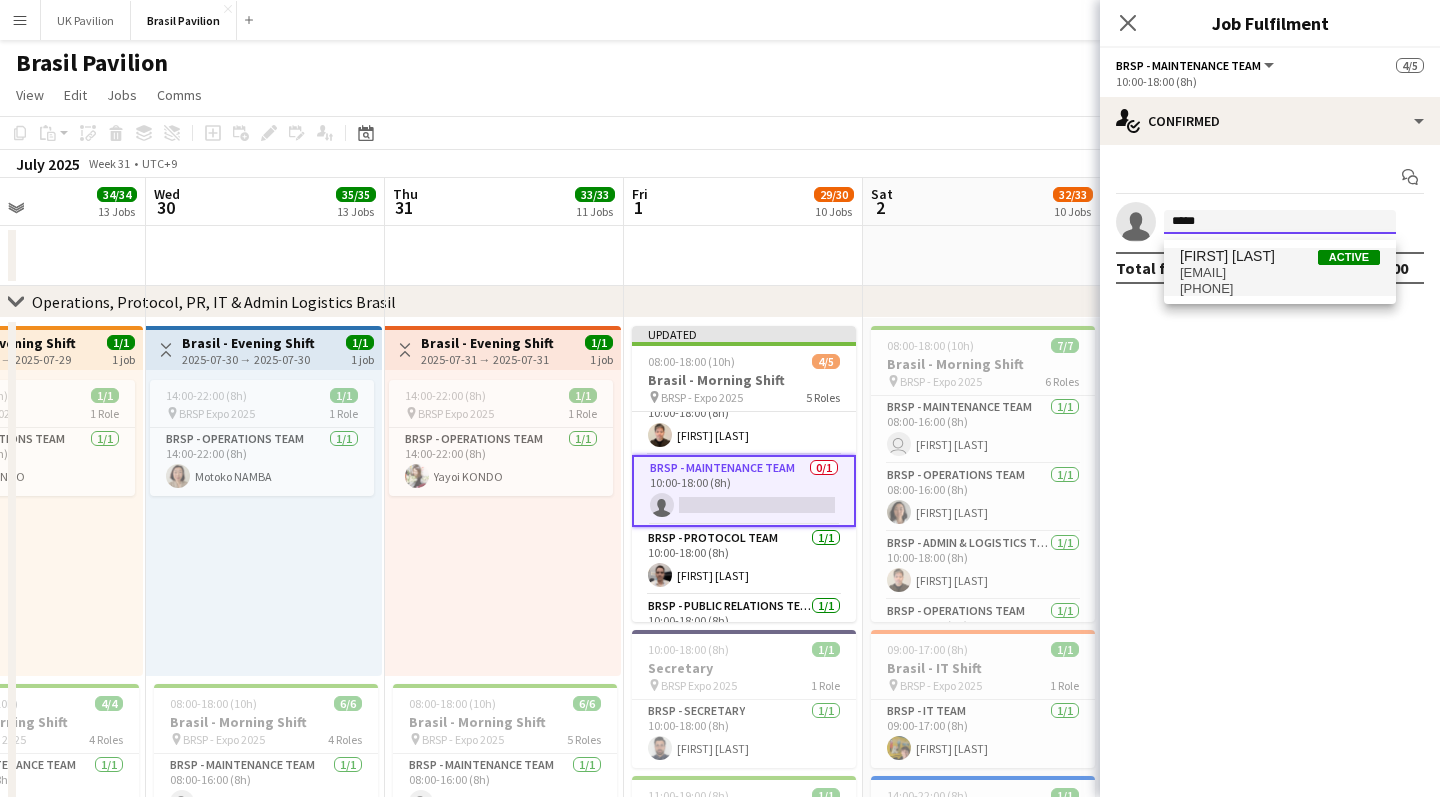 type on "*****" 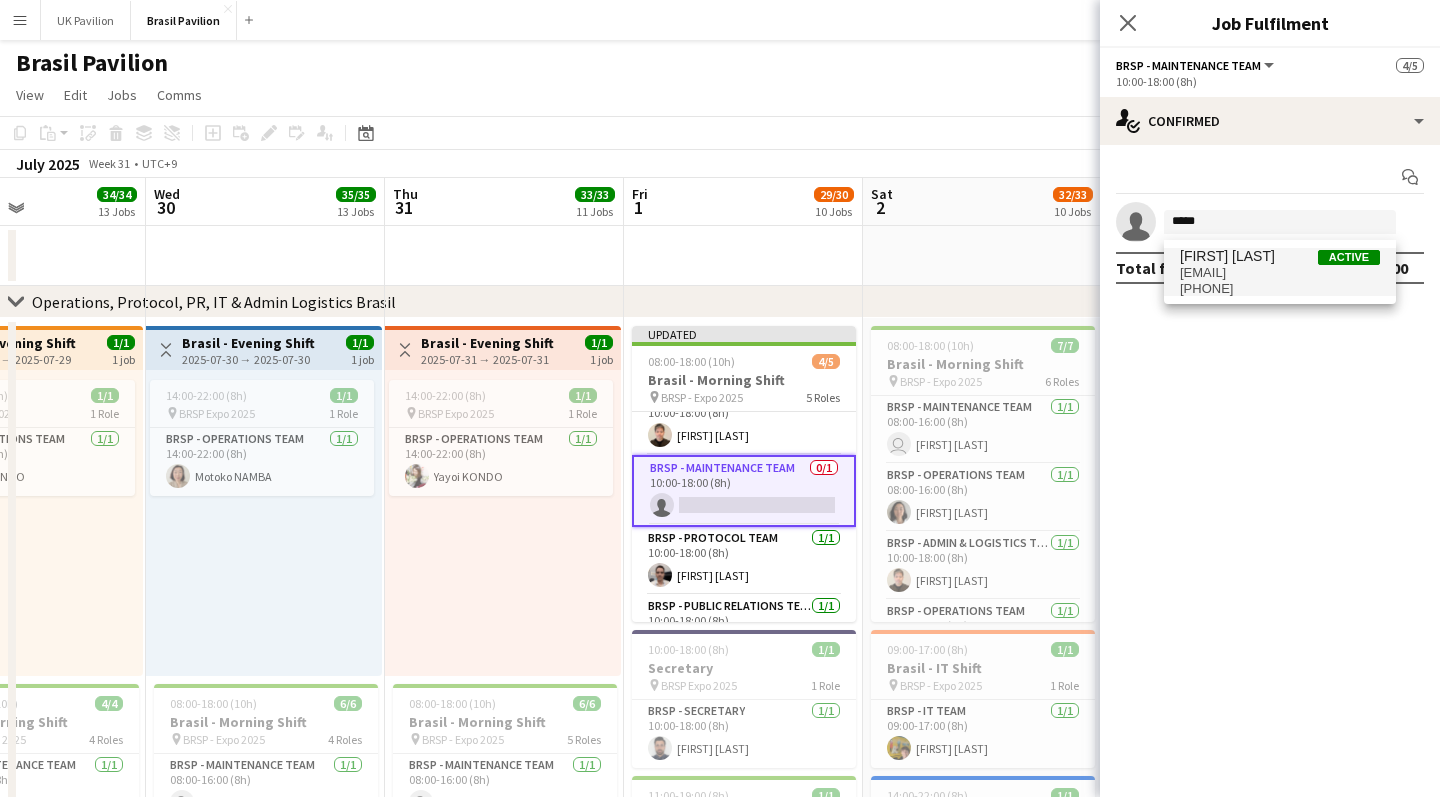 click on "+817078126764" at bounding box center (1280, 289) 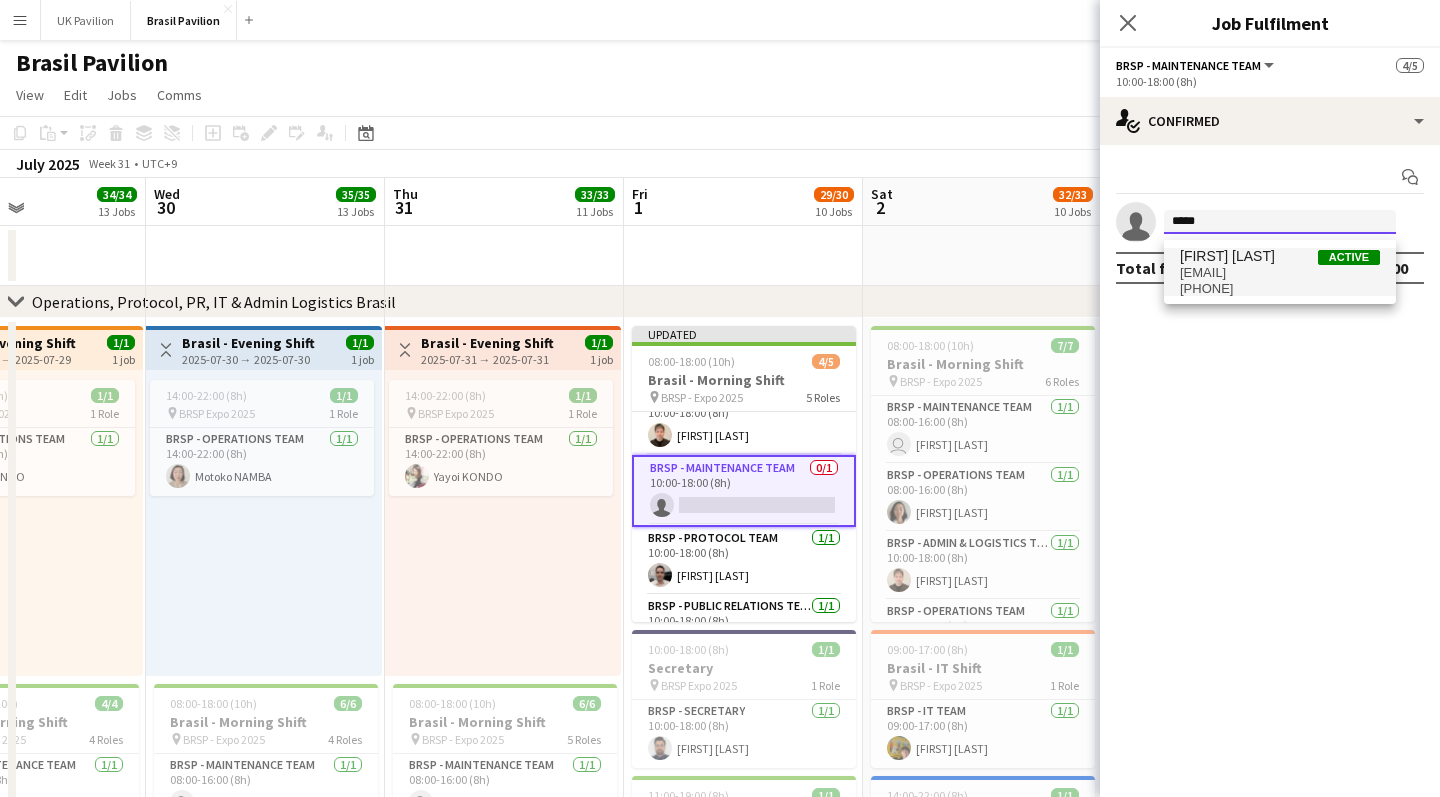 type 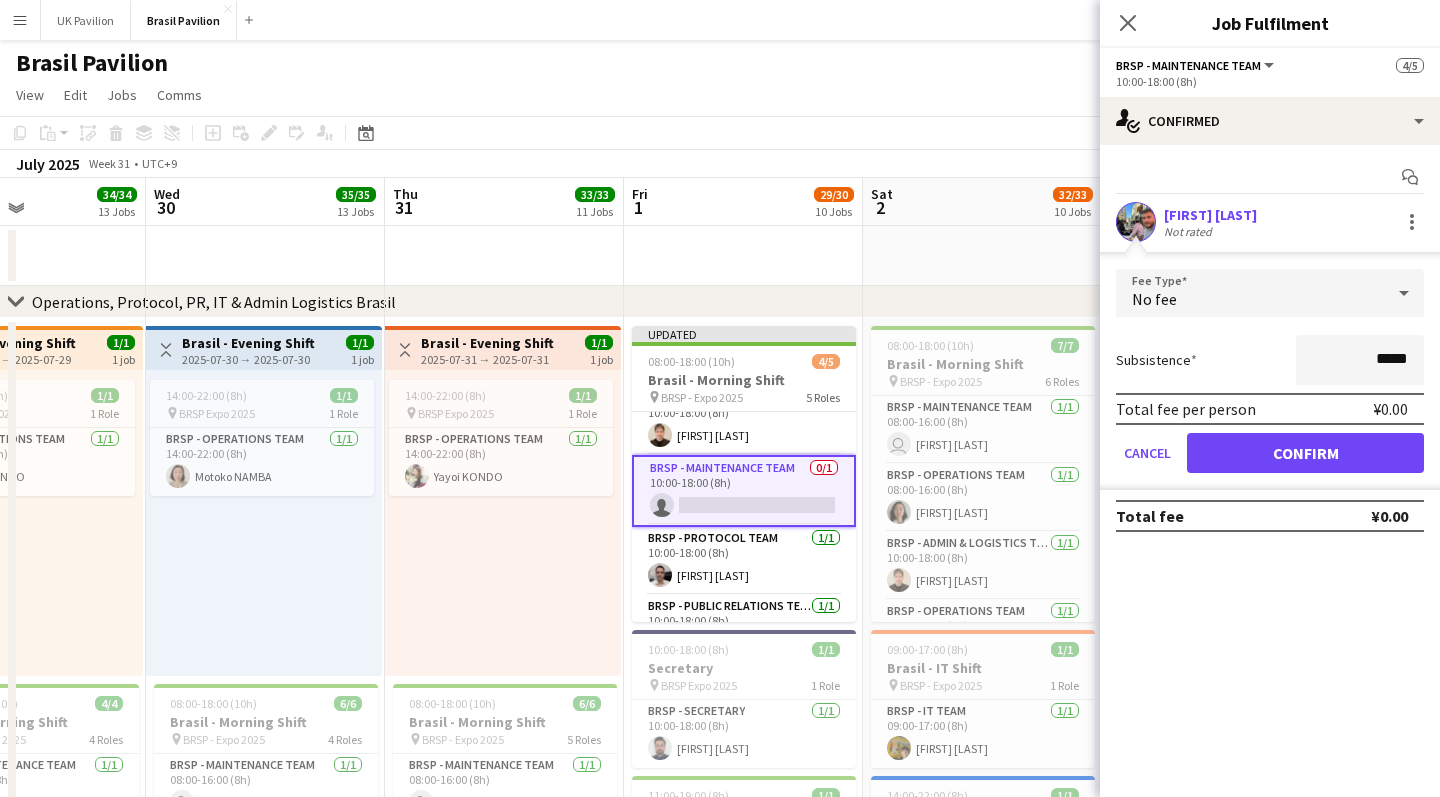 click on "Confirm" at bounding box center (1305, 453) 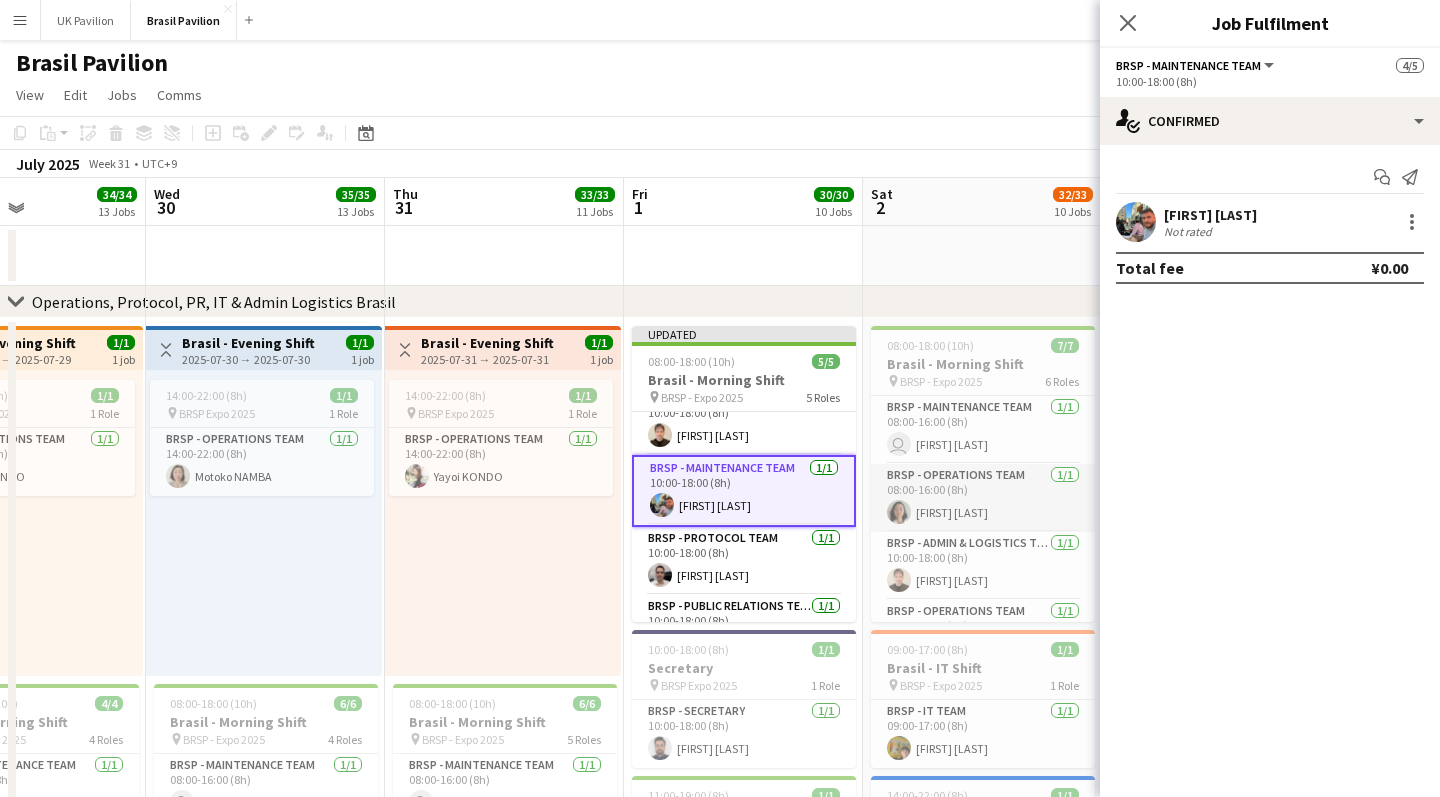 scroll, scrollTop: 0, scrollLeft: 549, axis: horizontal 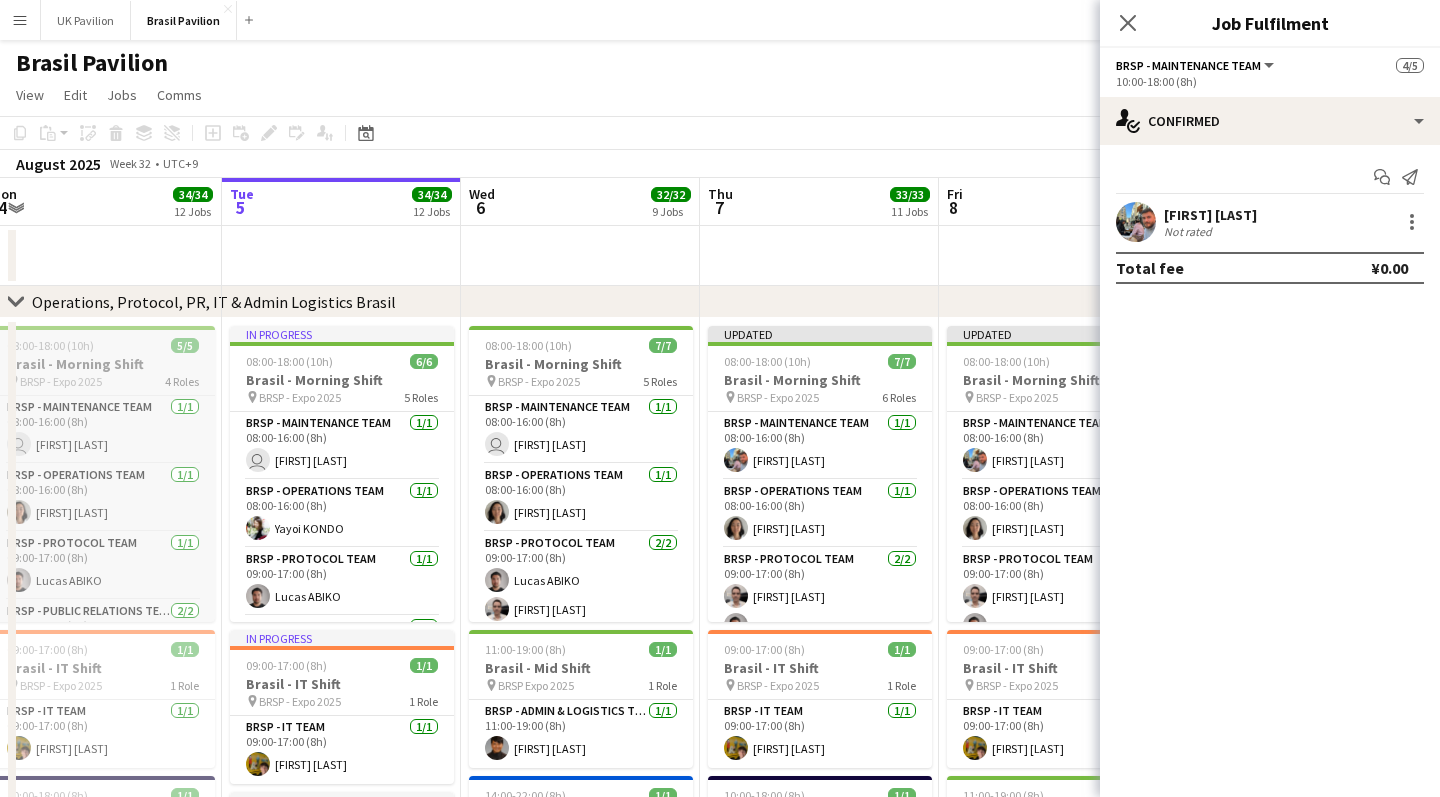 click on "Brasil - Morning Shift" at bounding box center [103, 364] 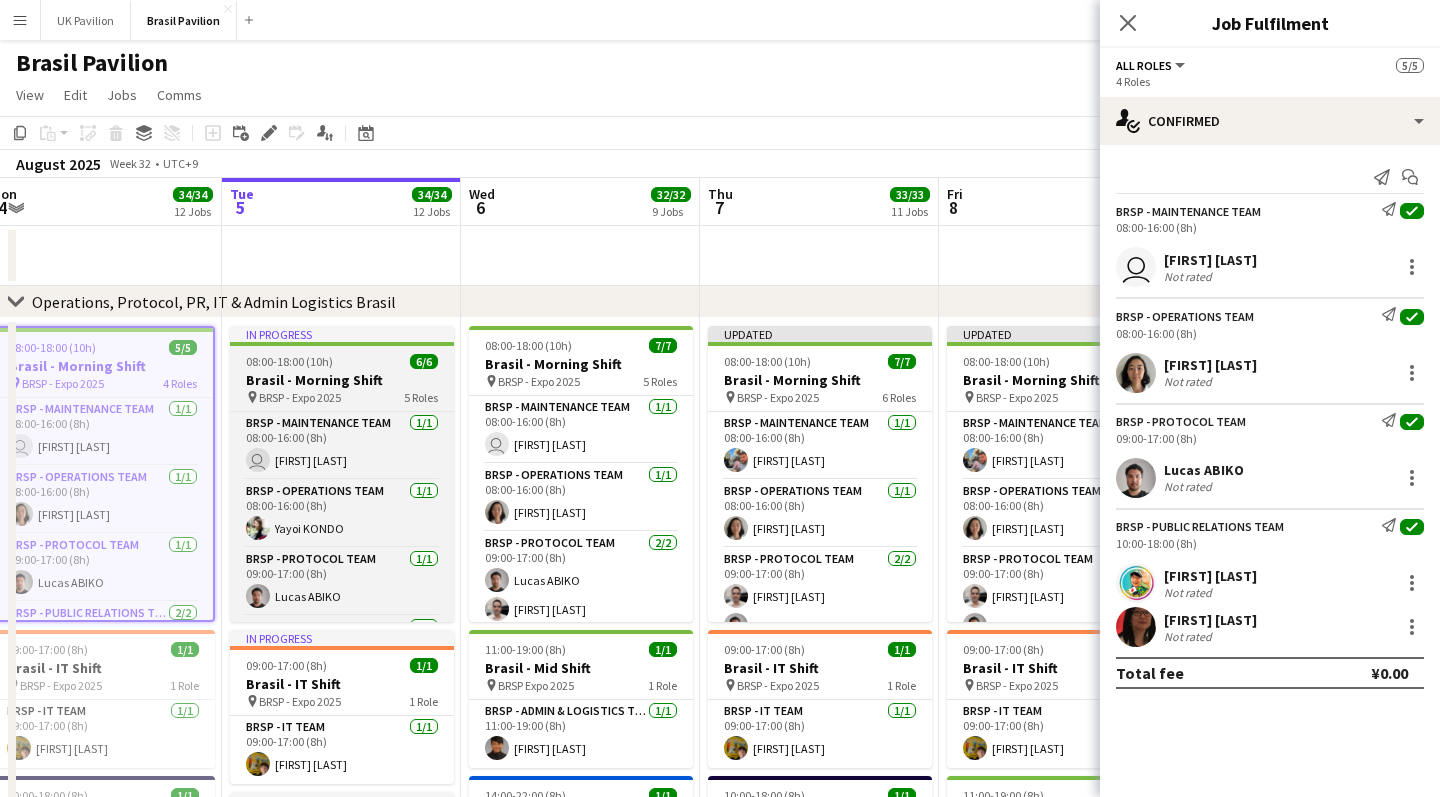 click on "Brasil - Morning Shift" at bounding box center (342, 380) 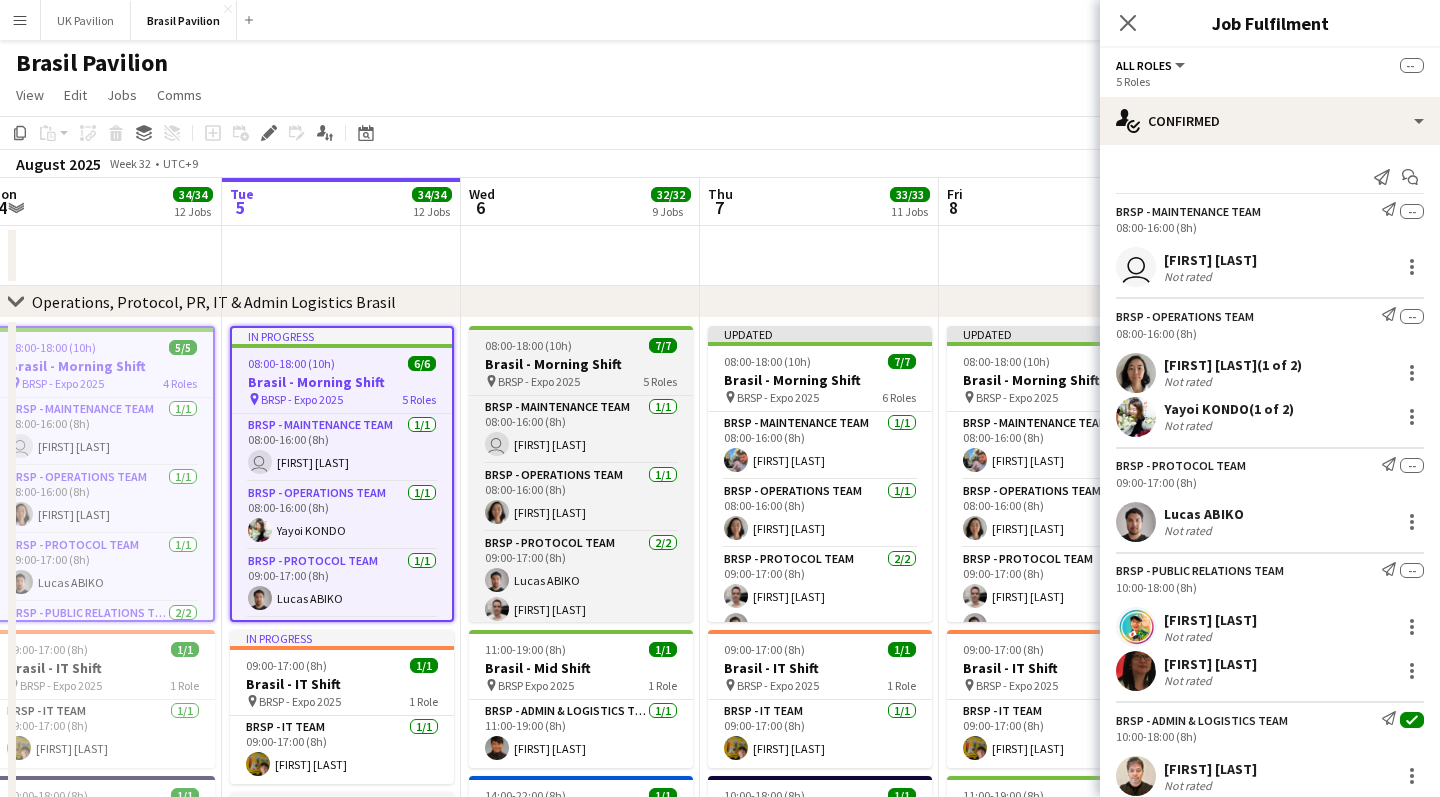 click on "Brasil - Morning Shift" at bounding box center [581, 364] 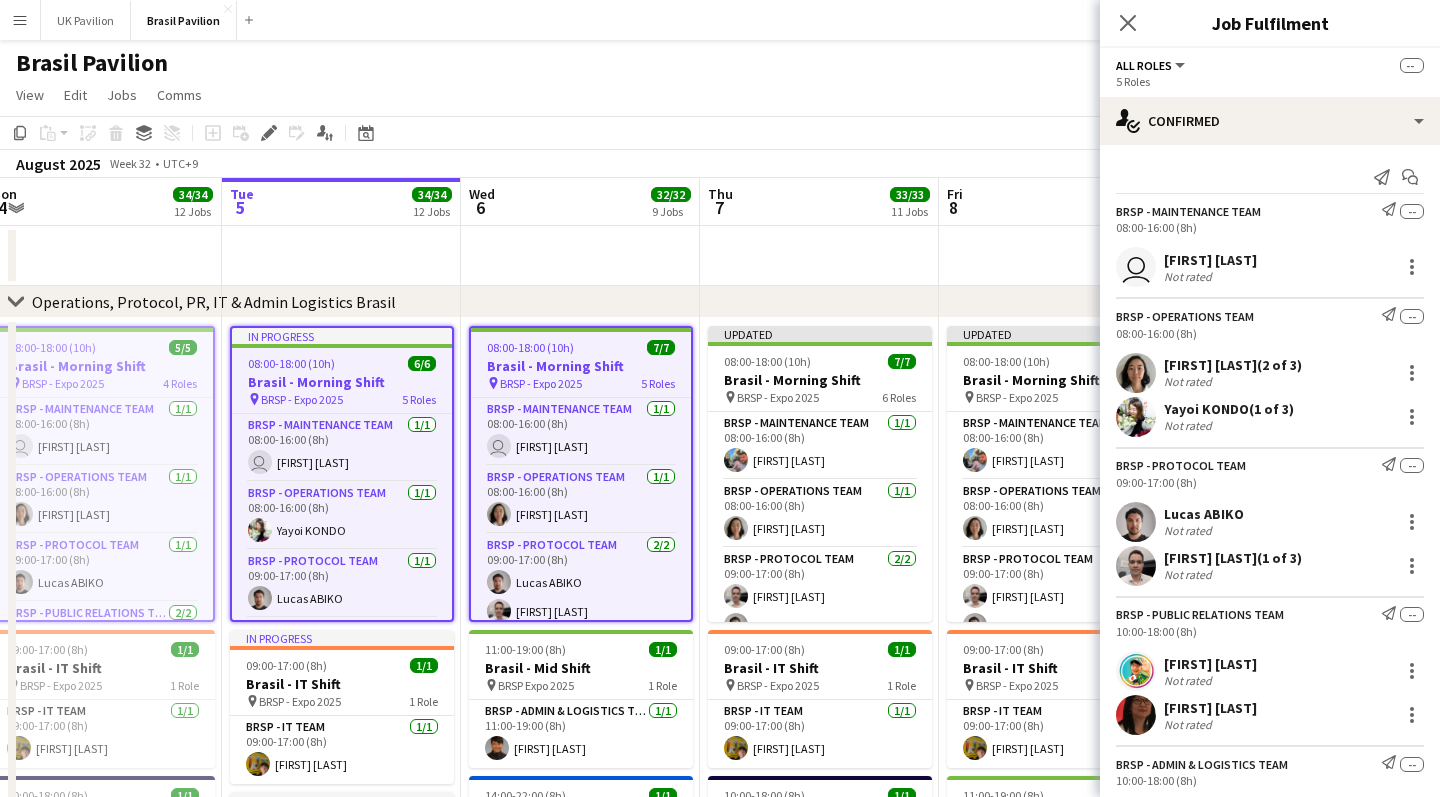 drag, startPoint x: 1130, startPoint y: 19, endPoint x: 1027, endPoint y: 10, distance: 103.392456 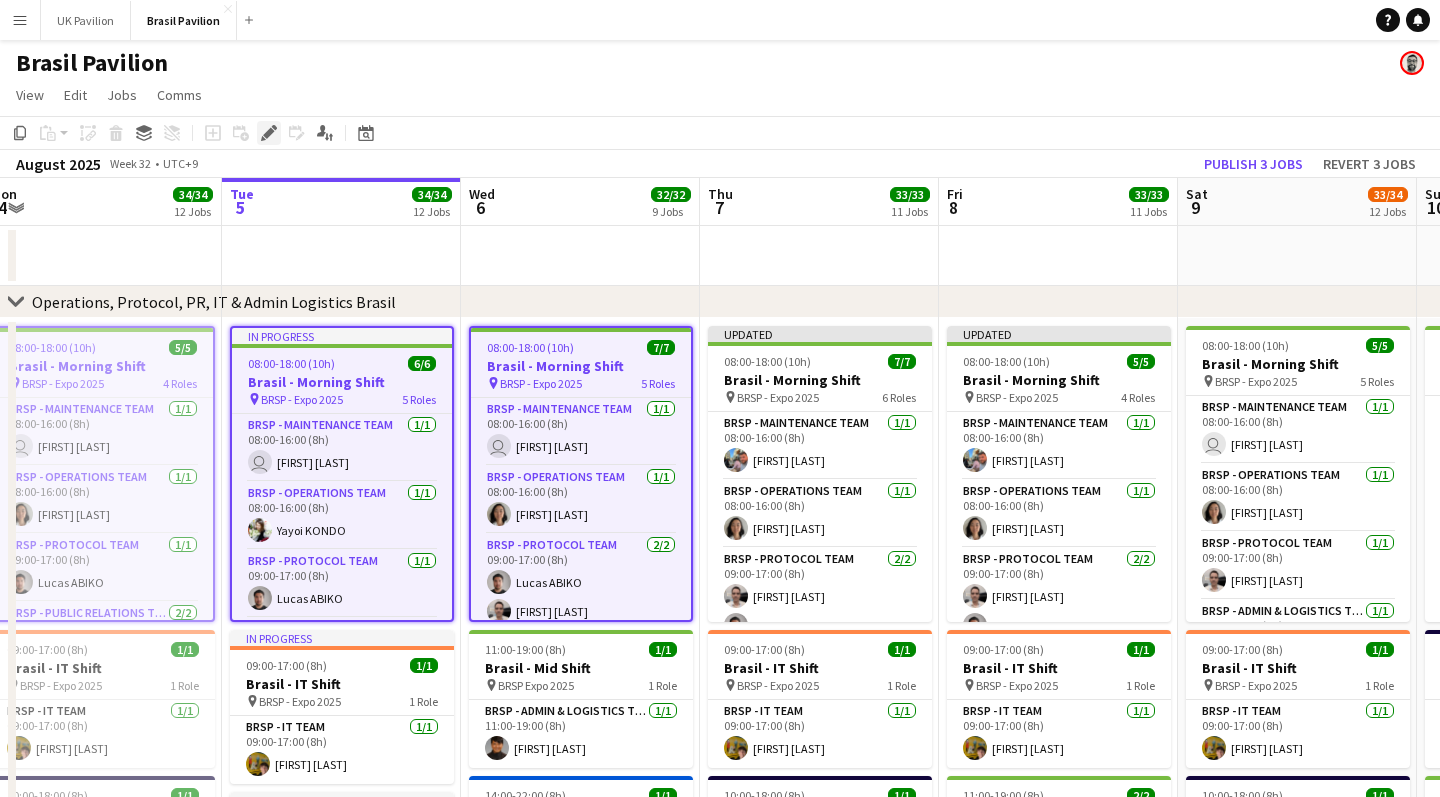 click on "Edit" 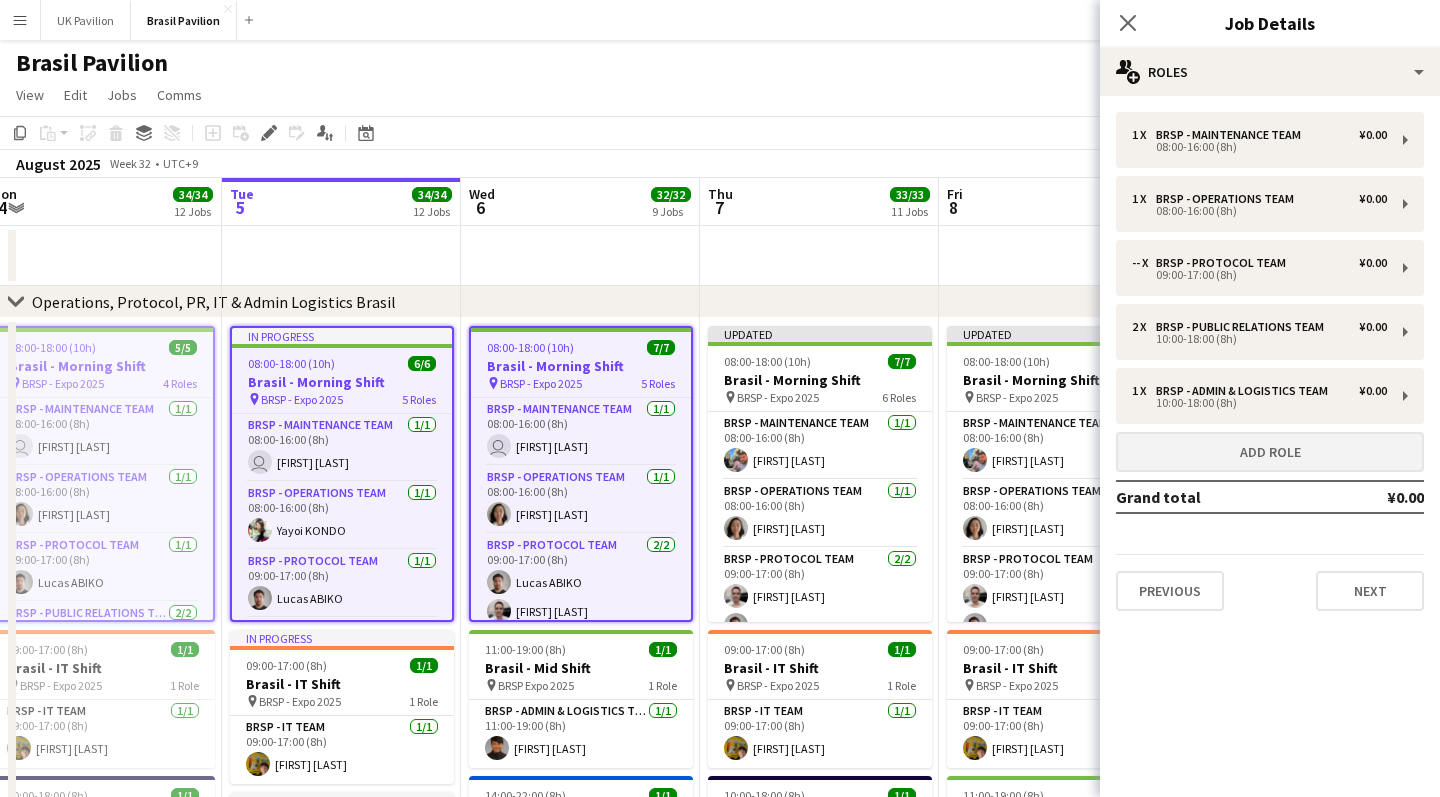 click on "Add role" at bounding box center (1270, 452) 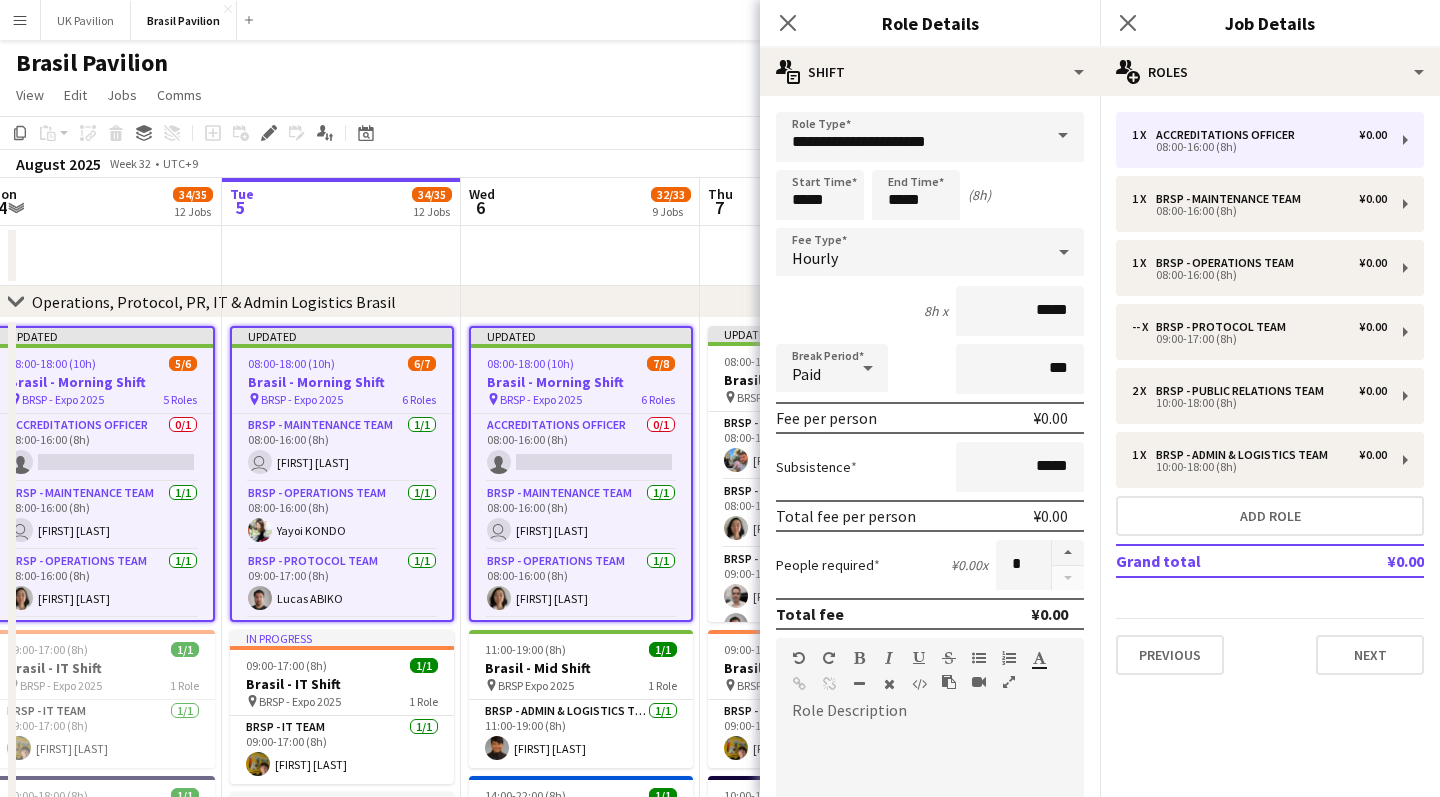 click at bounding box center (1063, 136) 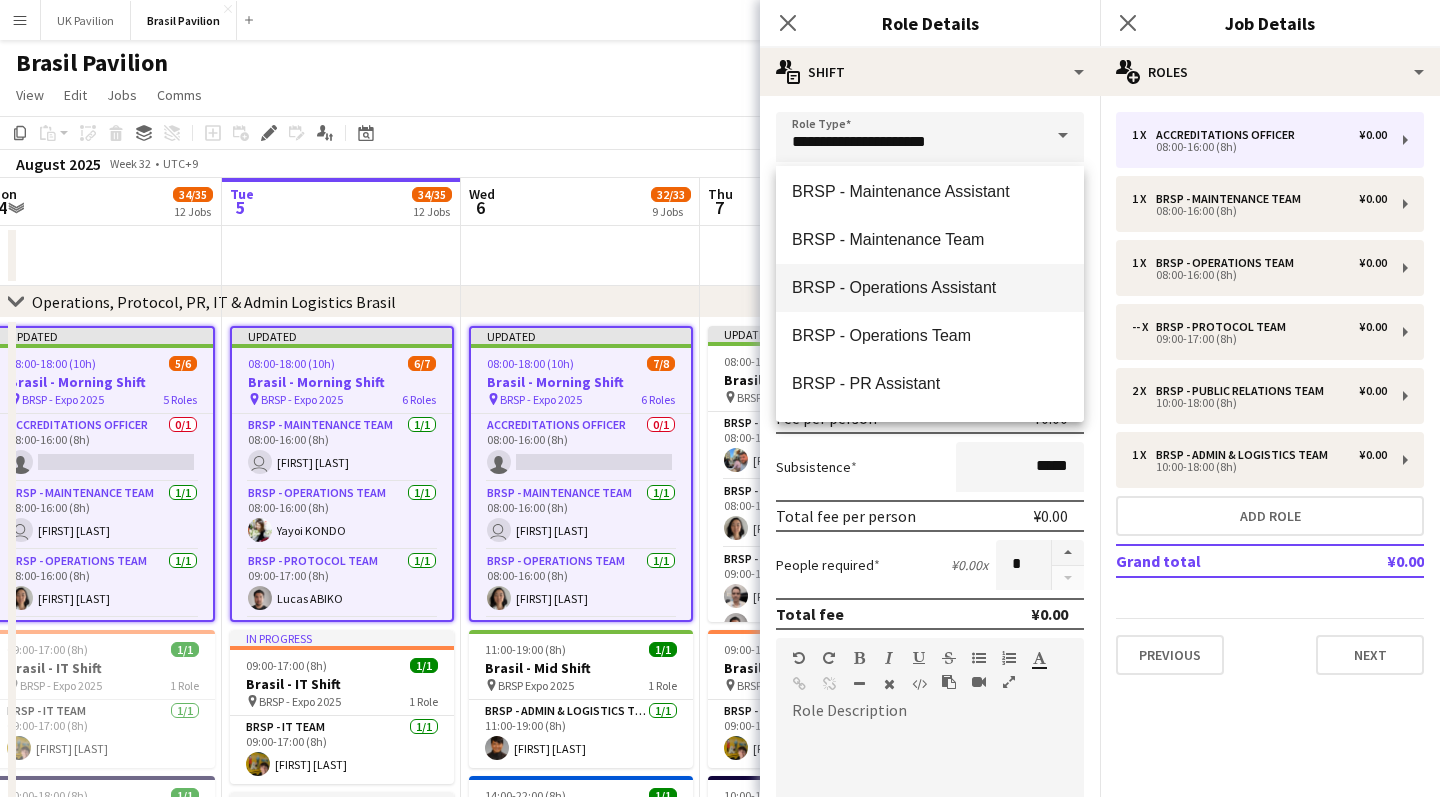 scroll, scrollTop: 485, scrollLeft: 0, axis: vertical 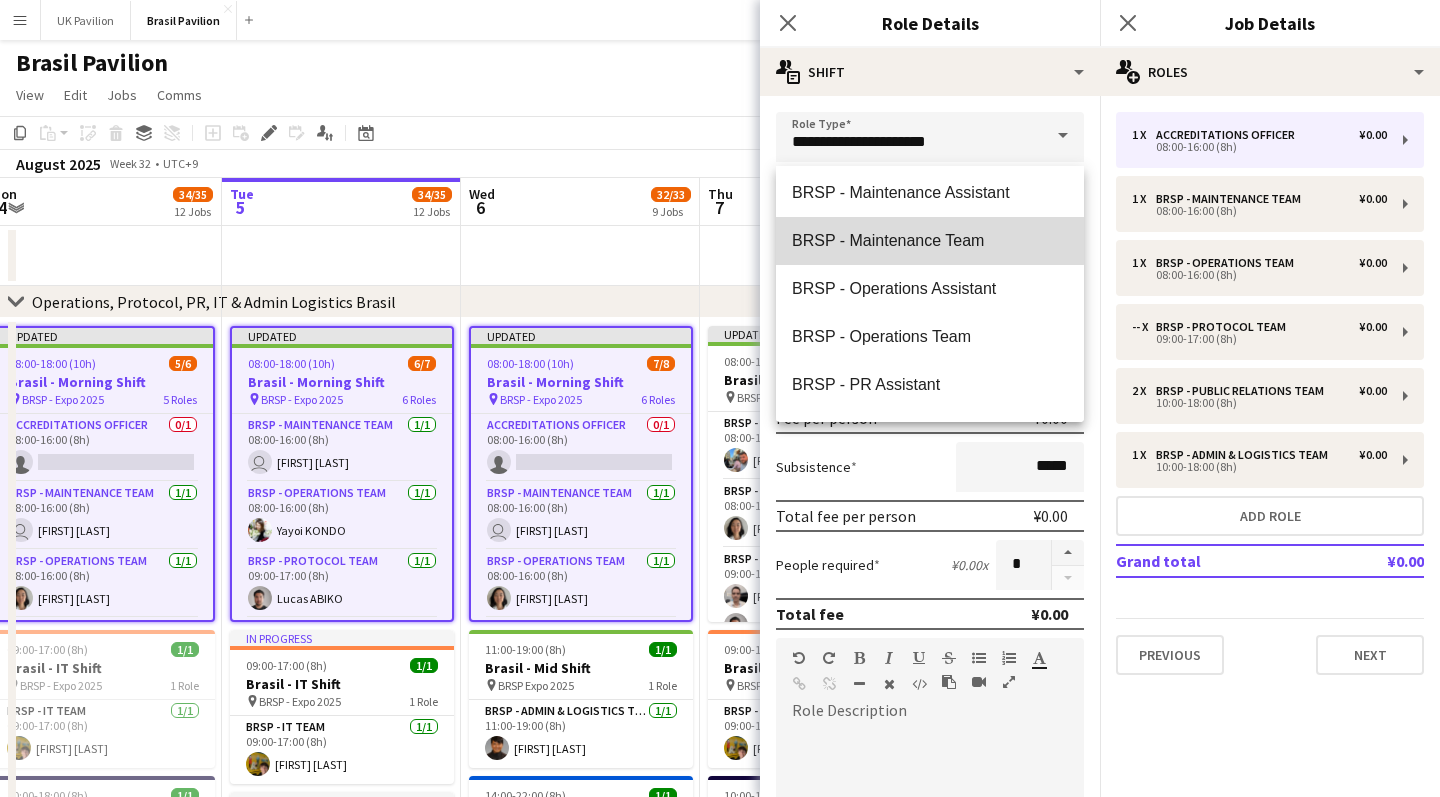 click on "BRSP - Maintenance Team" at bounding box center (930, 240) 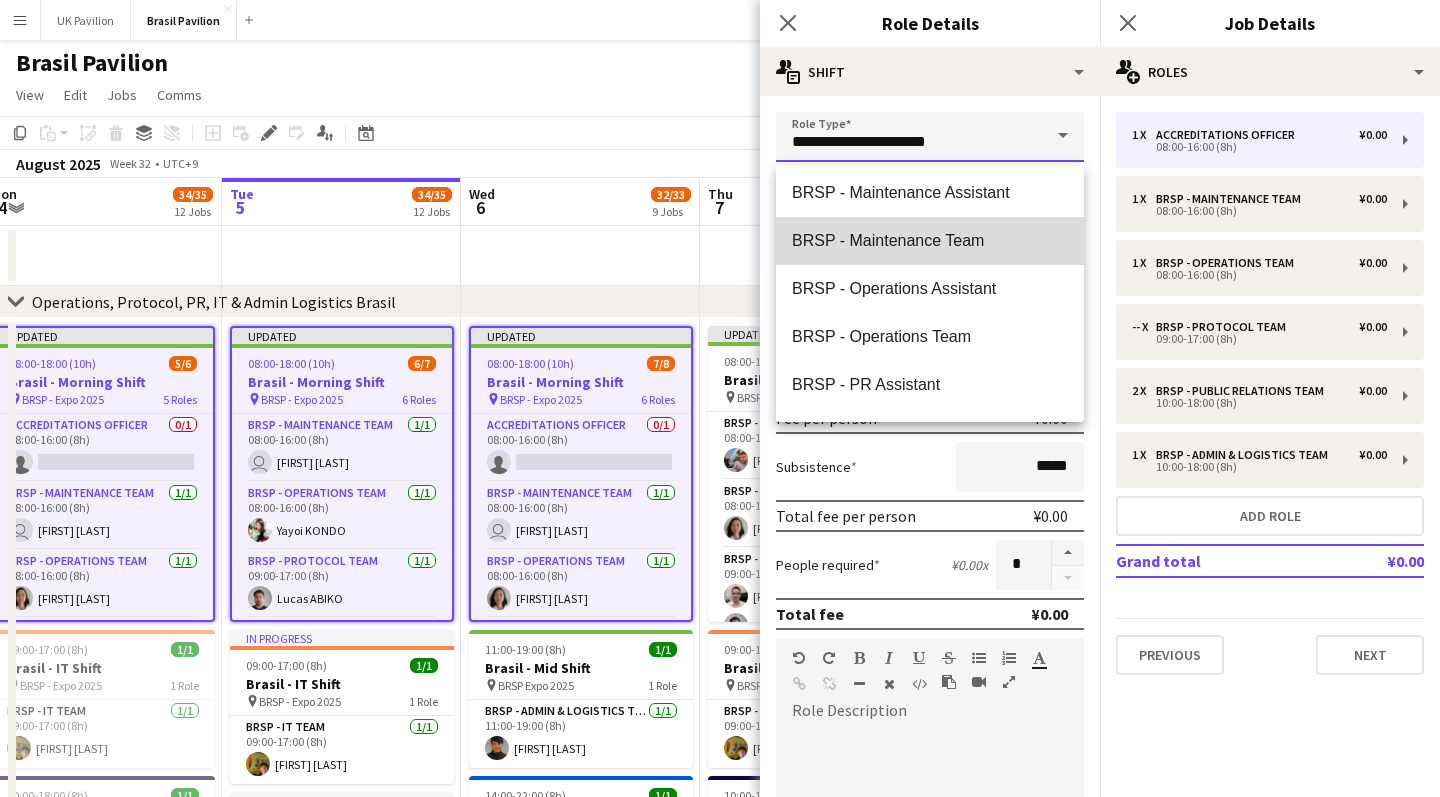 type on "**********" 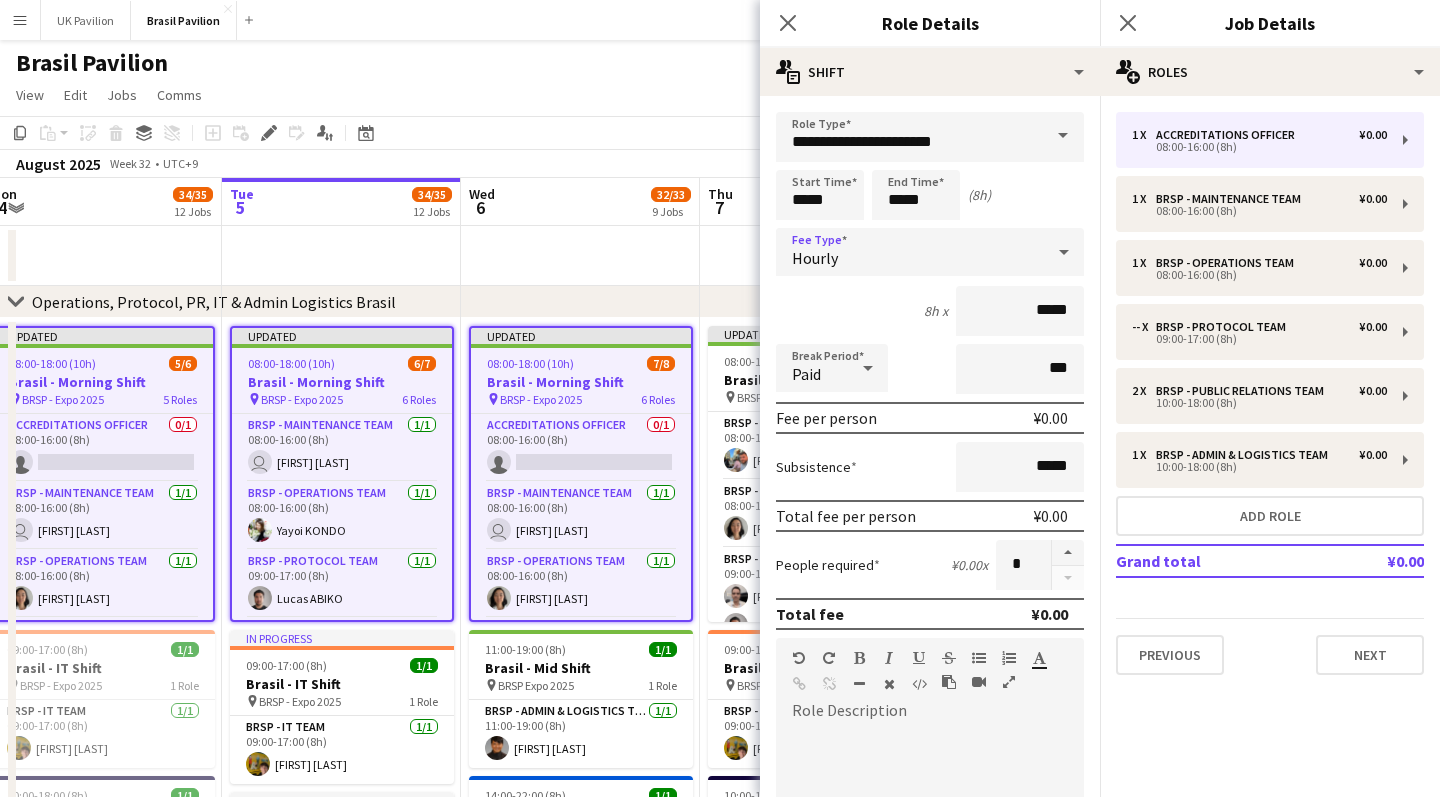 click on "Hourly" at bounding box center [910, 252] 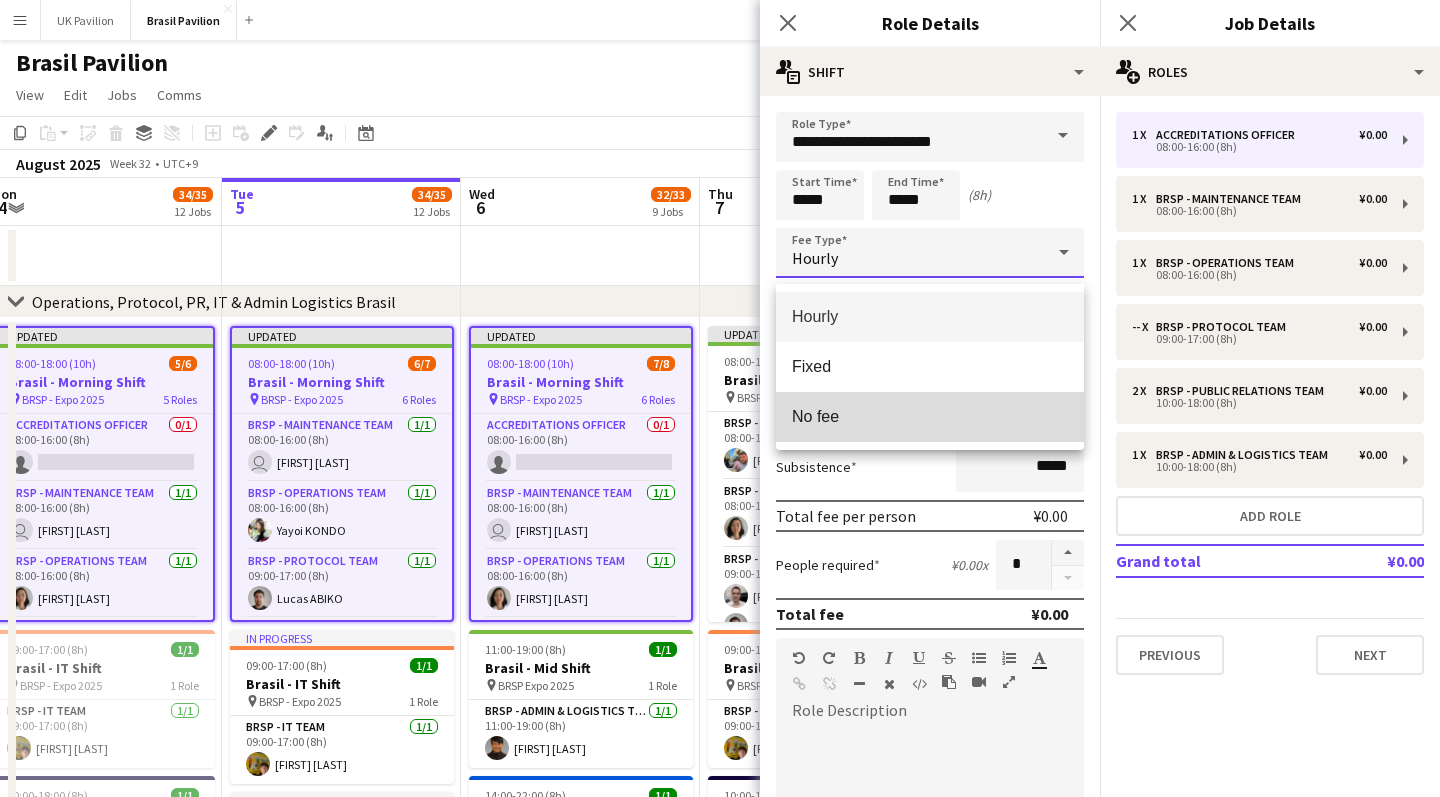 click on "No fee" at bounding box center (930, 416) 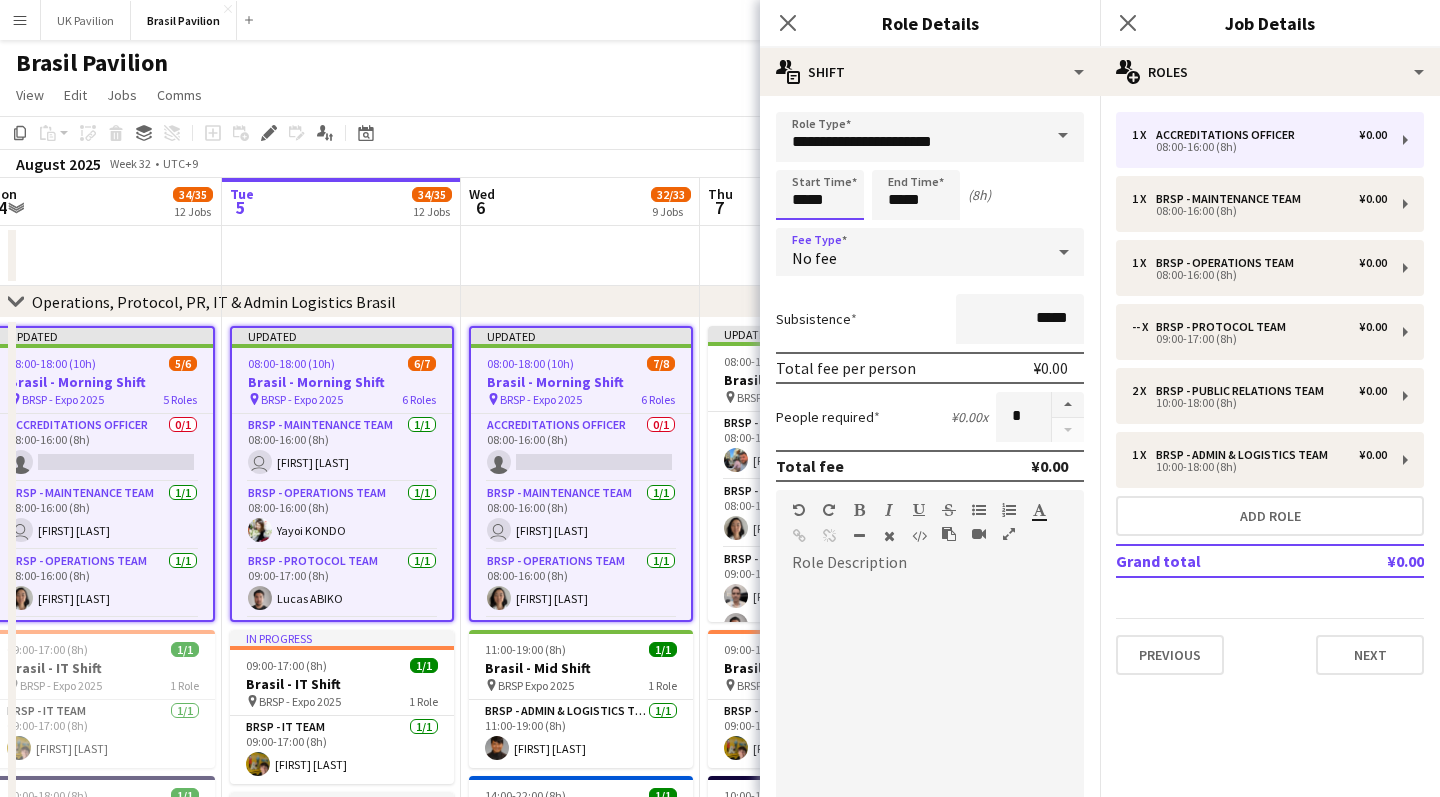 drag, startPoint x: 808, startPoint y: 212, endPoint x: 814, endPoint y: 202, distance: 11.661903 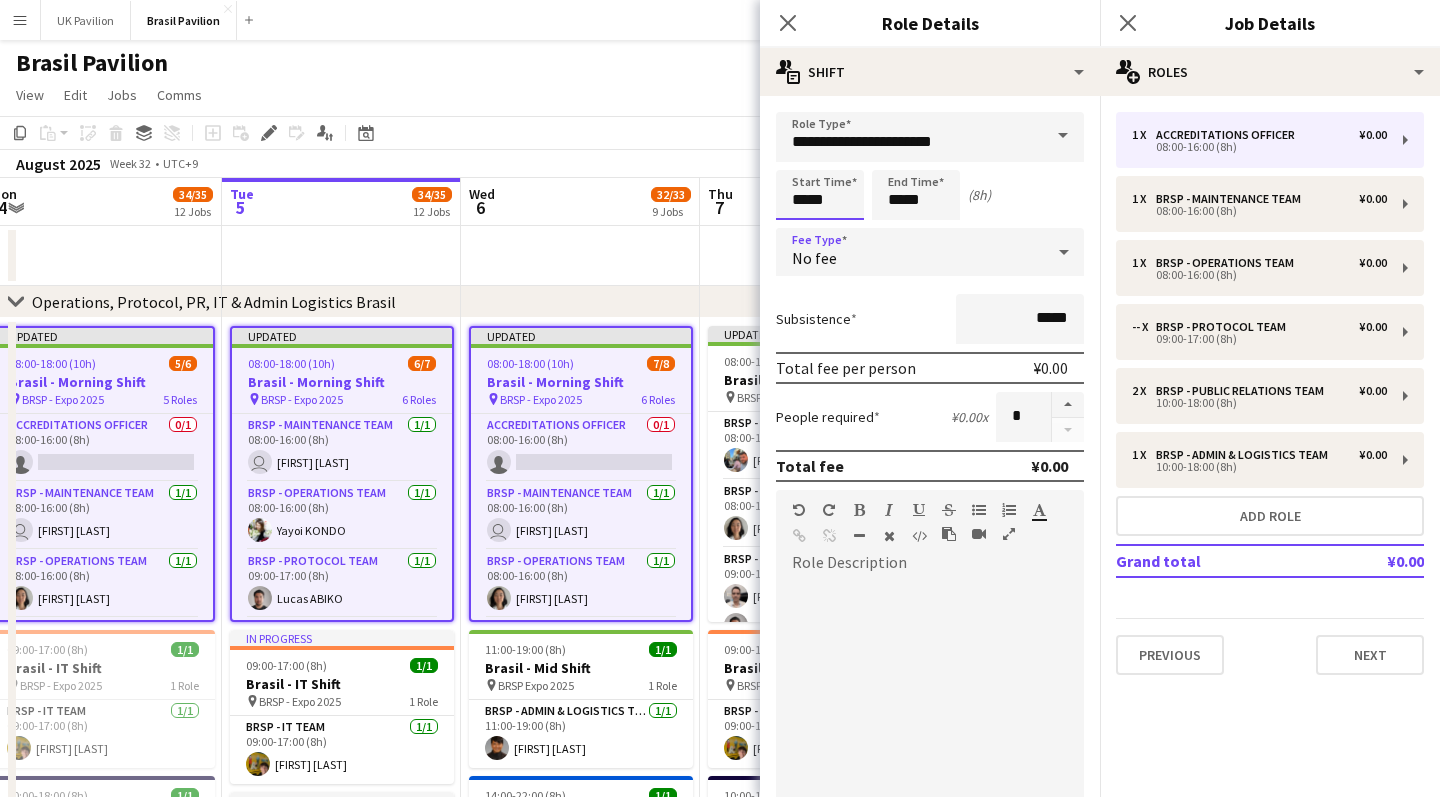 click on "*****" at bounding box center [820, 195] 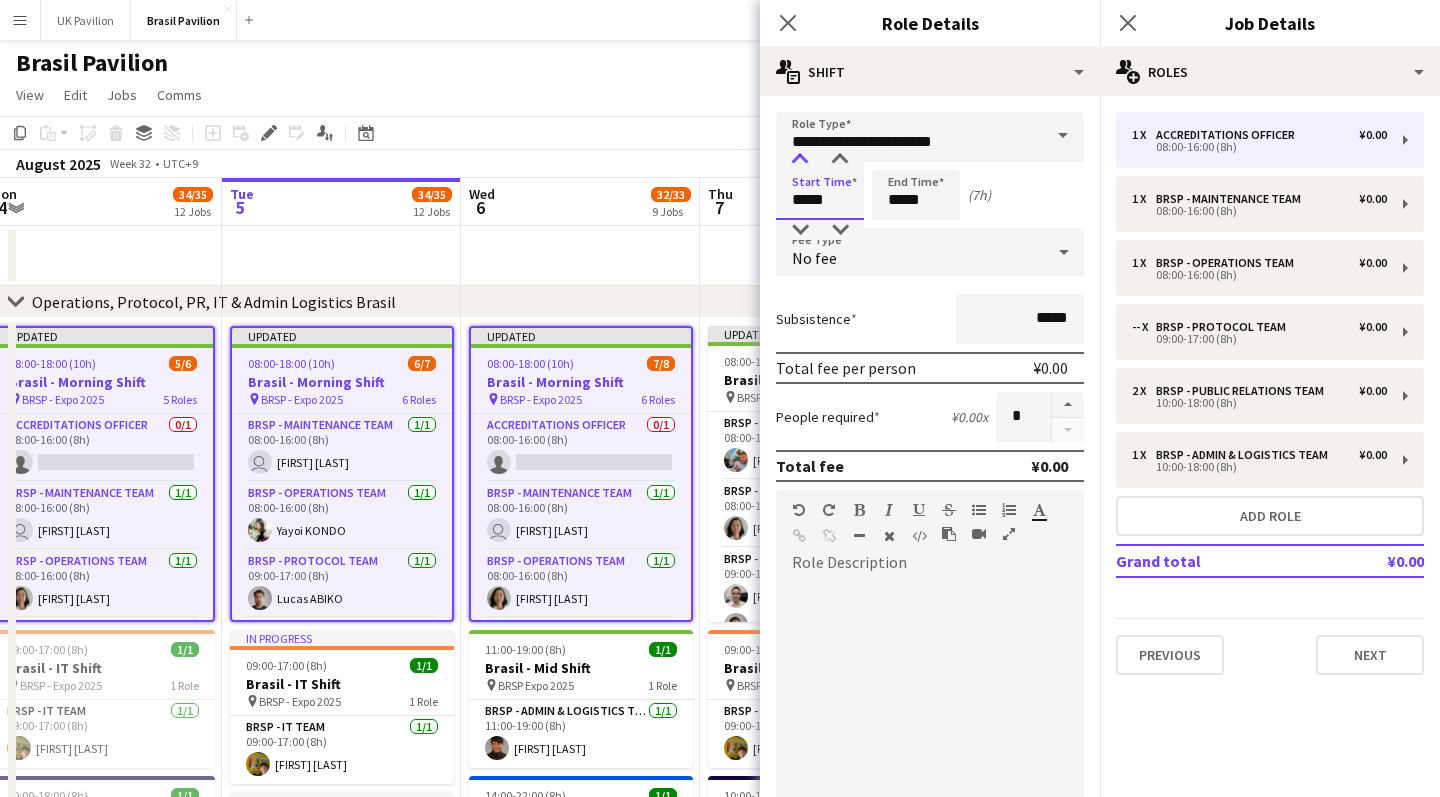 click at bounding box center (800, 160) 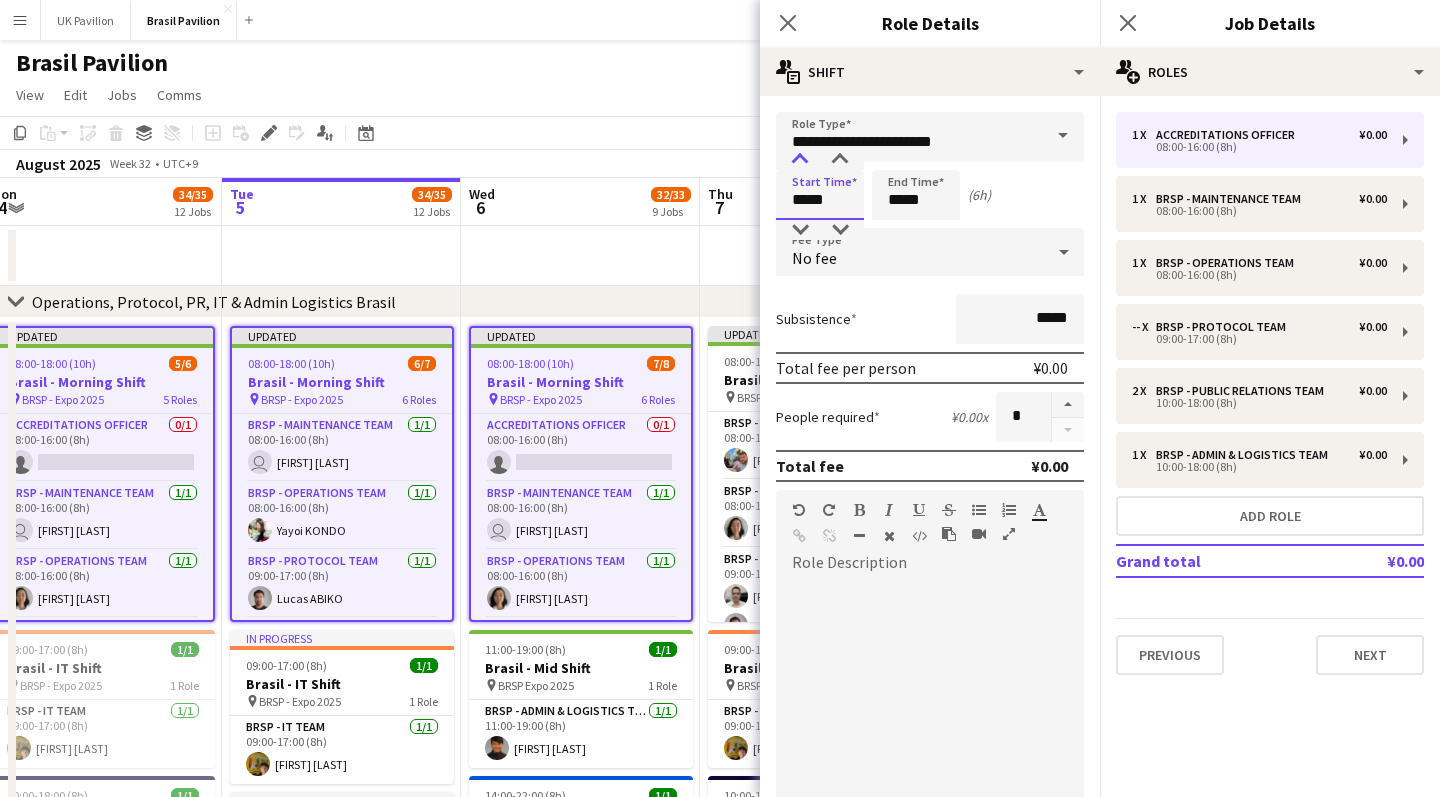 click at bounding box center (800, 160) 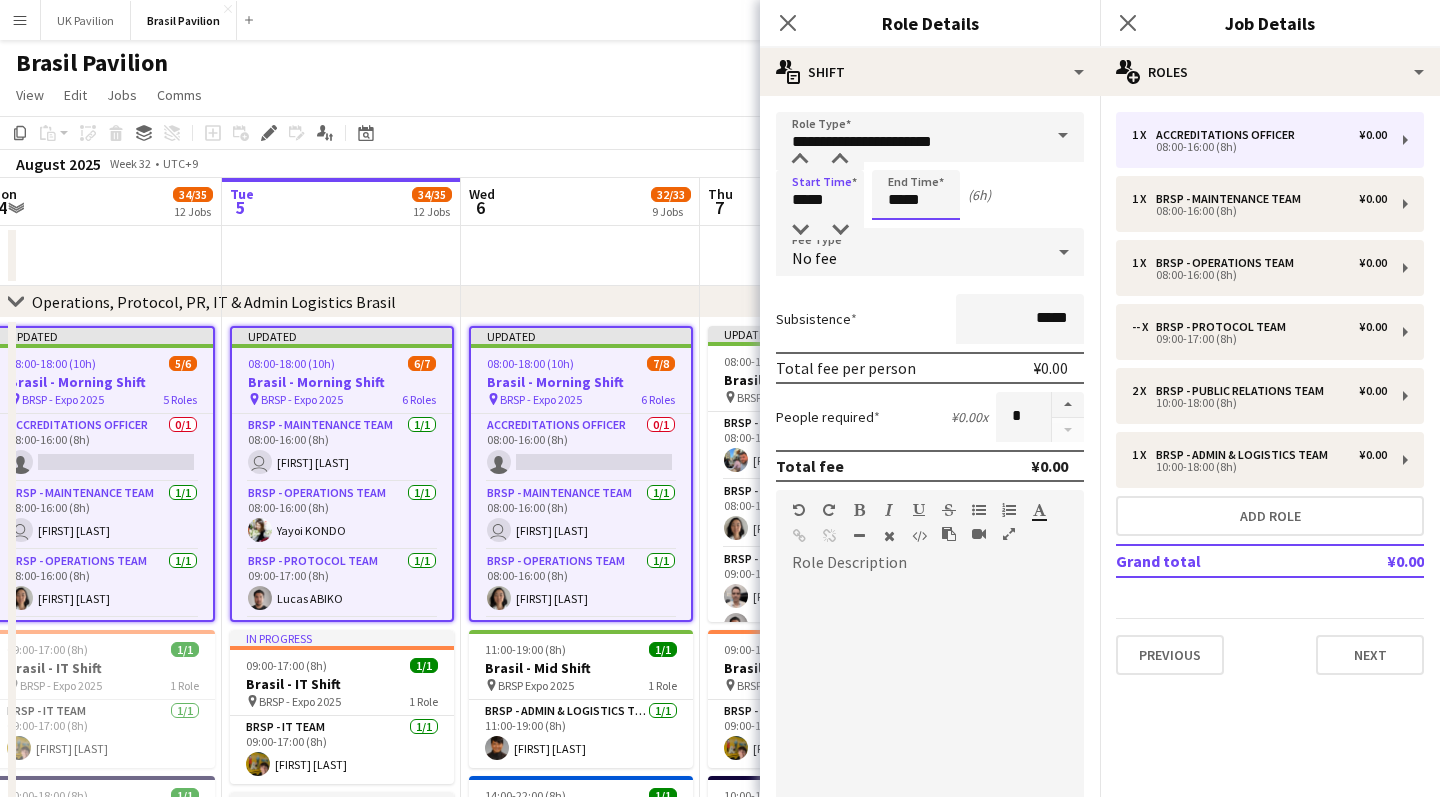 click on "*****" at bounding box center [916, 195] 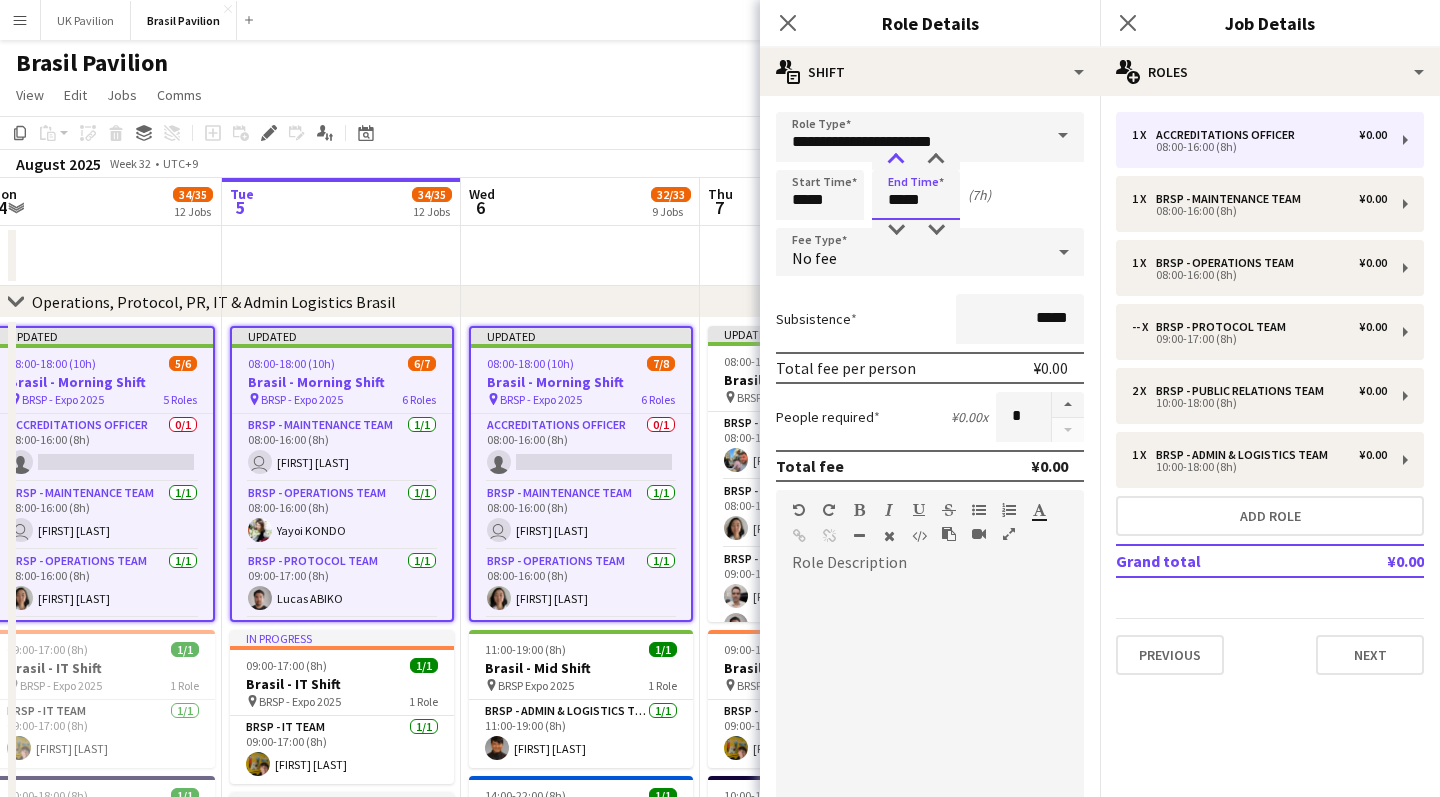 click at bounding box center (896, 160) 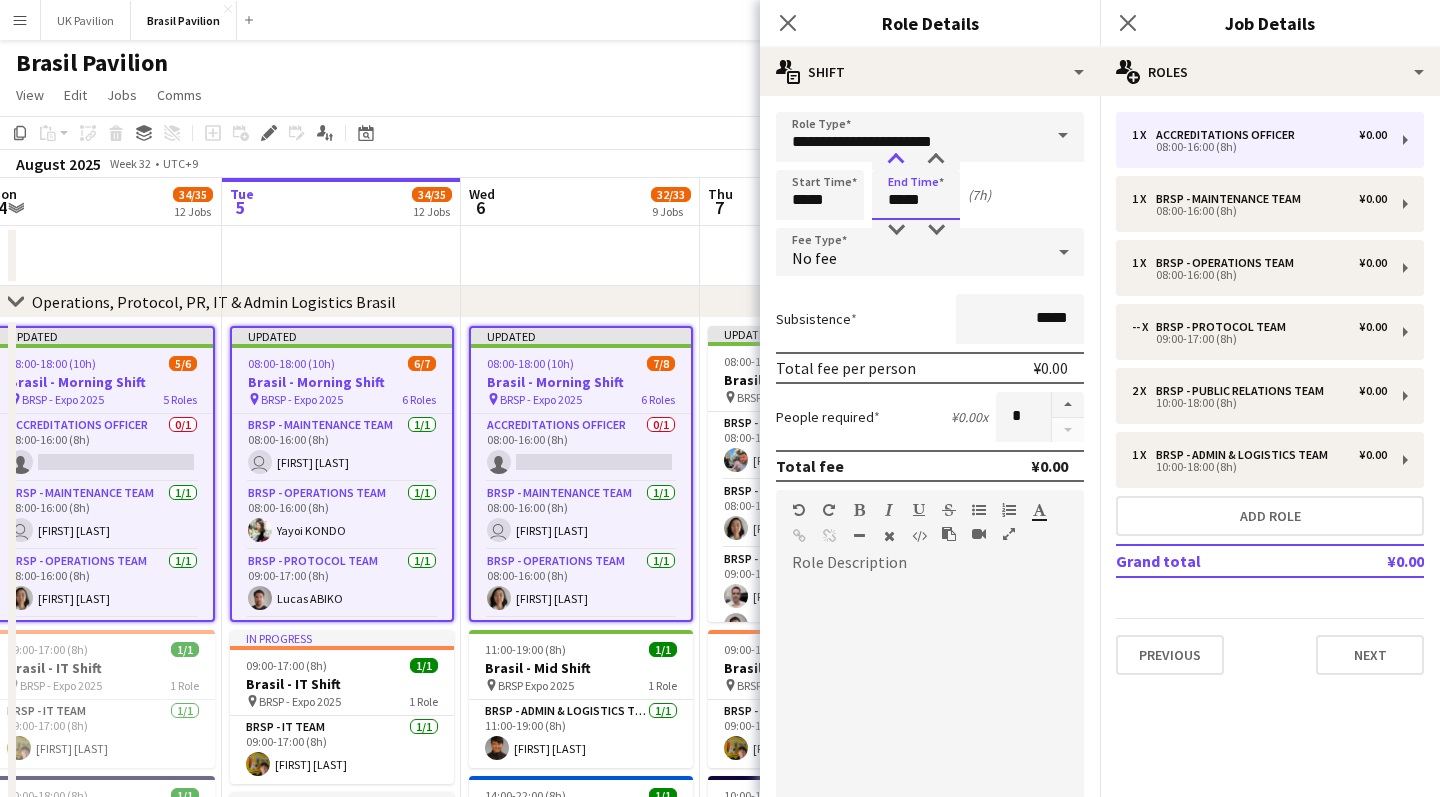 click at bounding box center (896, 160) 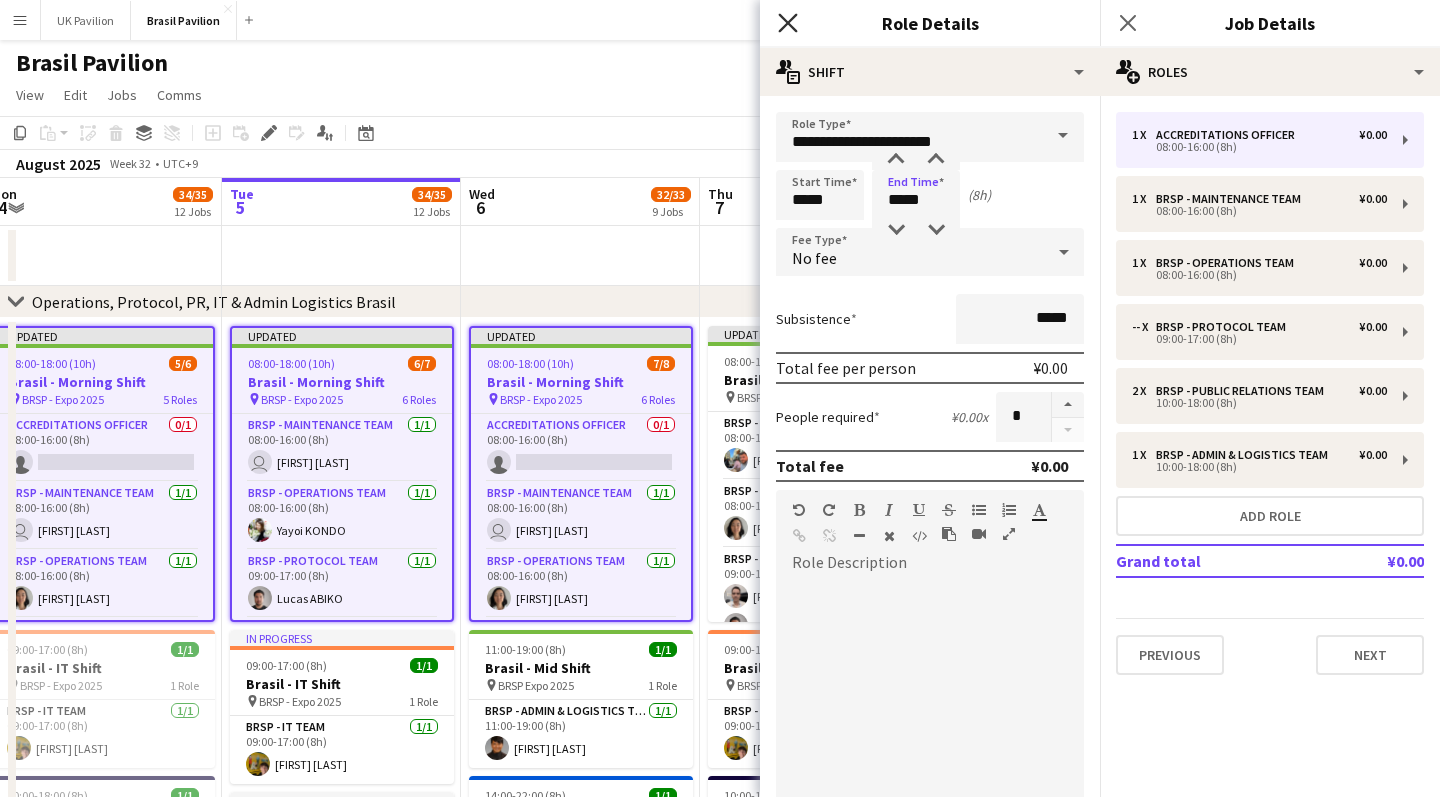 click 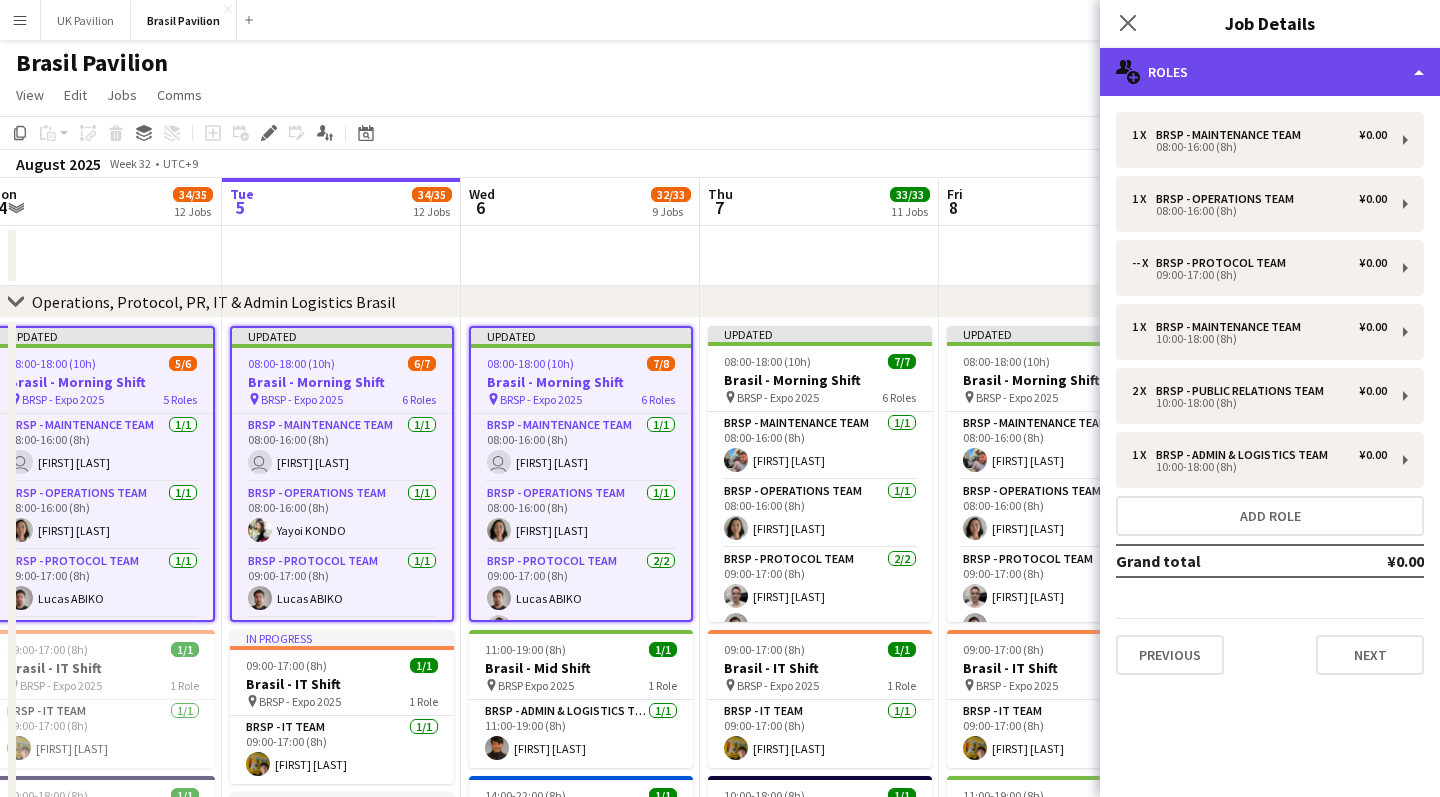 click on "multiple-users-add
Roles" 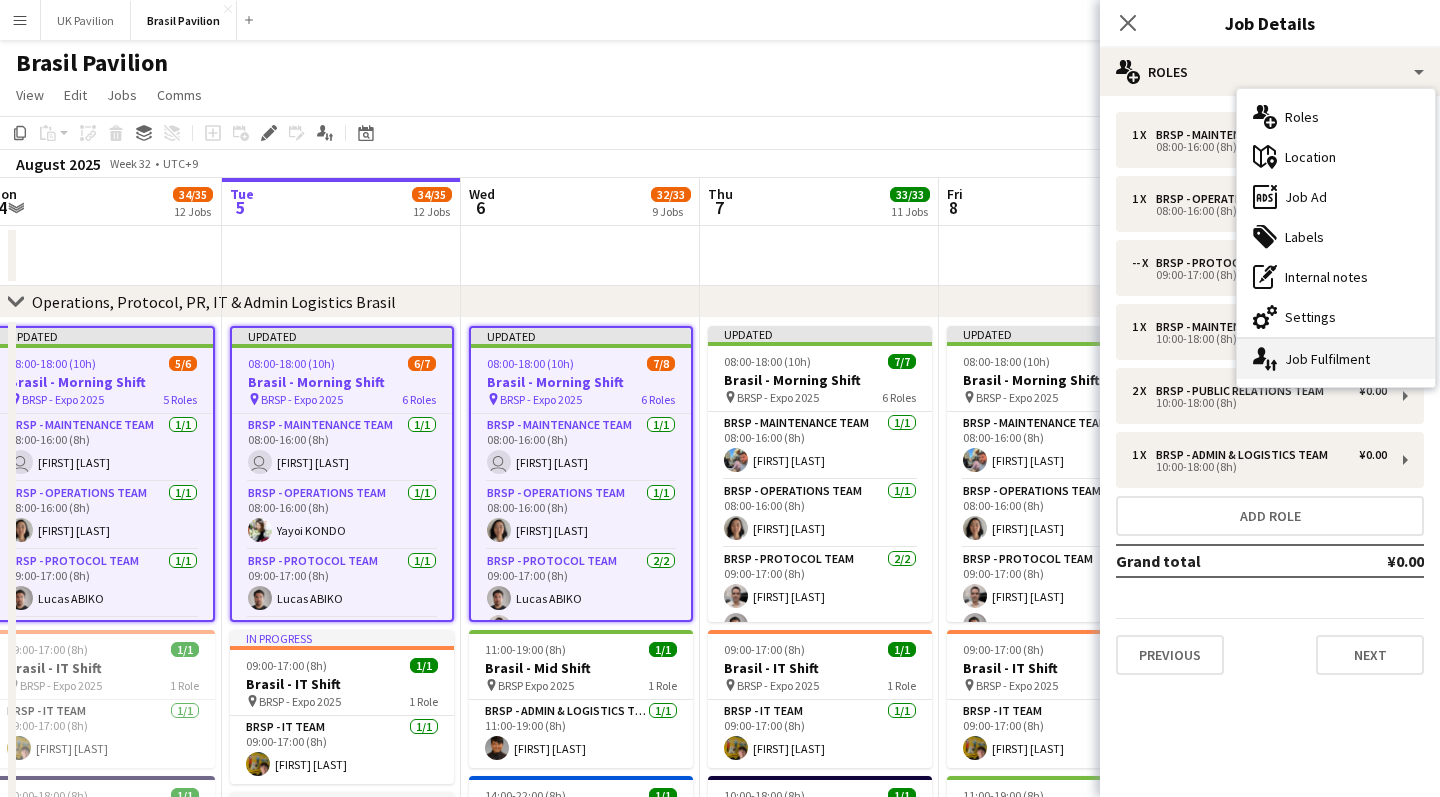 click on "single-neutral-actions-up-down
Job Fulfilment" at bounding box center [1336, 359] 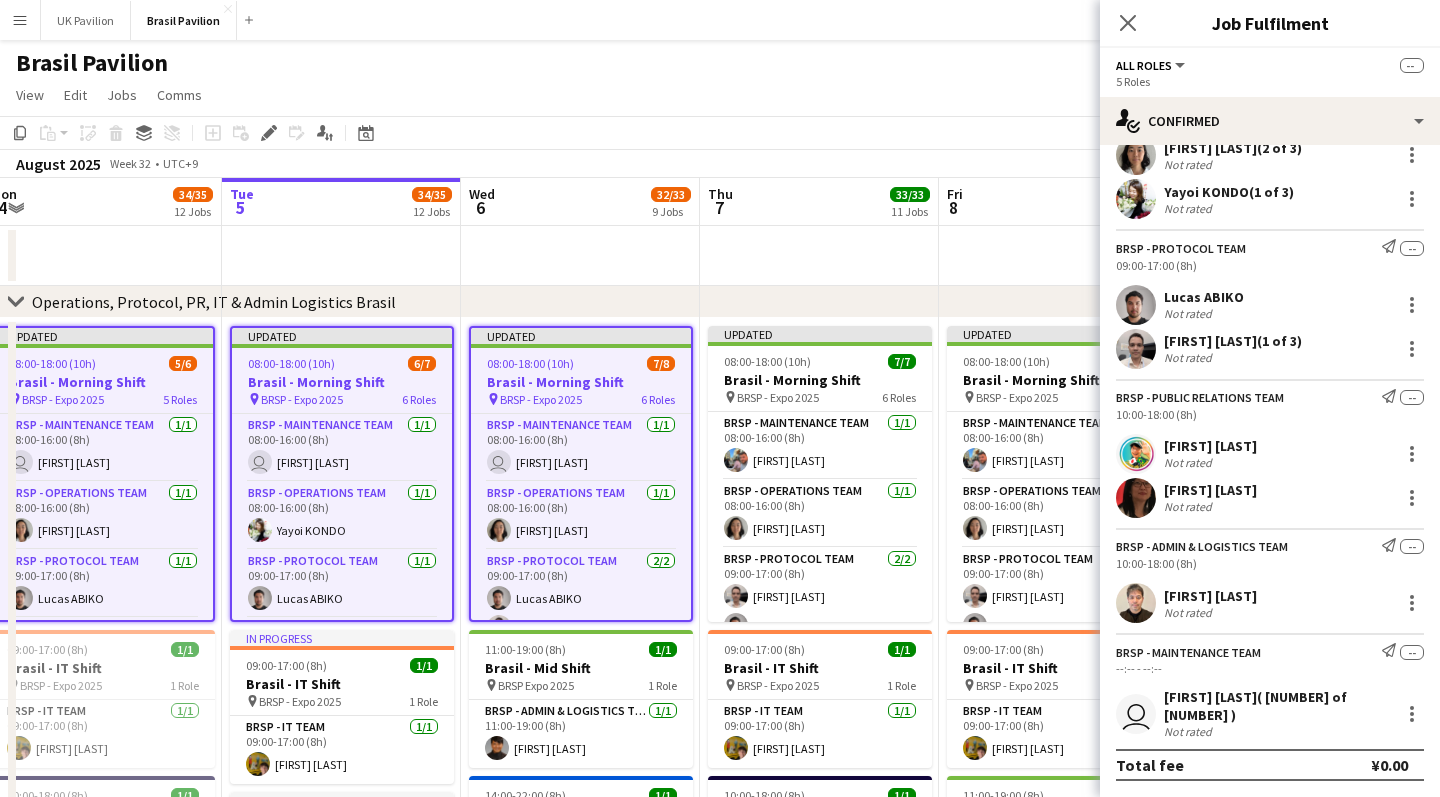 scroll, scrollTop: 140, scrollLeft: 0, axis: vertical 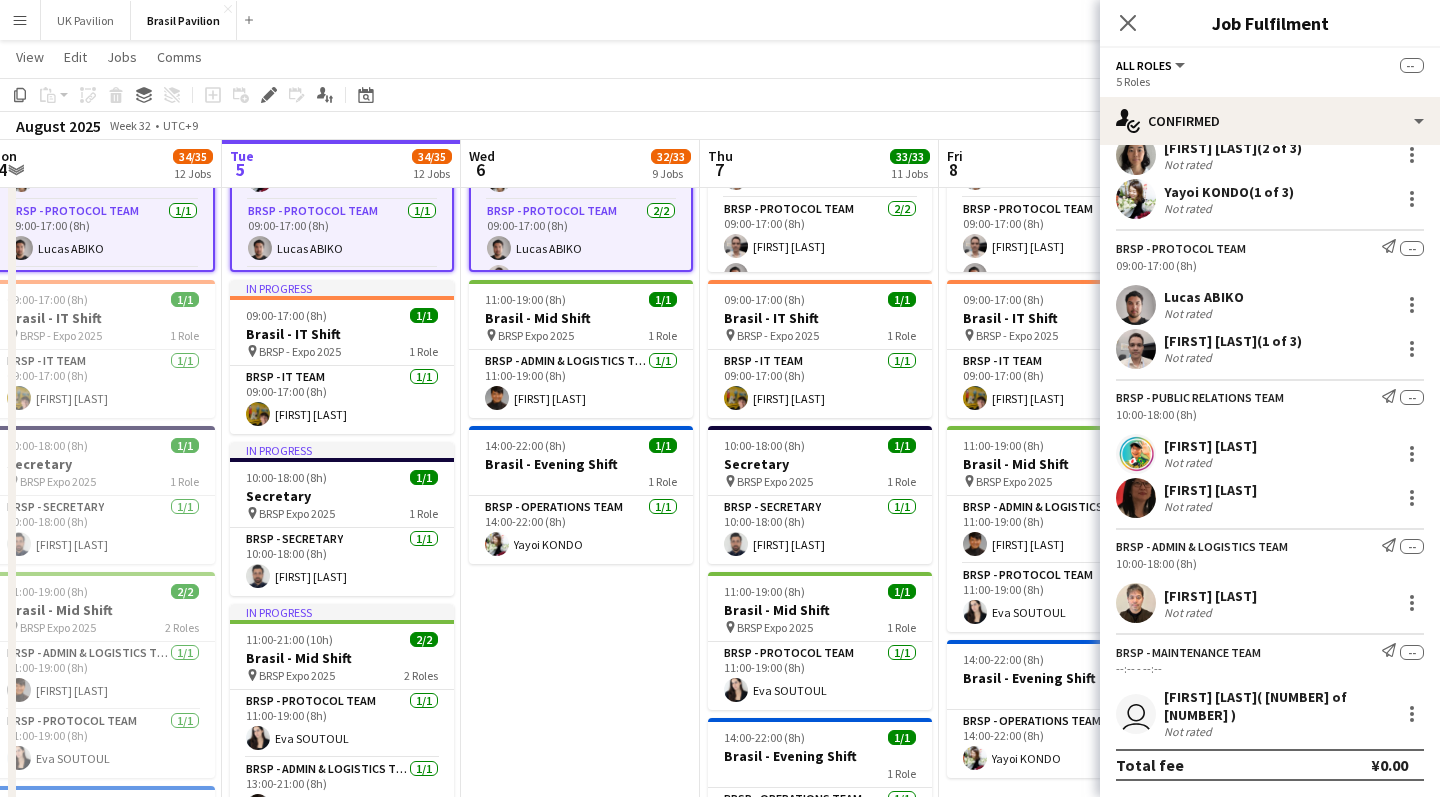 click on "Hiroki Furumoto   (3 of 6)" at bounding box center [1278, 706] 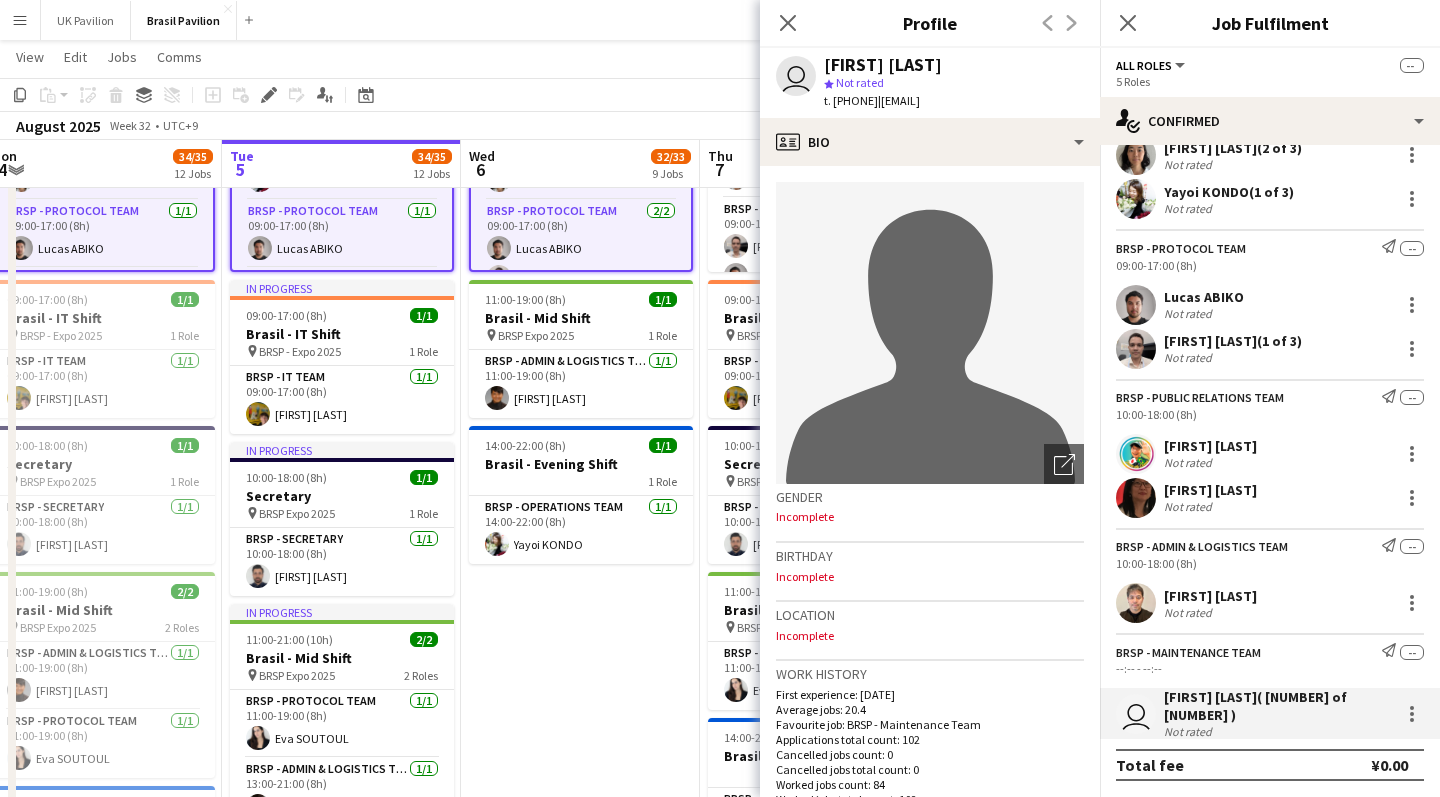 click 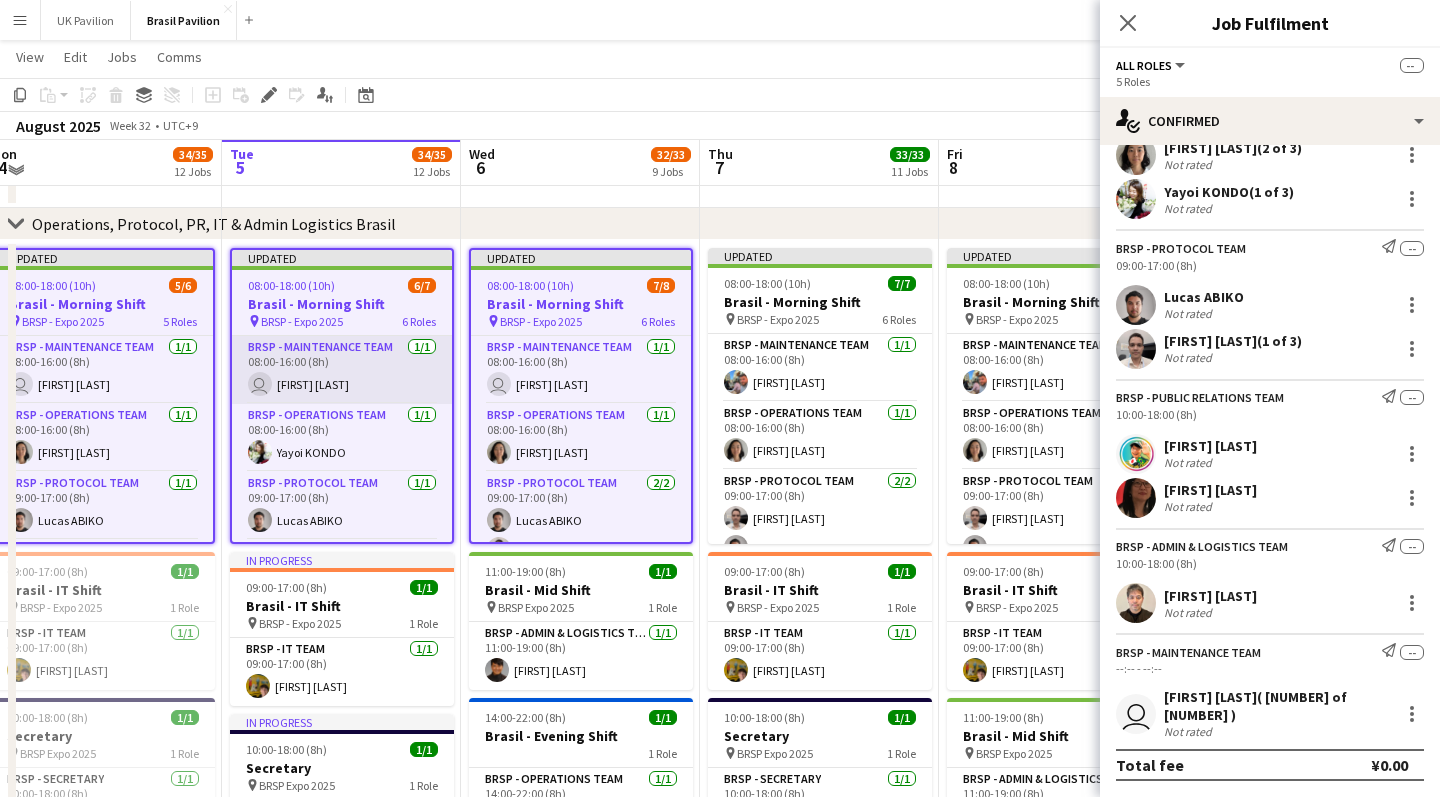 scroll, scrollTop: 74, scrollLeft: 0, axis: vertical 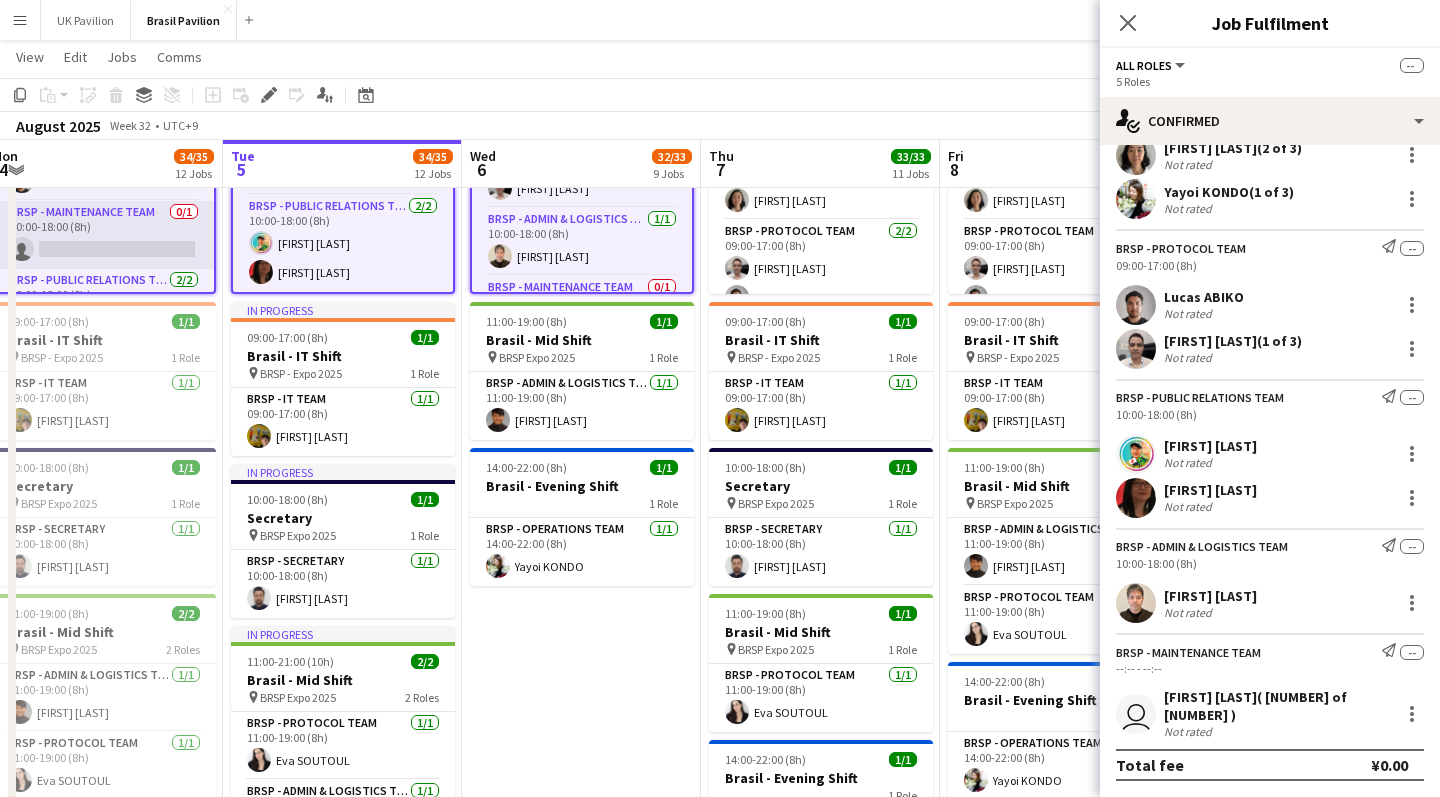 click on "BRSP - Maintenance Team   0/1   10:00-18:00 (8h)
single-neutral-actions" at bounding box center [104, 235] 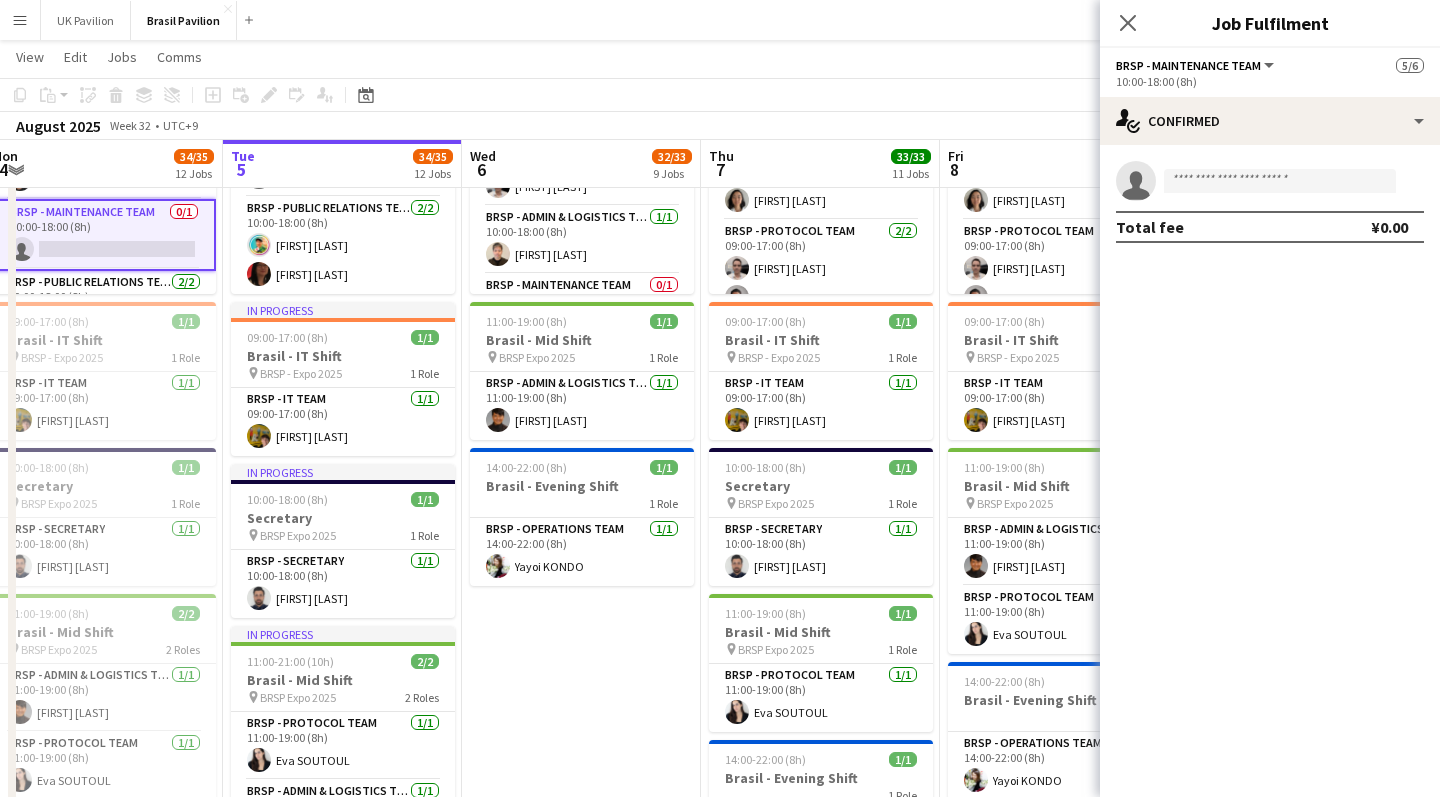 scroll, scrollTop: 266, scrollLeft: 0, axis: vertical 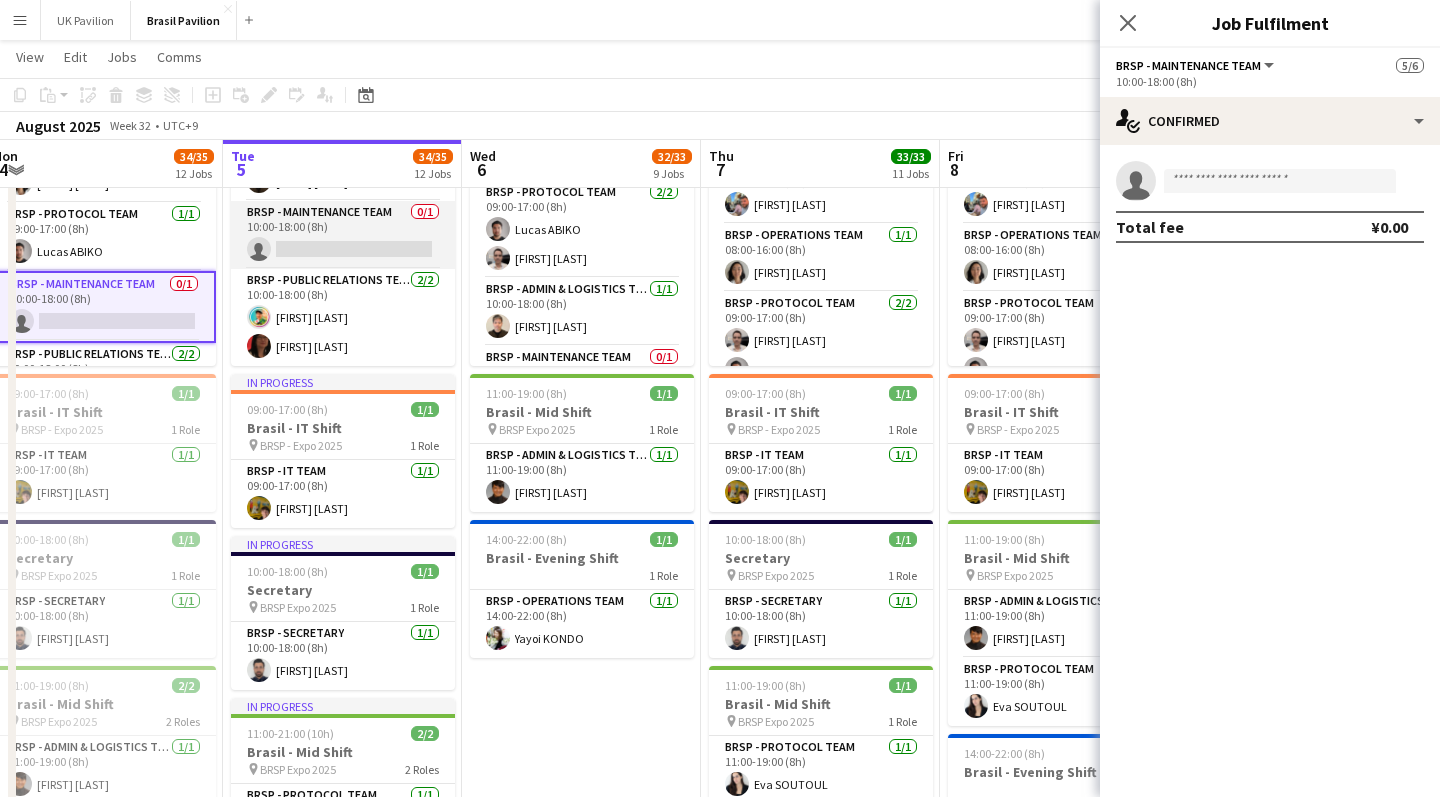click on "BRSP - Maintenance Team   0/1   10:00-18:00 (8h)
single-neutral-actions" at bounding box center [343, 235] 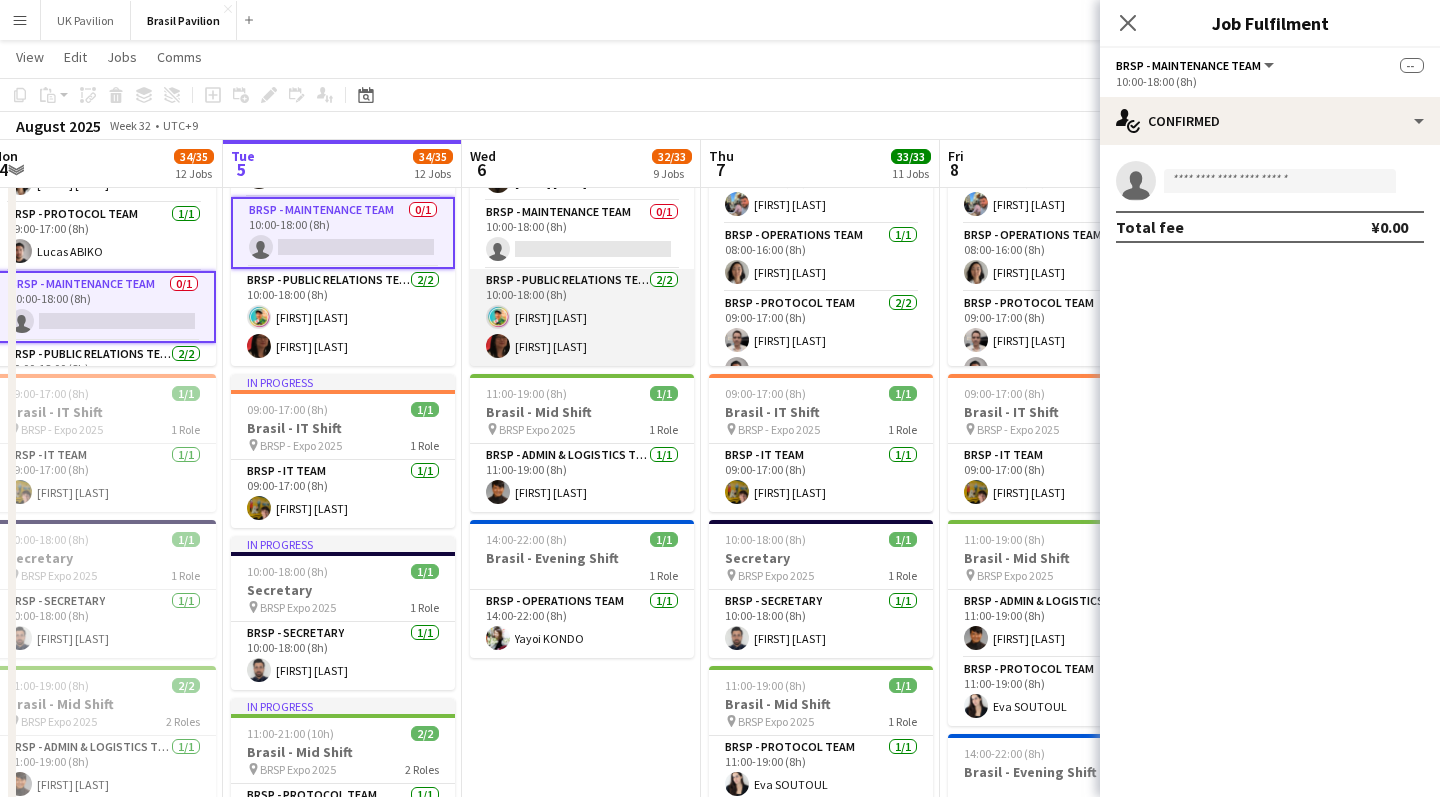 scroll, scrollTop: 295, scrollLeft: 0, axis: vertical 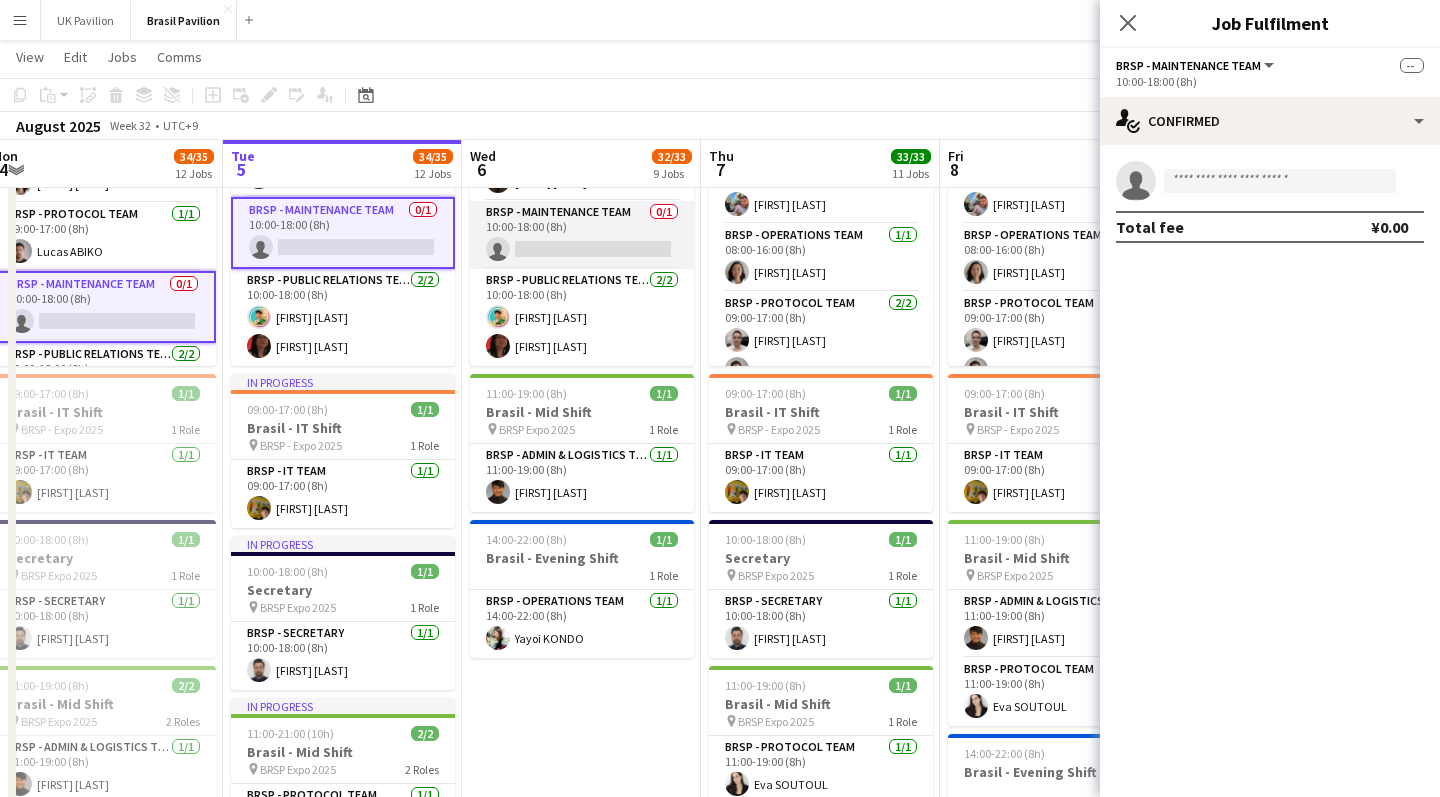 click on "BRSP - Maintenance Team   0/1   10:00-18:00 (8h)
single-neutral-actions" at bounding box center (582, 235) 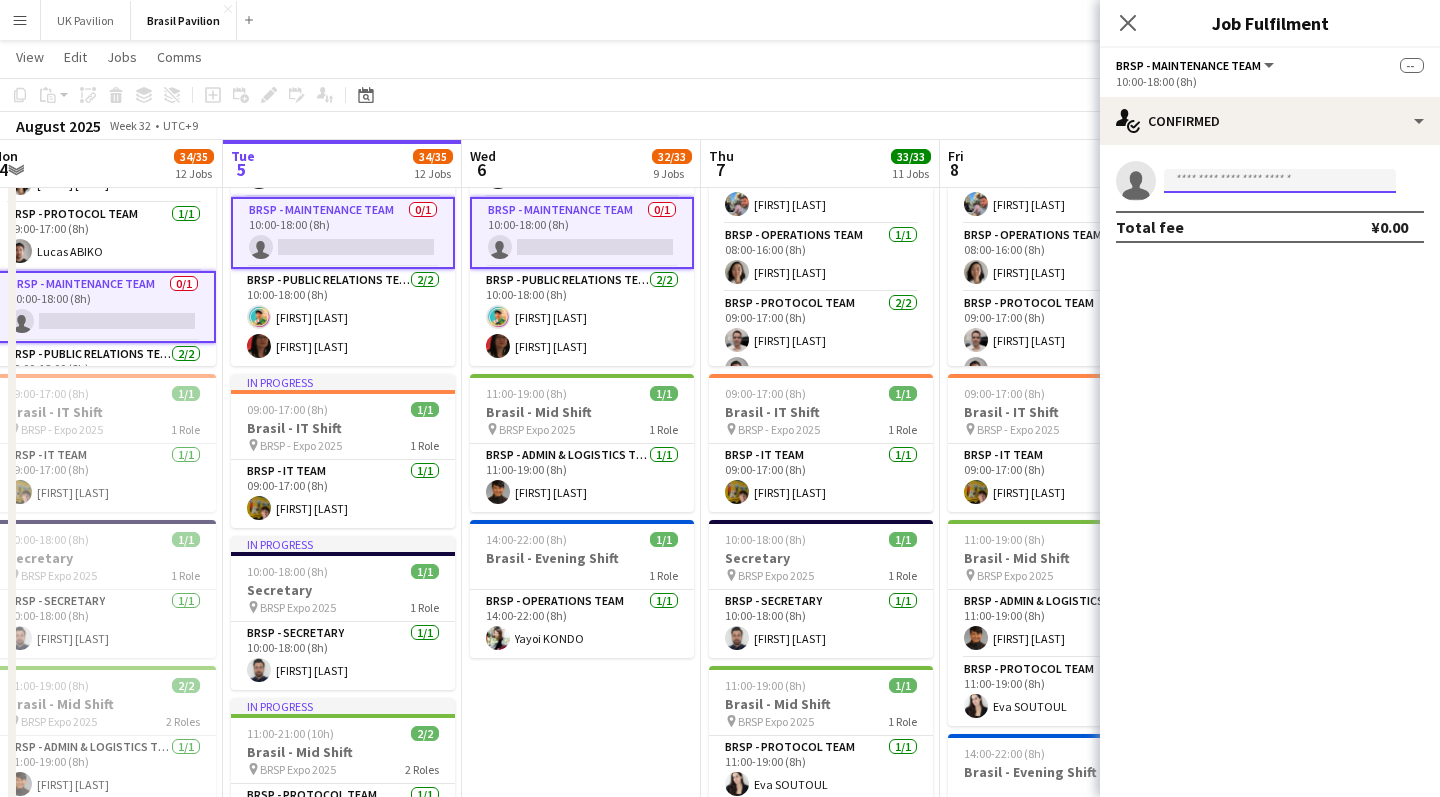 click at bounding box center [1280, 181] 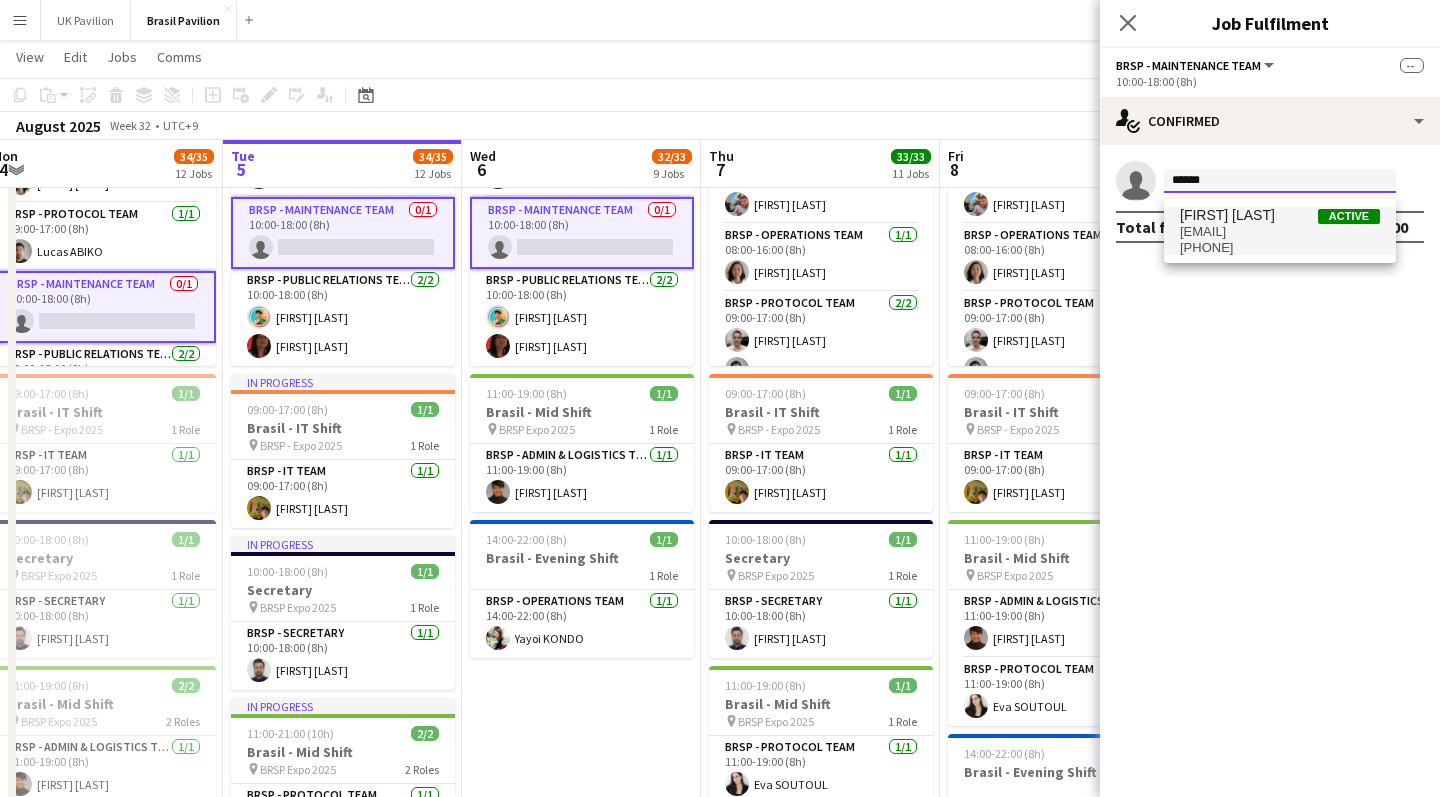 type on "******" 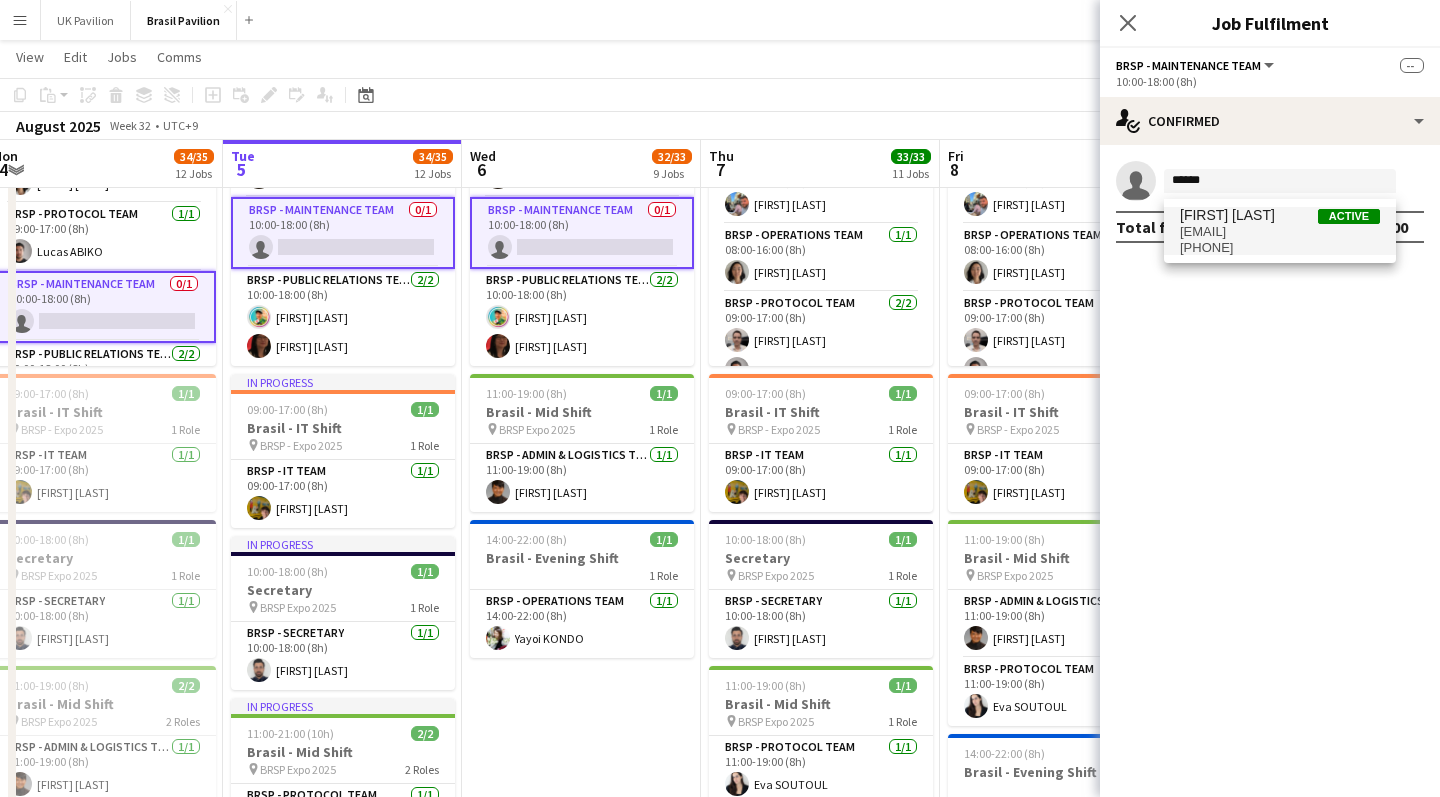 click on "rabie@expobeyondlimits.com" at bounding box center (1280, 232) 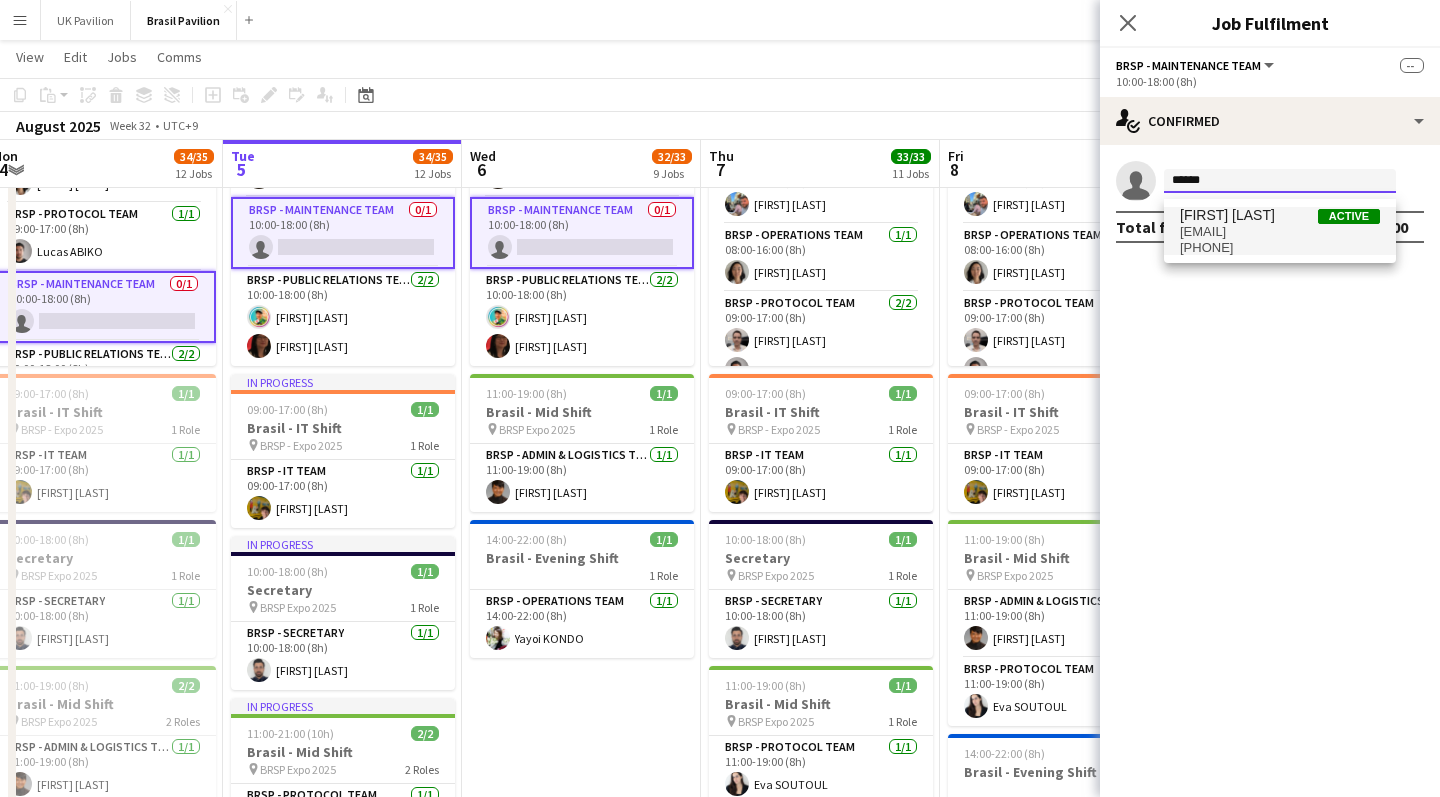 type 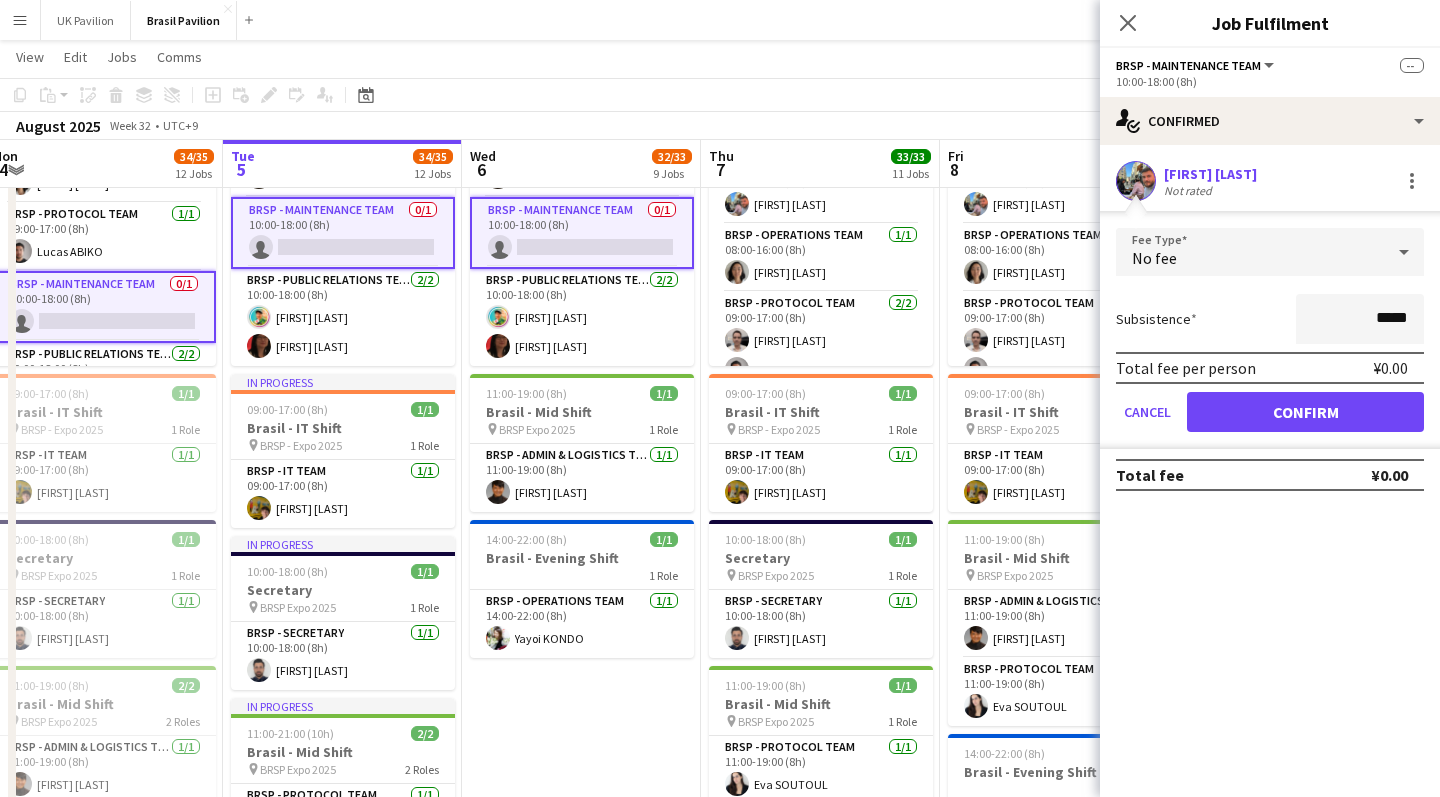 click on "Confirm" at bounding box center [1305, 412] 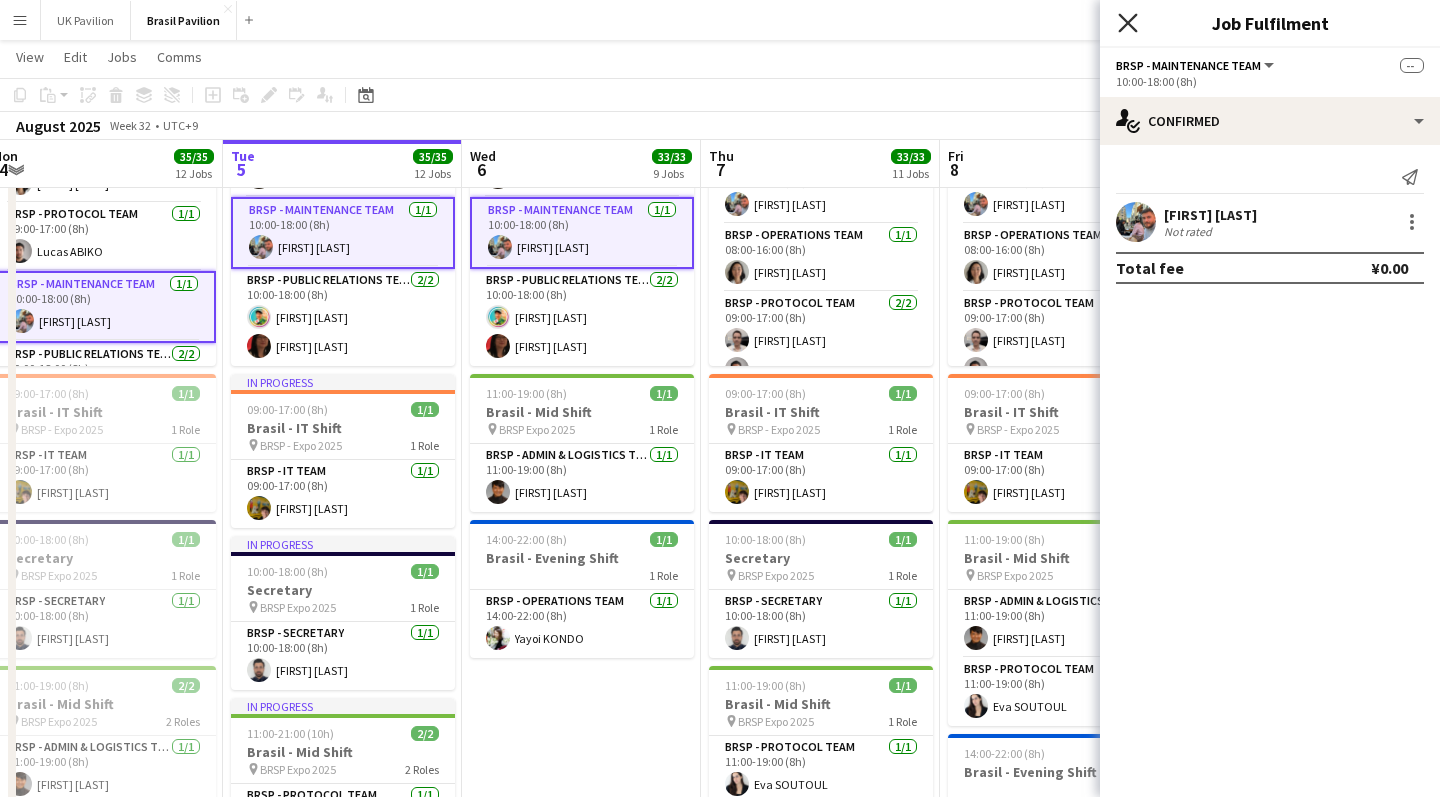 click 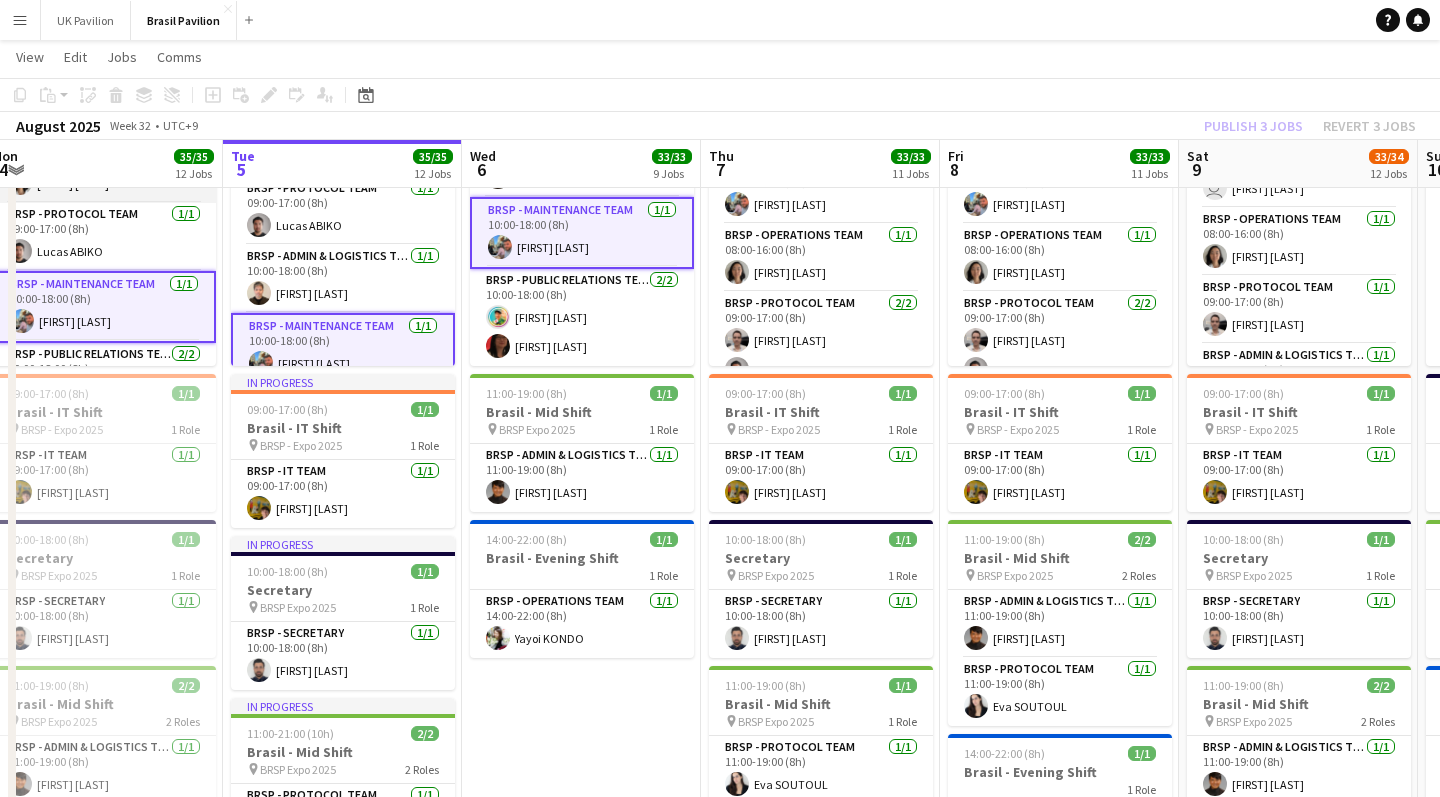 scroll, scrollTop: 115, scrollLeft: 0, axis: vertical 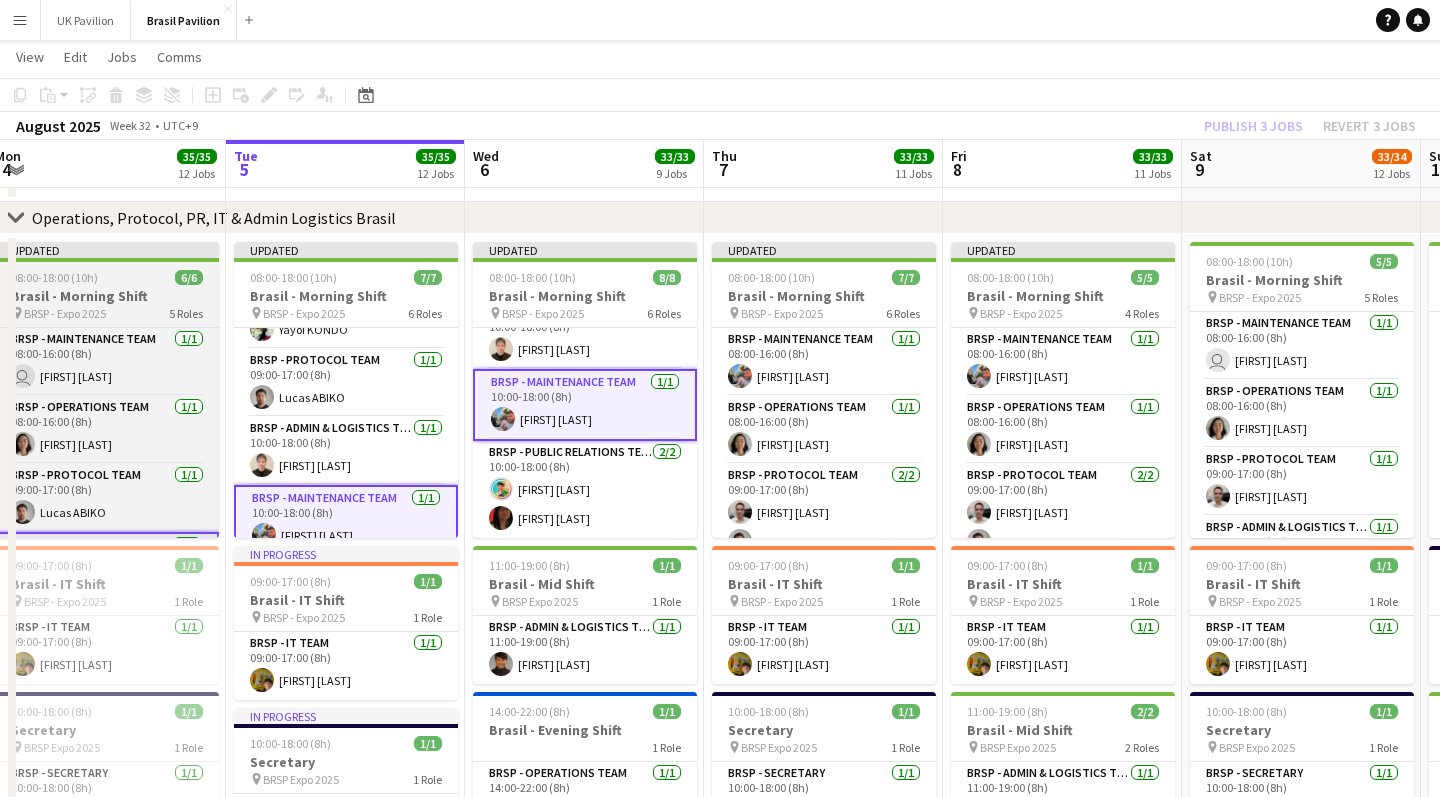 click on "Brasil - Morning Shift" at bounding box center (107, 296) 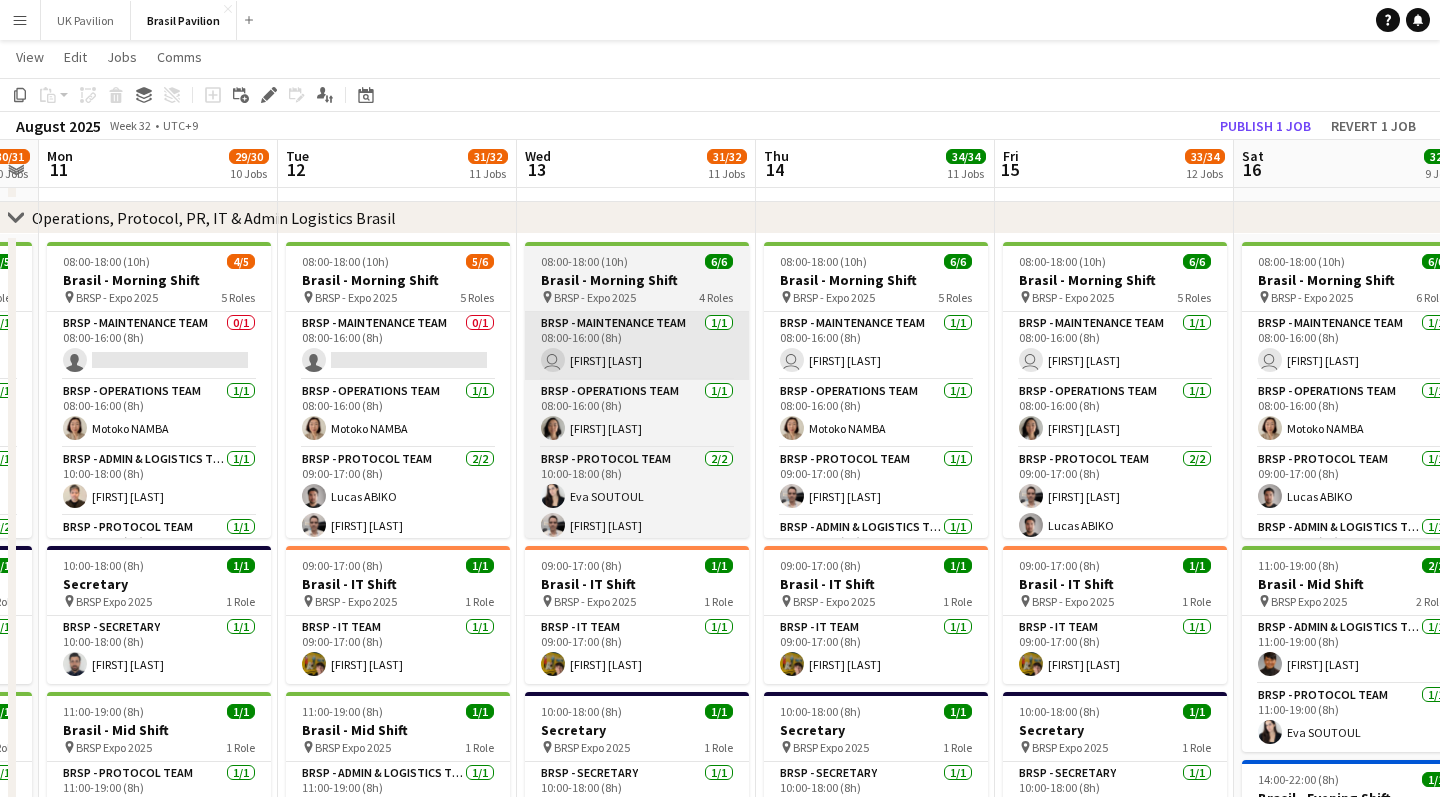 scroll, scrollTop: 0, scrollLeft: 538, axis: horizontal 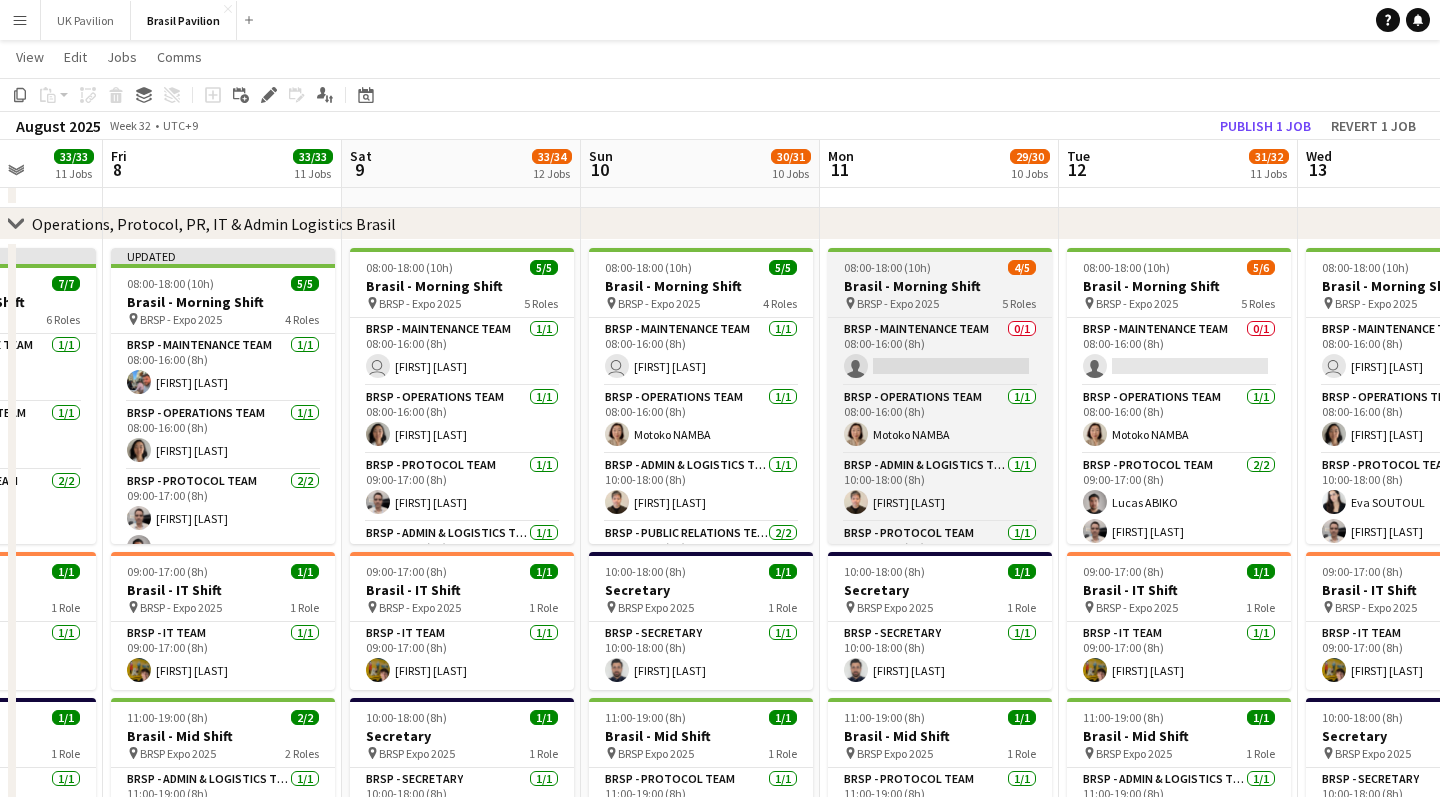 click on "08:00-18:00 (10h)    4/5" at bounding box center (940, 267) 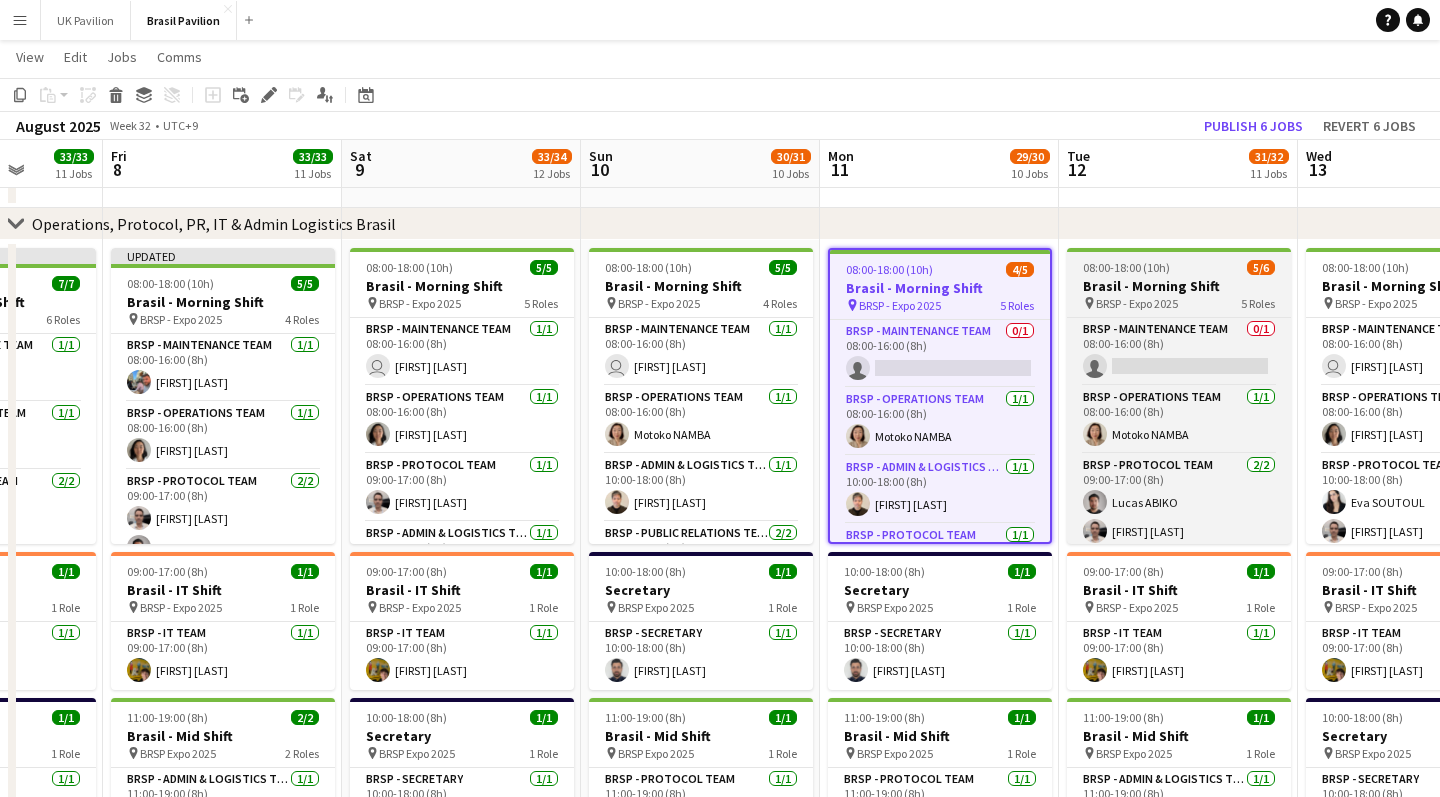click on "Brasil - Morning Shift" at bounding box center [1179, 286] 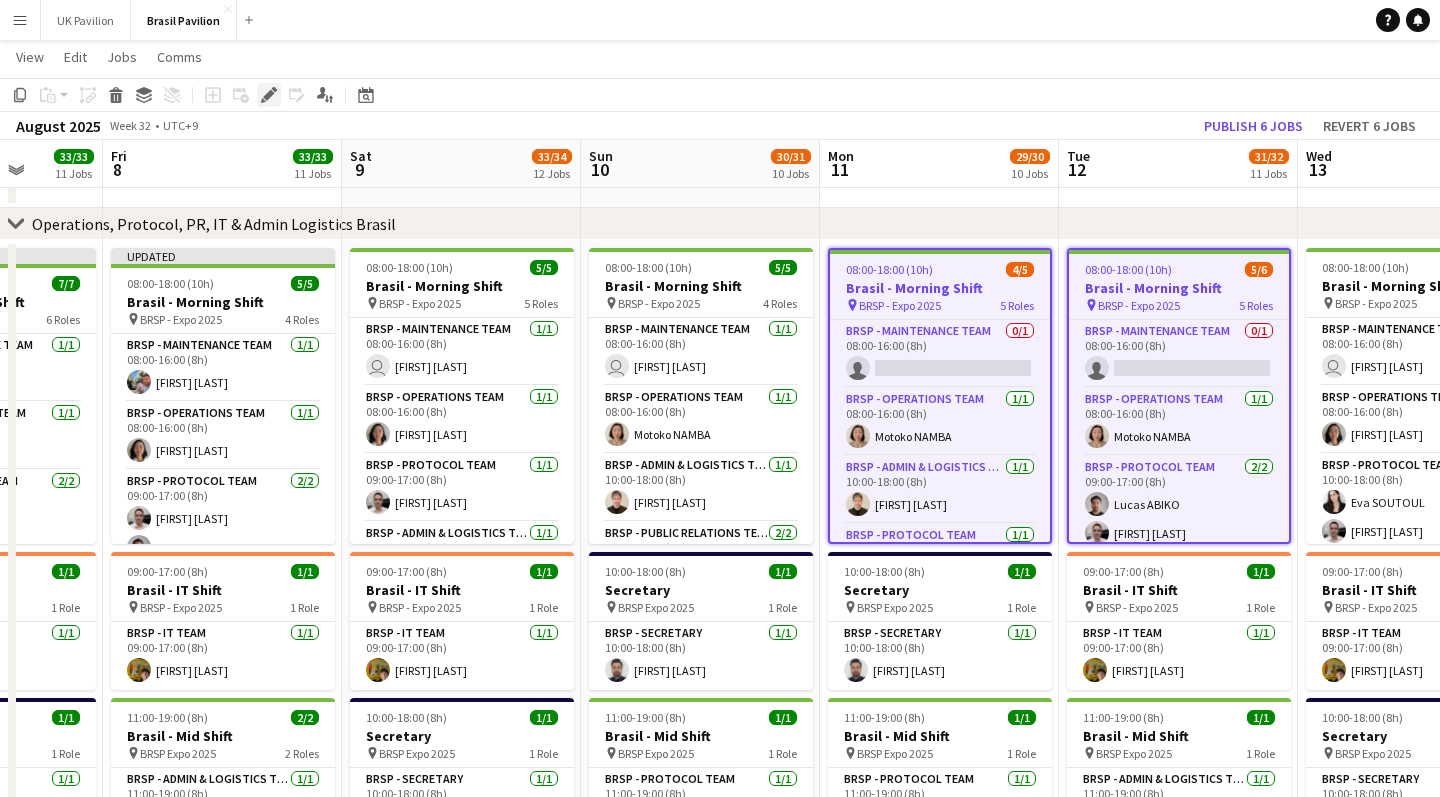 click on "Edit" 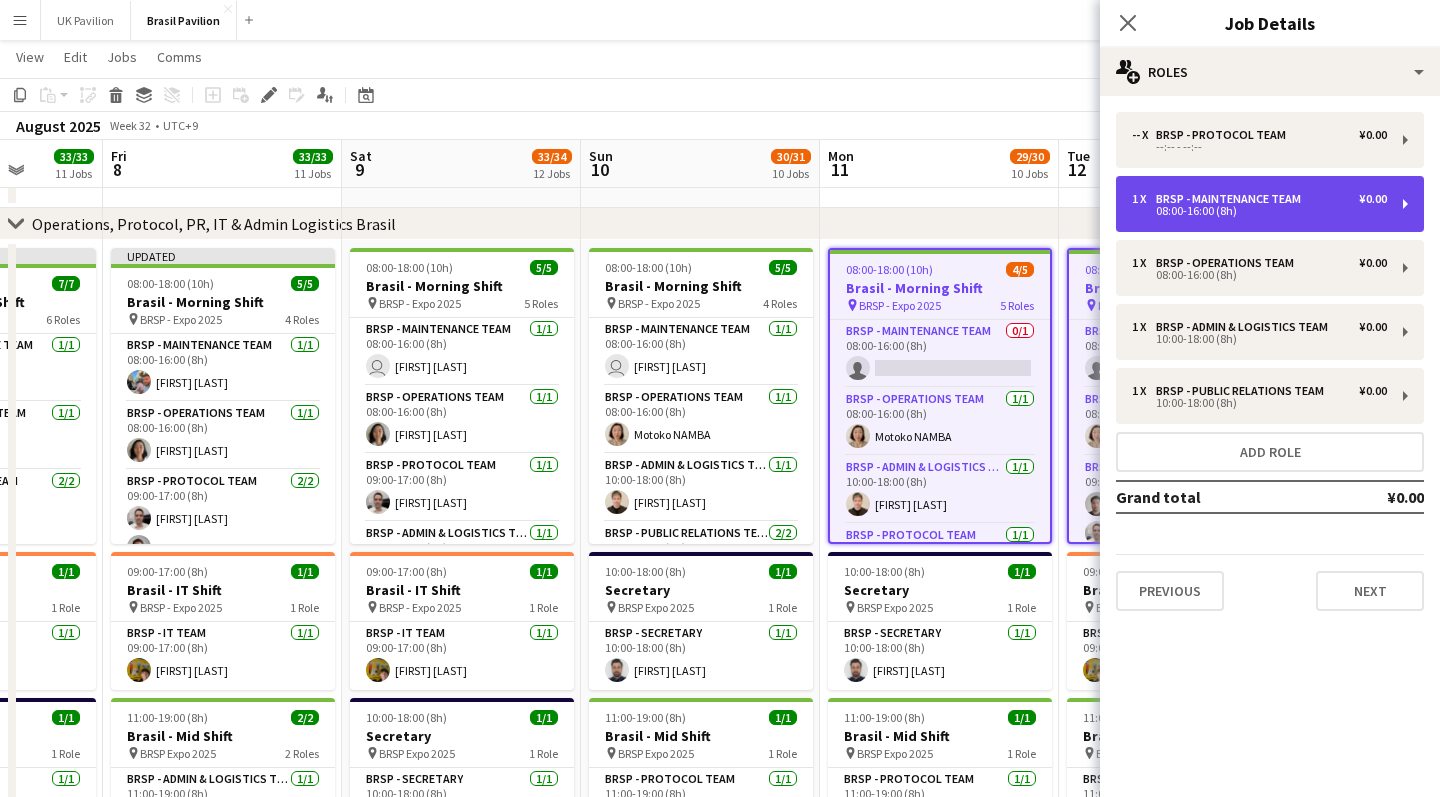 click on "BRSP - Maintenance Team" at bounding box center (1232, 199) 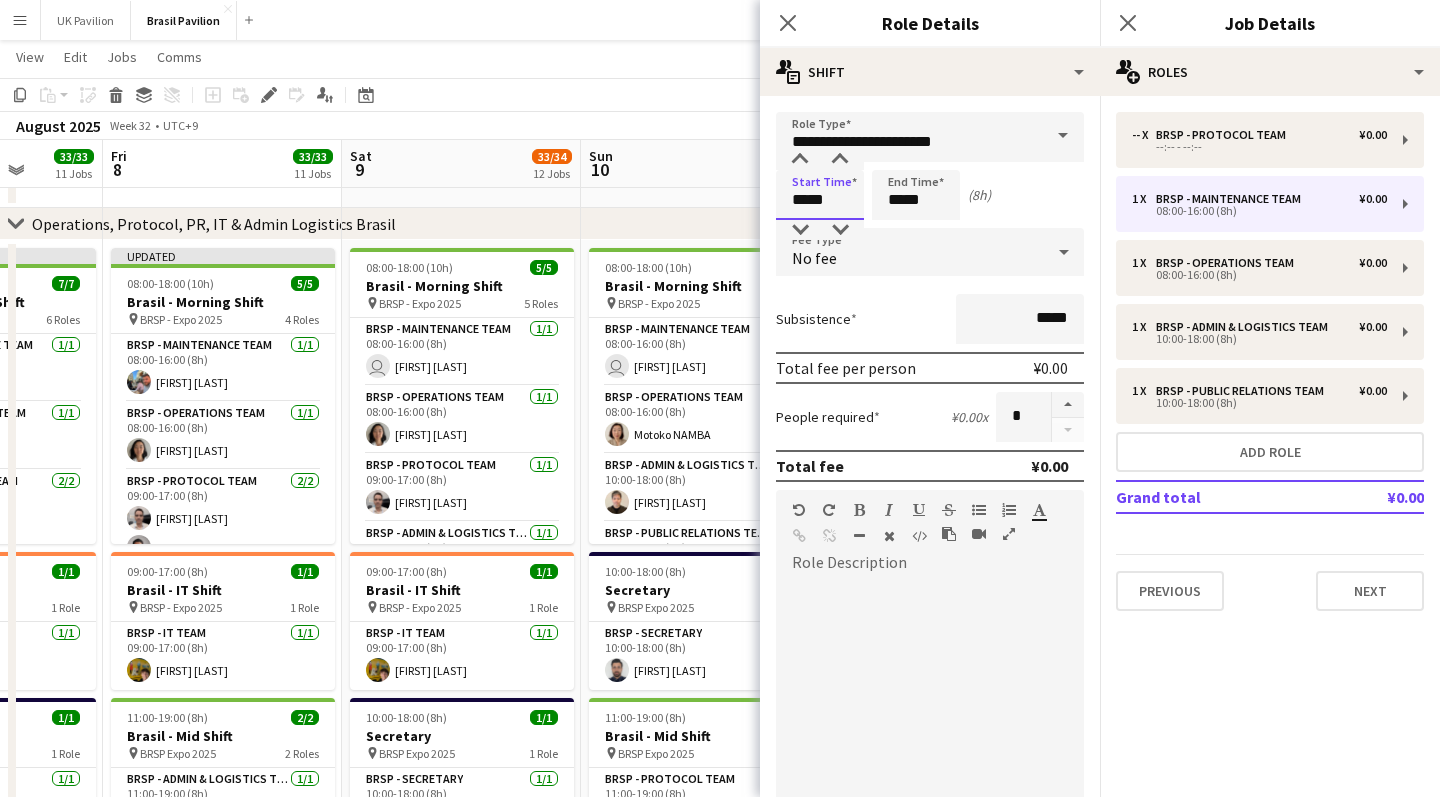 click on "*****" at bounding box center [820, 195] 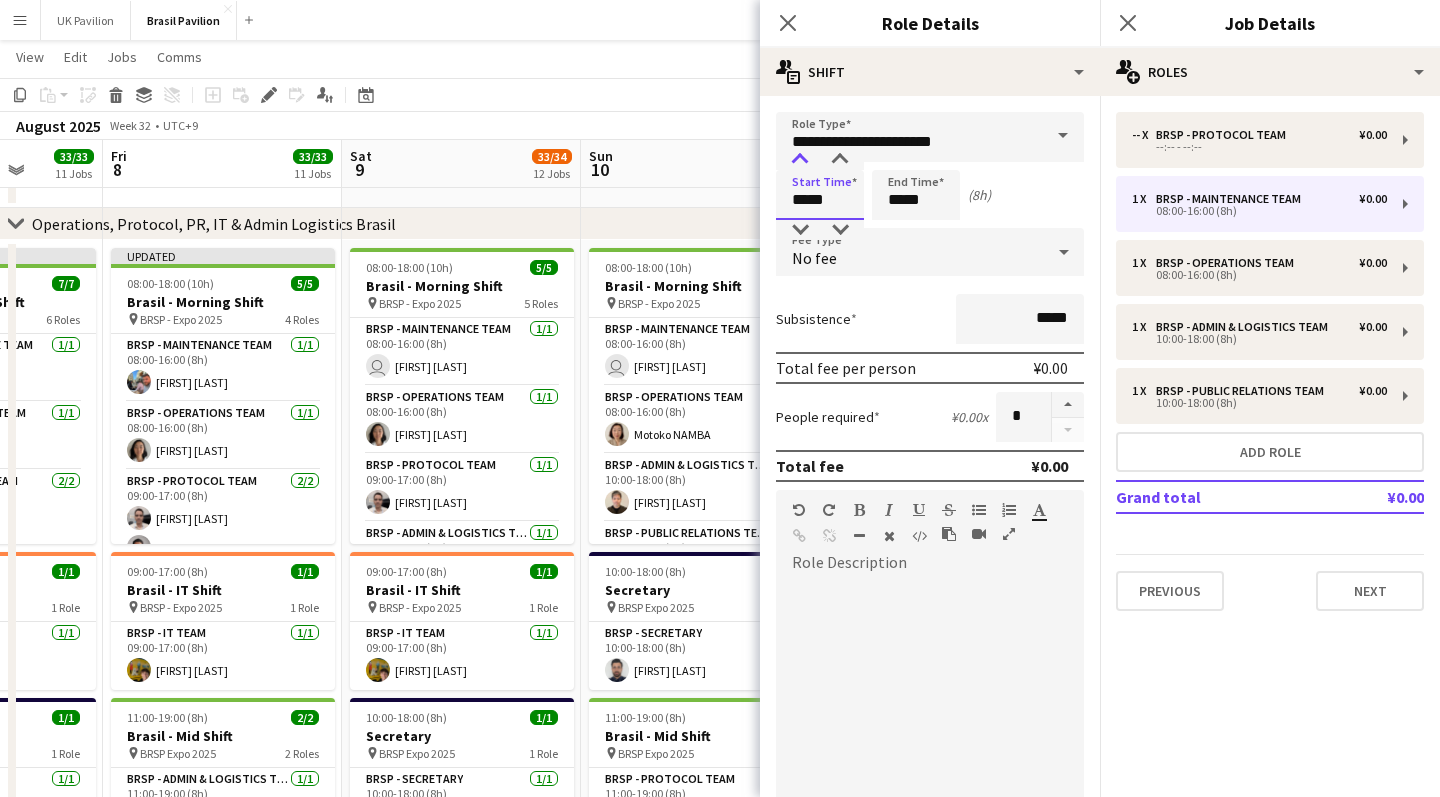 click at bounding box center (800, 160) 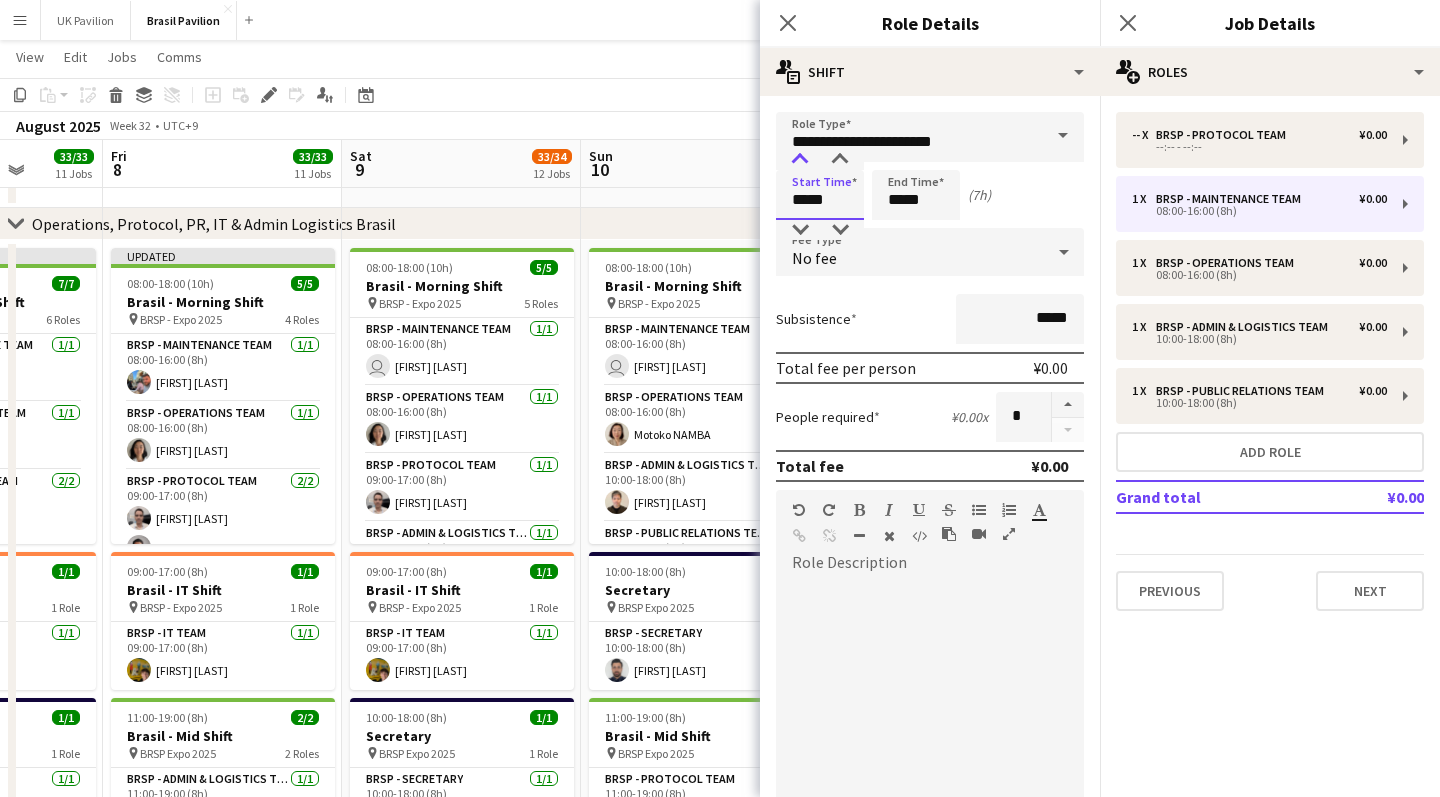 type on "*****" 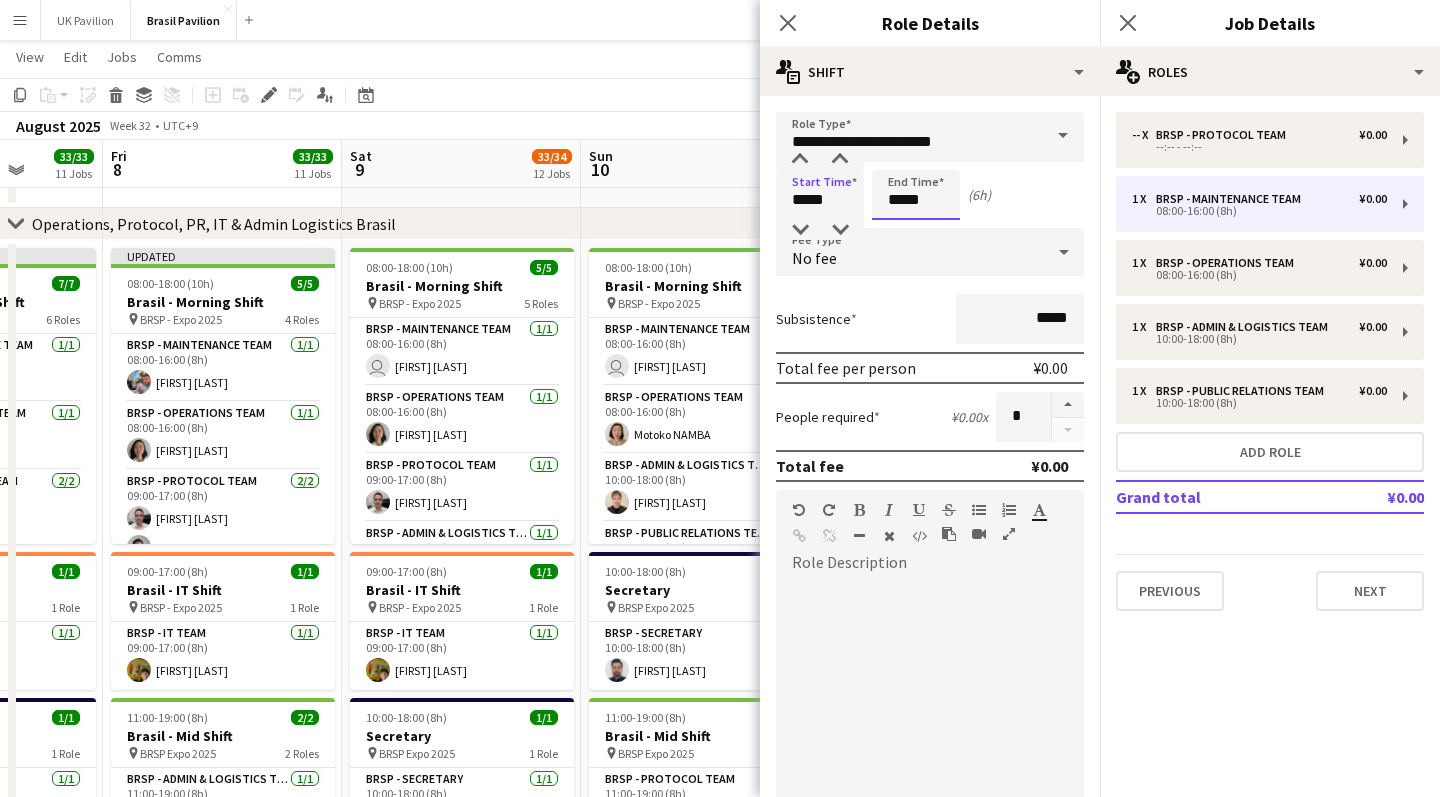 click on "*****" at bounding box center (916, 195) 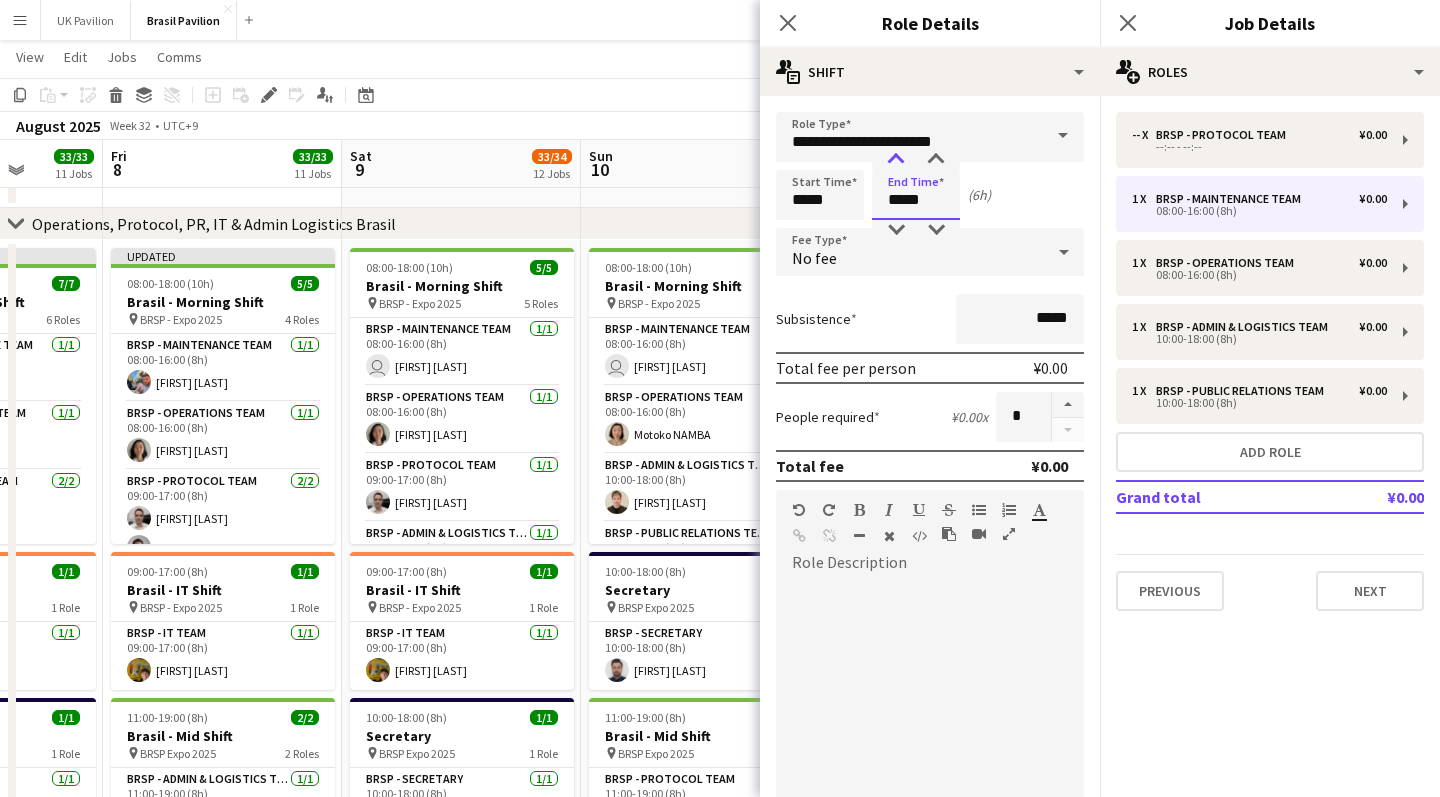 click at bounding box center (896, 160) 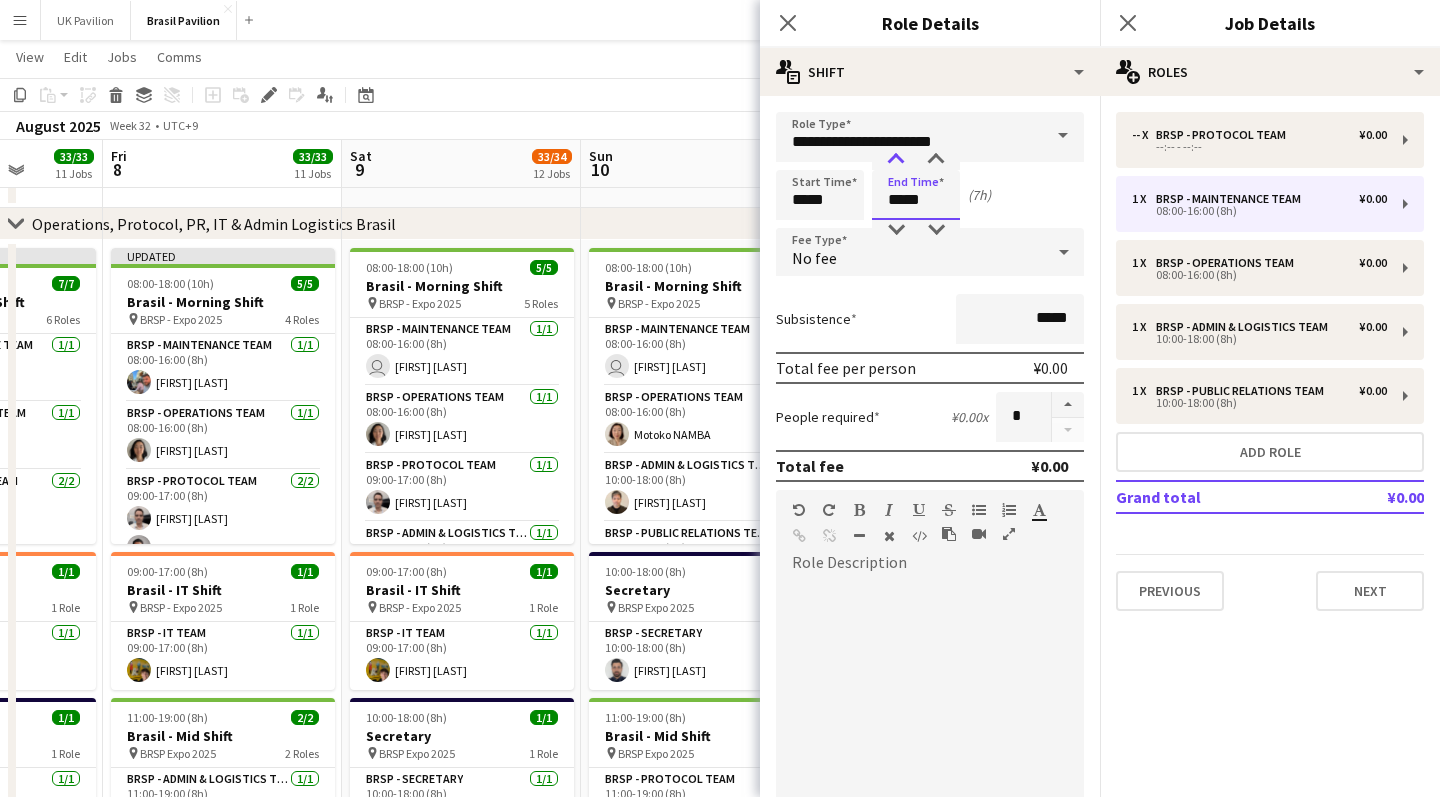type on "*****" 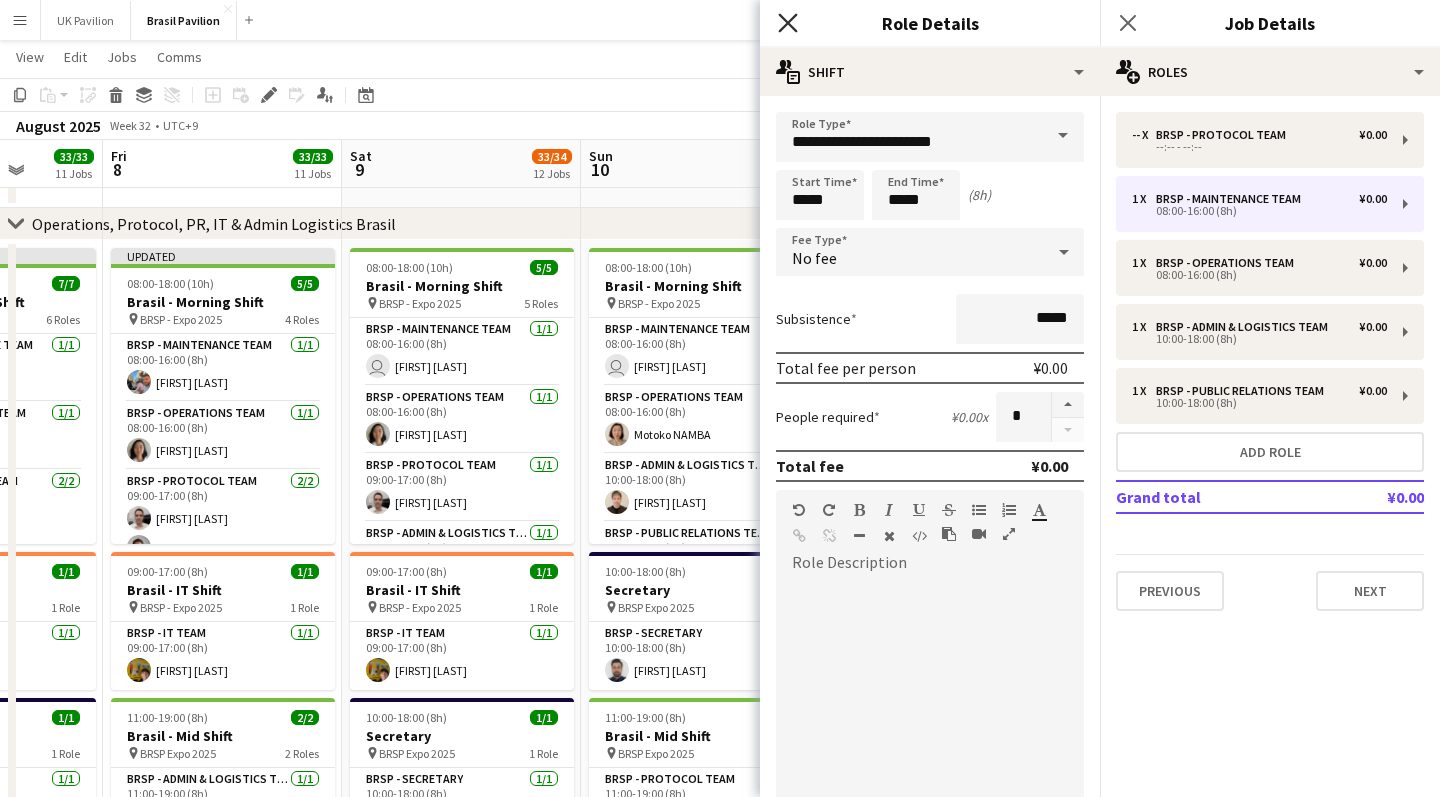 click 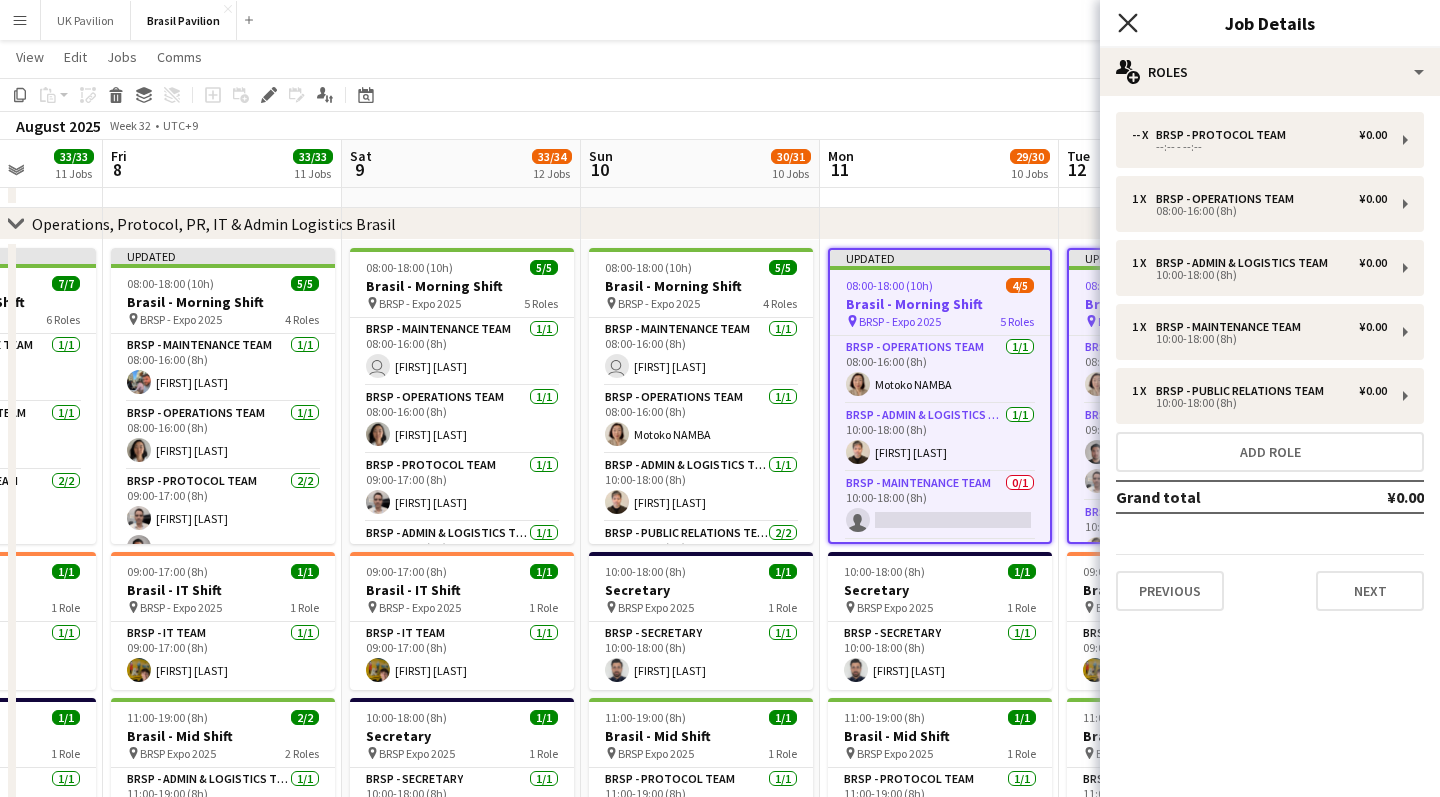 click on "Close pop-in" 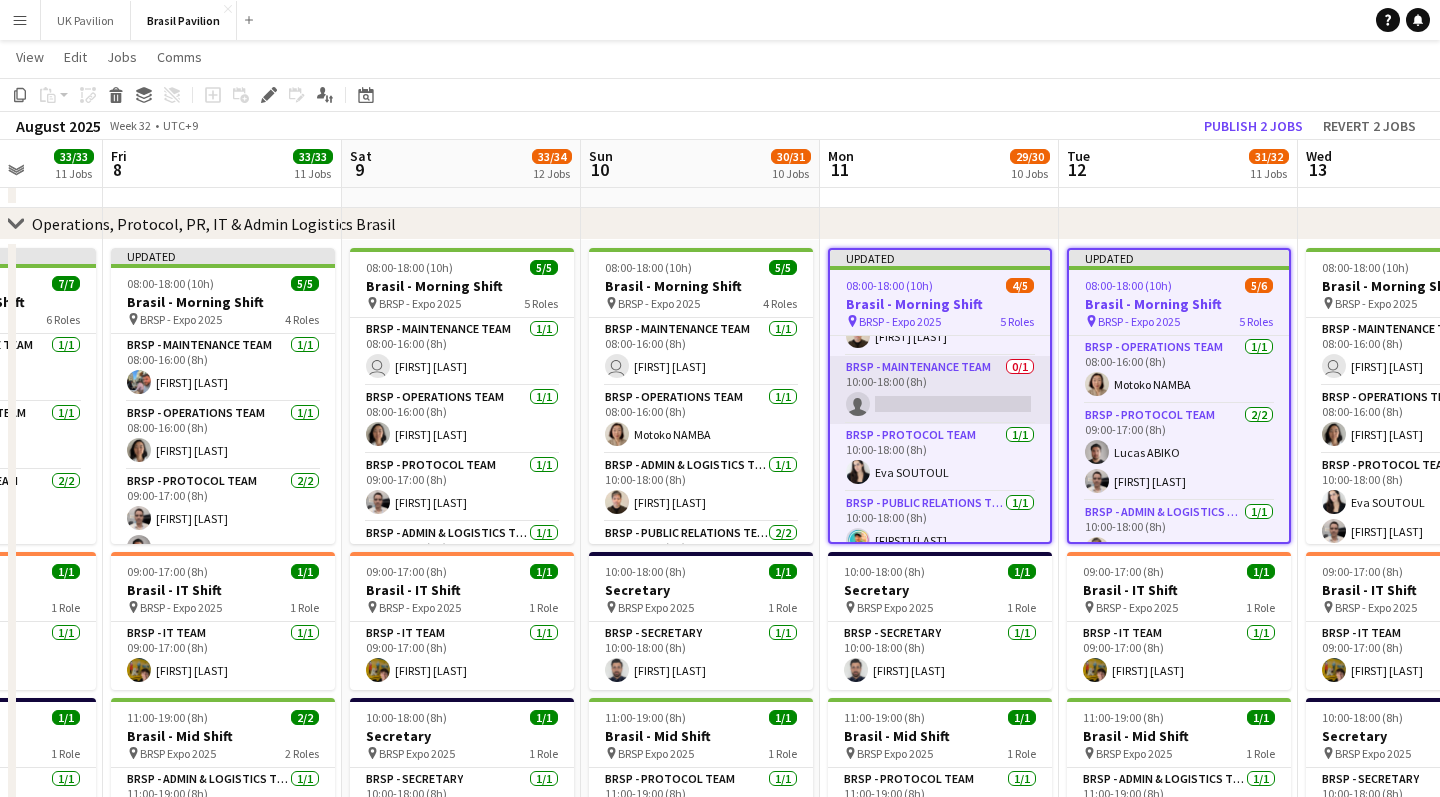 scroll, scrollTop: 117, scrollLeft: 0, axis: vertical 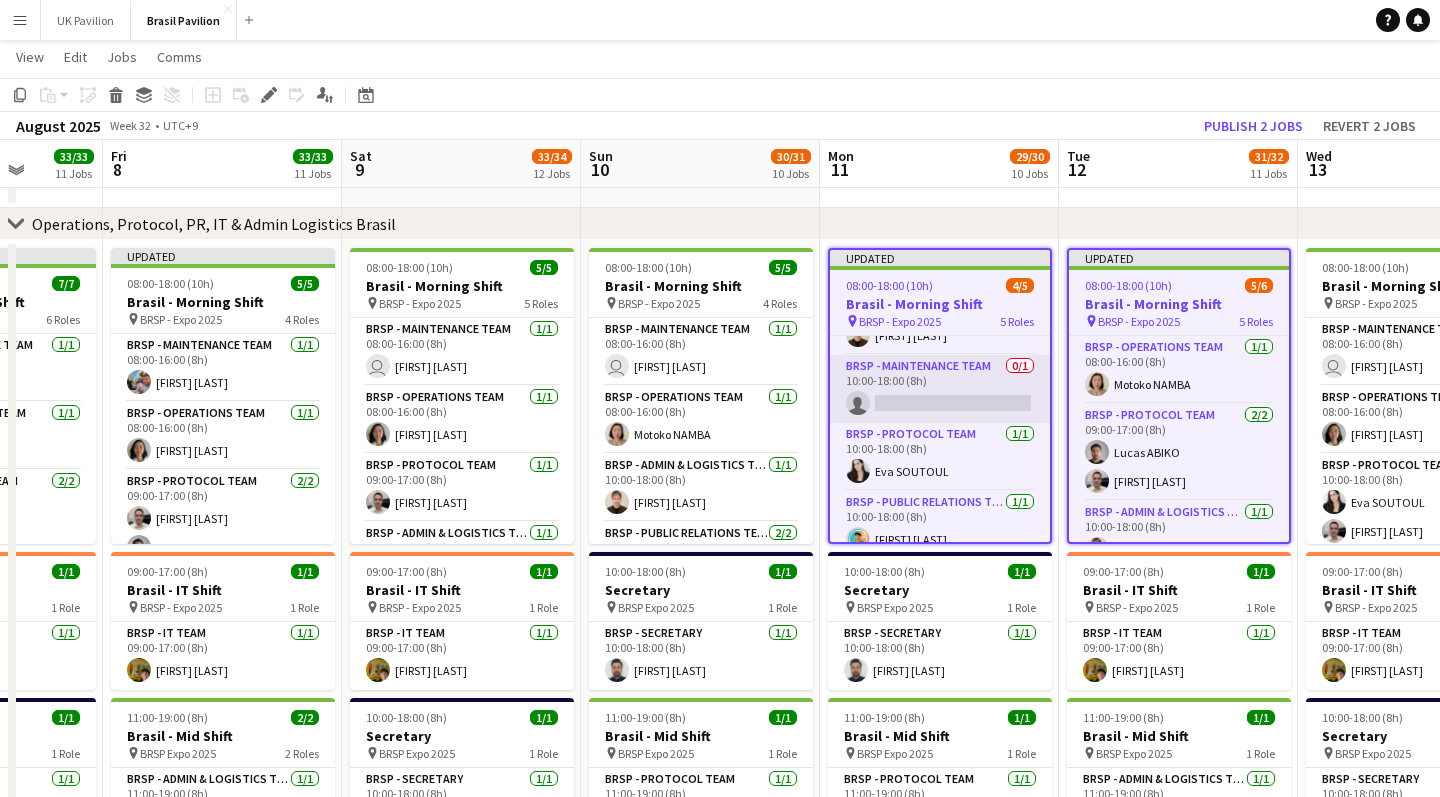 click on "BRSP - Maintenance Team   0/1   10:00-18:00 (8h)
single-neutral-actions" at bounding box center (940, 389) 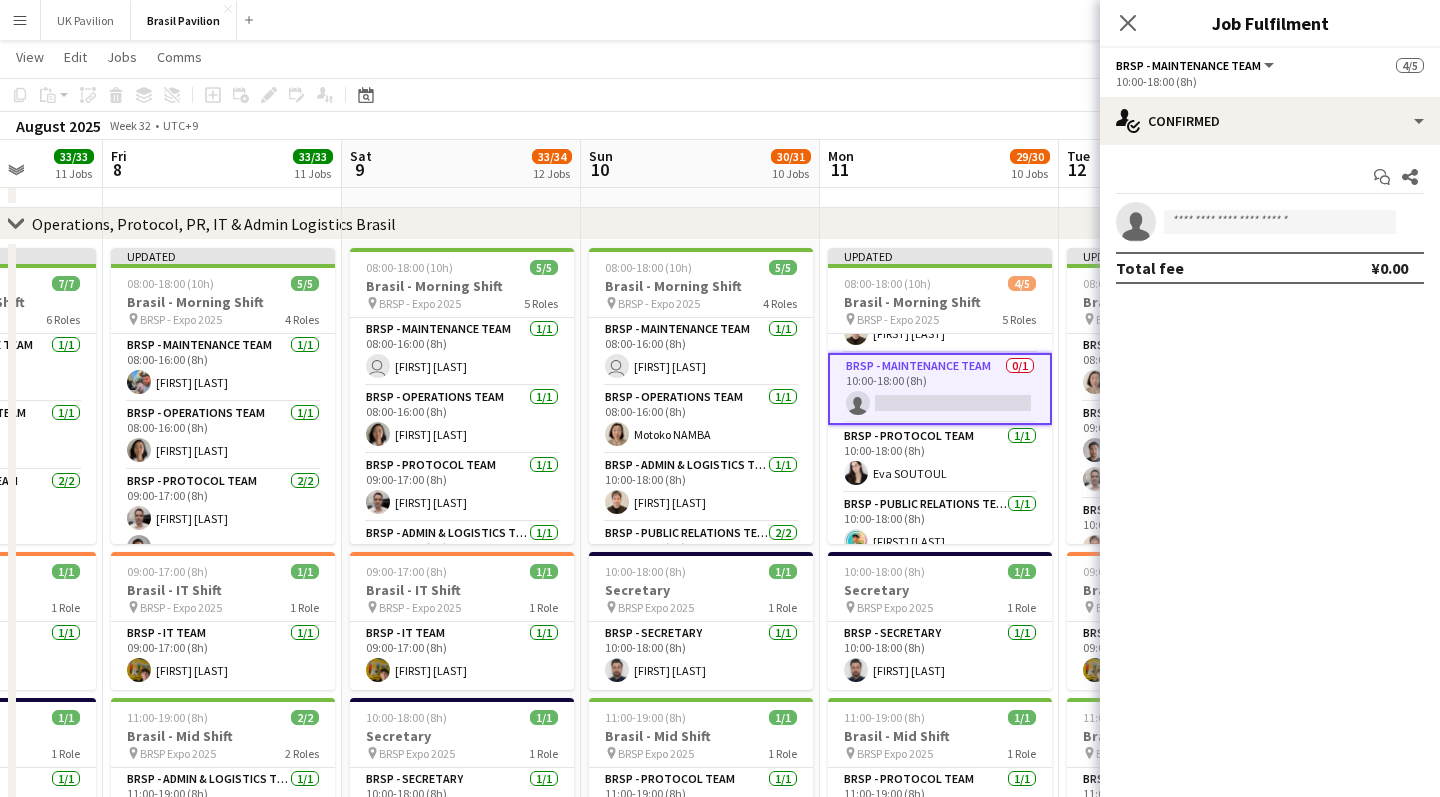 drag, startPoint x: 1123, startPoint y: 21, endPoint x: 1124, endPoint y: 113, distance: 92.00543 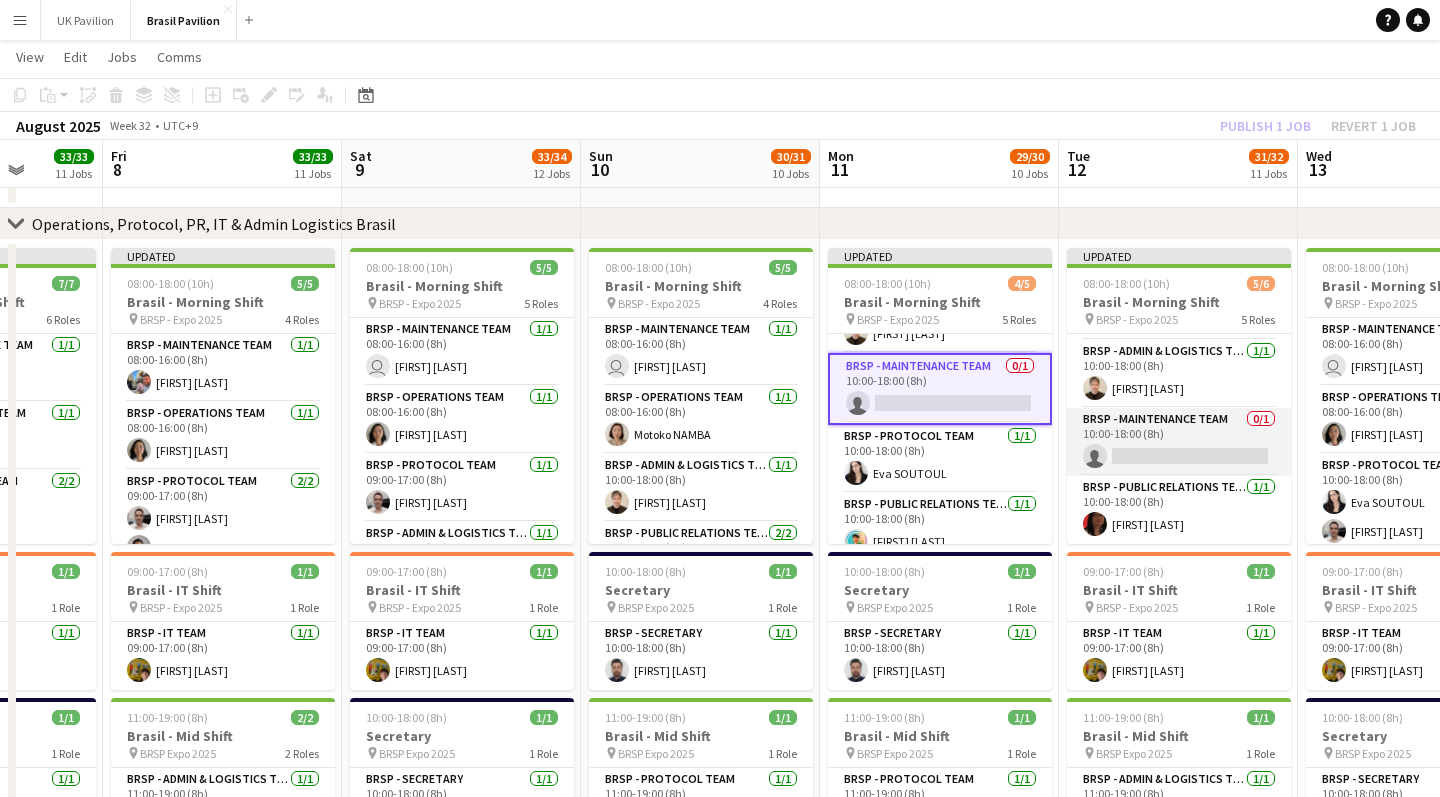 scroll, scrollTop: 192, scrollLeft: 0, axis: vertical 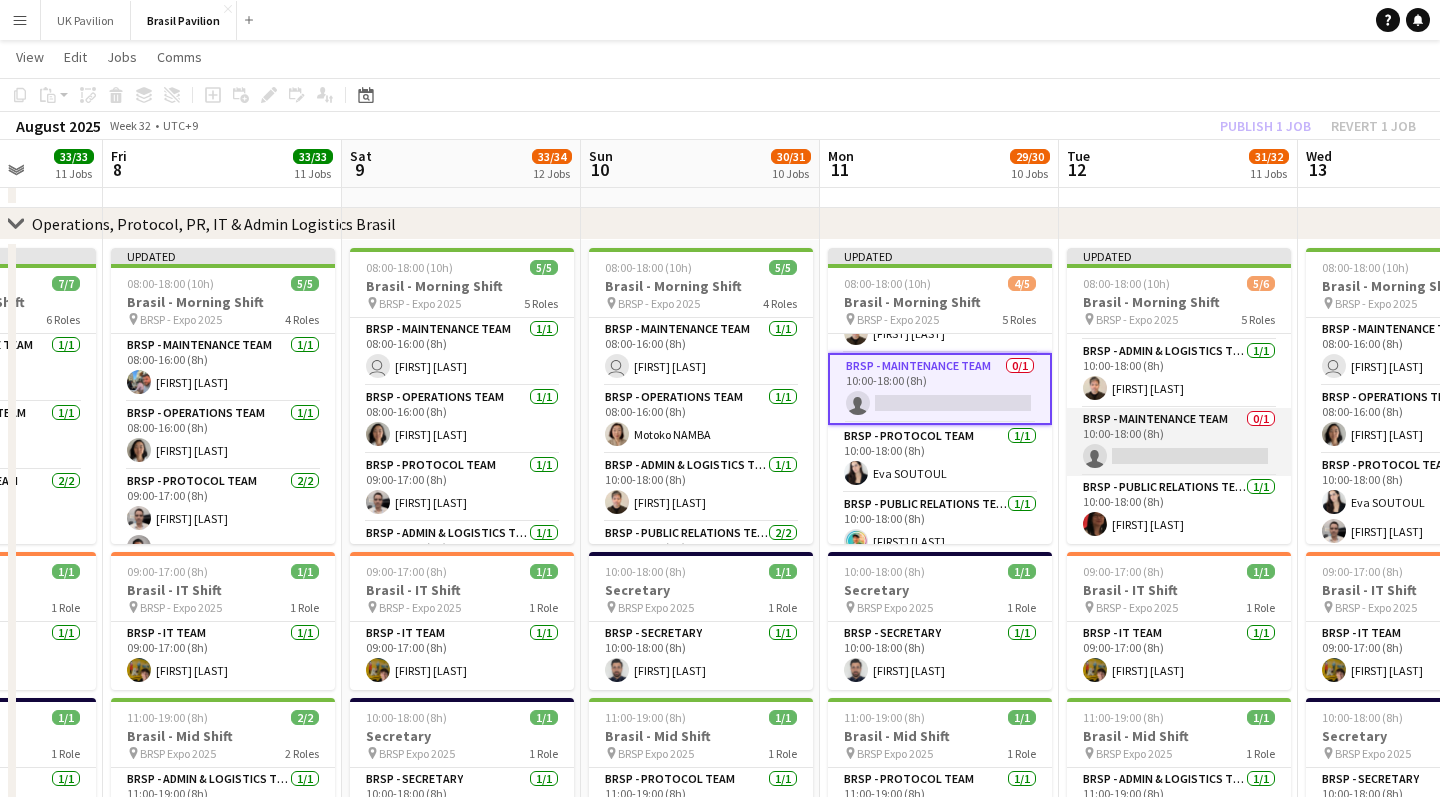 click on "BRSP - Maintenance Team   0/1   10:00-18:00 (8h)
single-neutral-actions" at bounding box center [1179, 442] 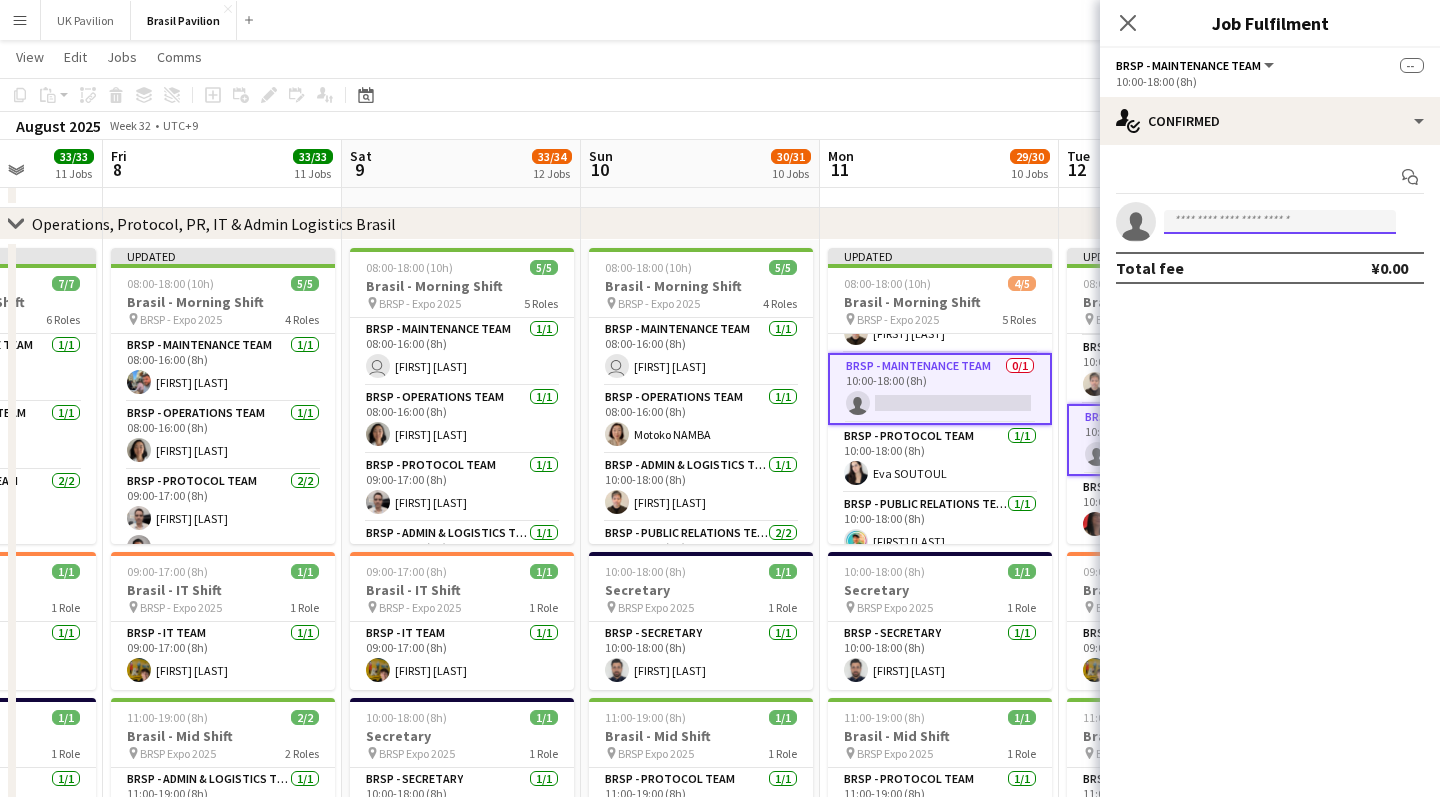 click at bounding box center (1280, 222) 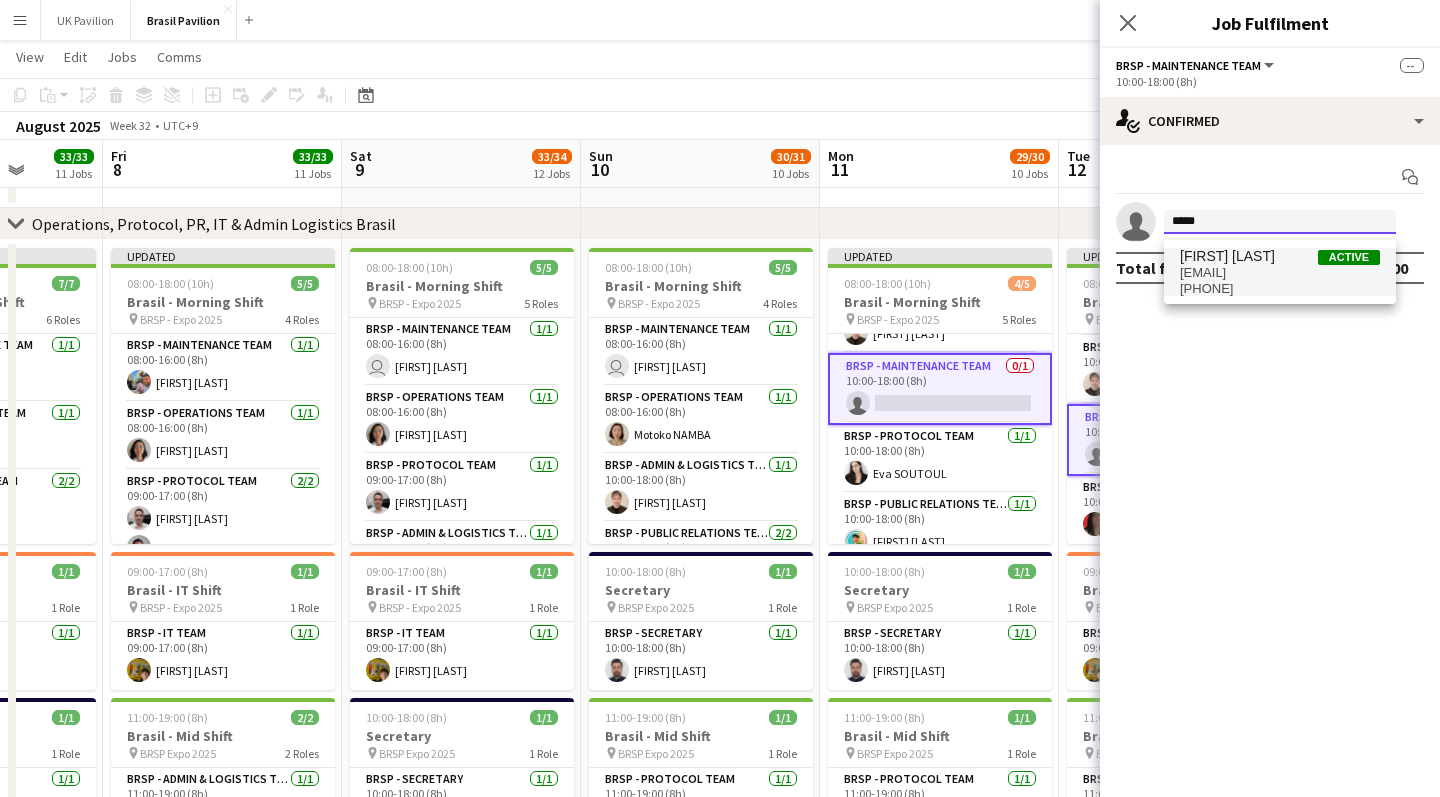 type on "*****" 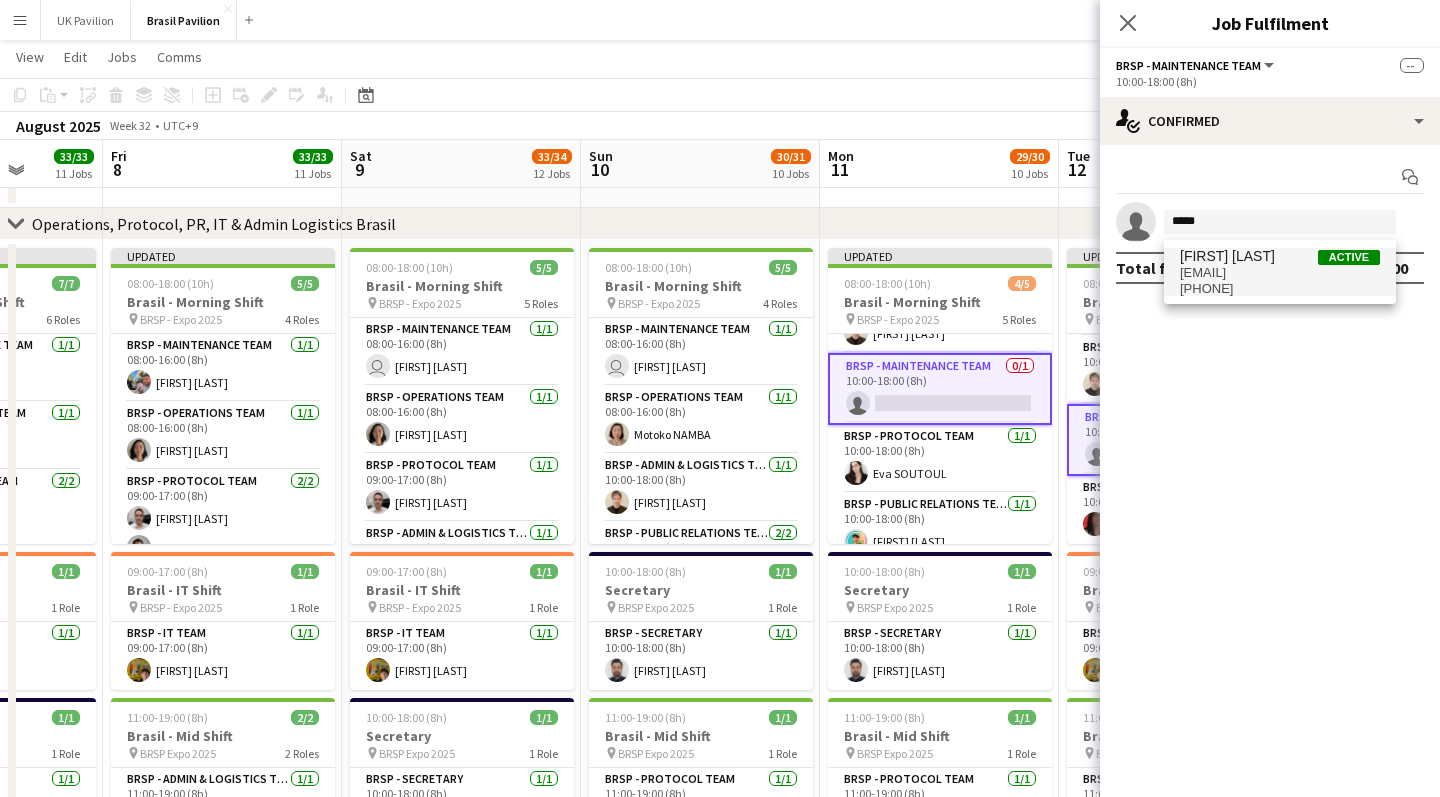 click on "rabie@expobeyondlimits.com" at bounding box center (1280, 273) 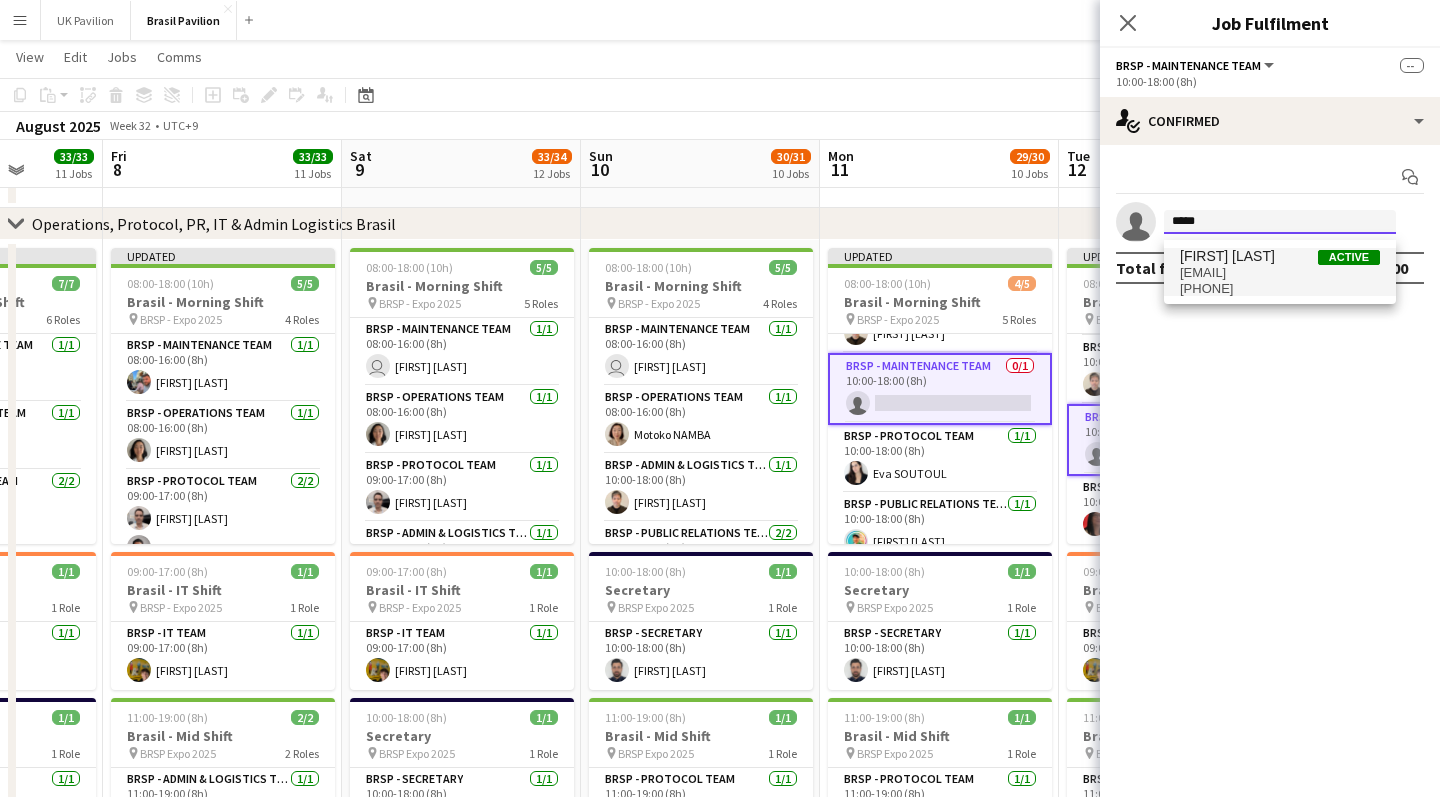 type 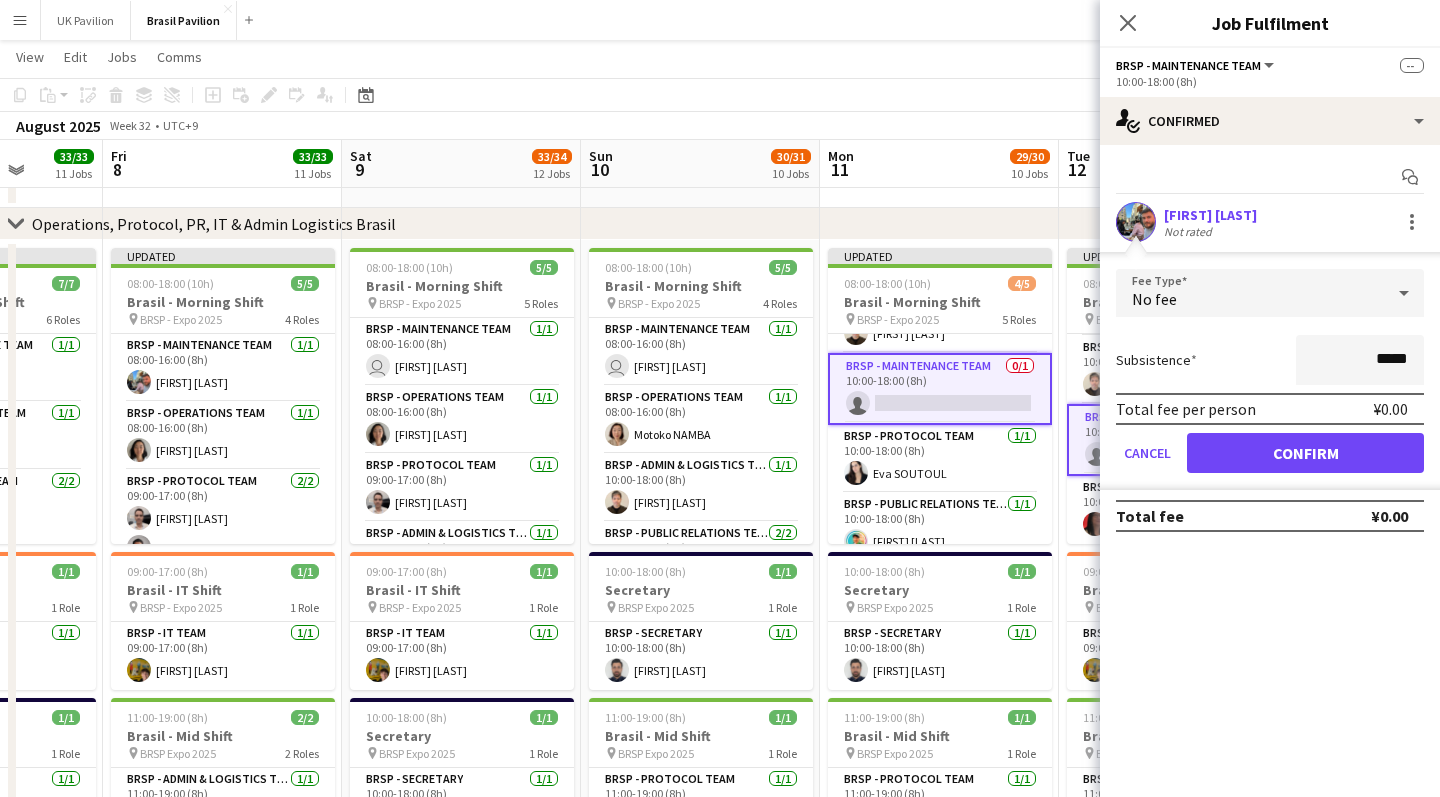click on "Confirm" at bounding box center [1305, 453] 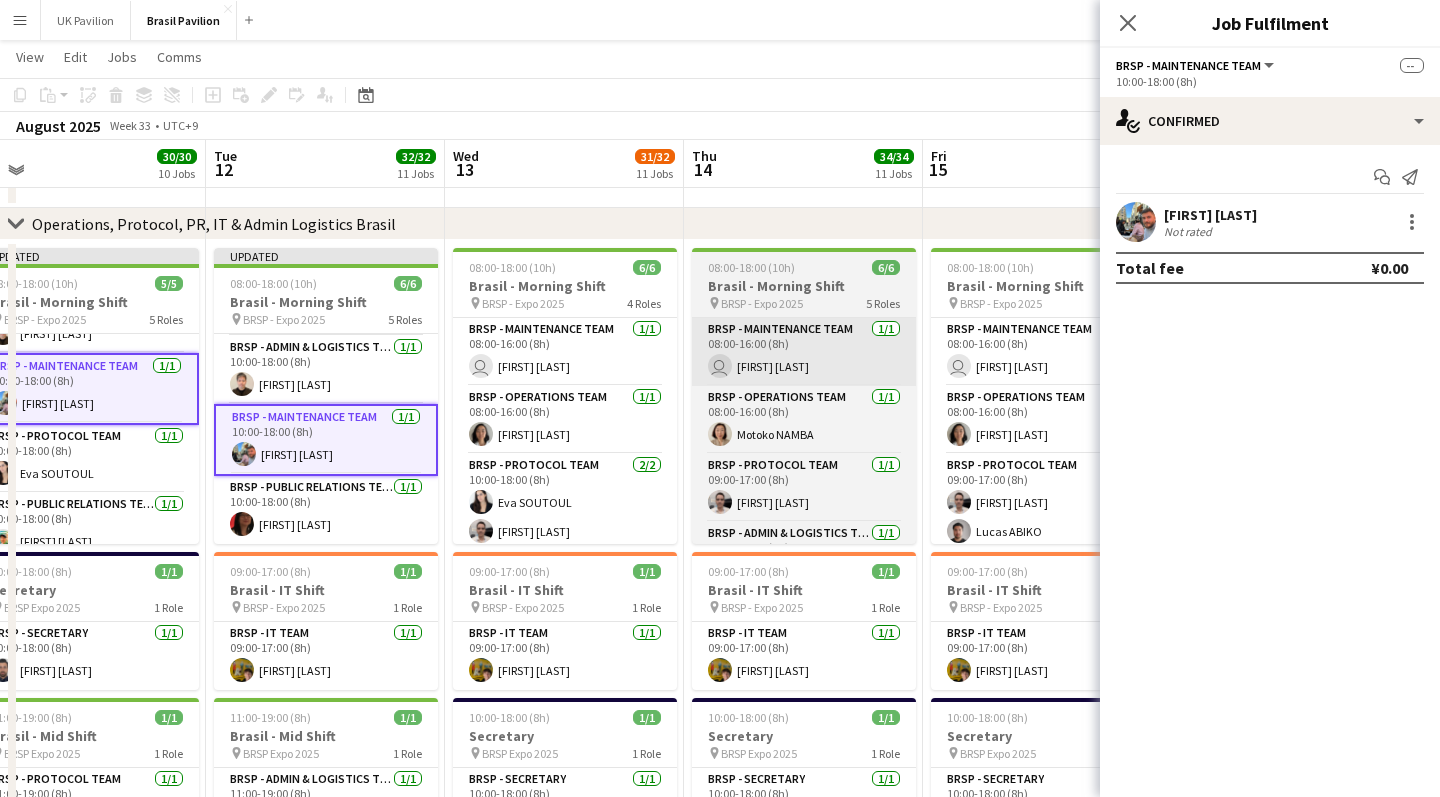 scroll, scrollTop: 0, scrollLeft: 747, axis: horizontal 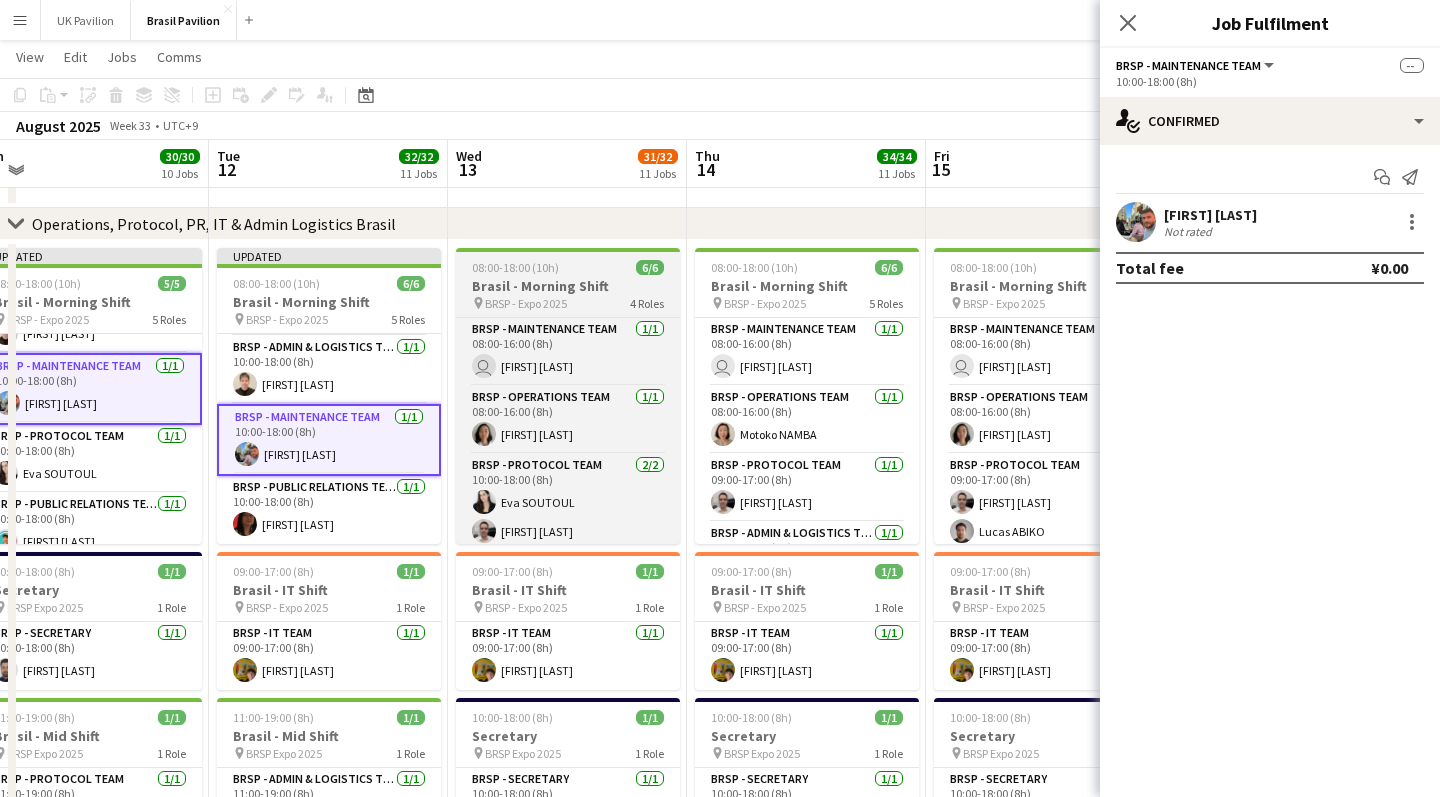 click on "Brasil - Morning Shift" at bounding box center [568, 286] 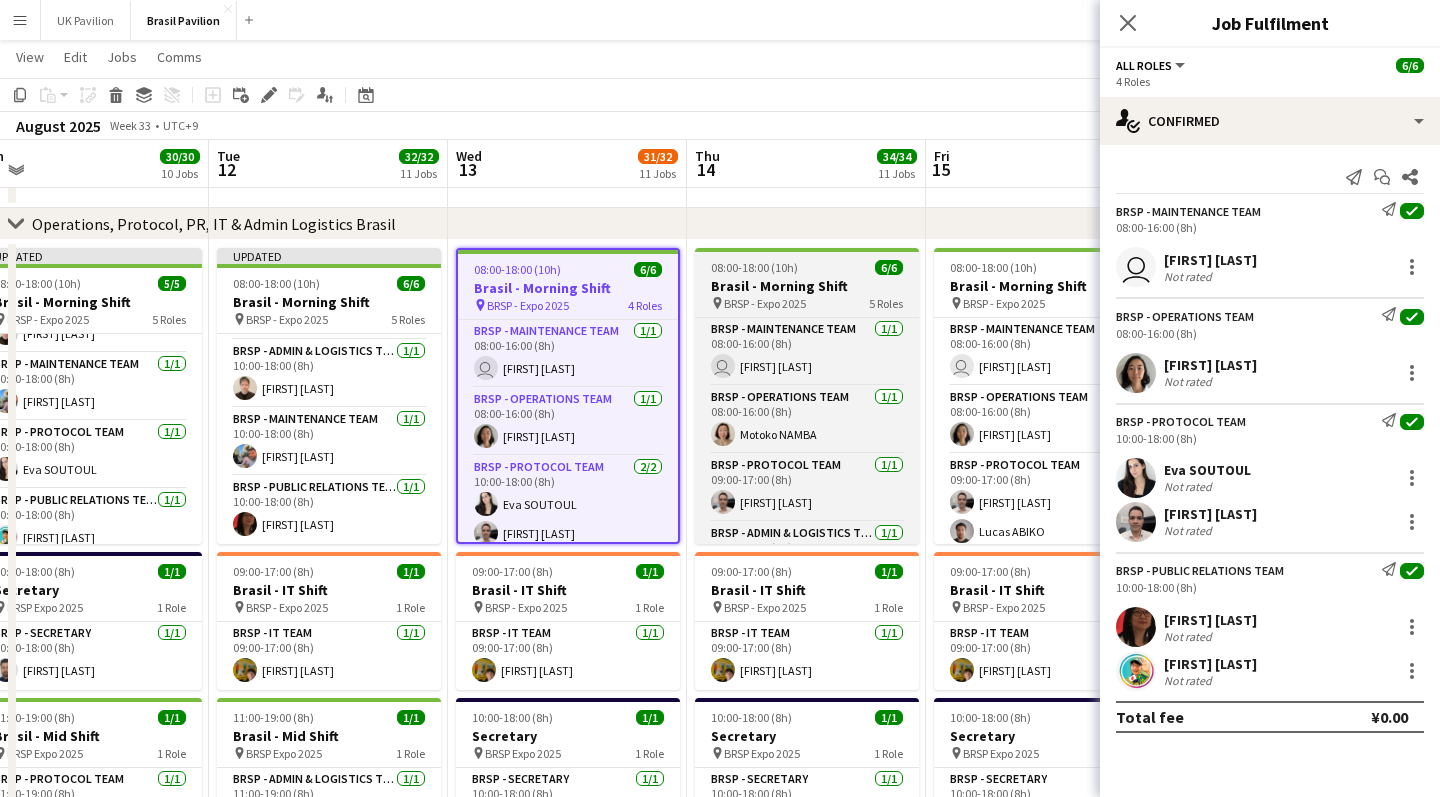 click on "Brasil - Morning Shift" at bounding box center (807, 286) 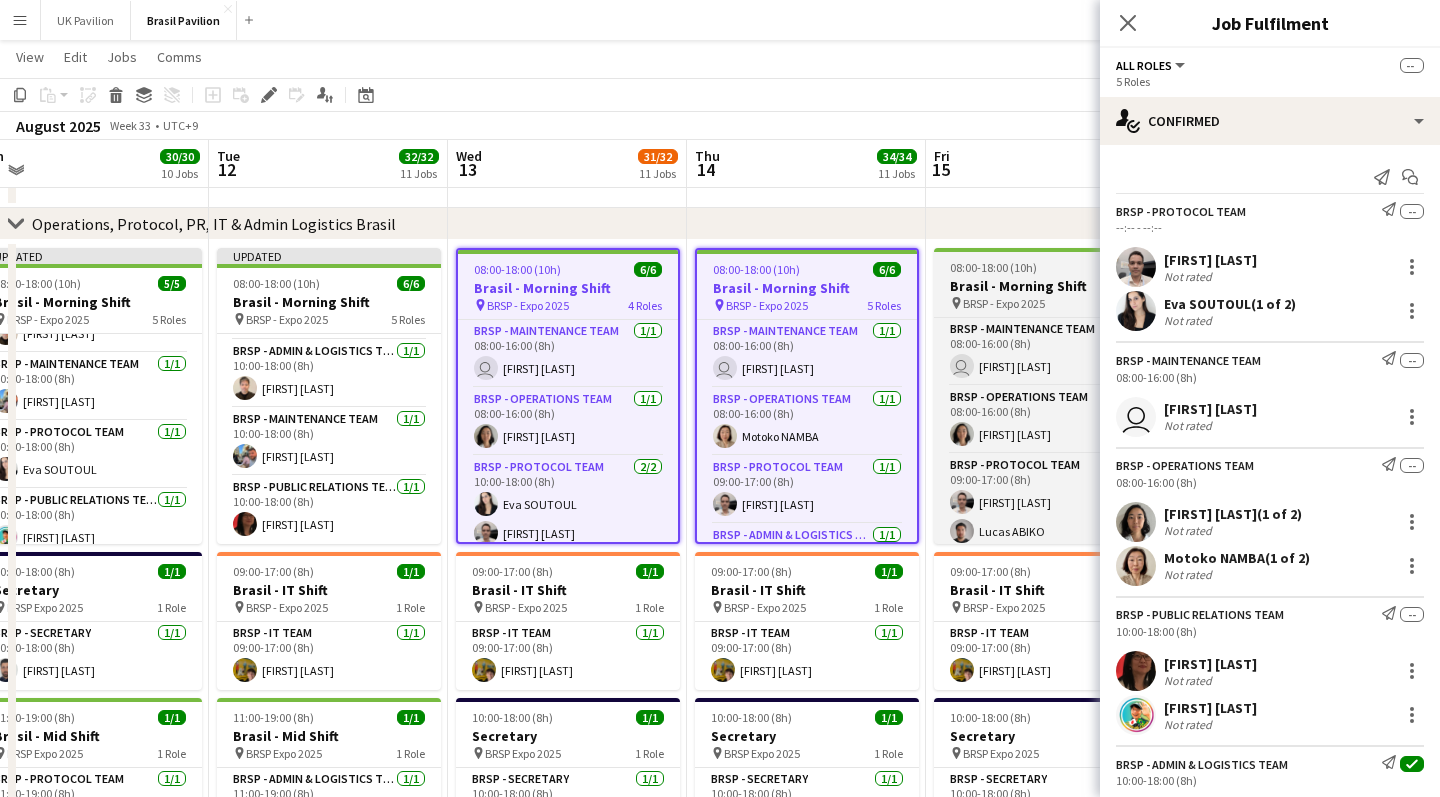 click on "Brasil - Morning Shift" at bounding box center (1046, 286) 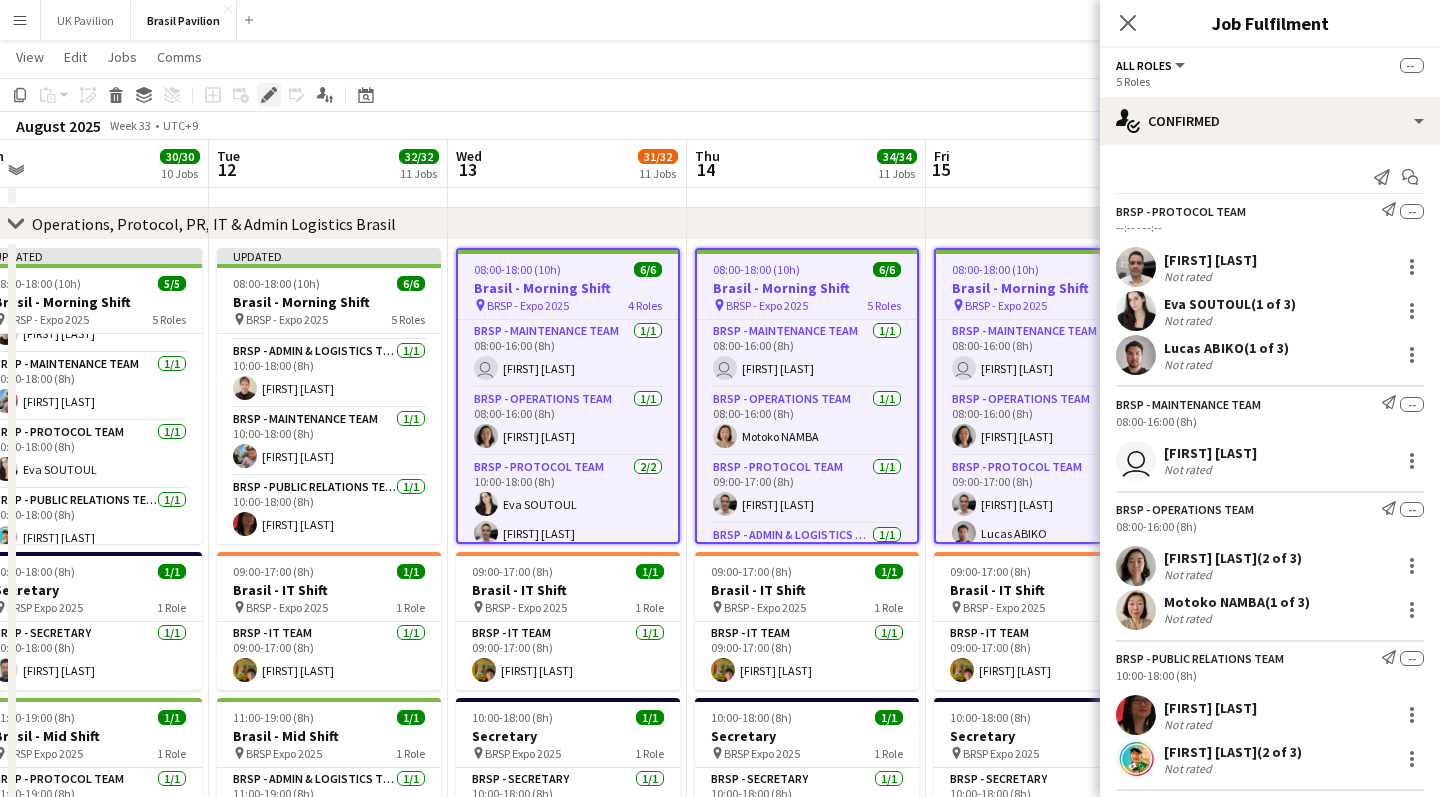 click 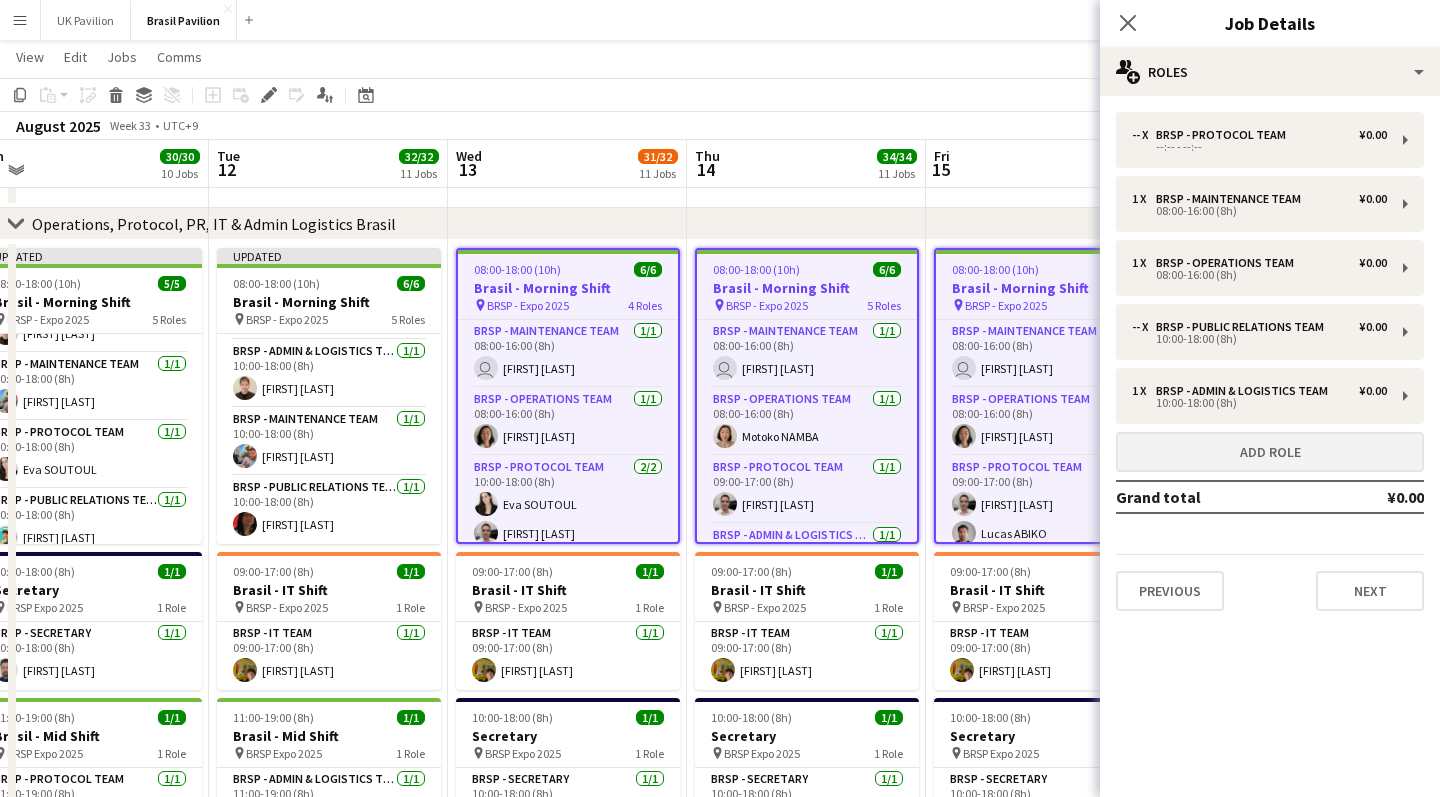 click on "Add role" at bounding box center (1270, 452) 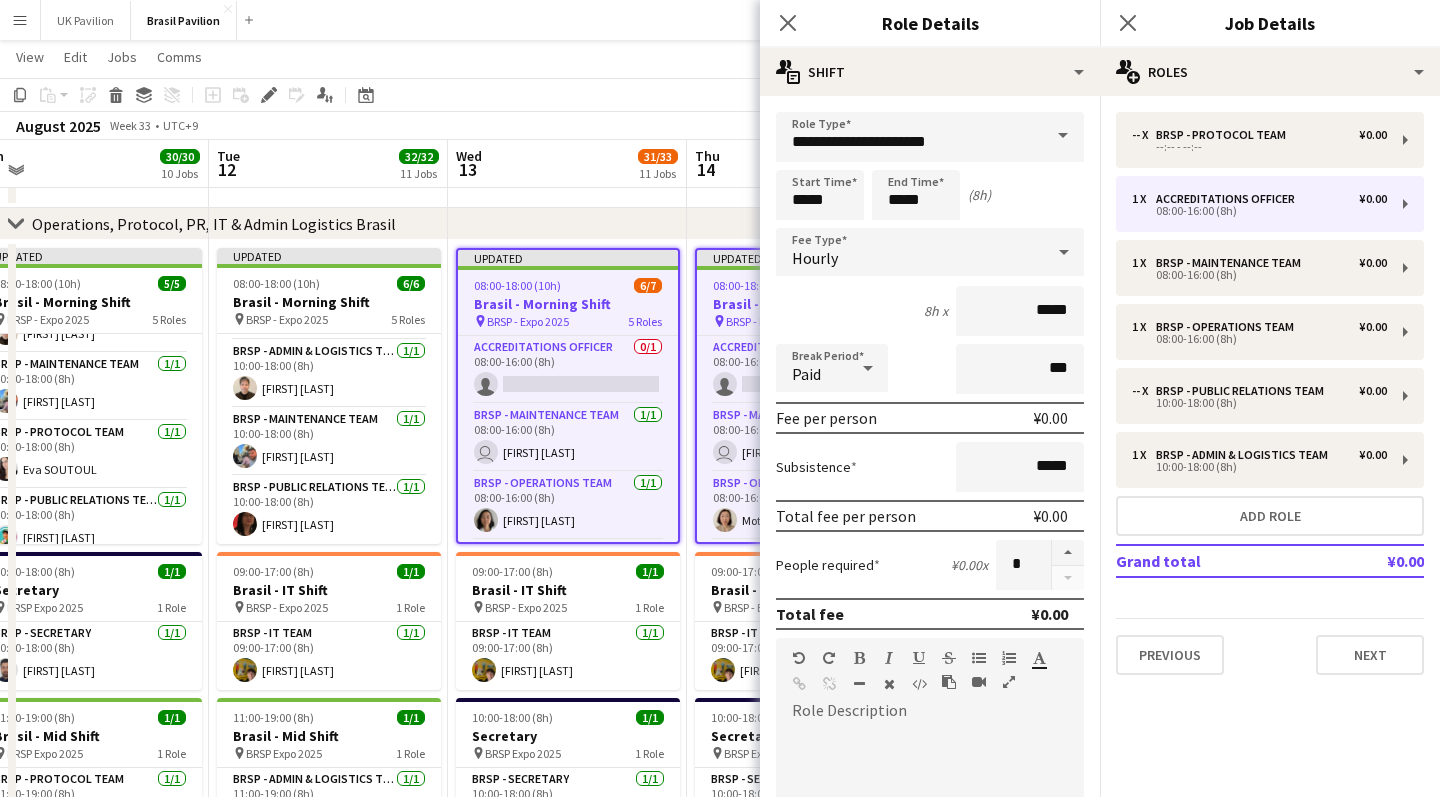 click at bounding box center (1063, 136) 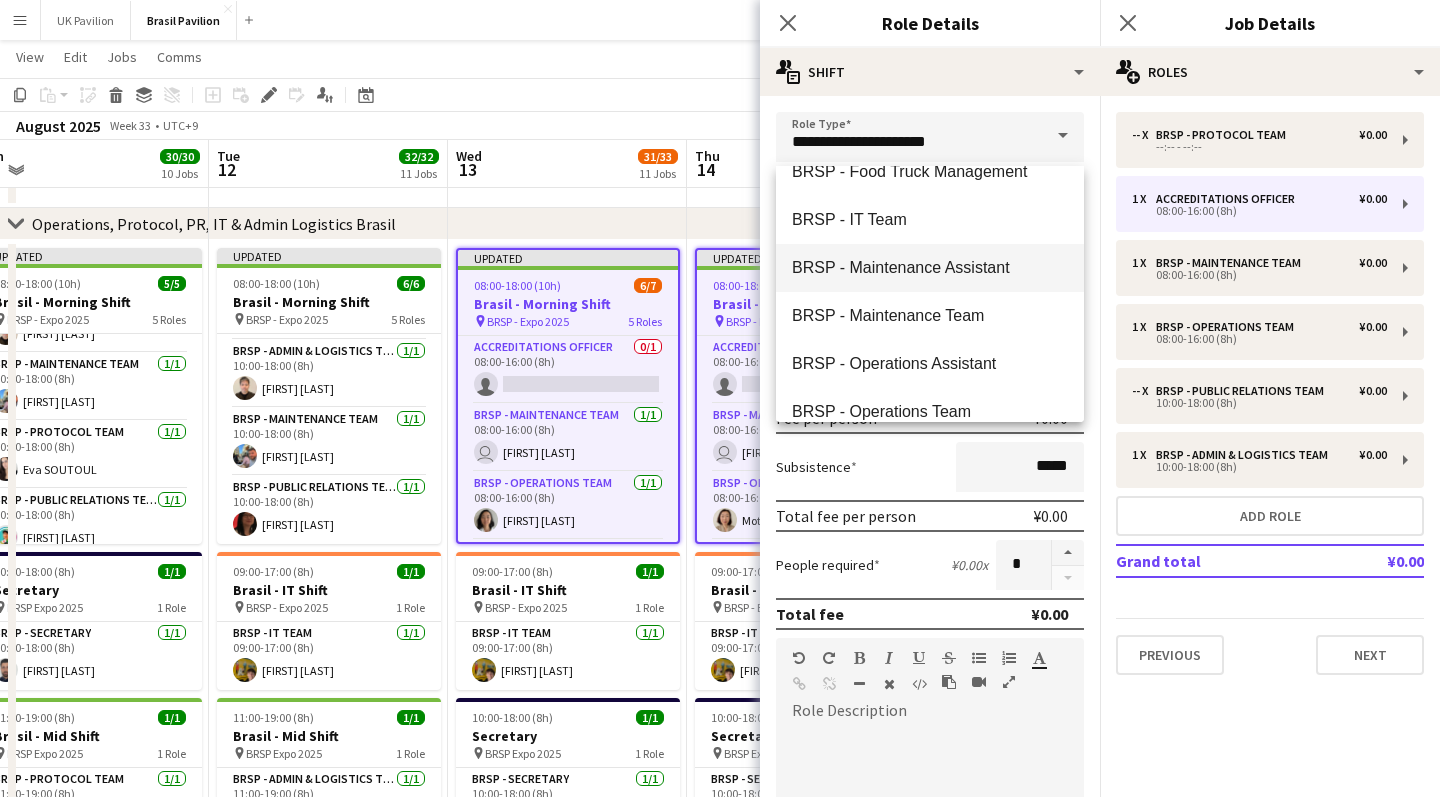 scroll, scrollTop: 411, scrollLeft: 0, axis: vertical 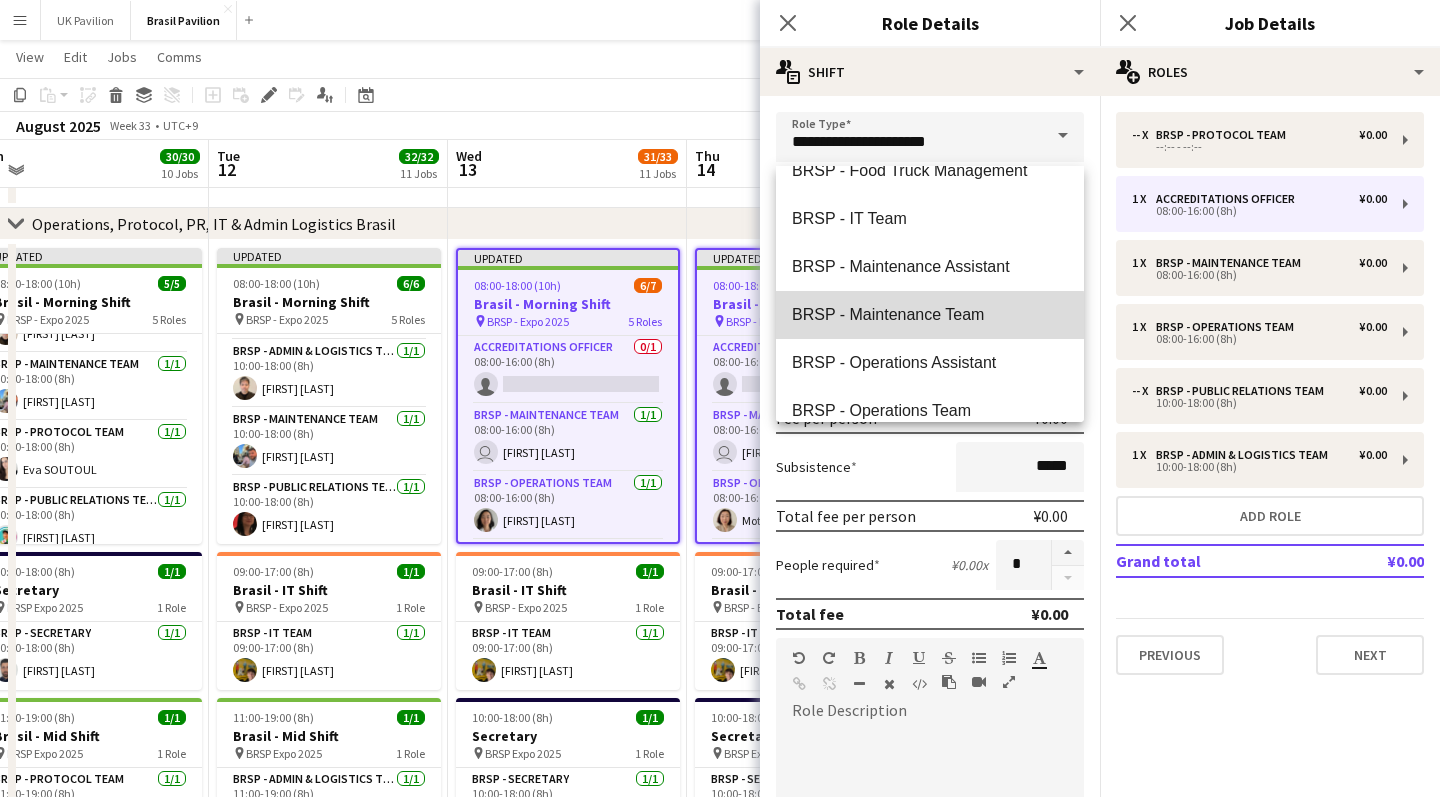 click on "BRSP - Maintenance Team" at bounding box center (930, 314) 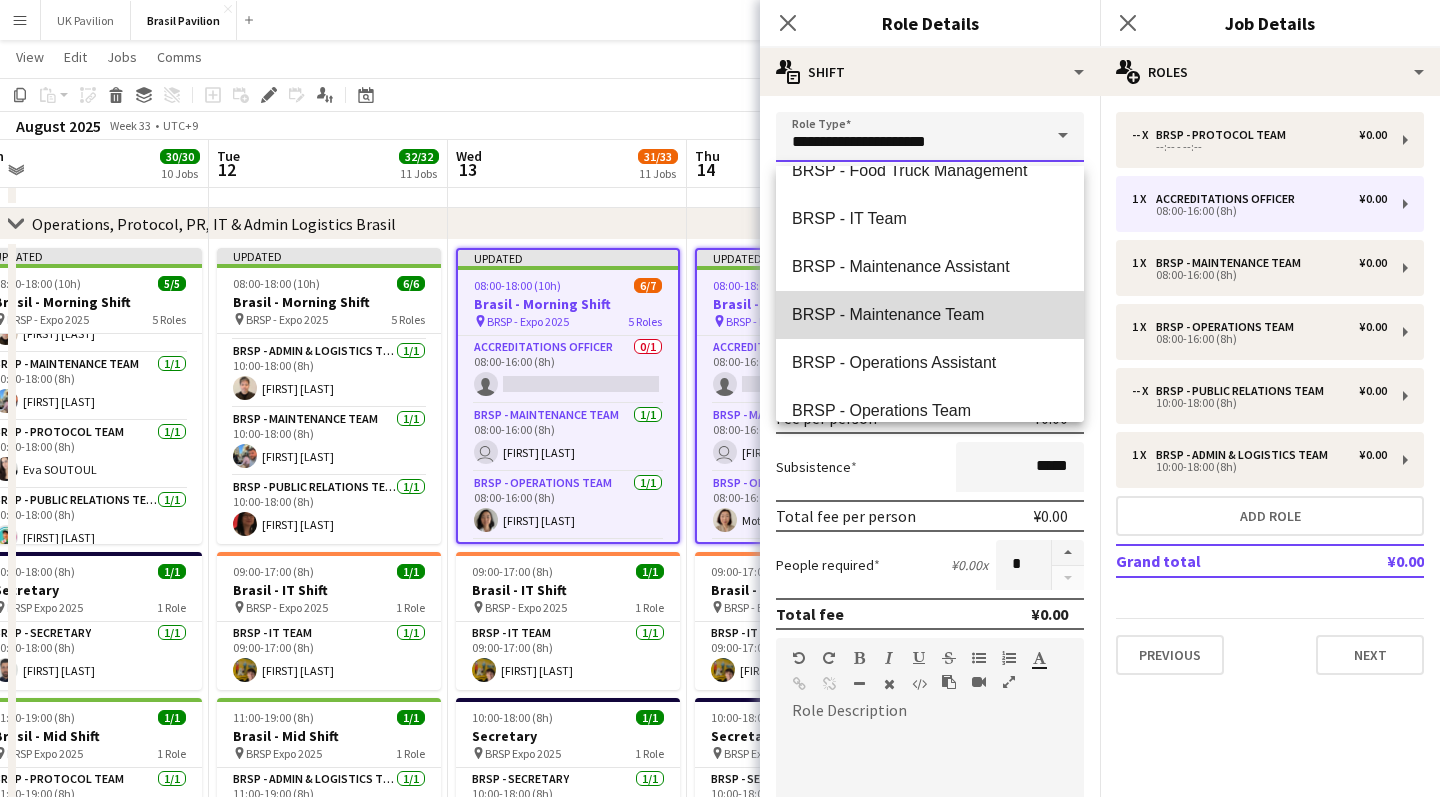 type on "**********" 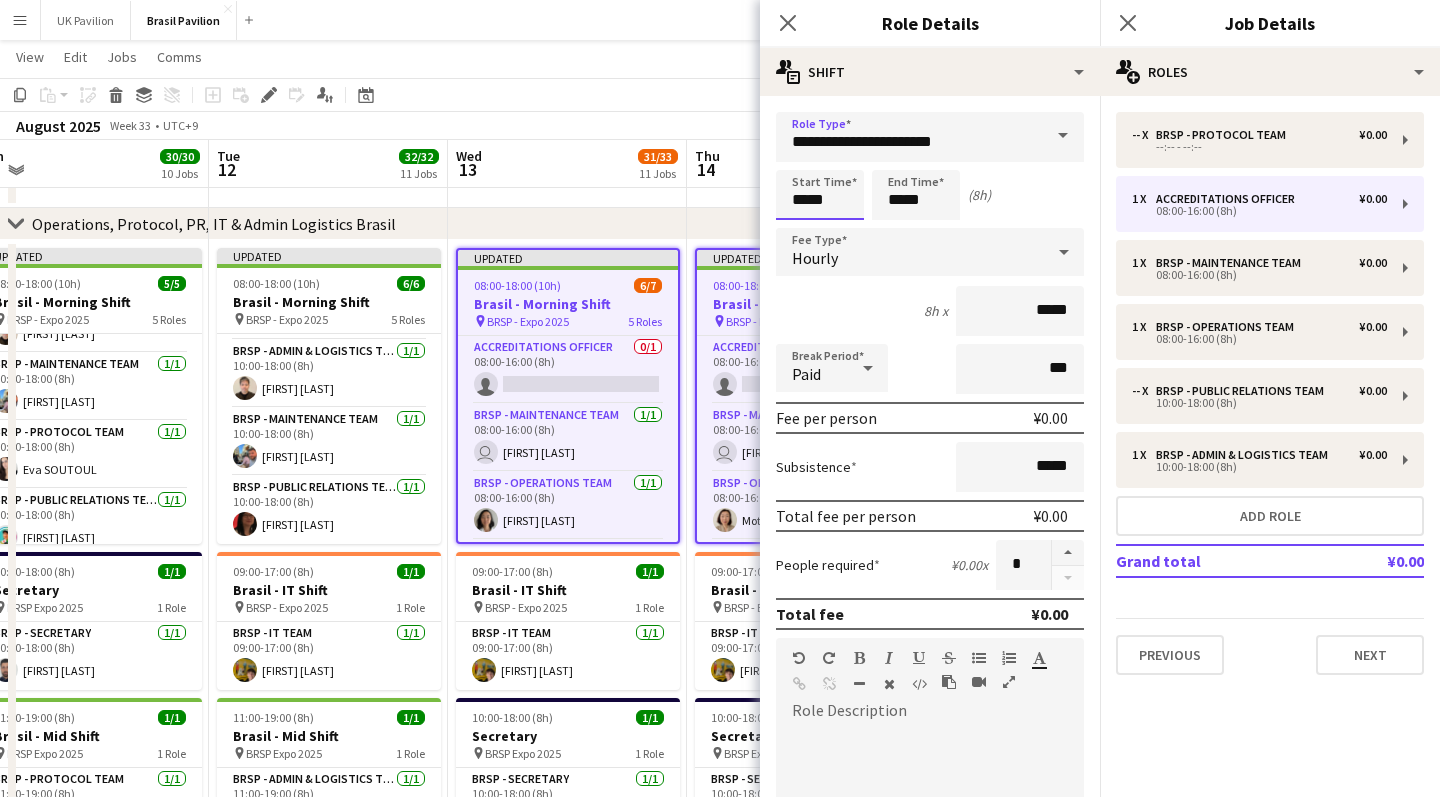 click on "*****" at bounding box center [820, 195] 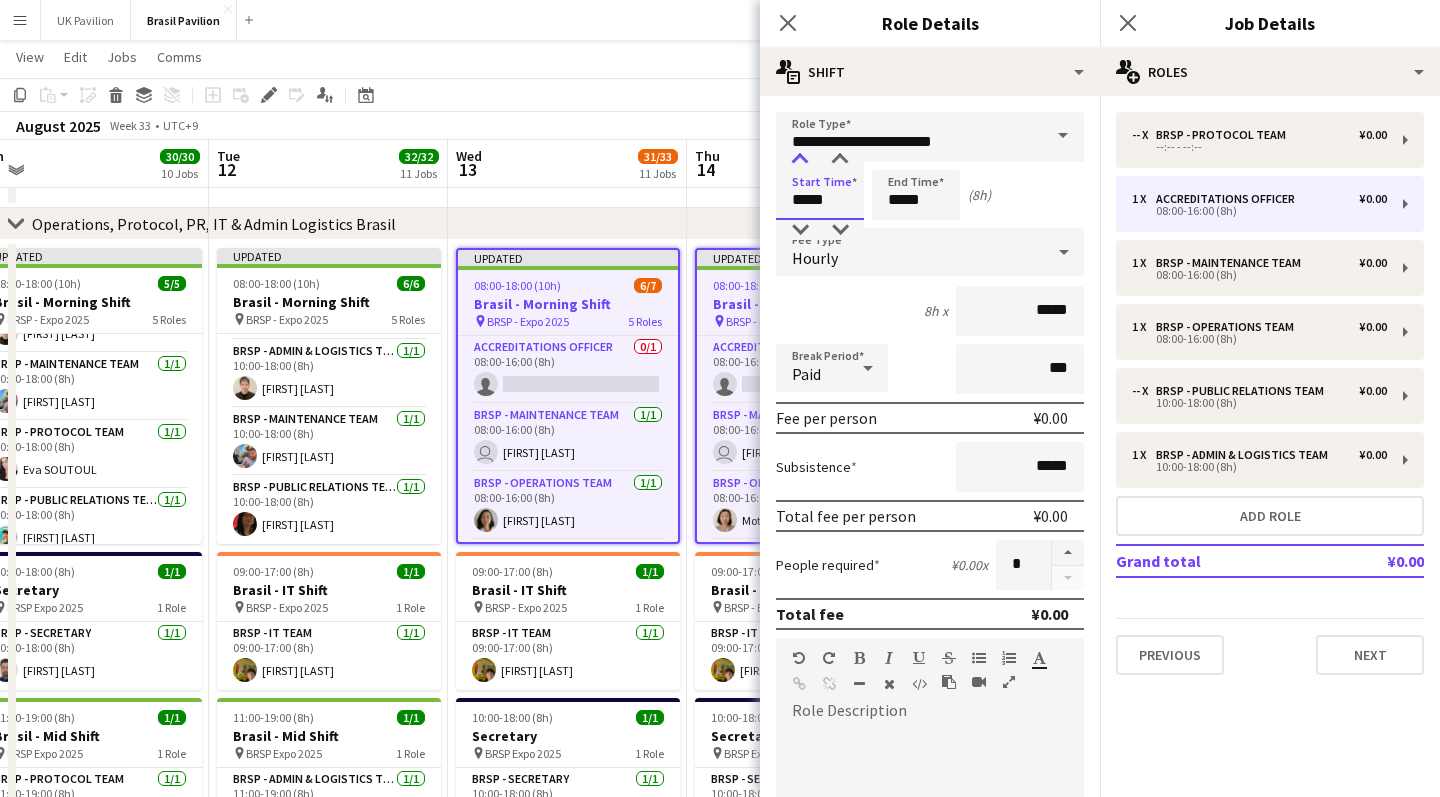 click at bounding box center [800, 160] 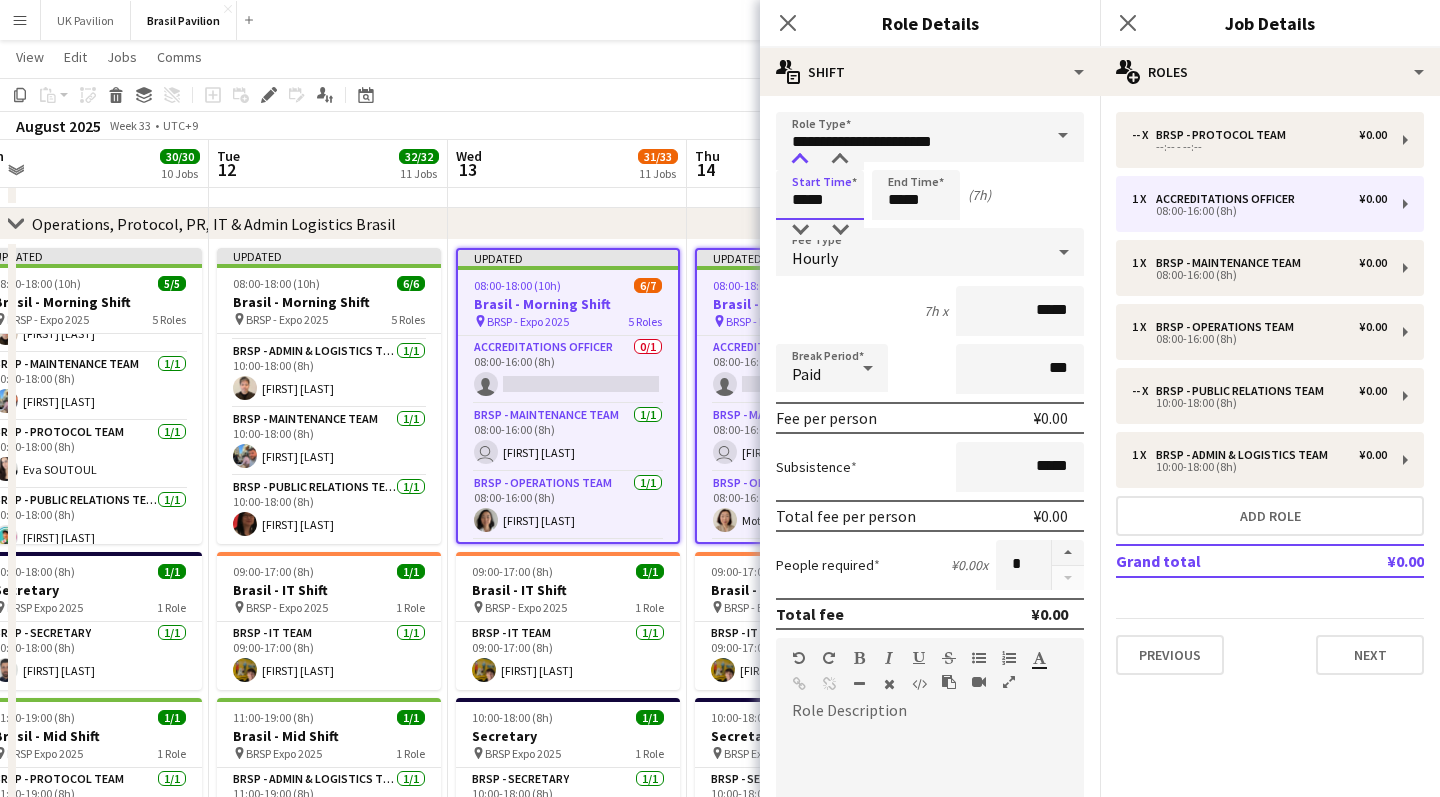 type on "*****" 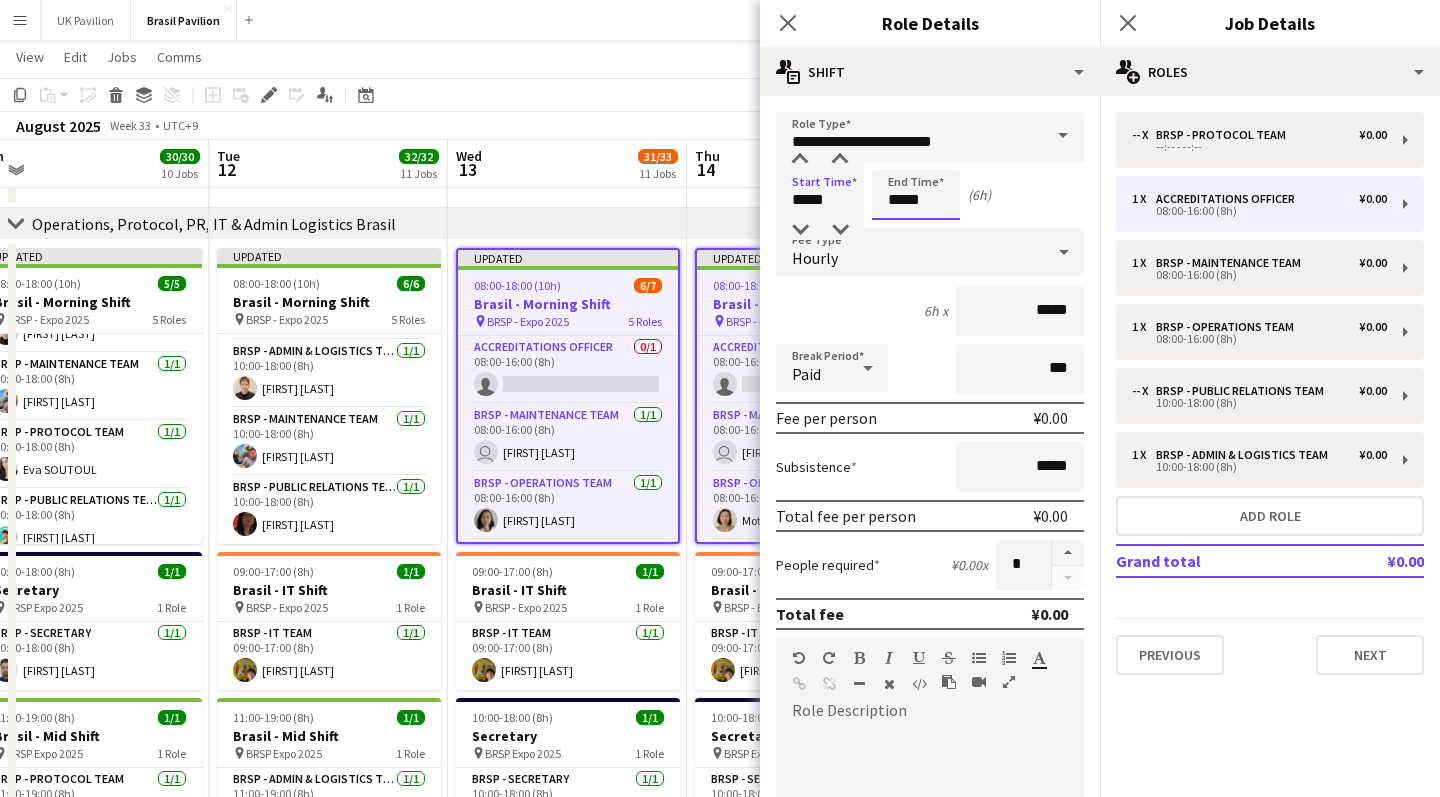 click on "*****" at bounding box center (916, 195) 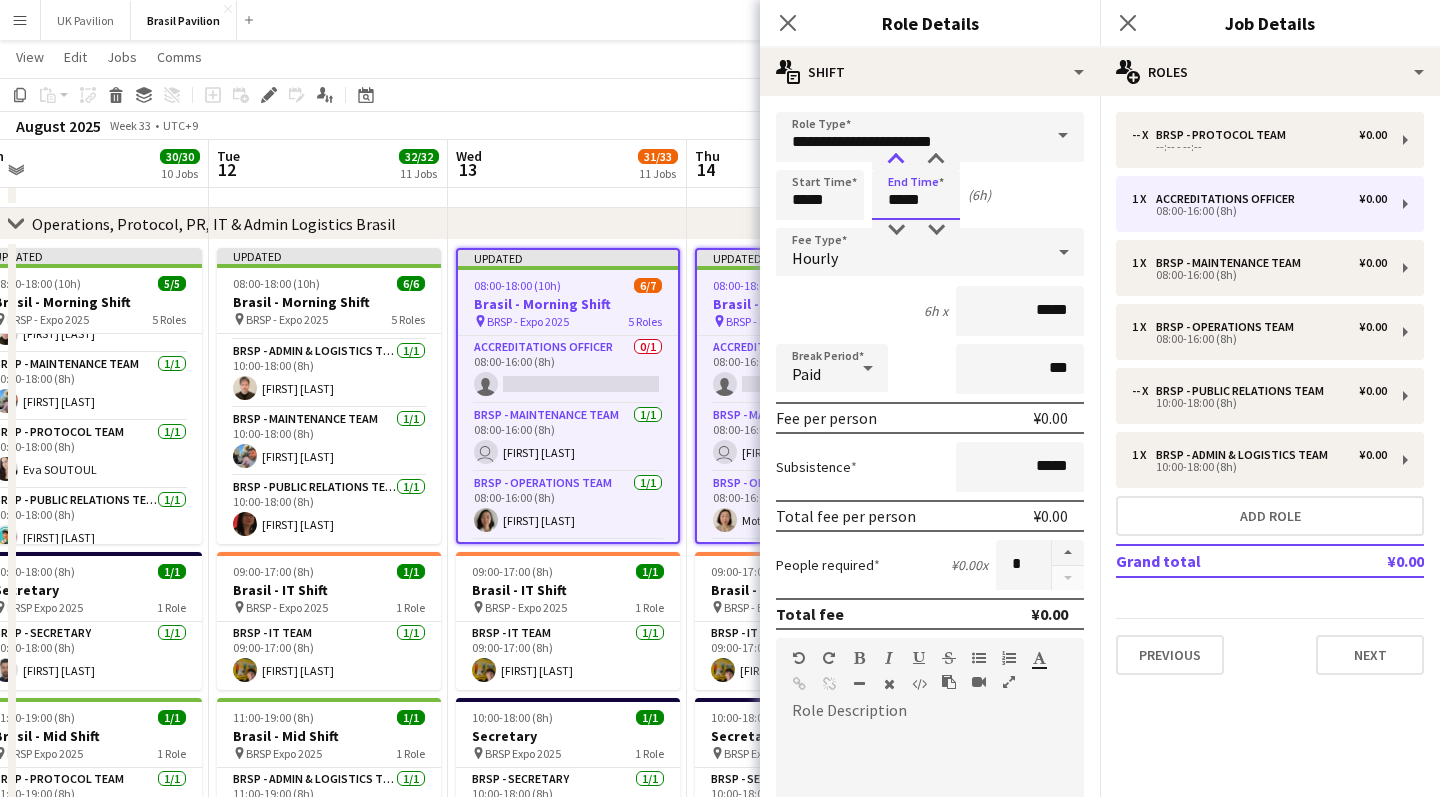 click at bounding box center [896, 160] 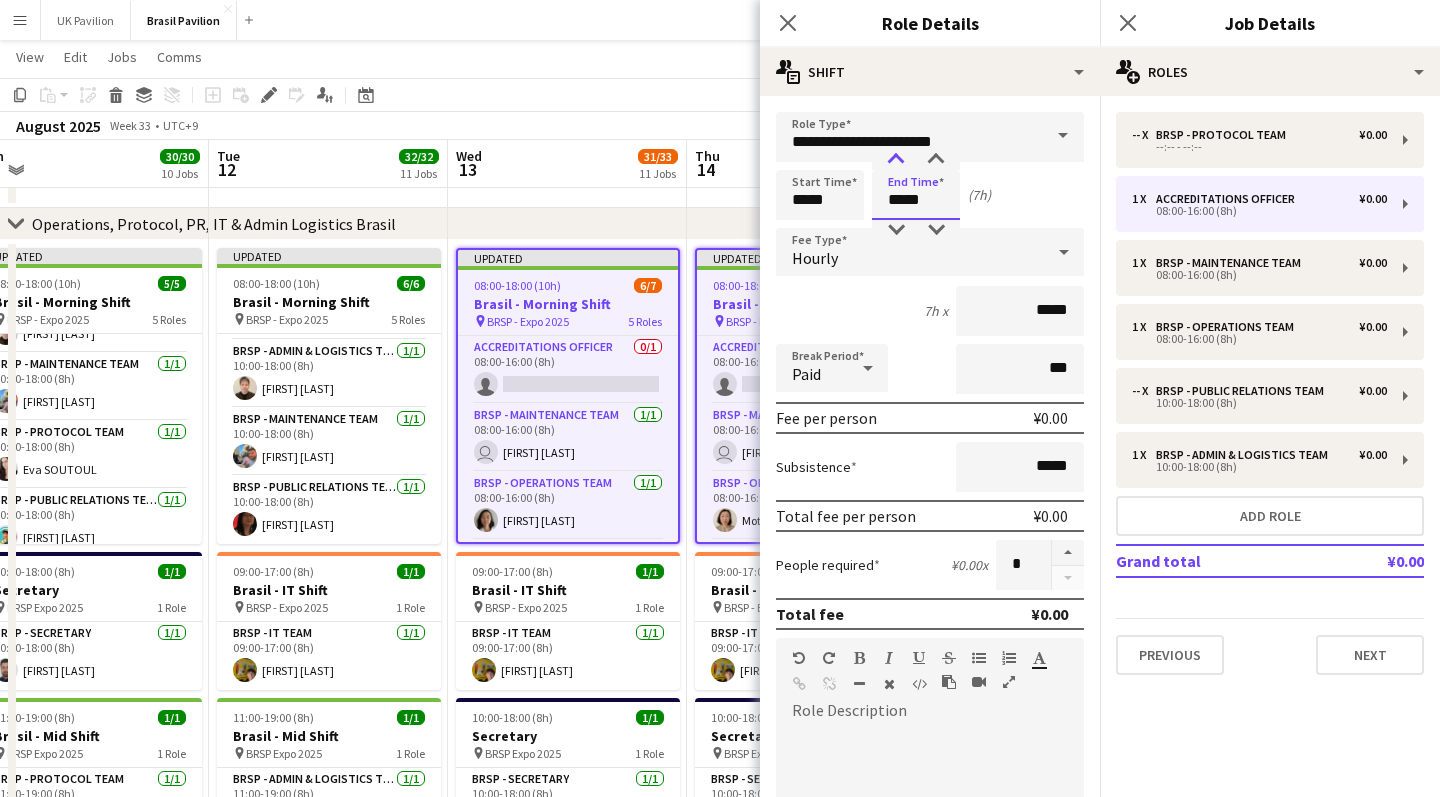 type on "*****" 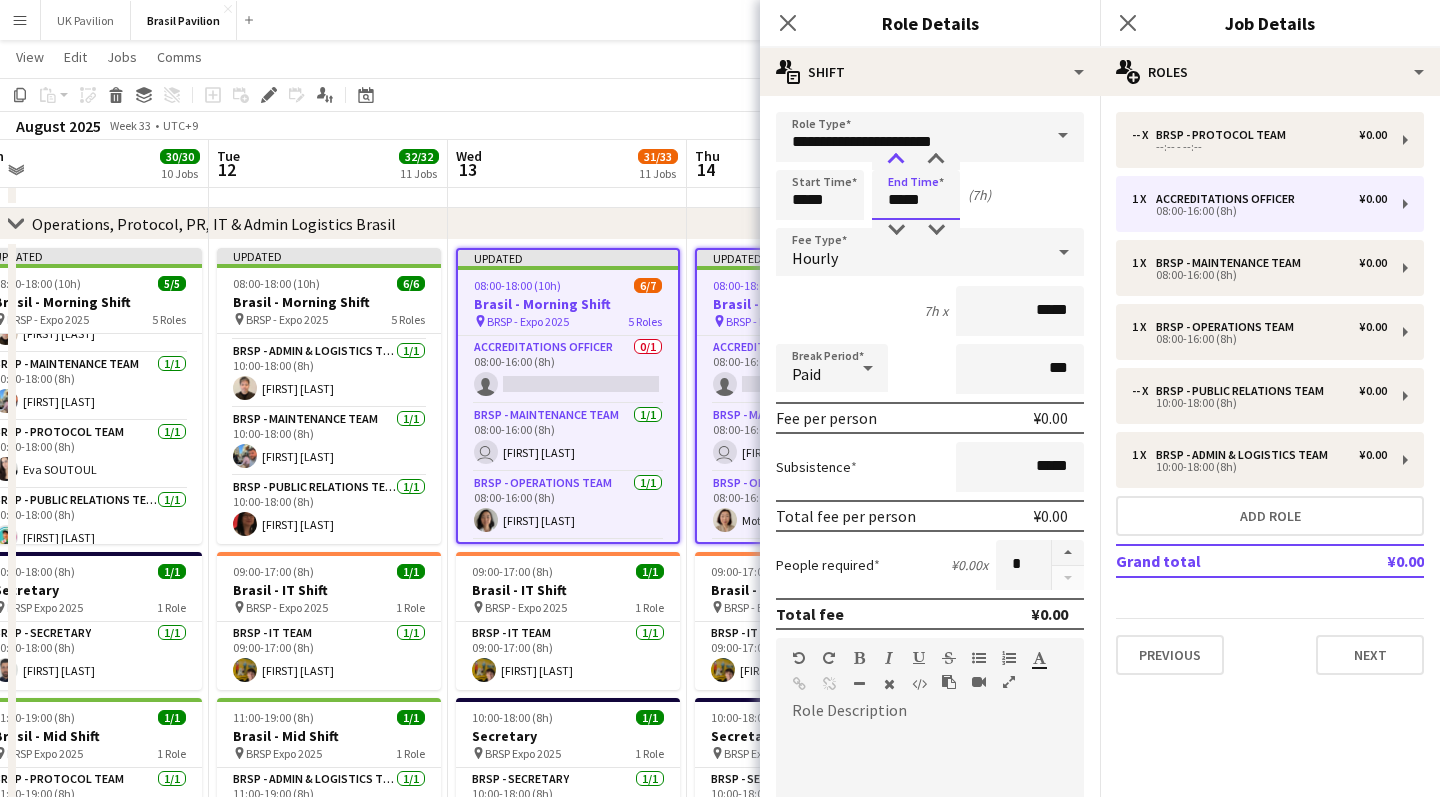 click at bounding box center [896, 160] 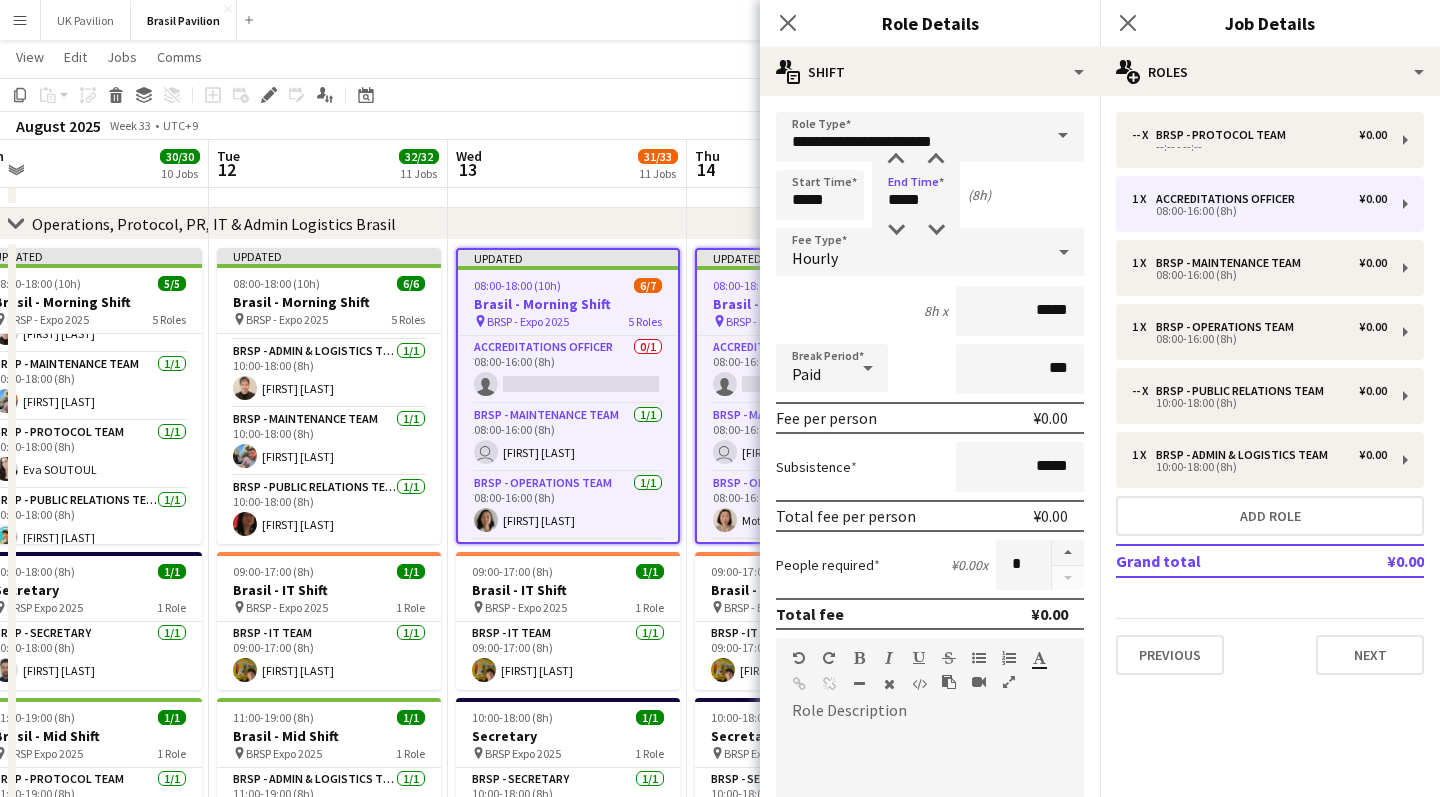 click on "Hourly" at bounding box center (910, 252) 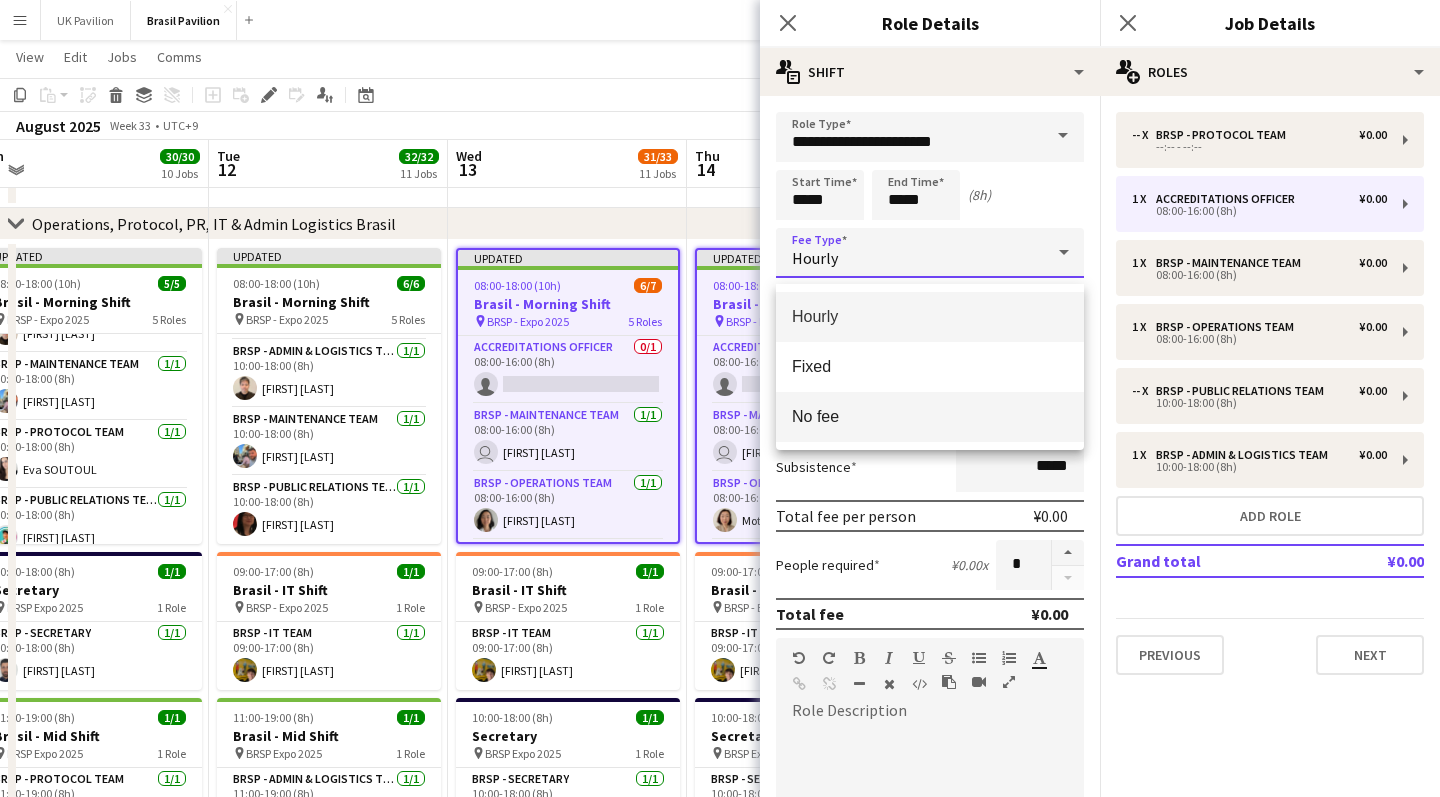 click on "No fee" at bounding box center (930, 416) 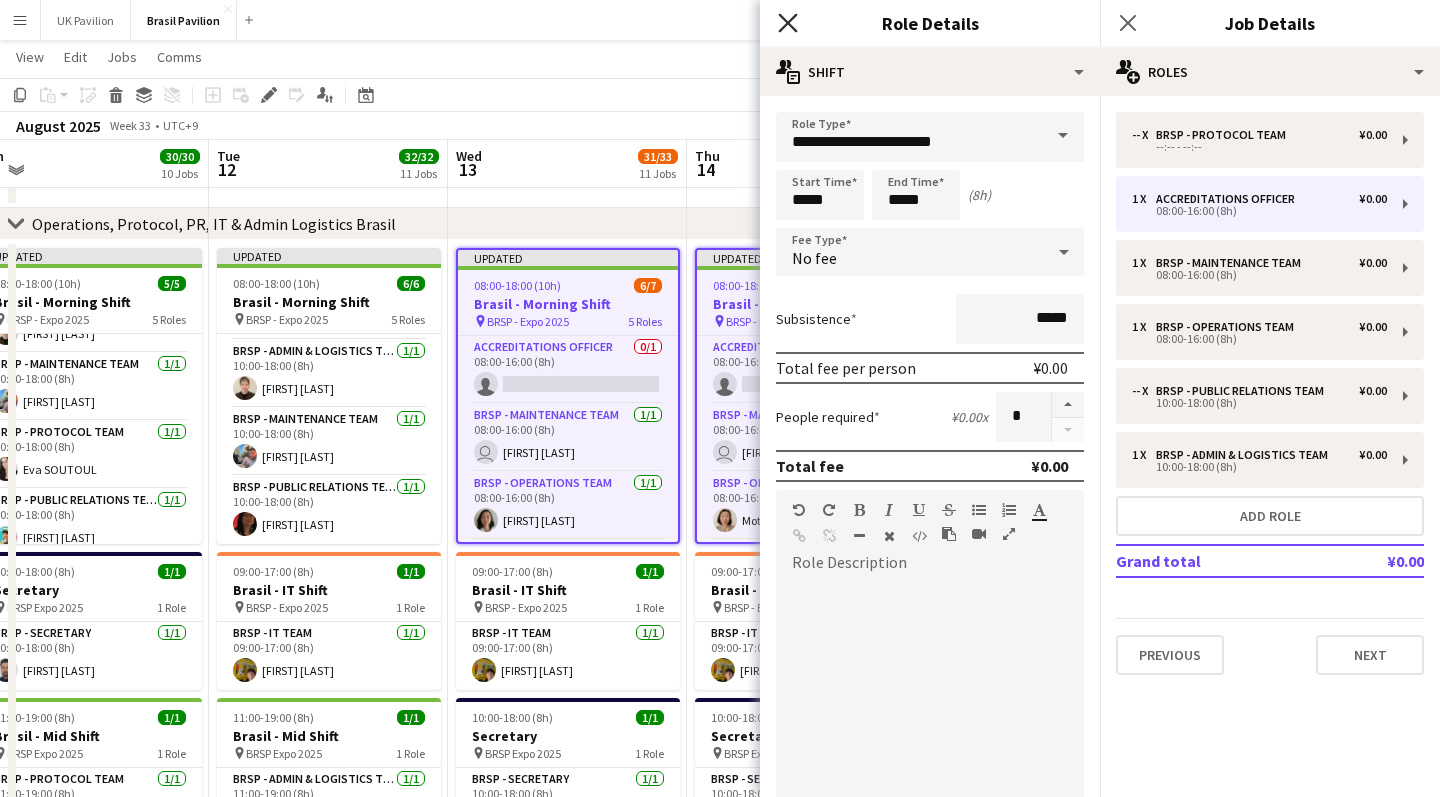 click on "Close pop-in" 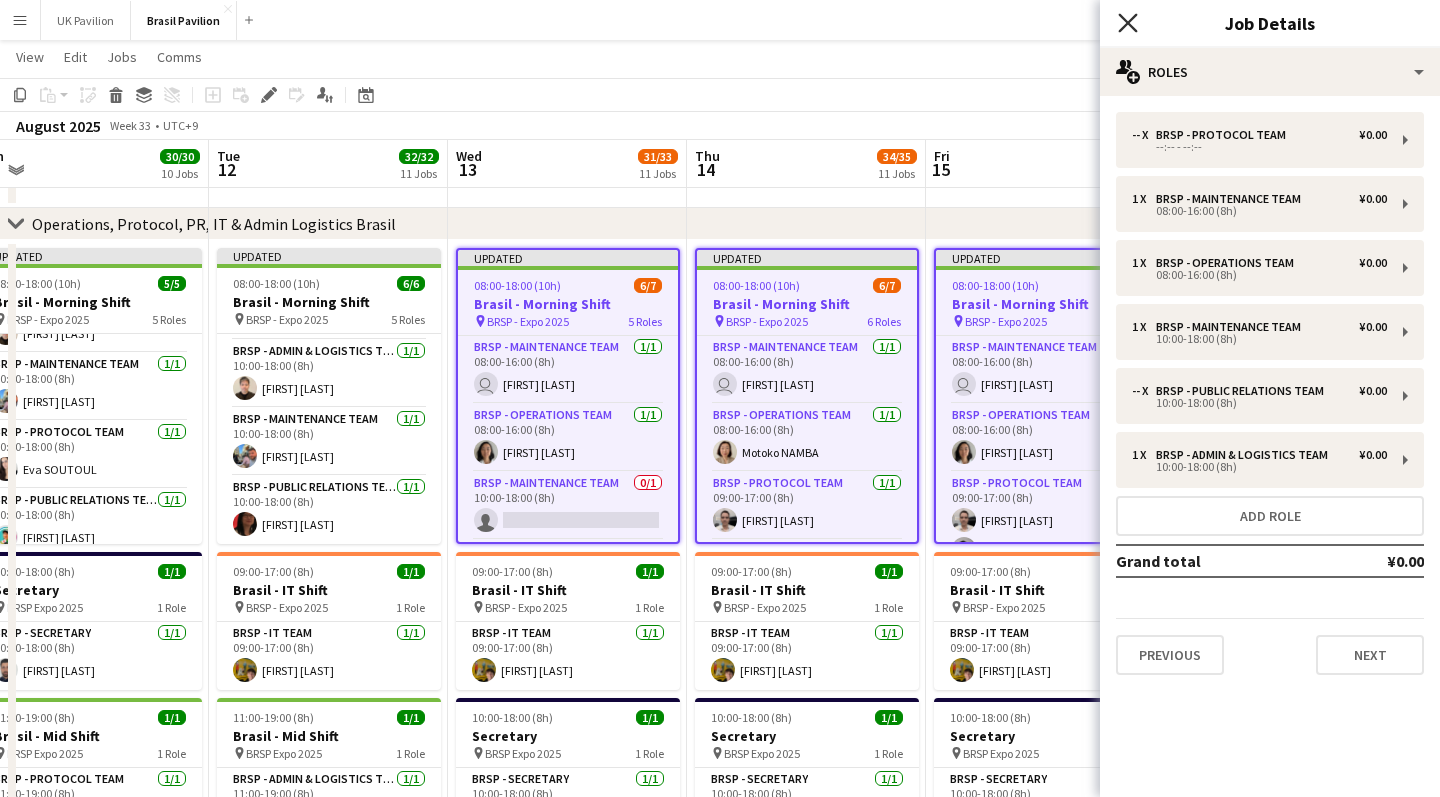 click on "Close pop-in" 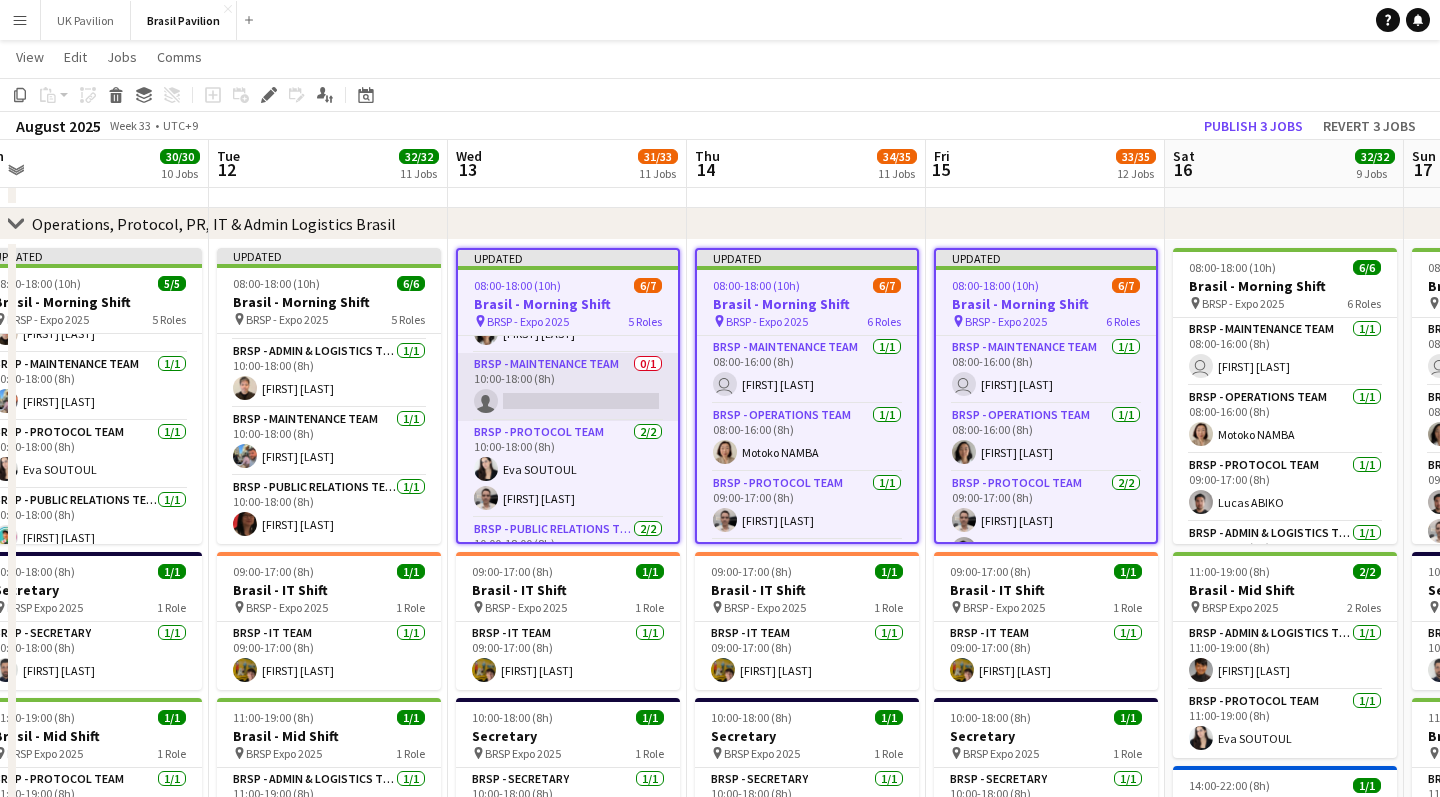 scroll, scrollTop: 124, scrollLeft: 0, axis: vertical 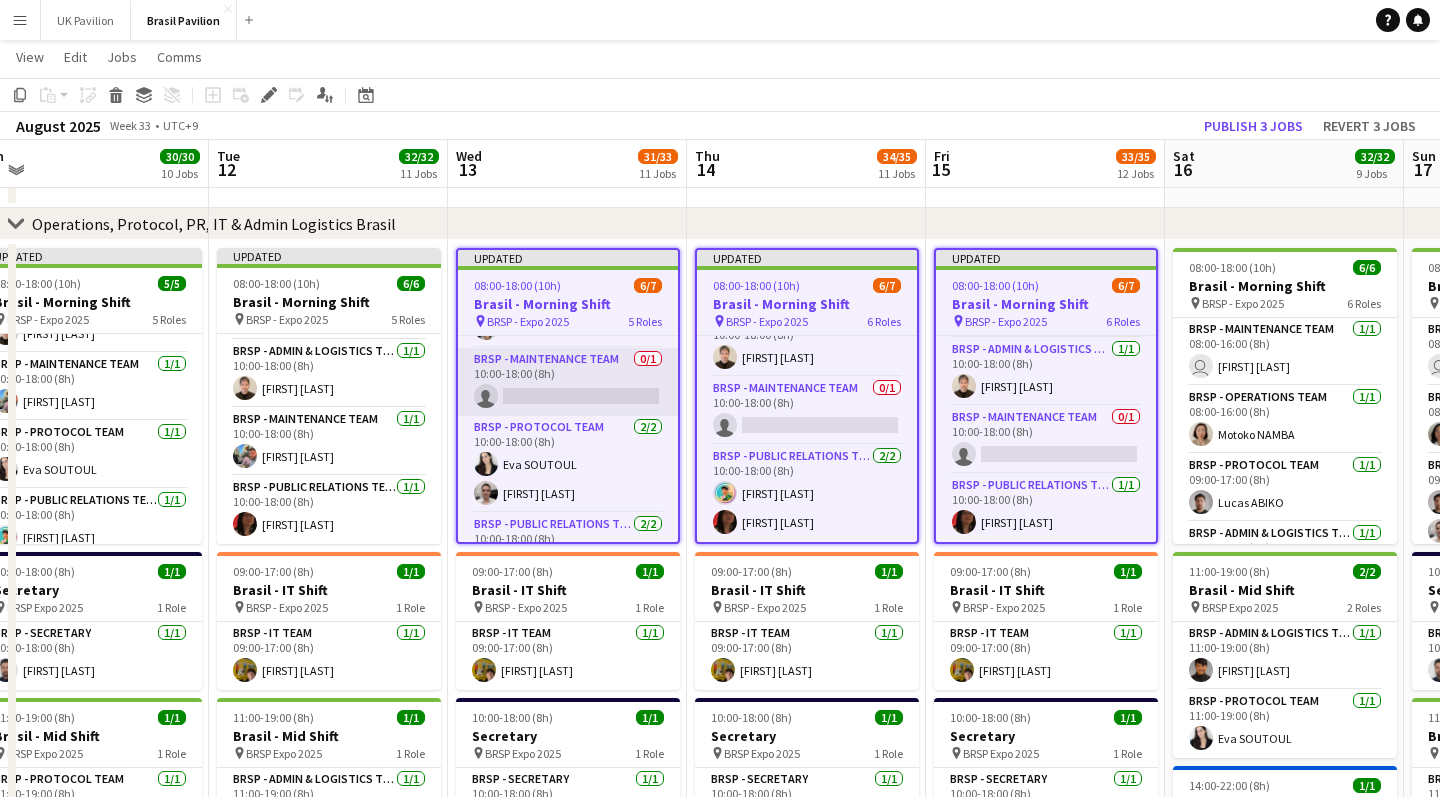 click on "BRSP - Maintenance Team   0/1   10:00-18:00 (8h)
single-neutral-actions" at bounding box center [568, 382] 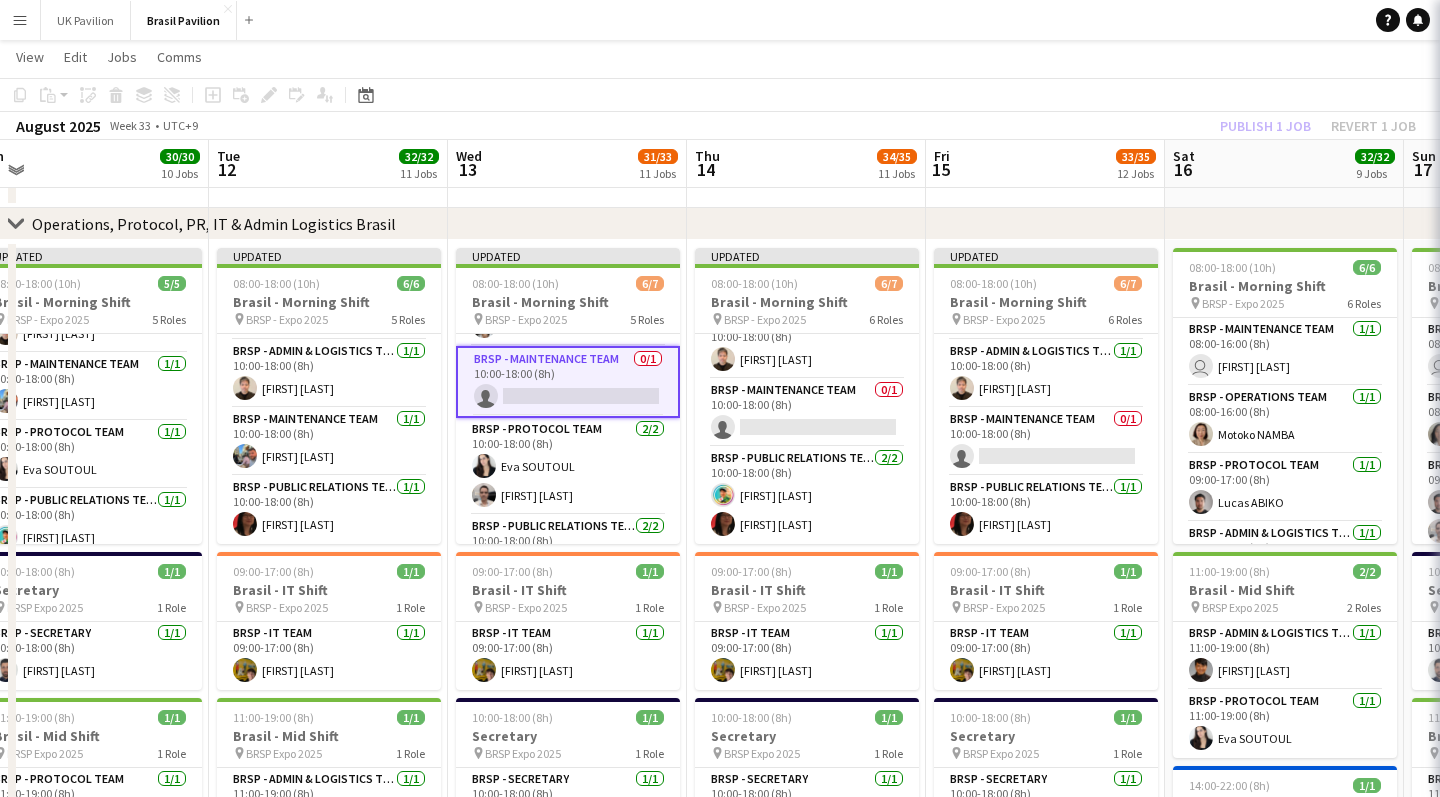 scroll, scrollTop: 266, scrollLeft: 0, axis: vertical 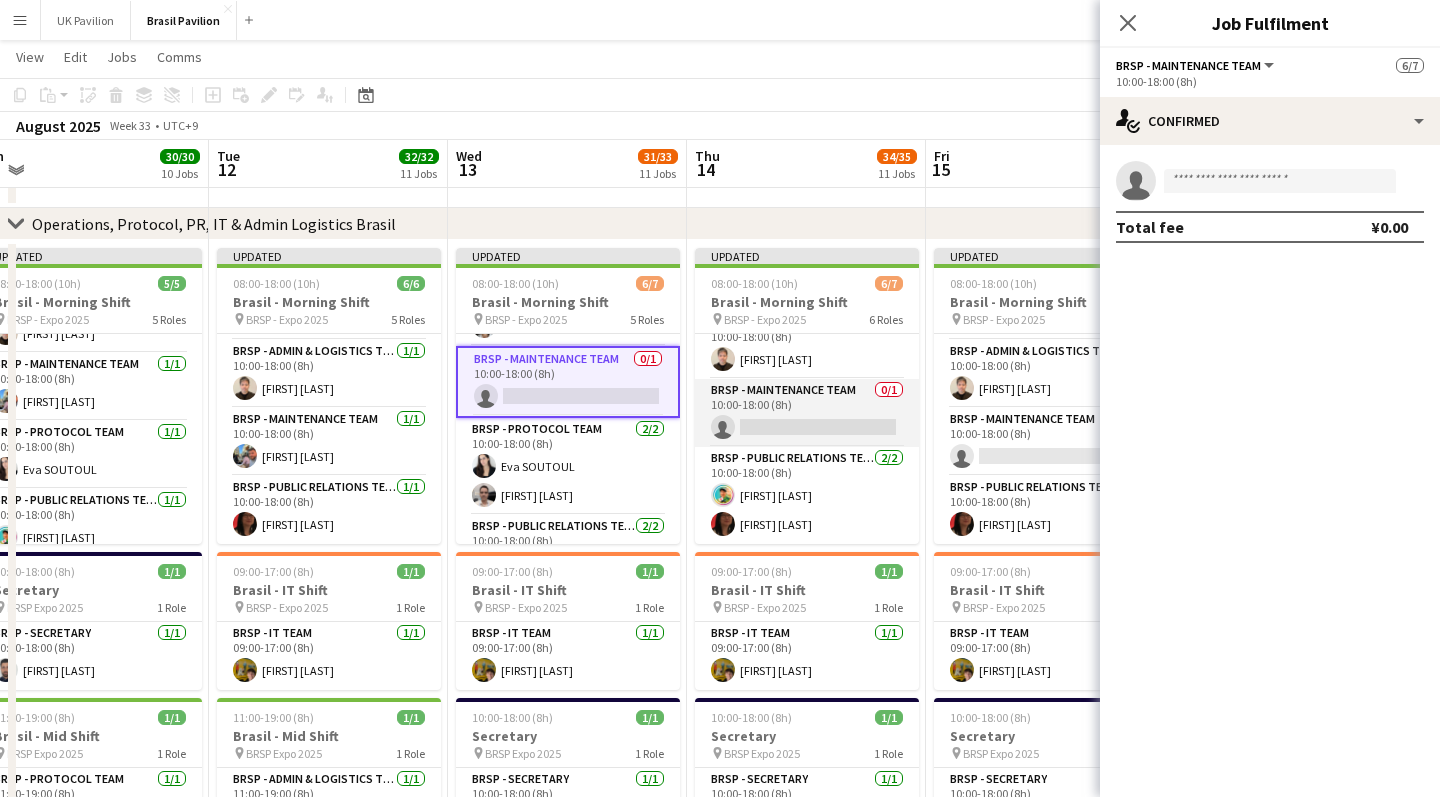 click on "BRSP - Maintenance Team   0/1   10:00-18:00 (8h)
single-neutral-actions" at bounding box center (807, 413) 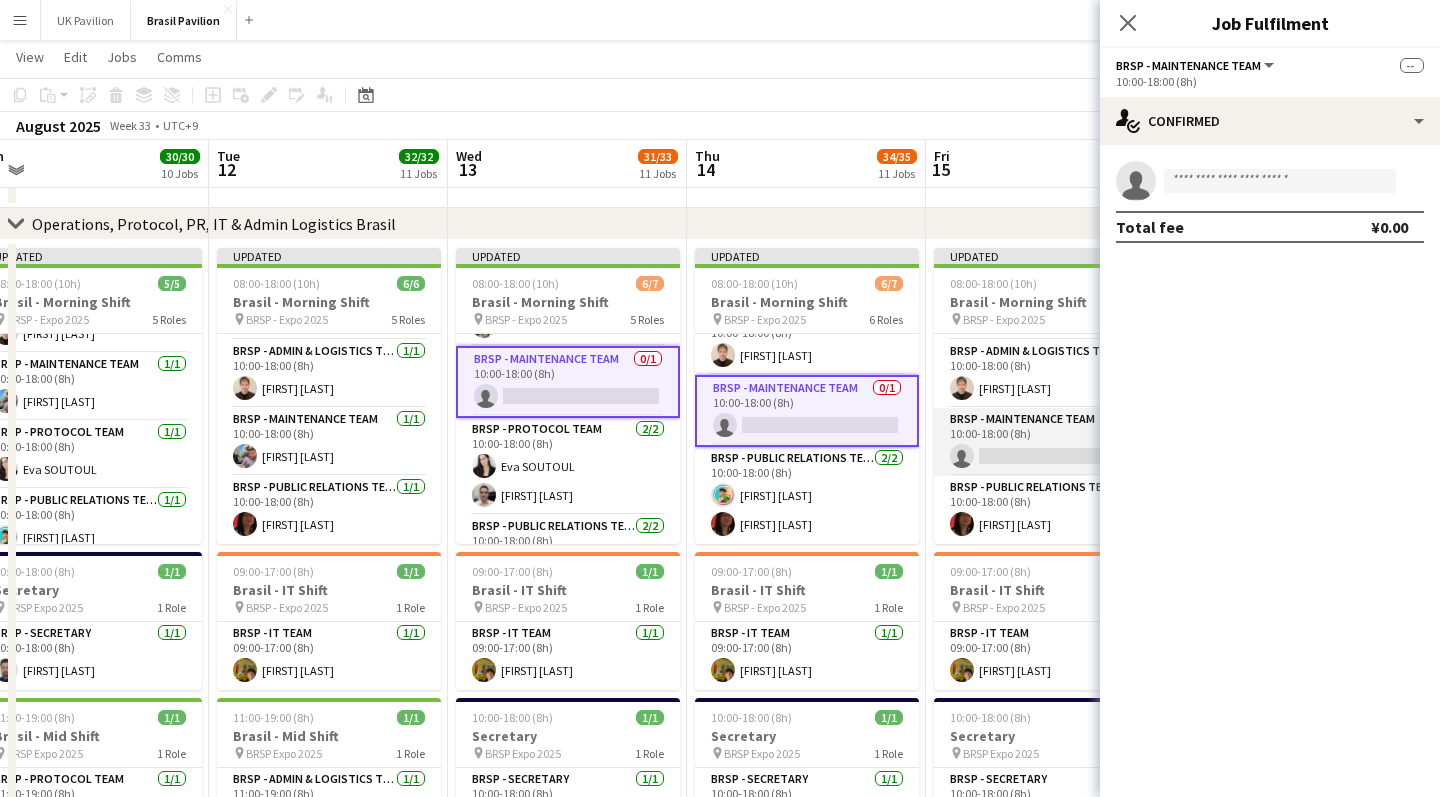 click on "BRSP - Maintenance Team   0/1   10:00-18:00 (8h)
single-neutral-actions" at bounding box center (1046, 442) 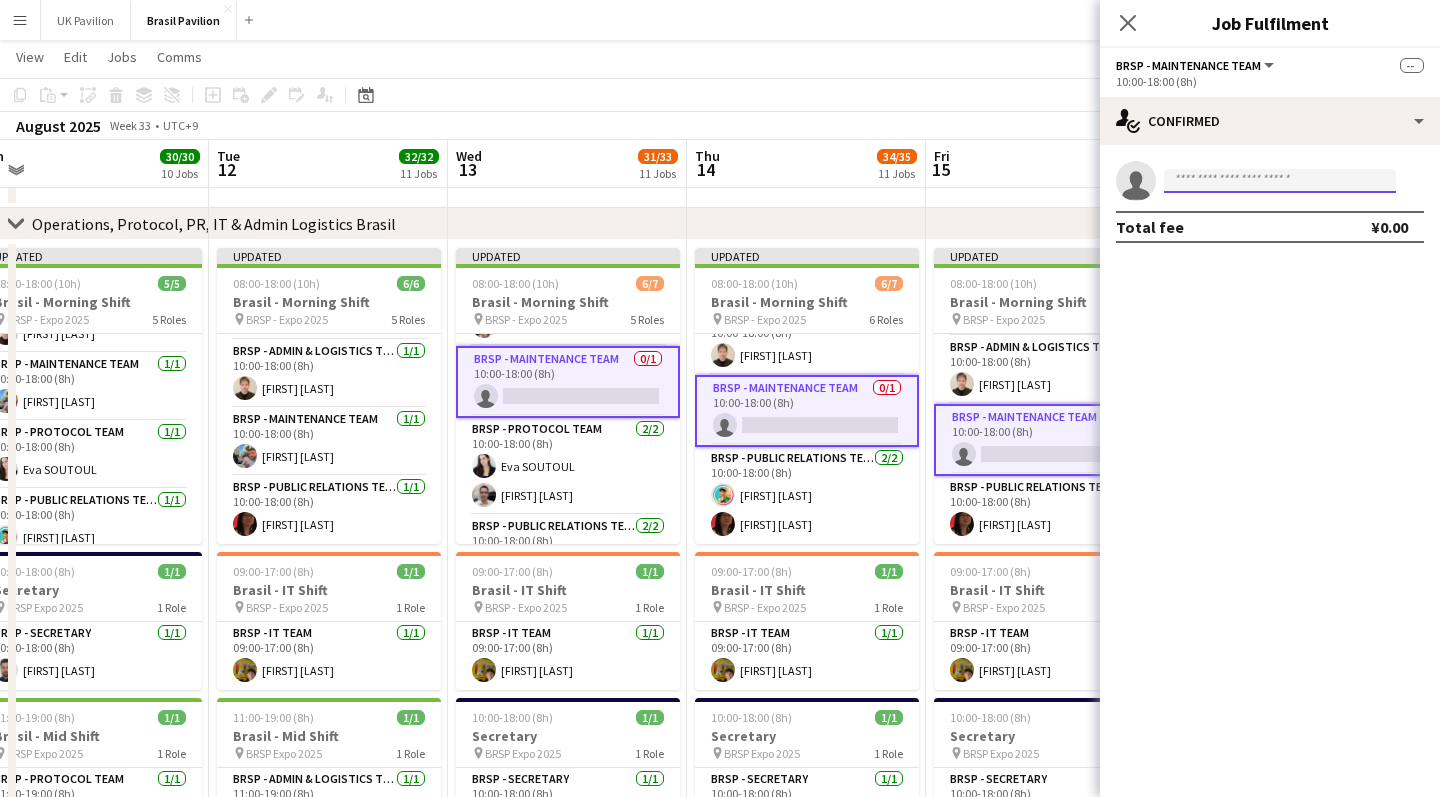 click at bounding box center (1280, 181) 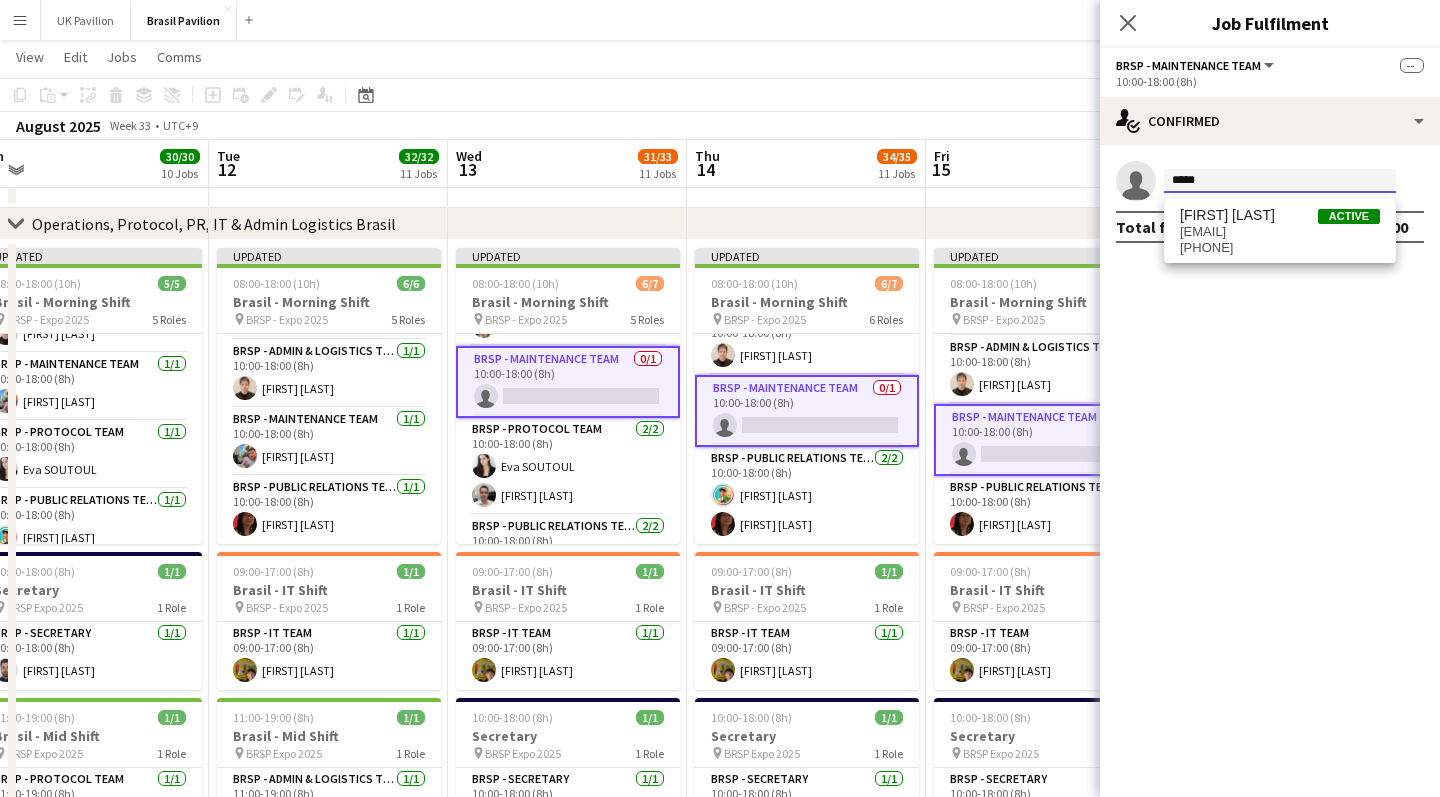 scroll, scrollTop: 76, scrollLeft: 0, axis: vertical 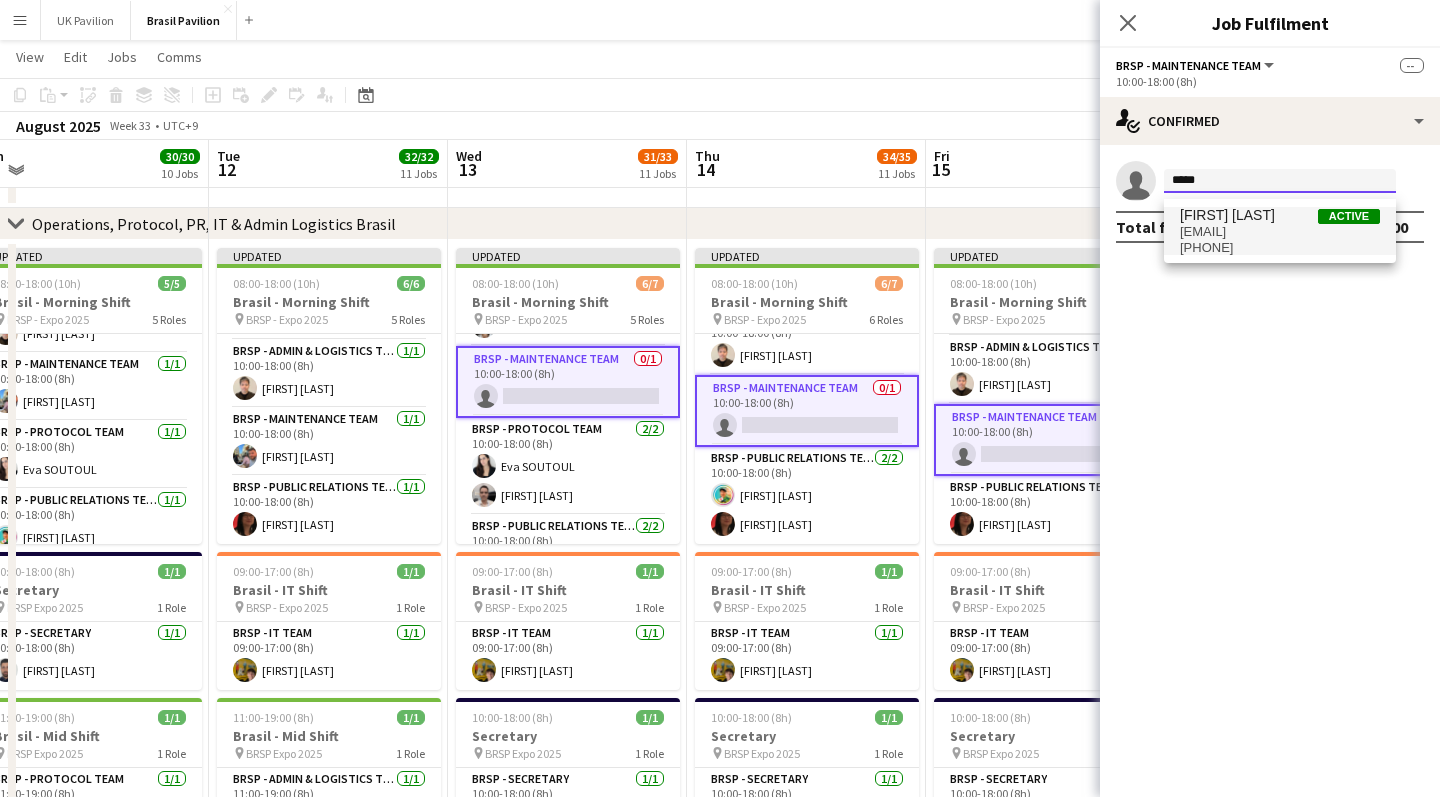 type on "*****" 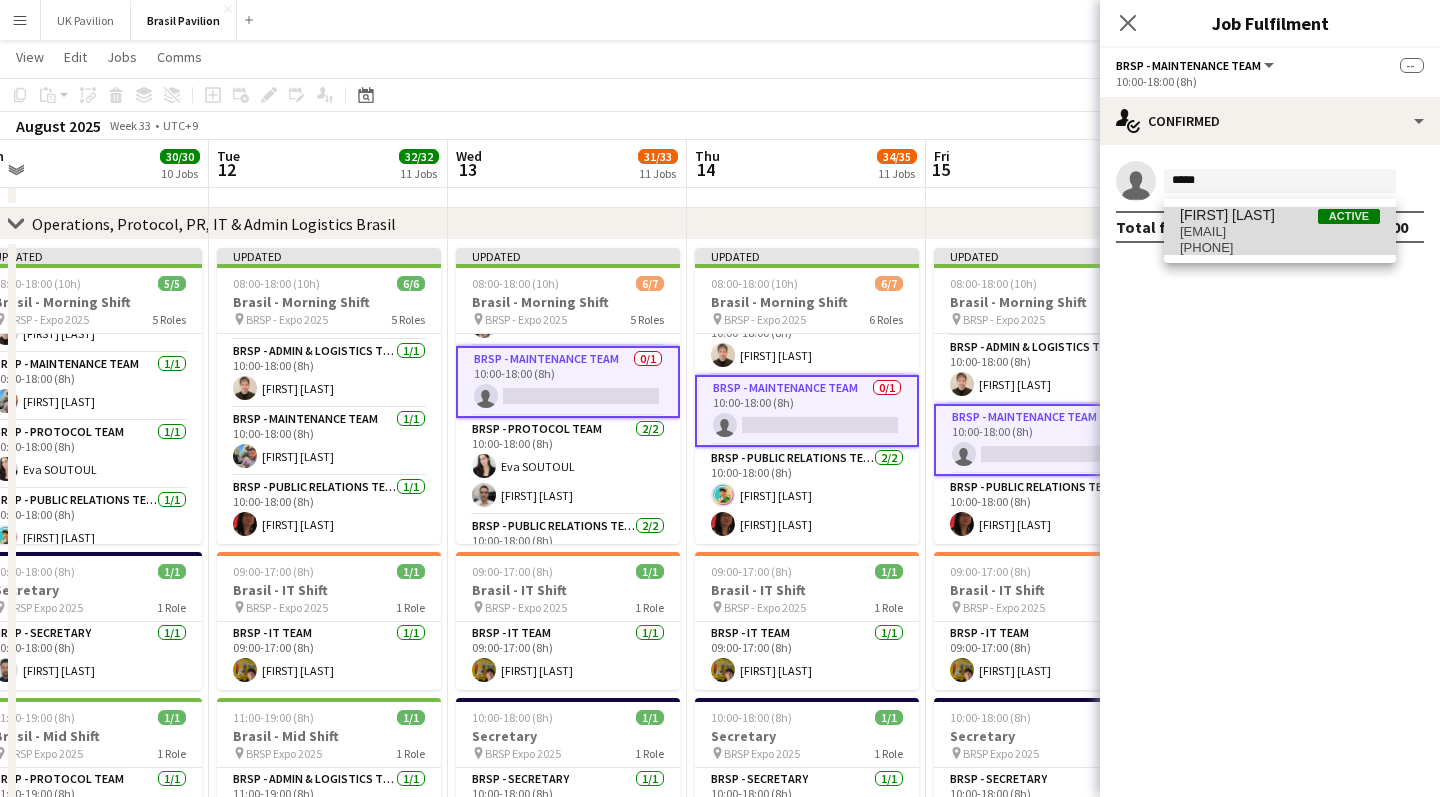 click on "rabie@expobeyondlimits.com" at bounding box center (1280, 232) 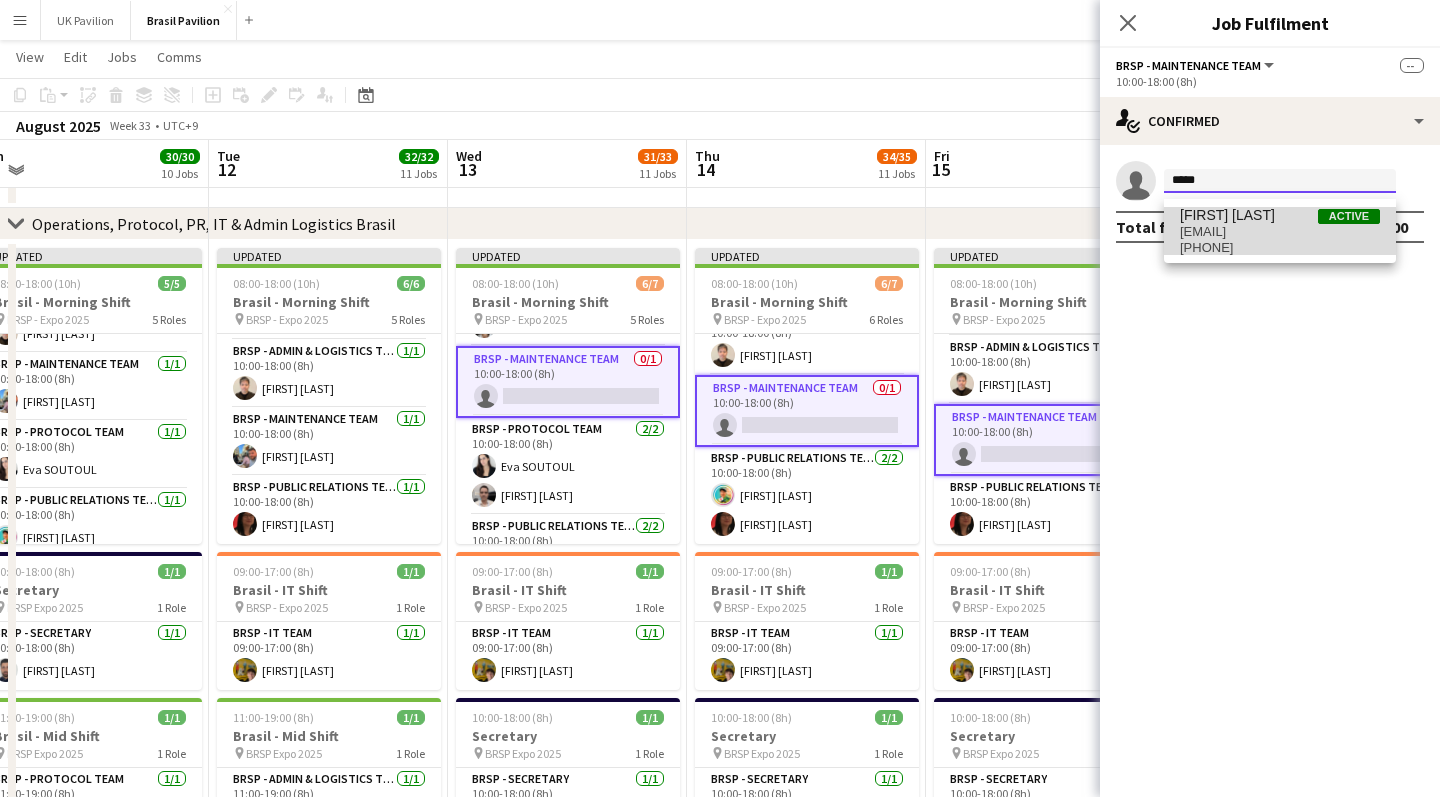 type 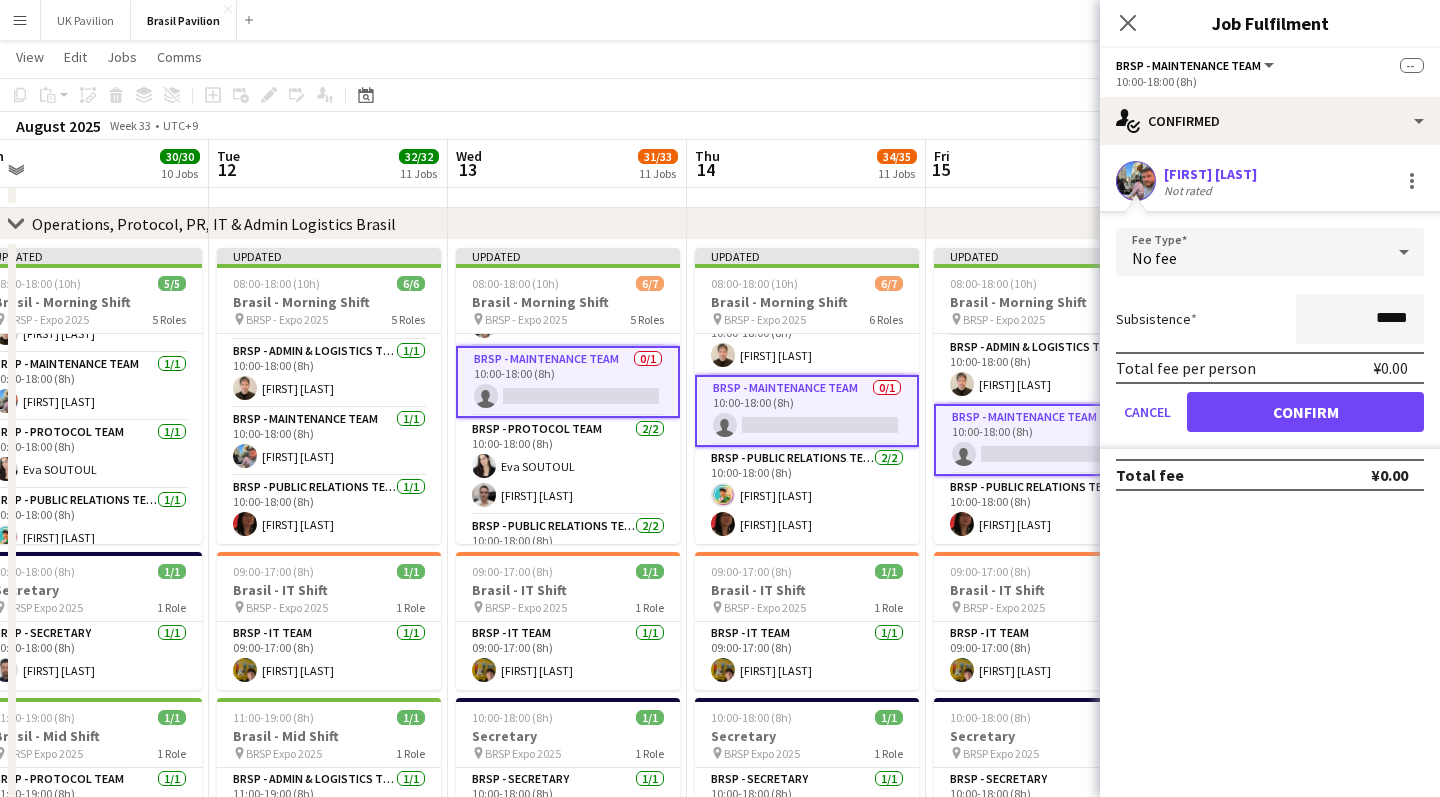click on "Confirm" at bounding box center (1305, 412) 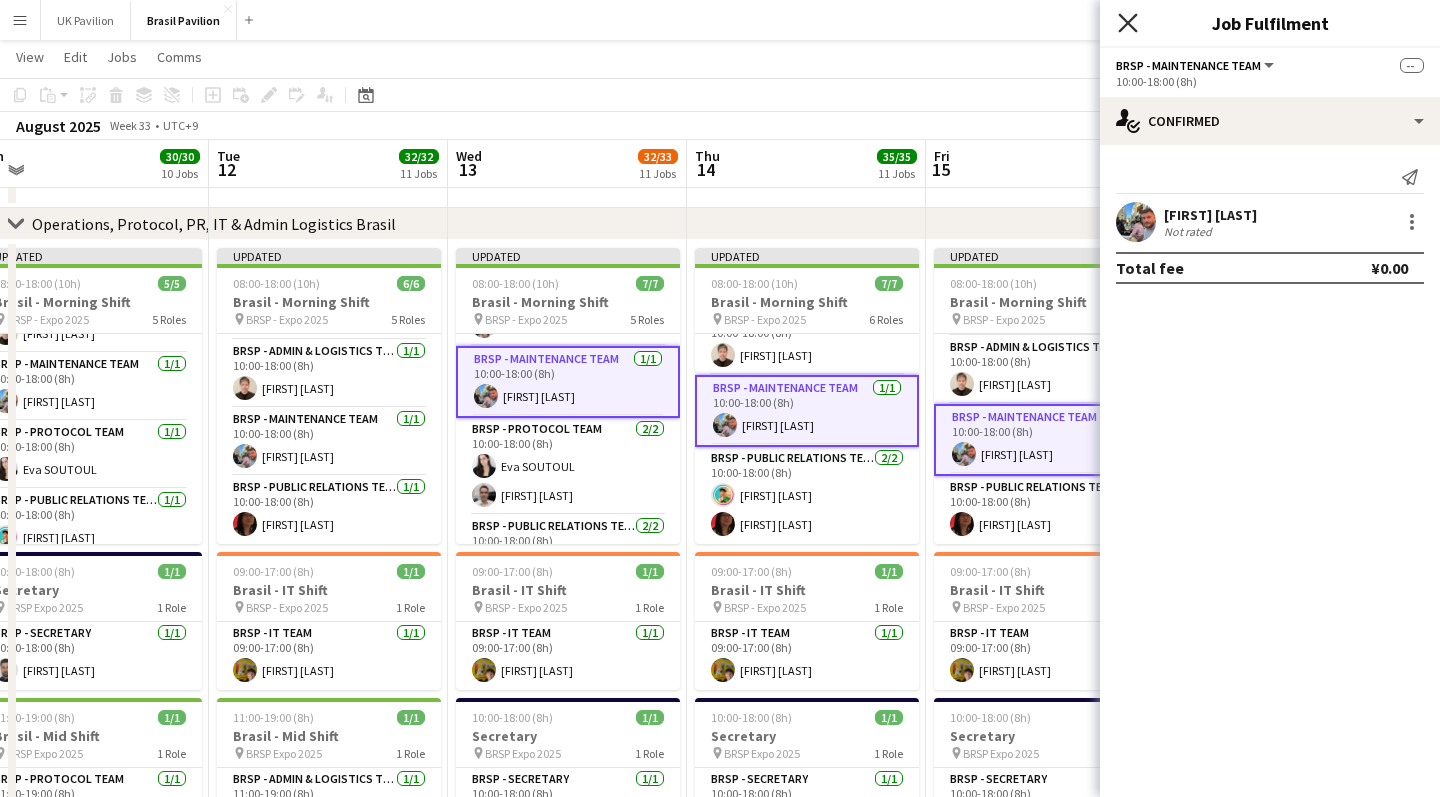 click 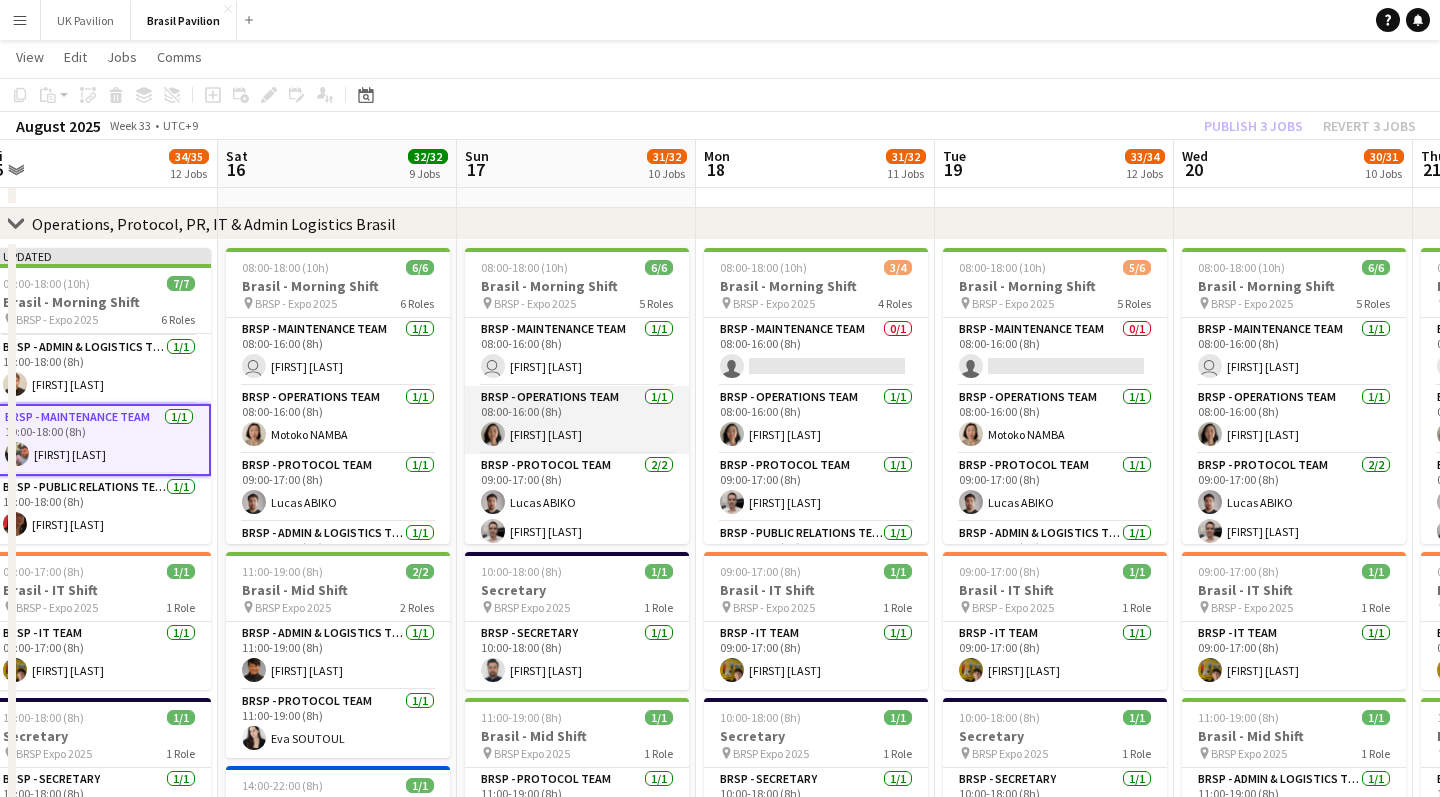 scroll, scrollTop: 0, scrollLeft: 499, axis: horizontal 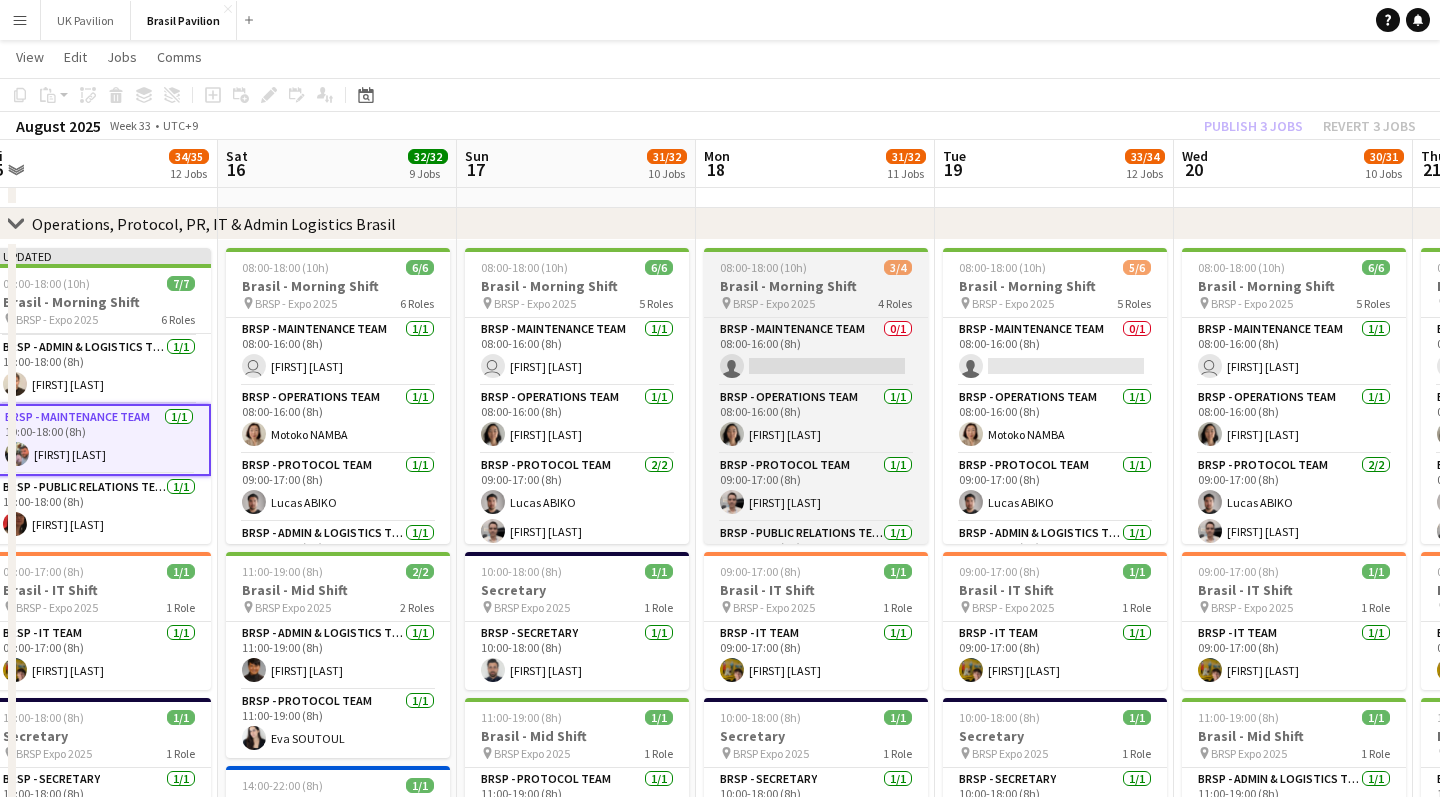 click on "08:00-18:00 (10h)" at bounding box center [763, 267] 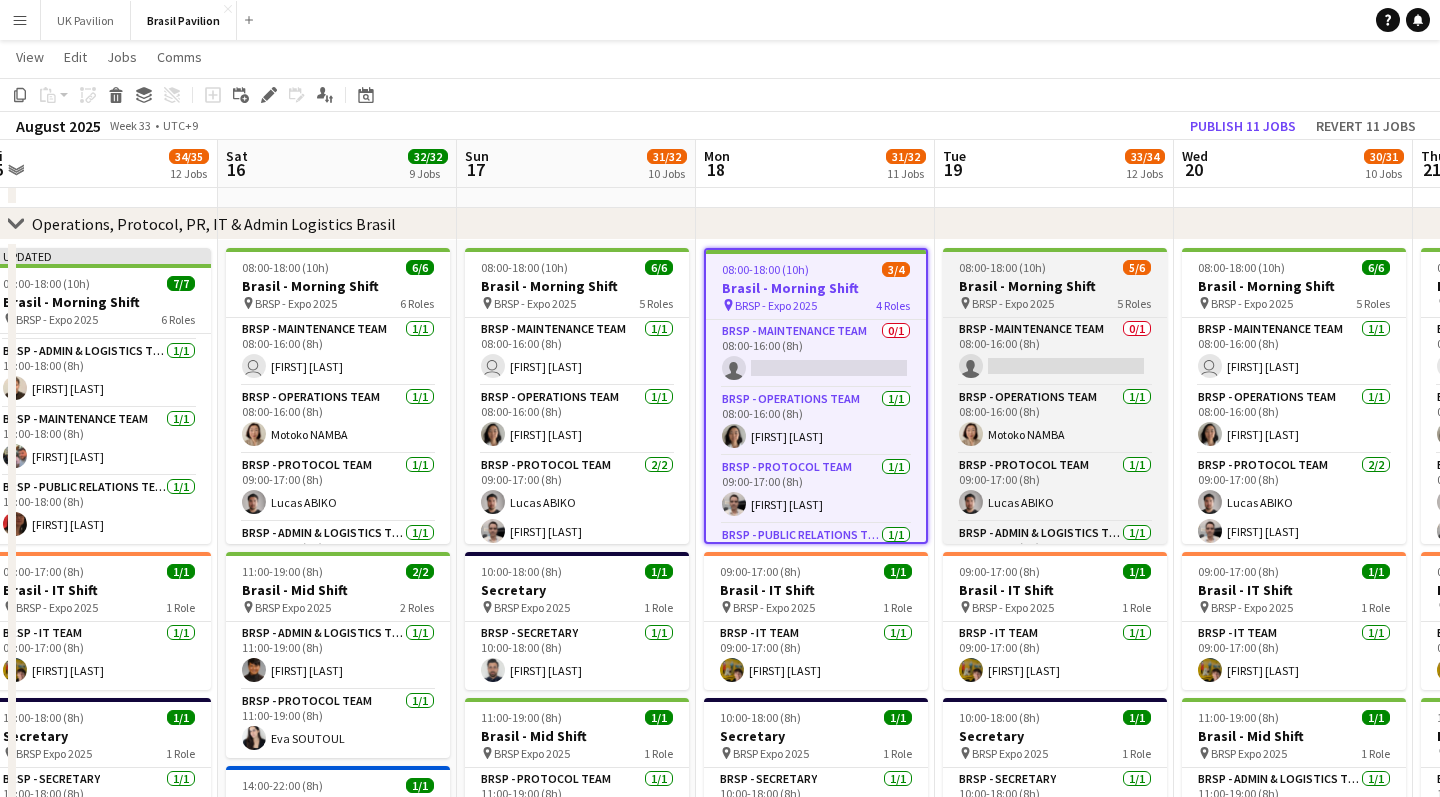 click on "Brasil - Morning Shift" at bounding box center (1055, 286) 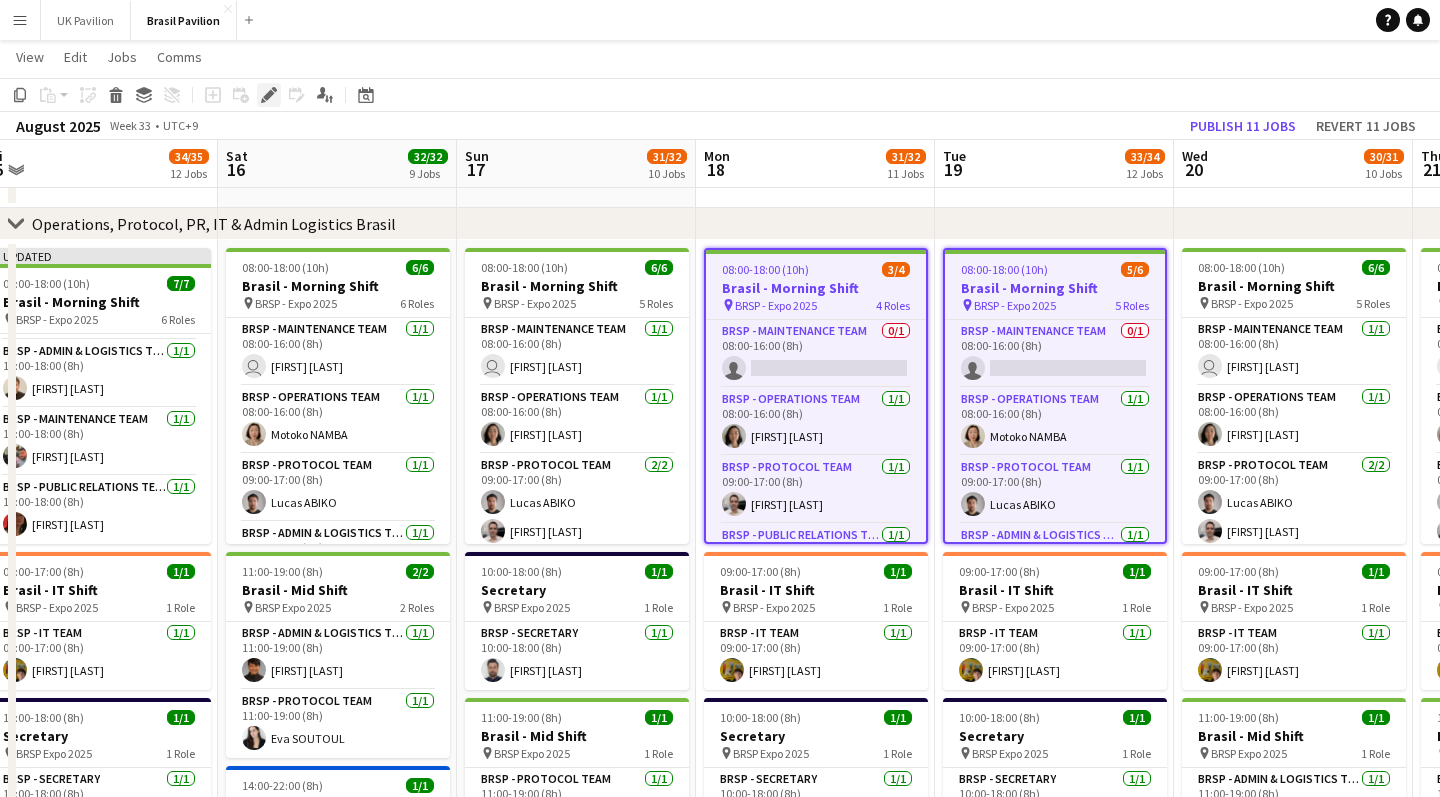 click on "Edit" 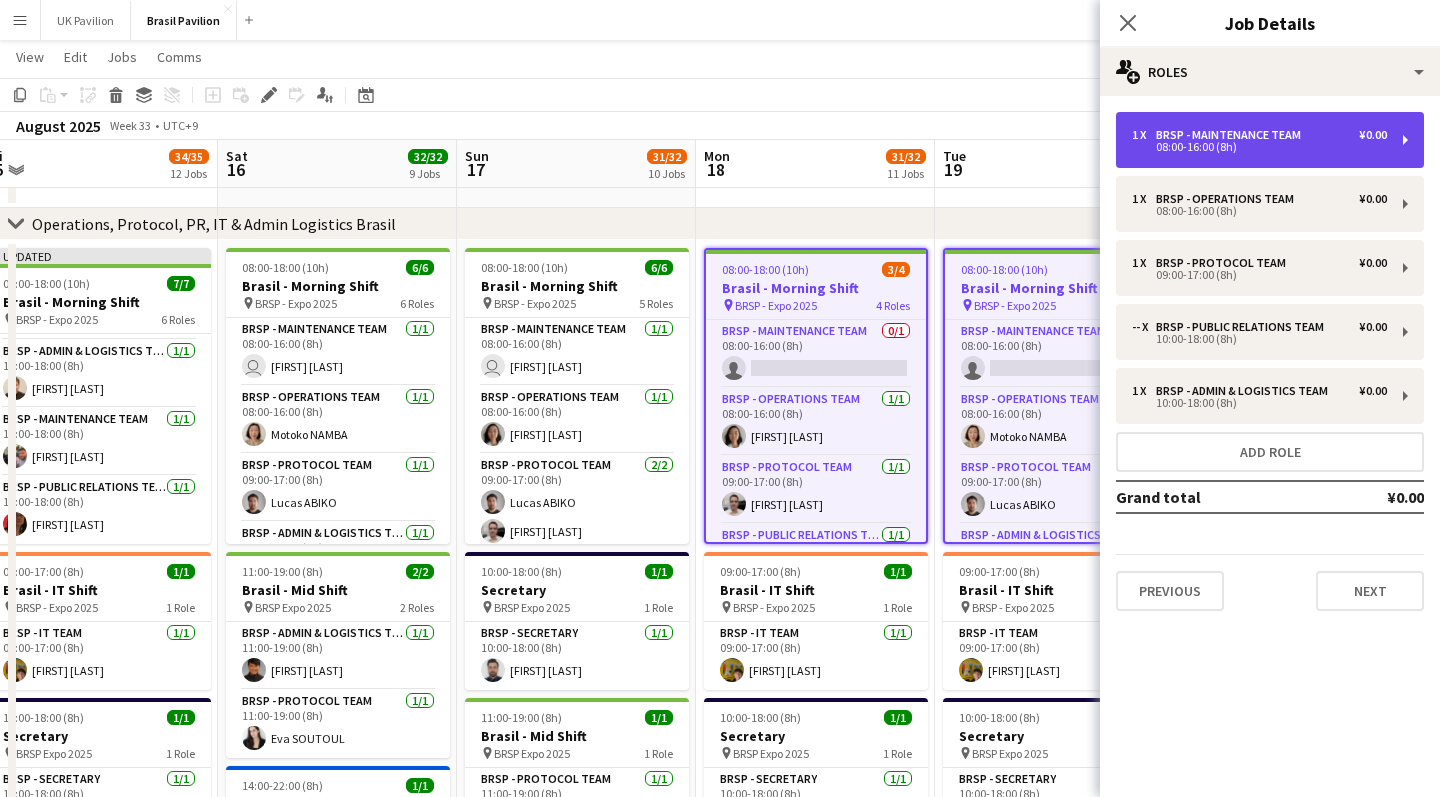 click on "BRSP - Maintenance Team" at bounding box center (1232, 135) 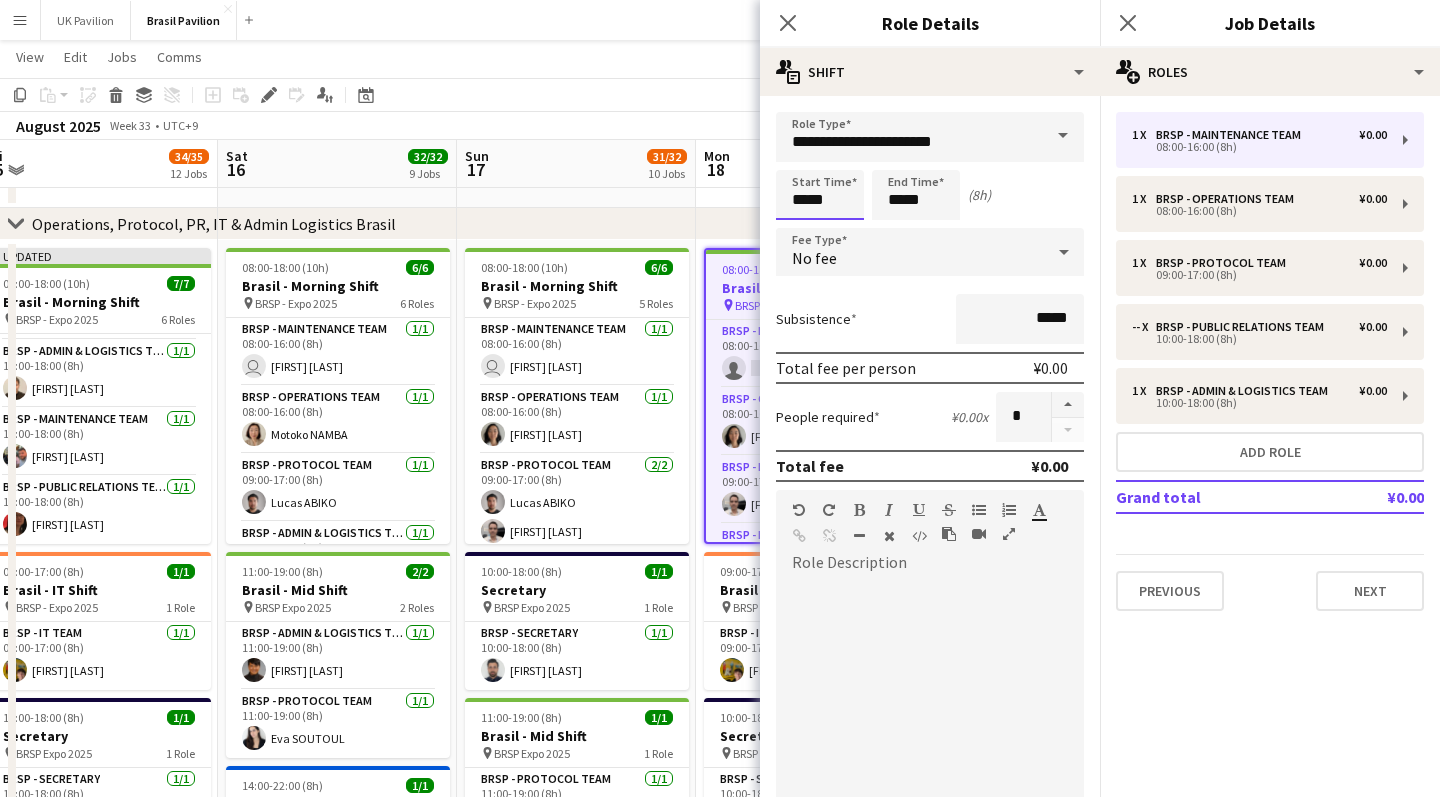 click on "*****" at bounding box center (820, 195) 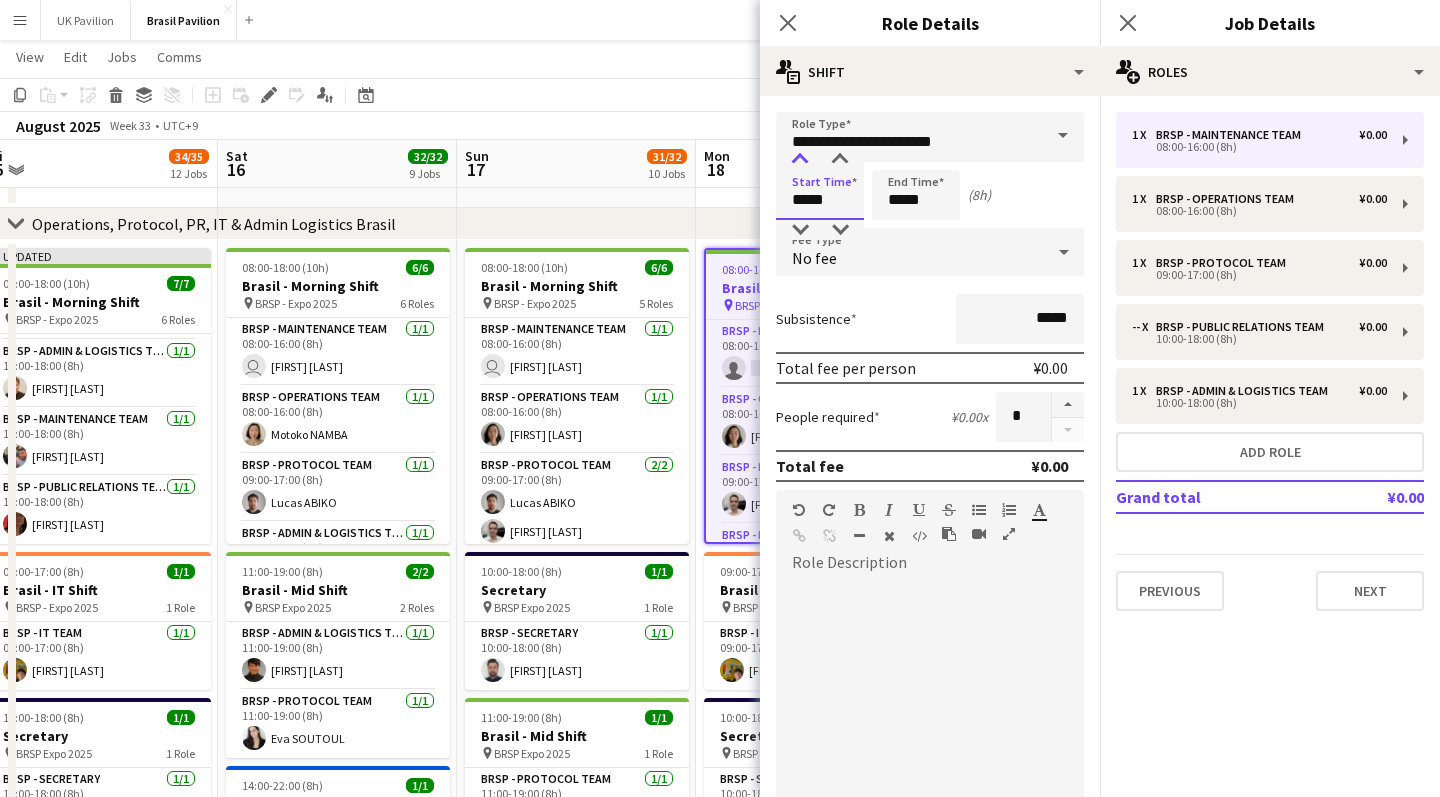 click at bounding box center [800, 160] 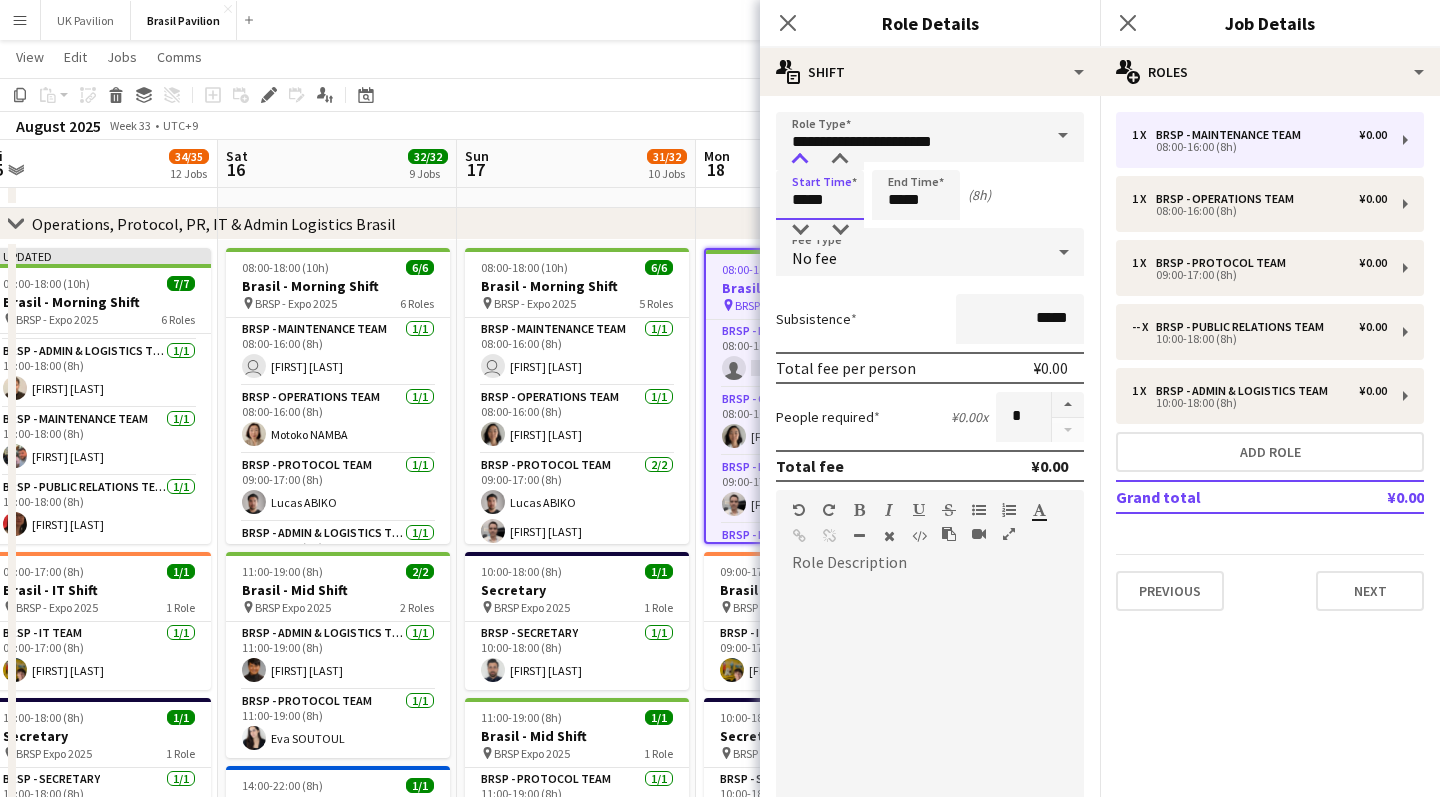 type on "*****" 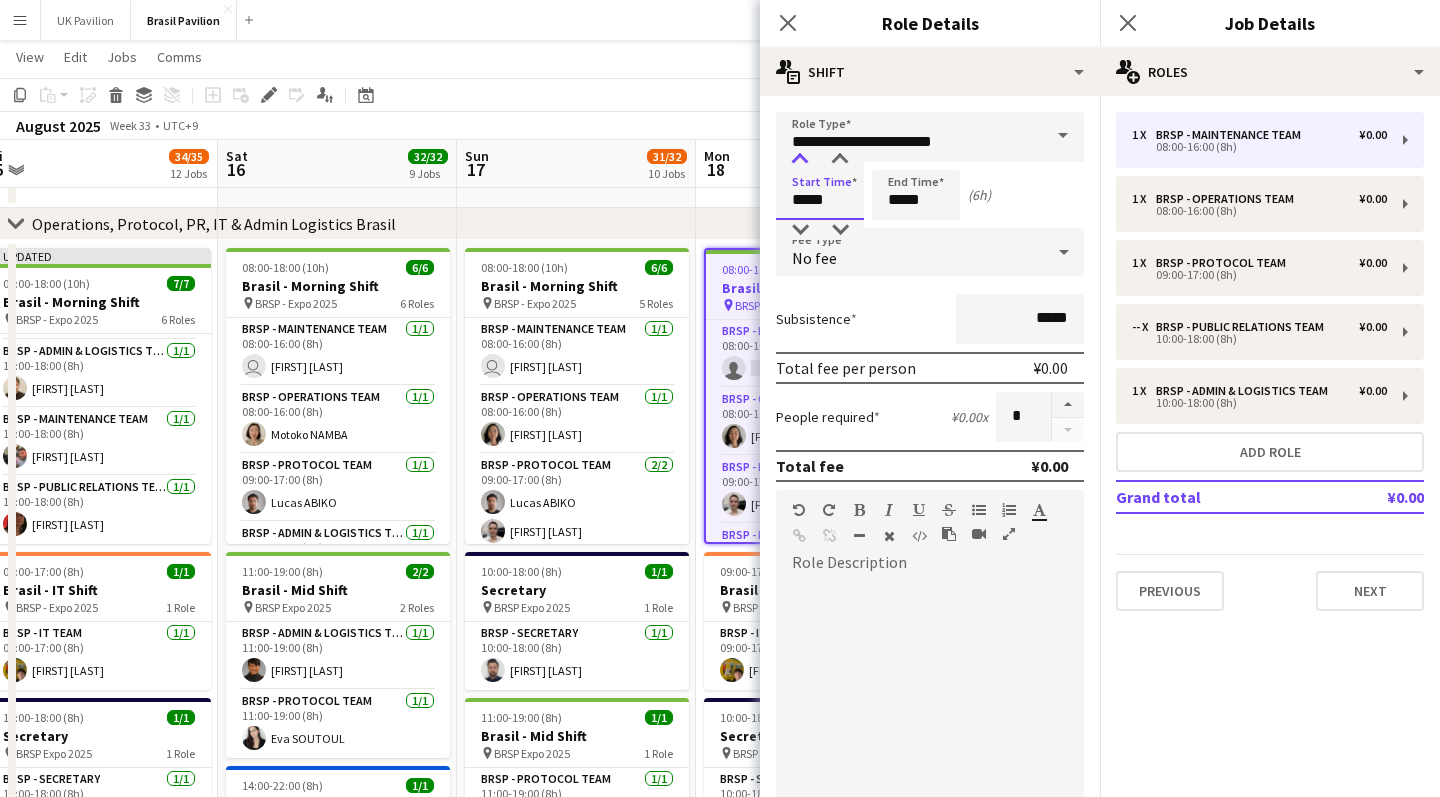 click at bounding box center [800, 160] 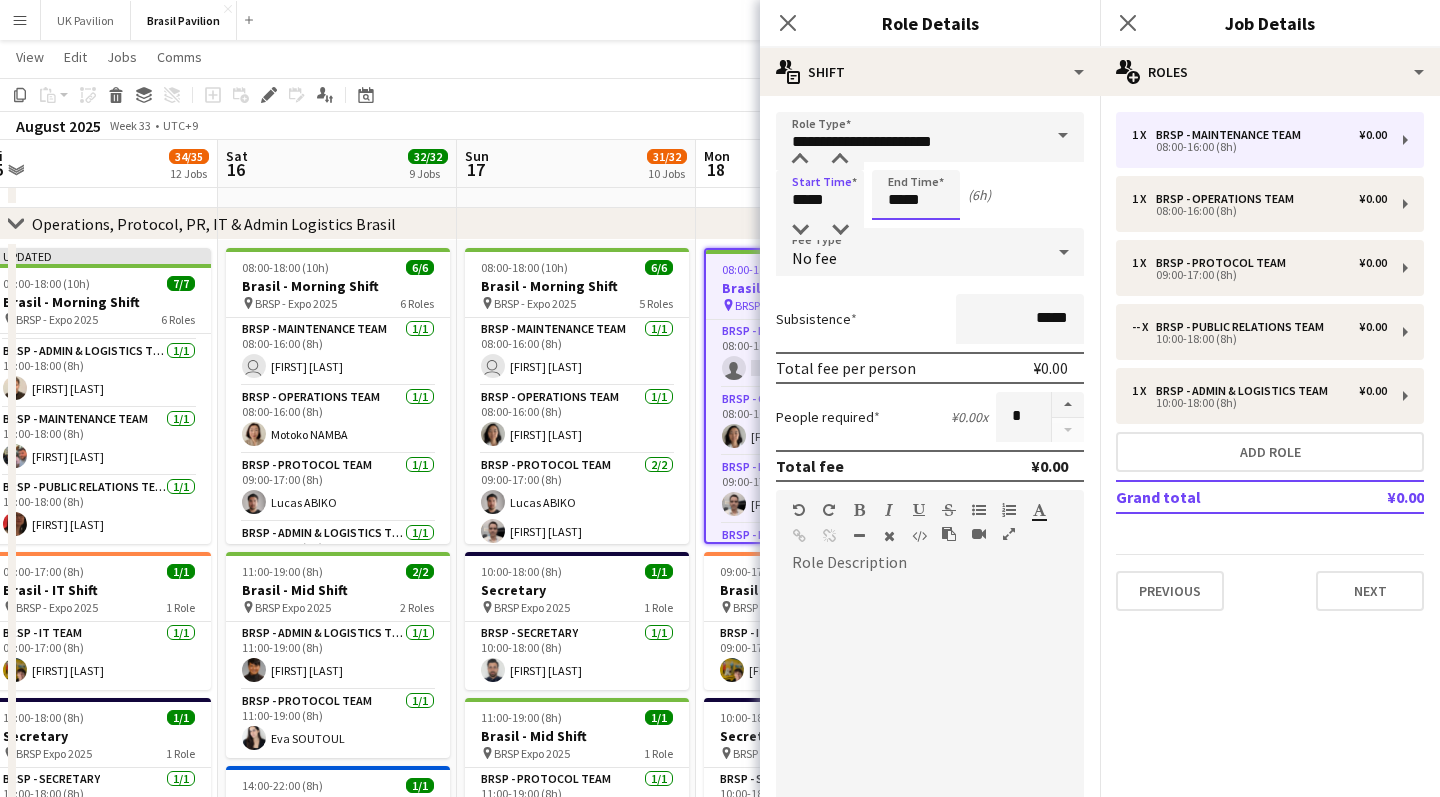 click on "*****" at bounding box center (916, 195) 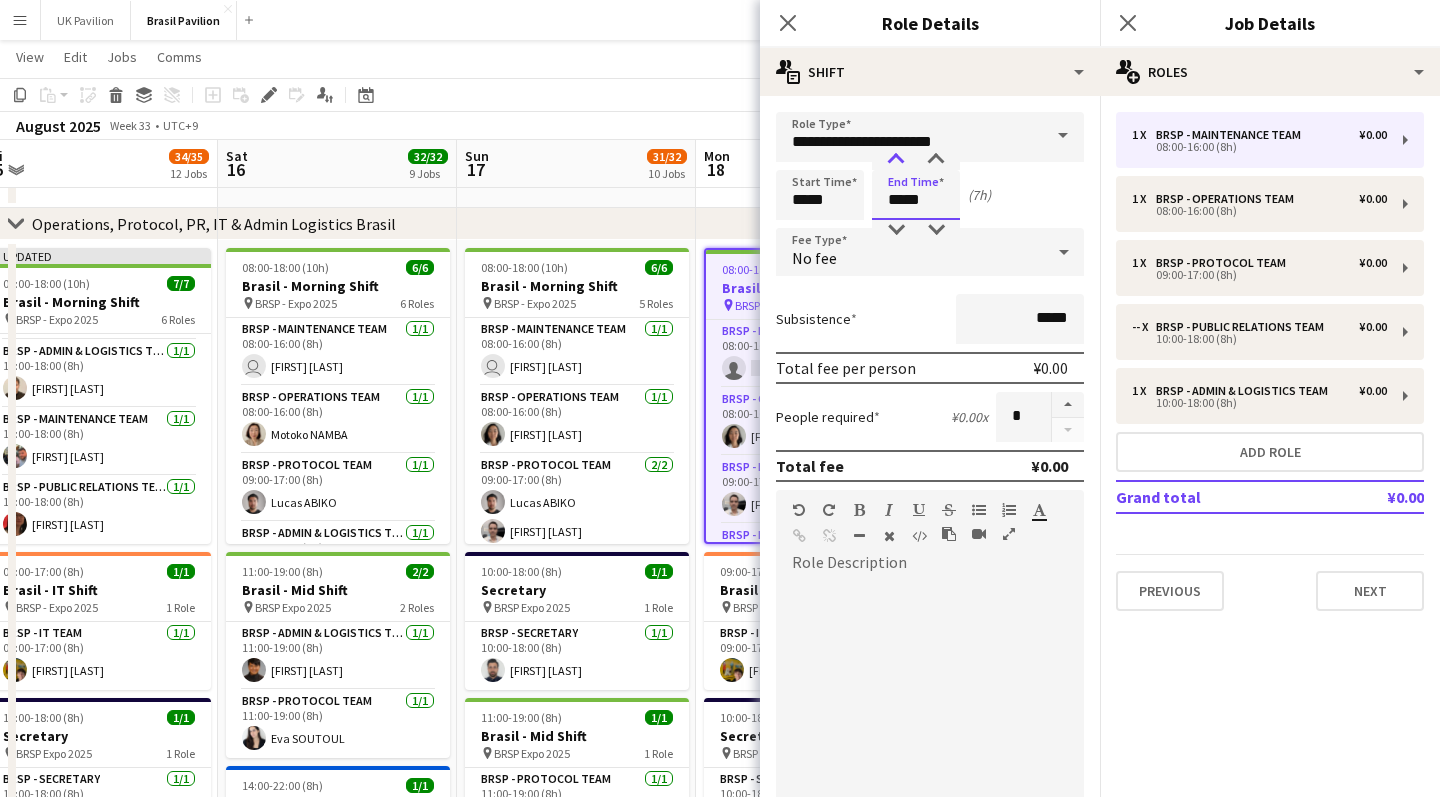 click at bounding box center [896, 160] 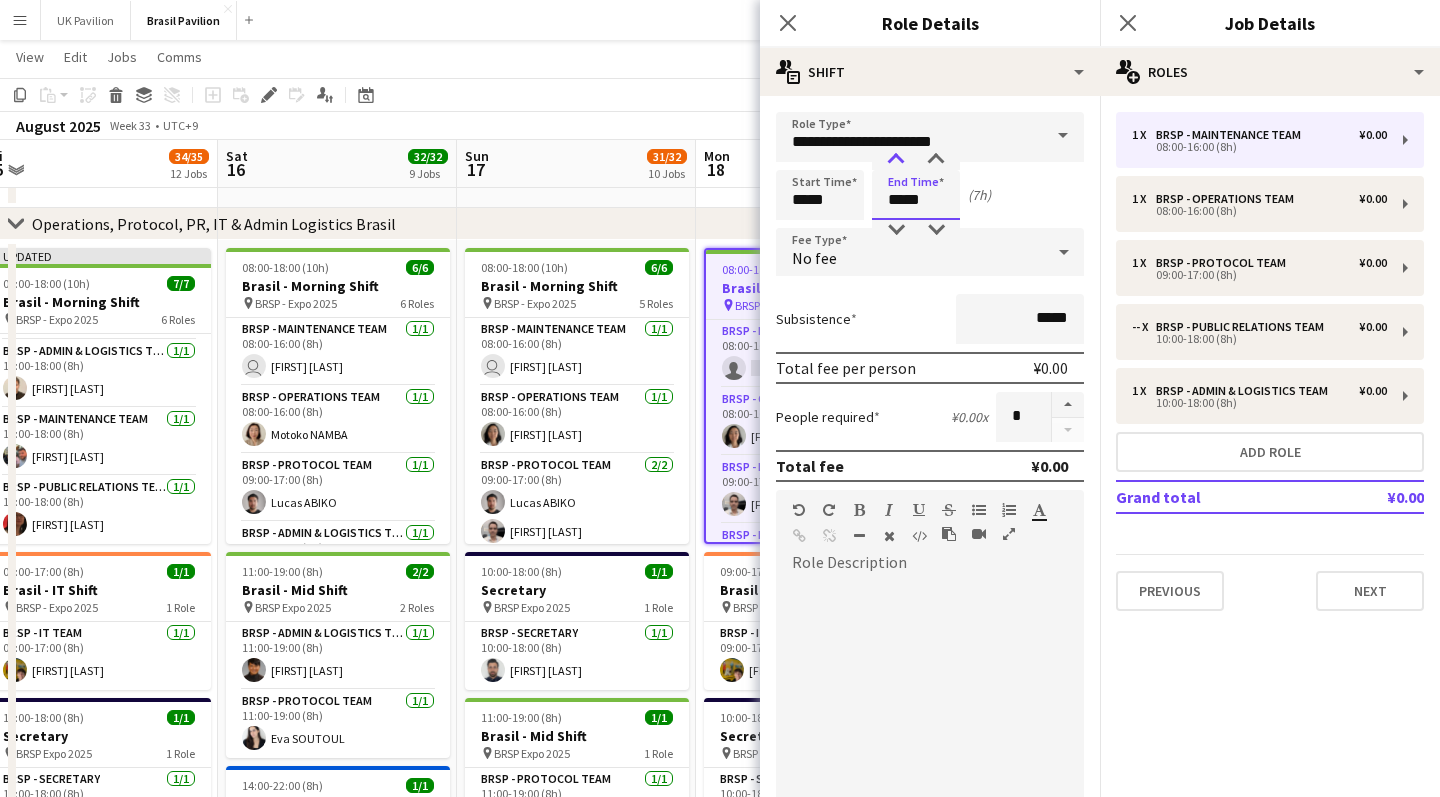 type on "*****" 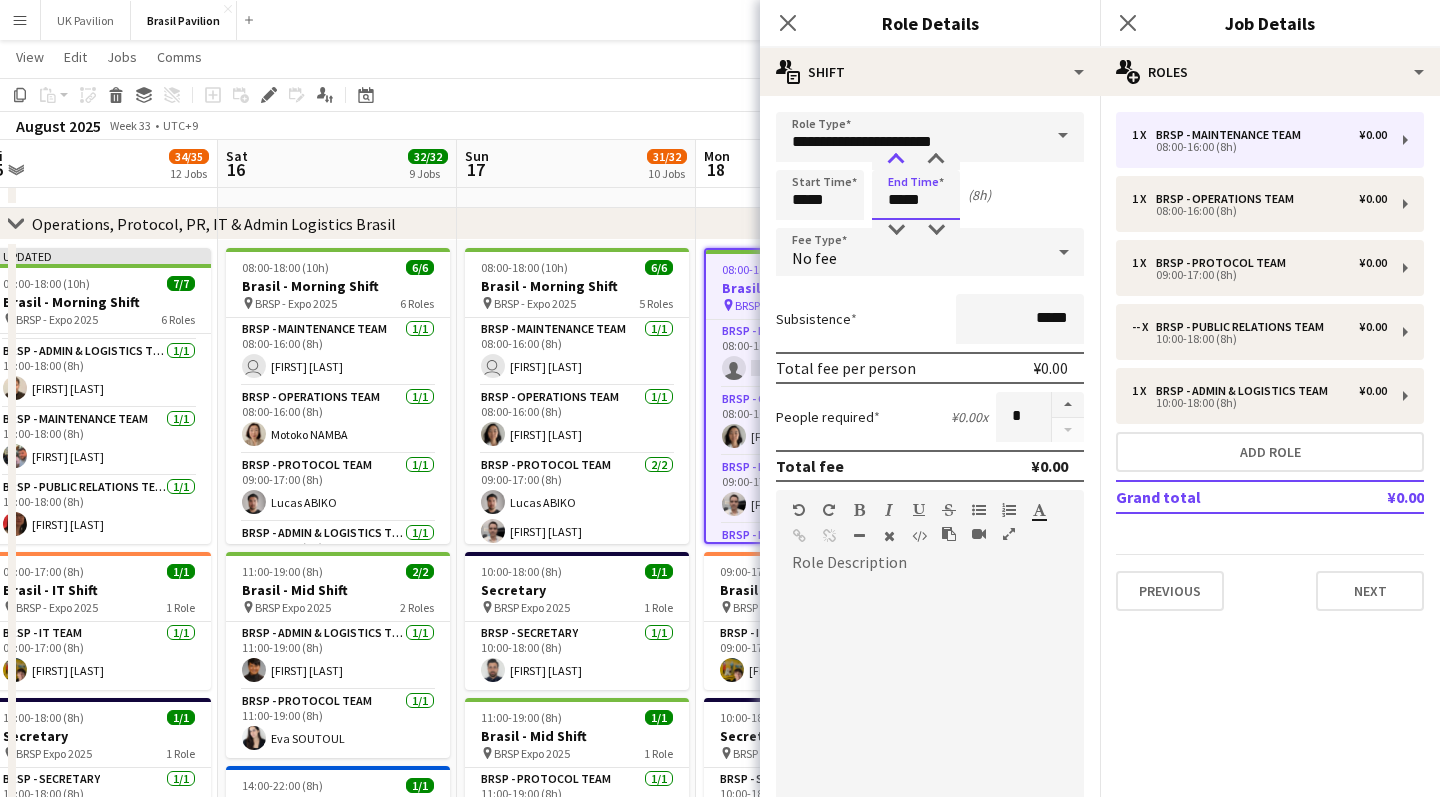 click at bounding box center [896, 160] 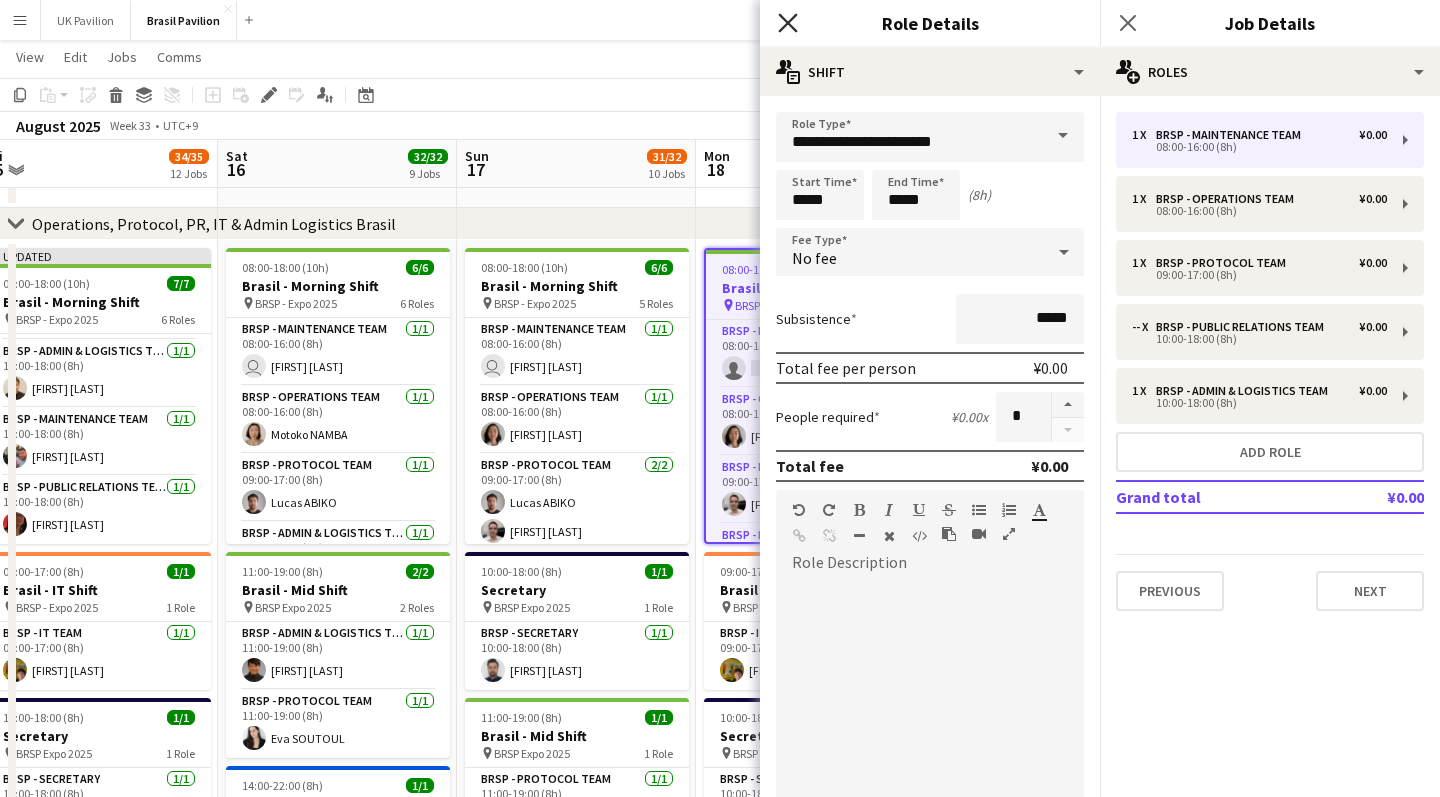 click on "Close pop-in" 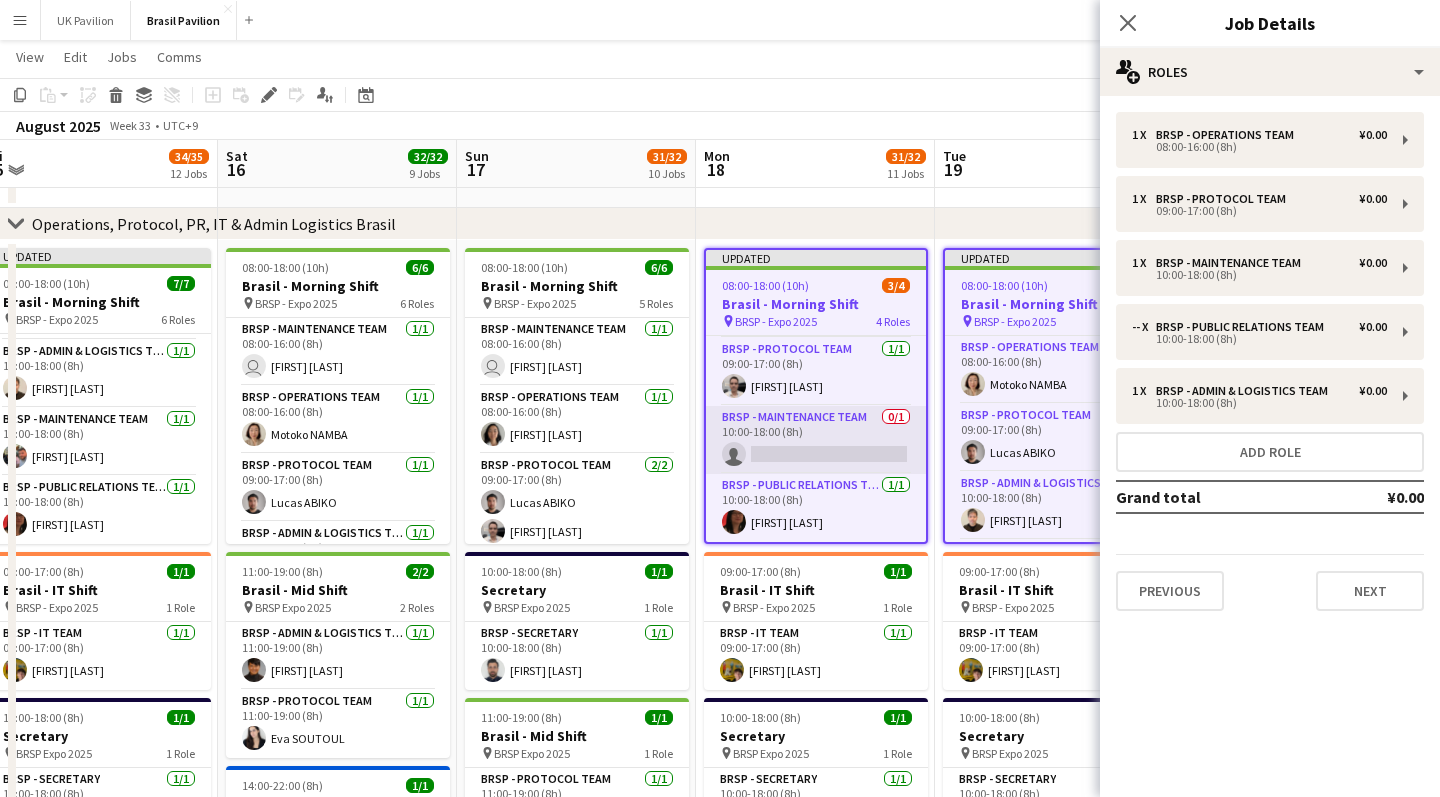 scroll, scrollTop: 85, scrollLeft: 0, axis: vertical 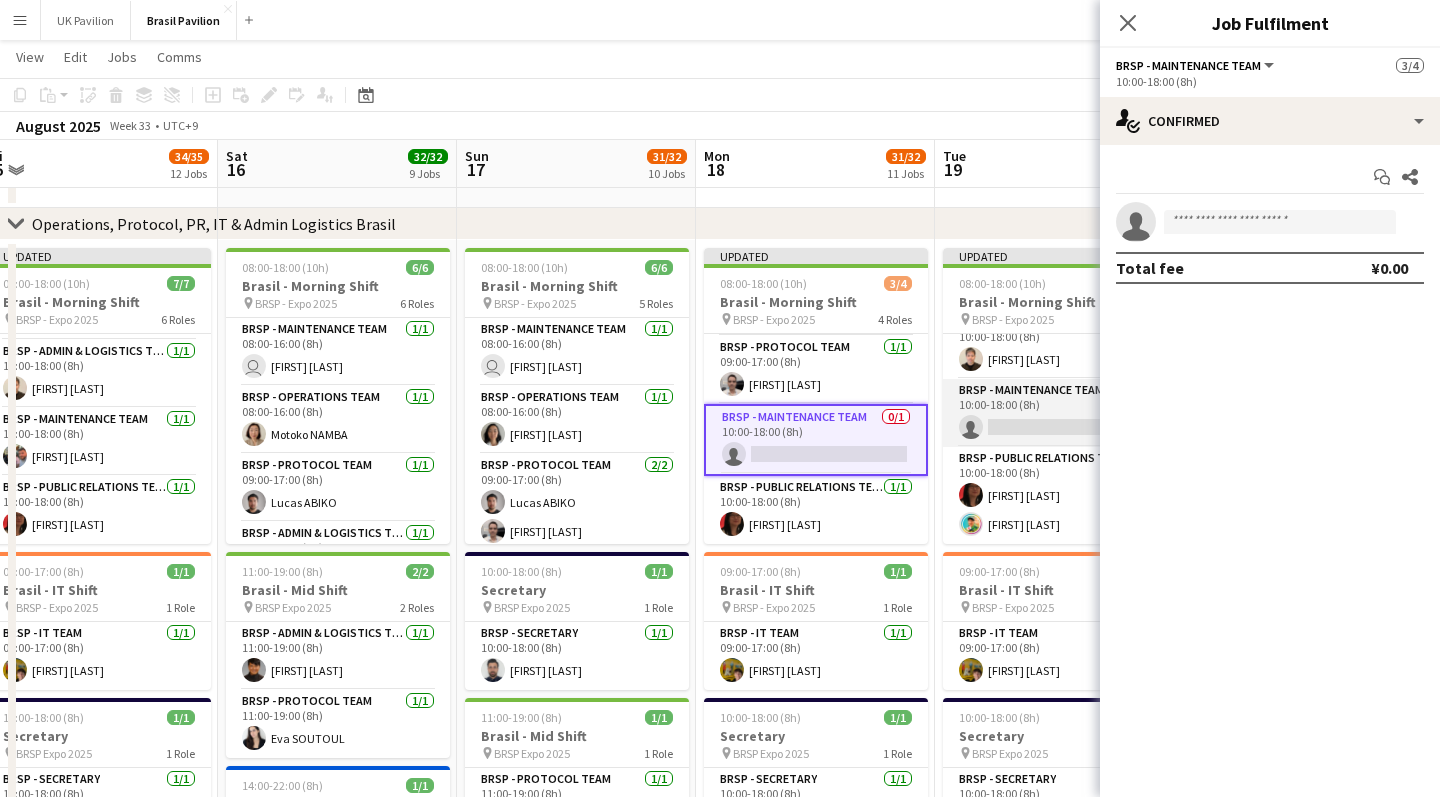 click on "BRSP - Maintenance Team   0/1   10:00-18:00 (8h)
single-neutral-actions" at bounding box center (1055, 413) 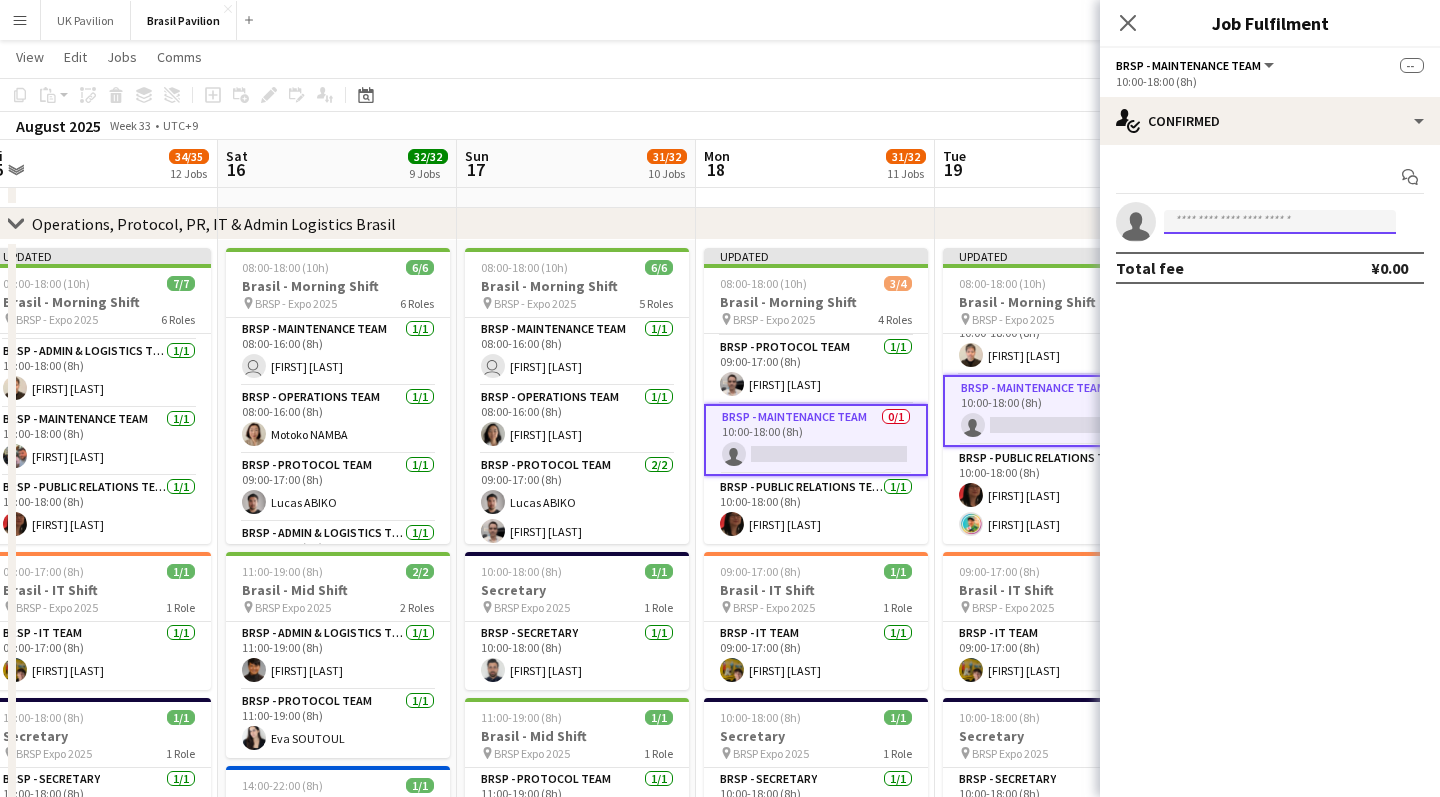 click at bounding box center [1280, 222] 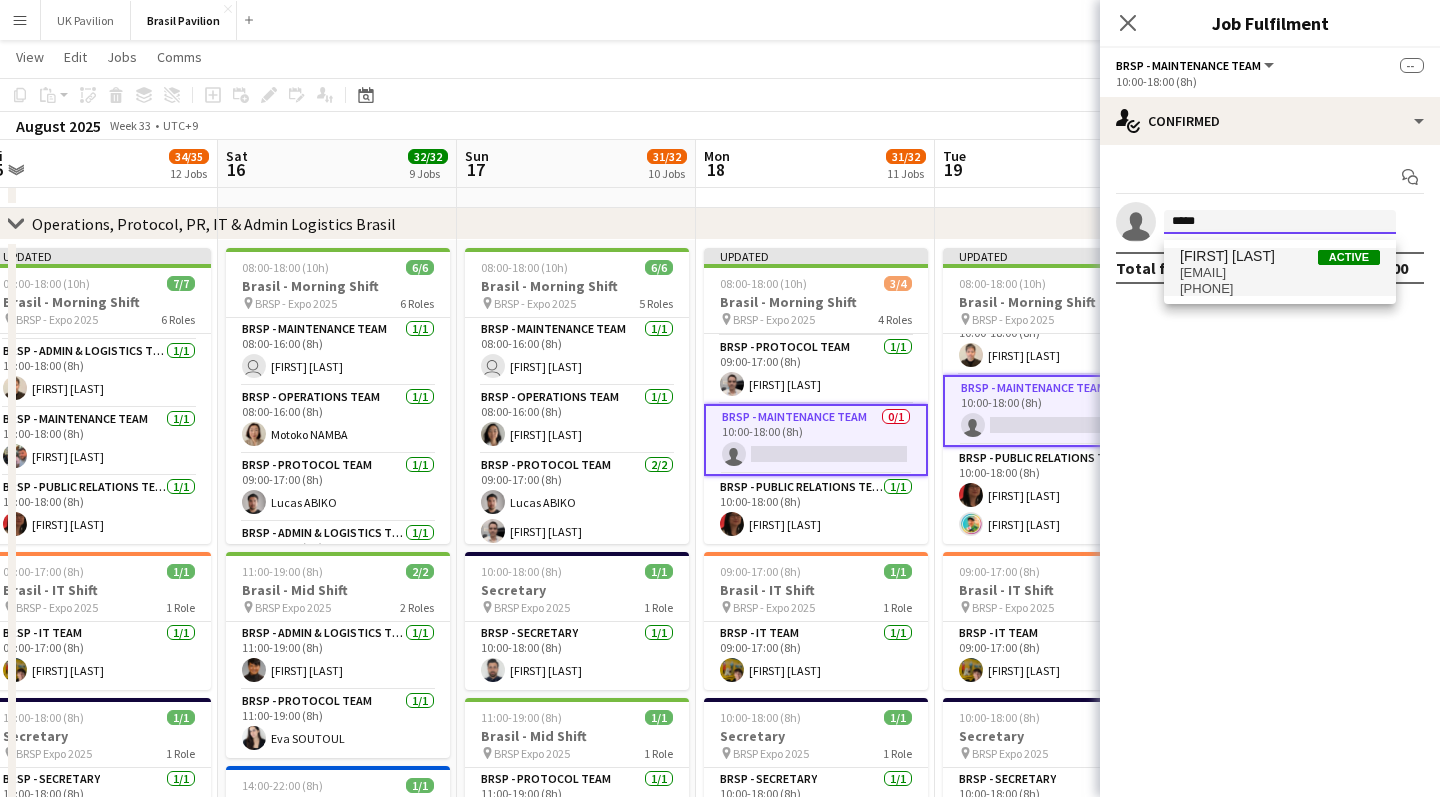 type on "*****" 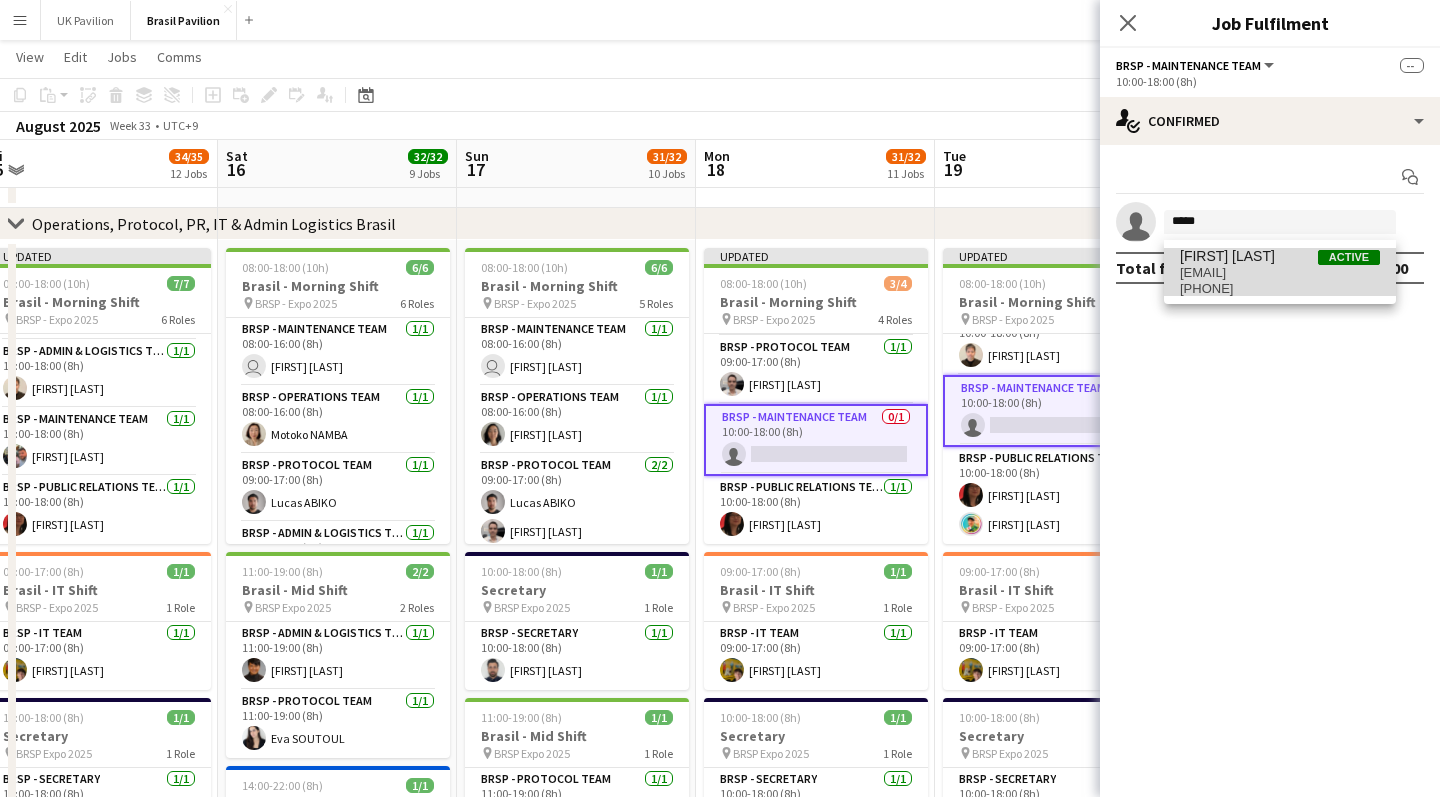 click on "rabie@expobeyondlimits.com" at bounding box center [1280, 273] 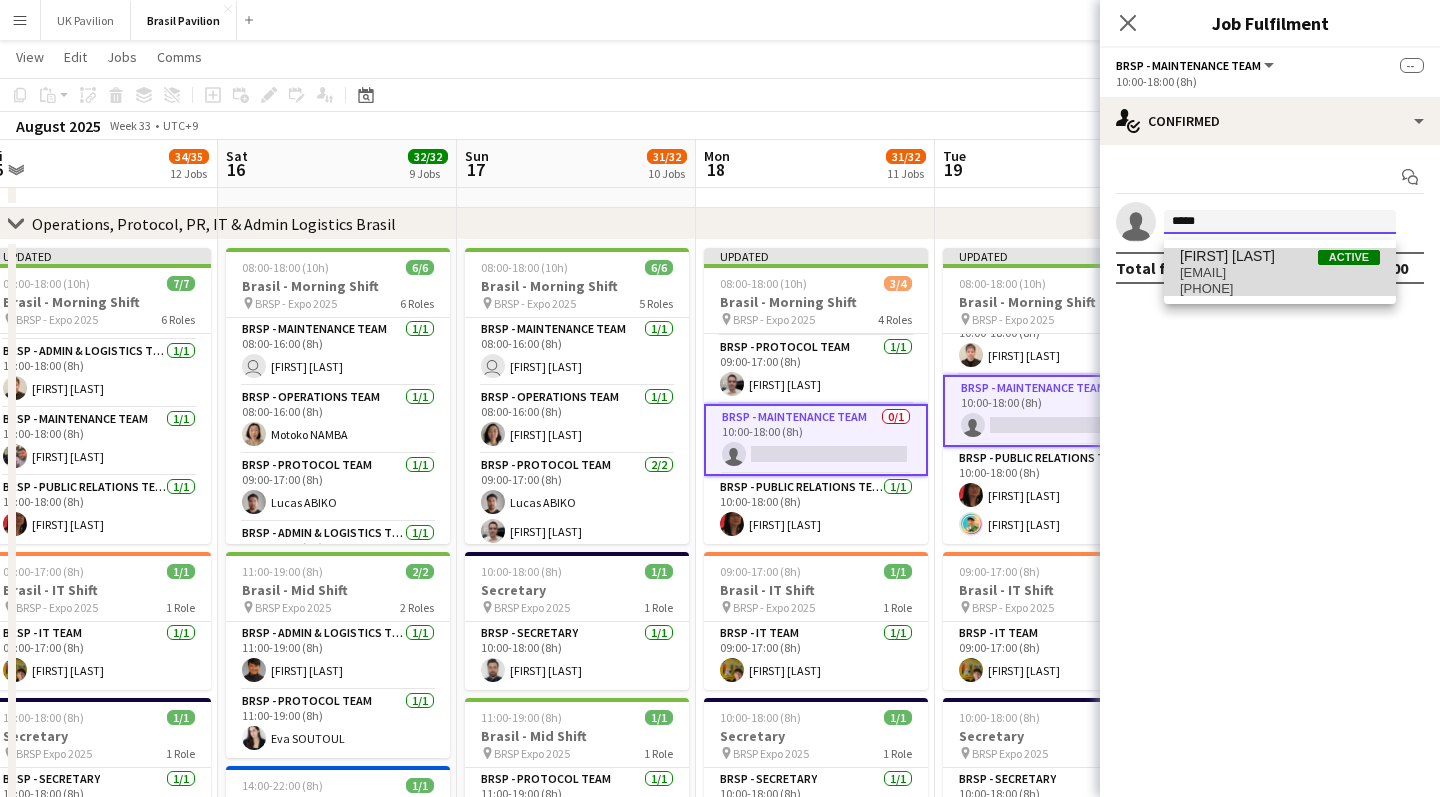 type 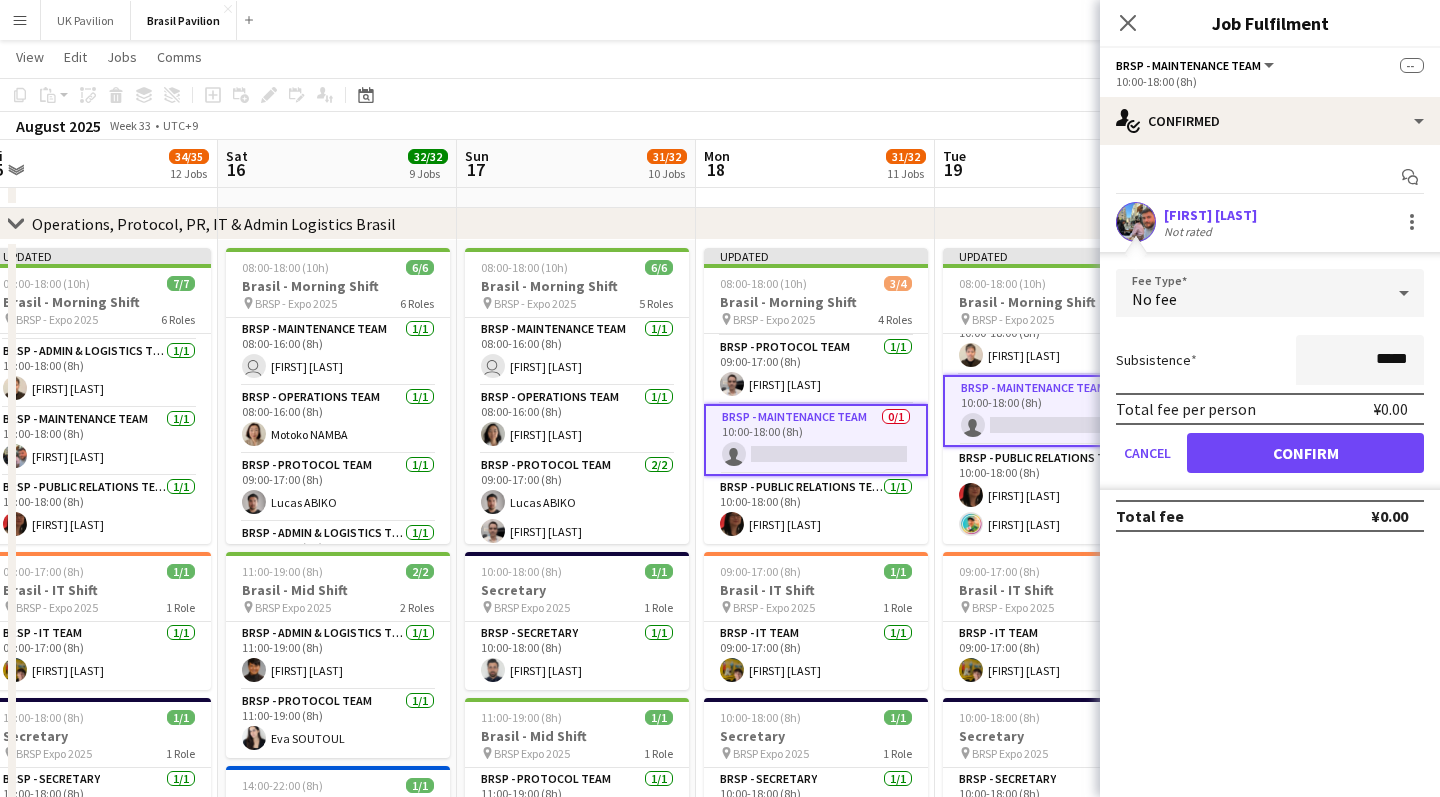 click on "Confirm" at bounding box center [1305, 453] 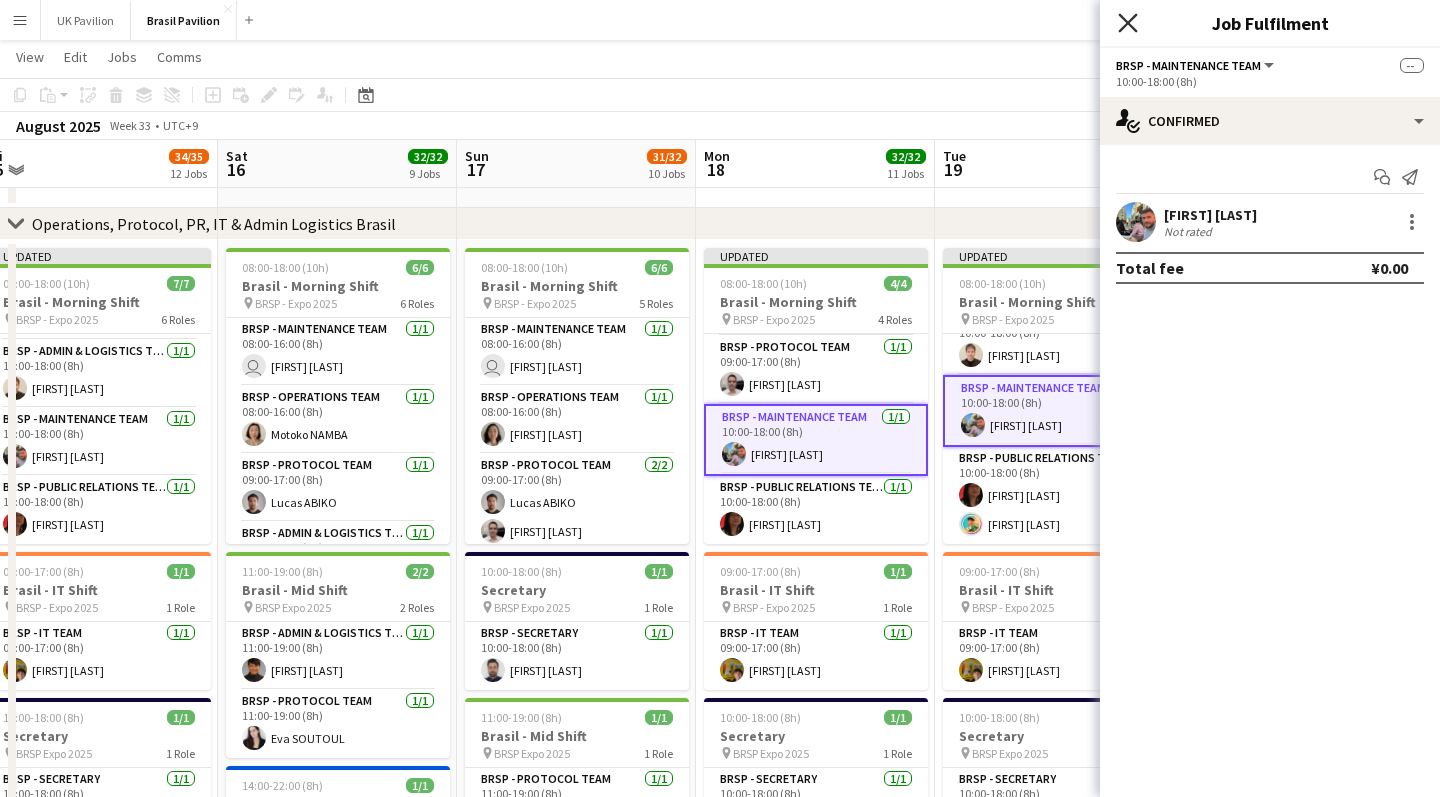 click on "Close pop-in" 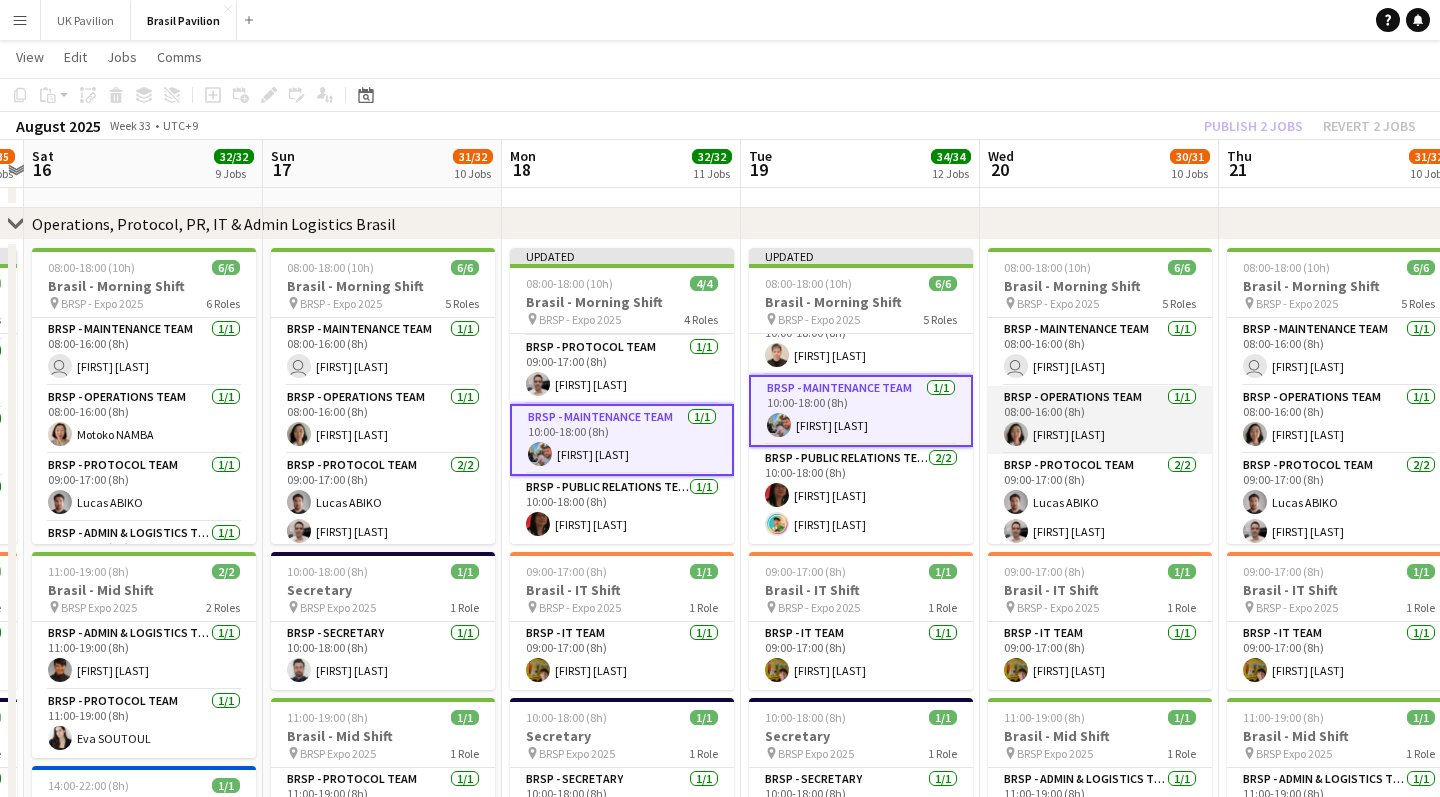 scroll, scrollTop: 0, scrollLeft: 810, axis: horizontal 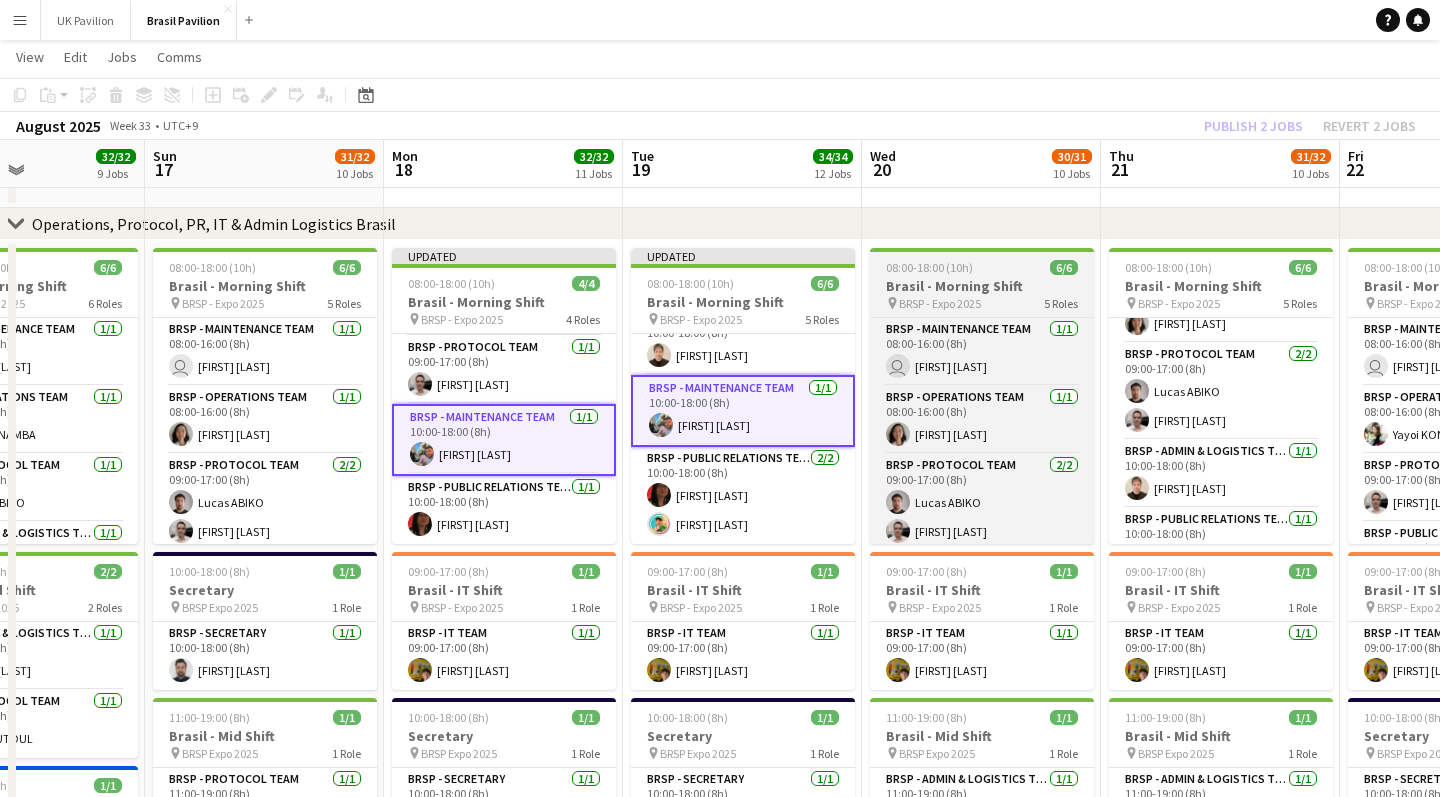 click on "Brasil - Morning Shift" at bounding box center (982, 286) 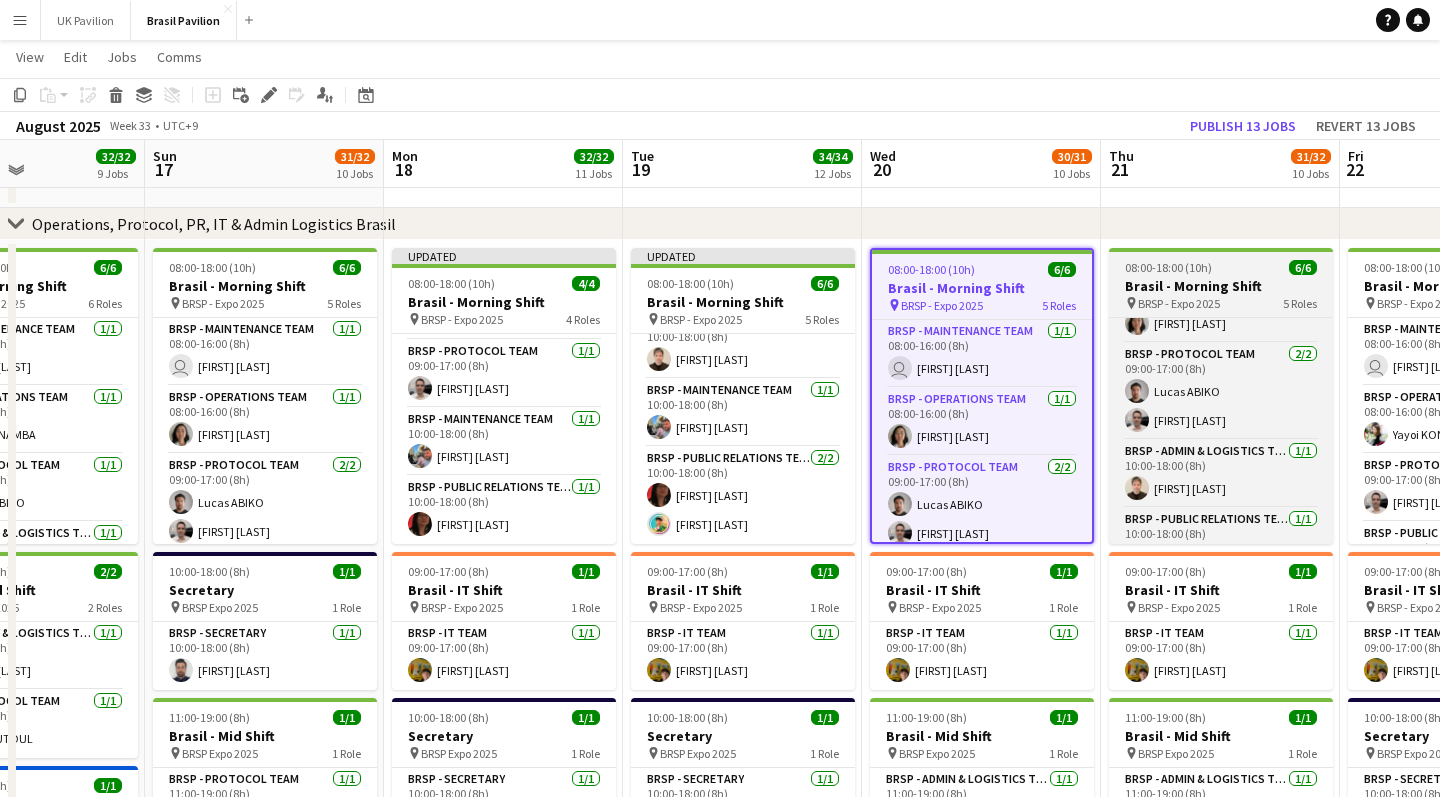 click on "Brasil - Morning Shift" at bounding box center (1221, 286) 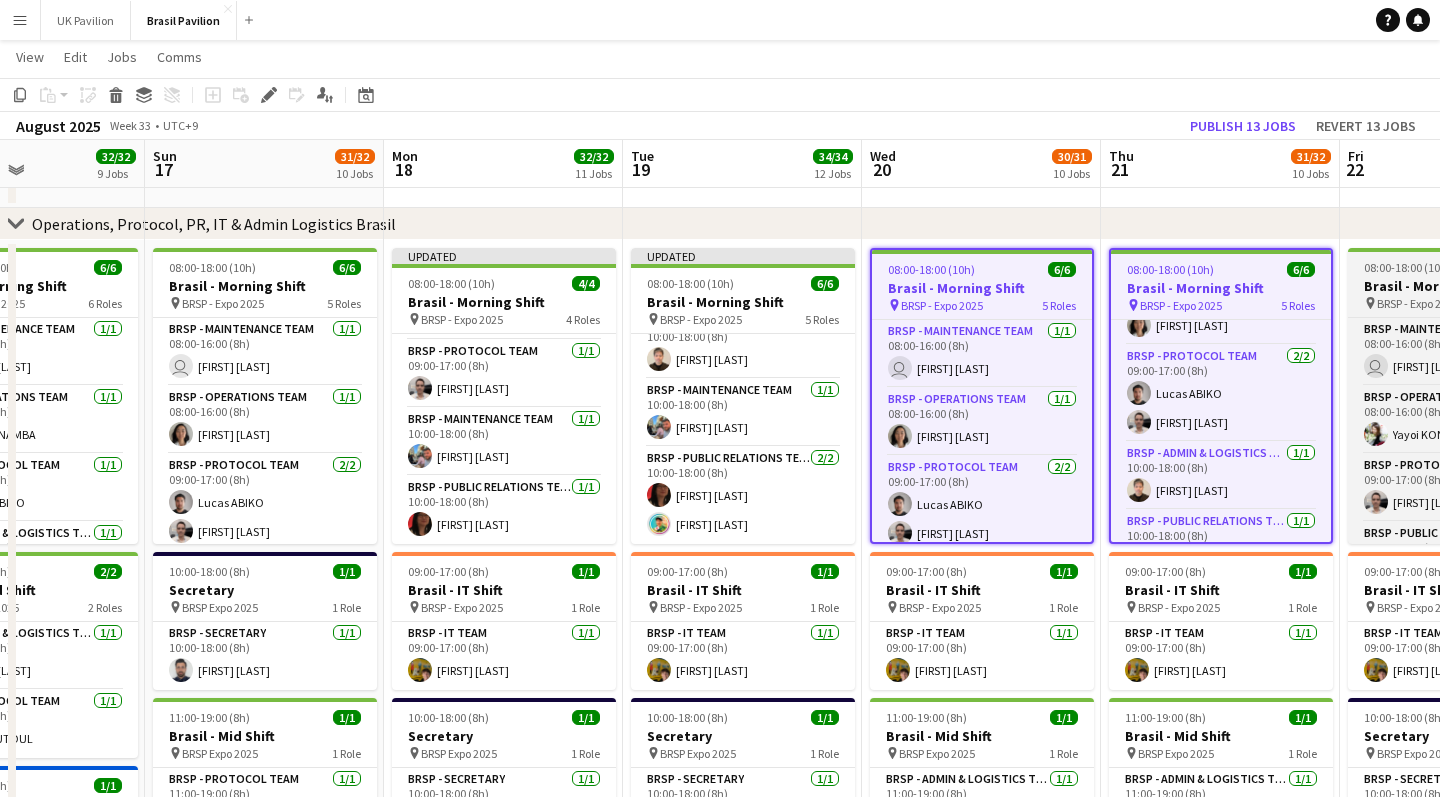 click on "Brasil - Morning Shift" at bounding box center [1460, 286] 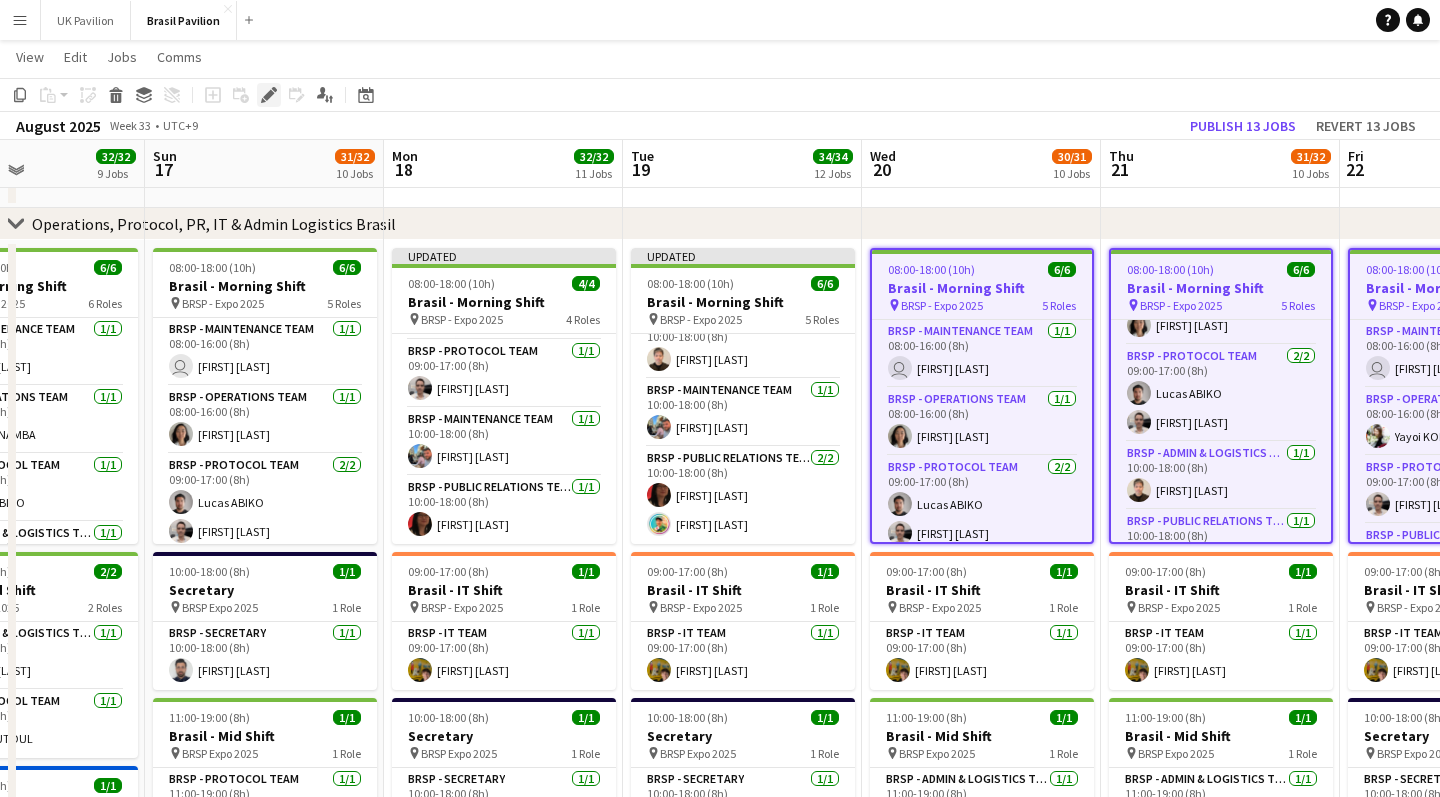click 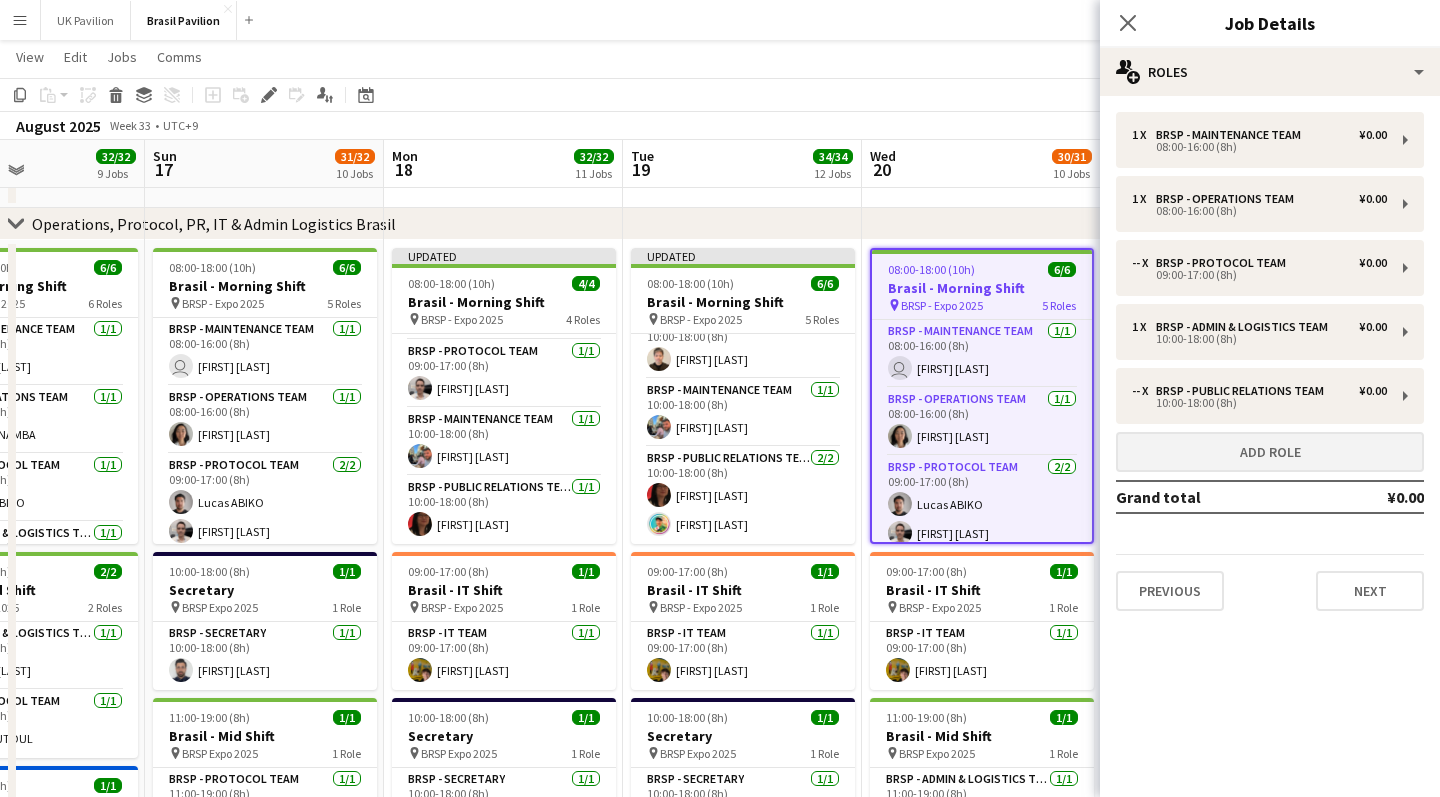 click on "Add role" at bounding box center (1270, 452) 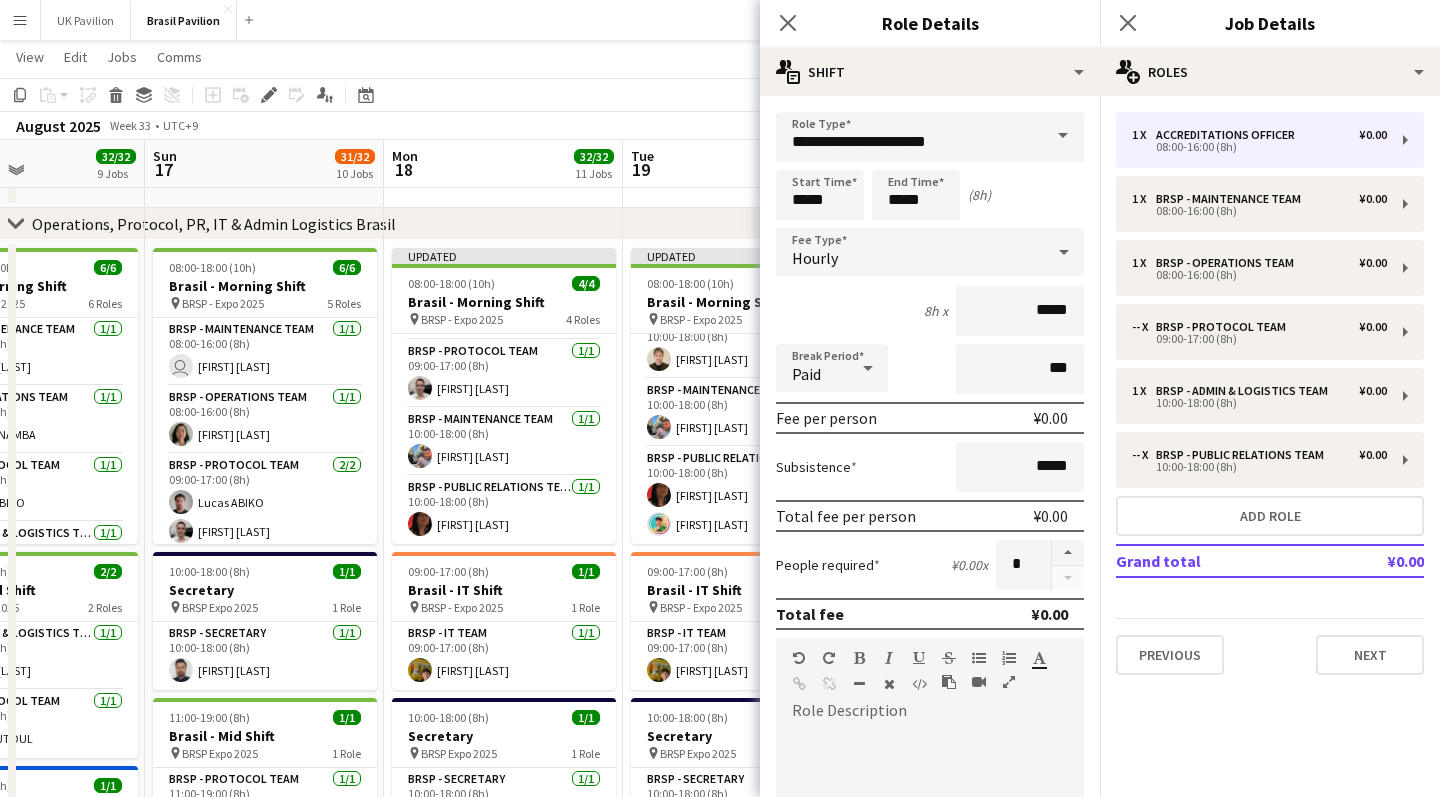 click at bounding box center (1063, 136) 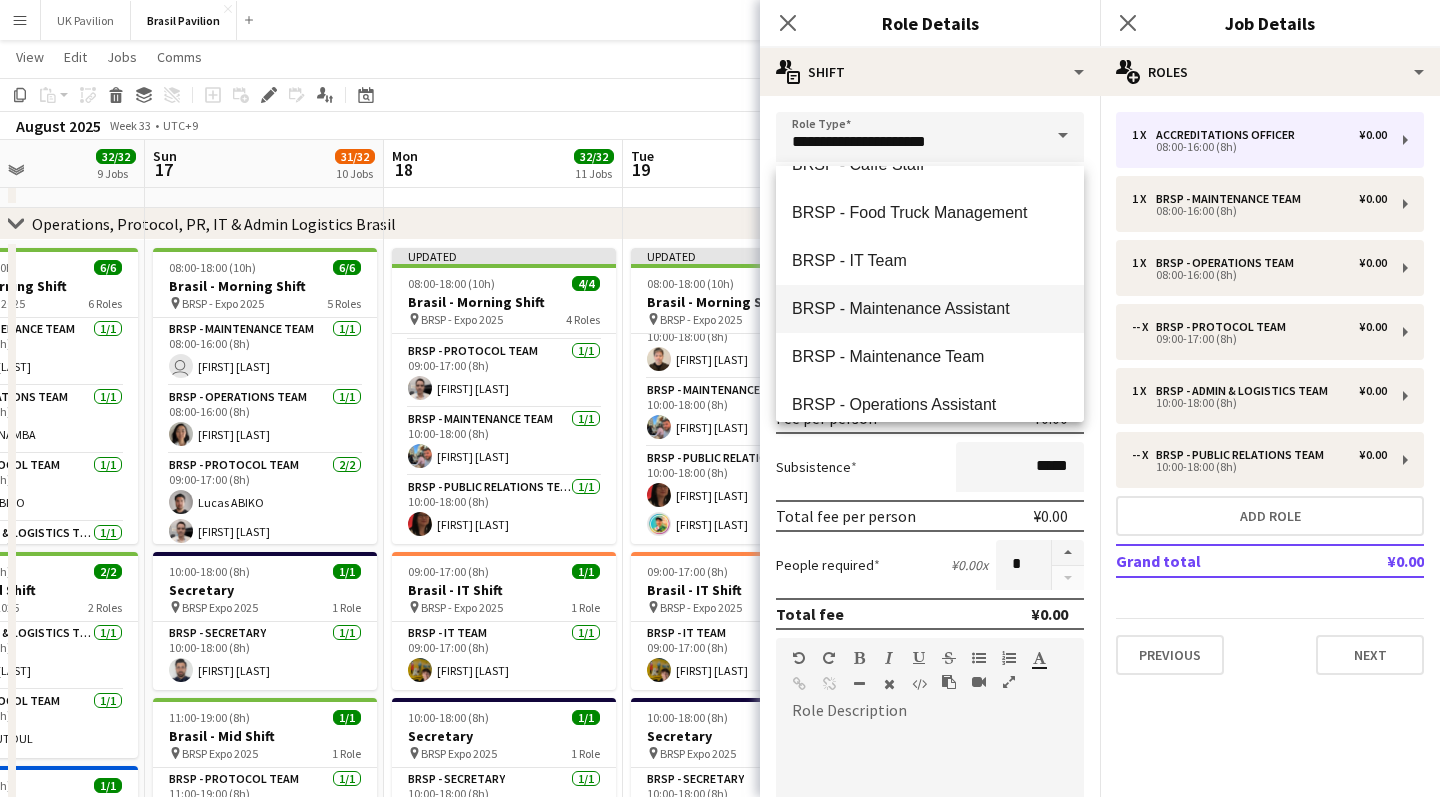scroll, scrollTop: 391, scrollLeft: 0, axis: vertical 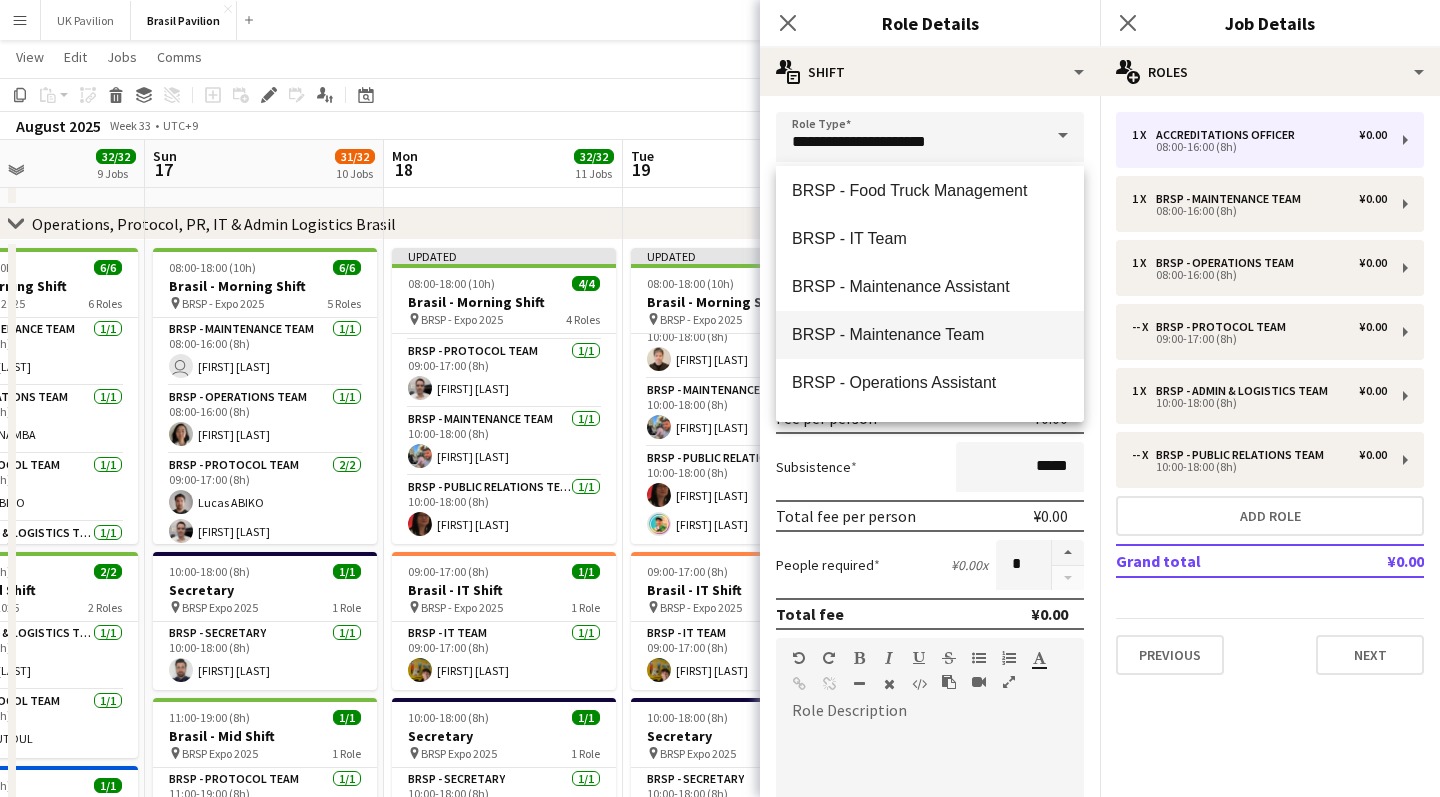 click on "BRSP - Maintenance Team" at bounding box center [930, 334] 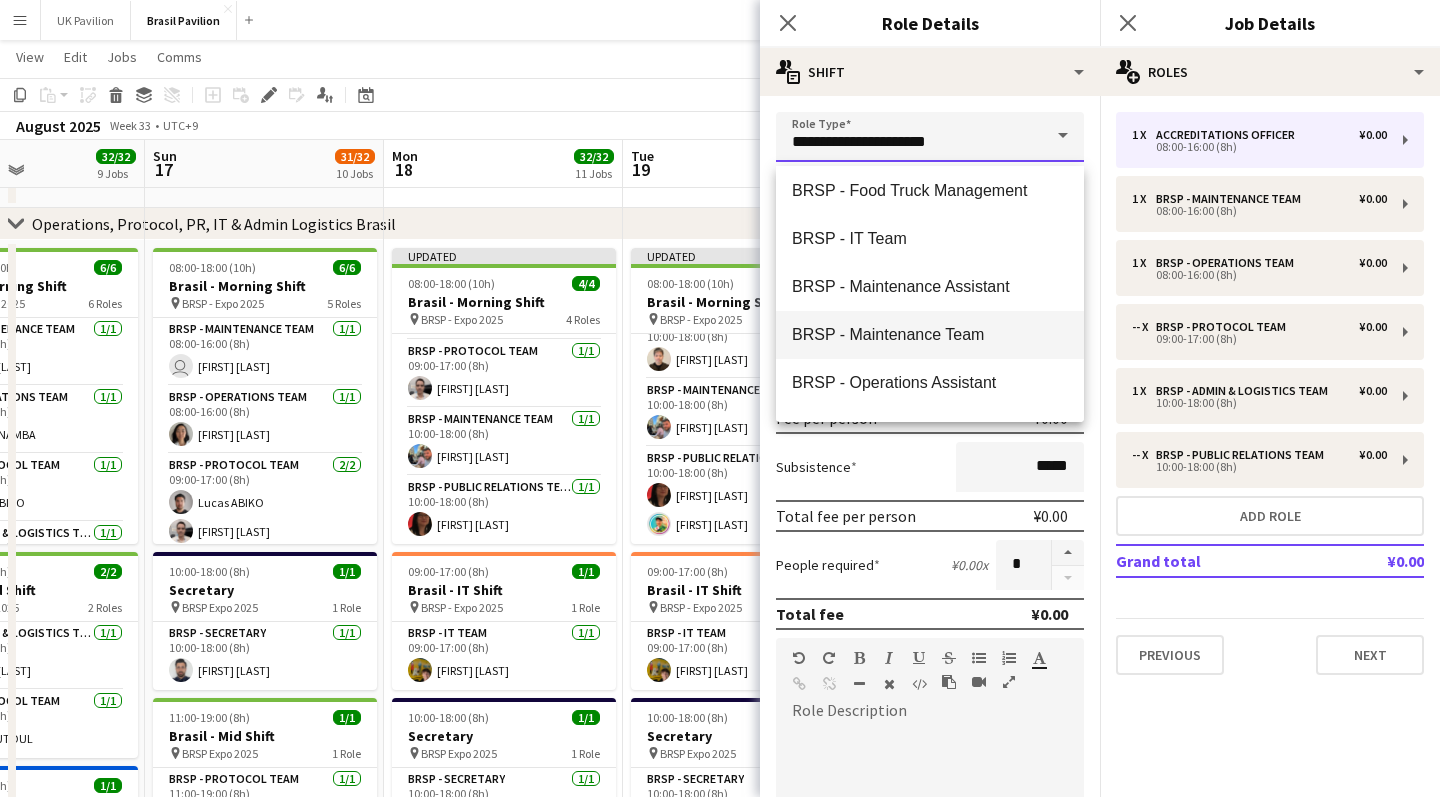 type on "**********" 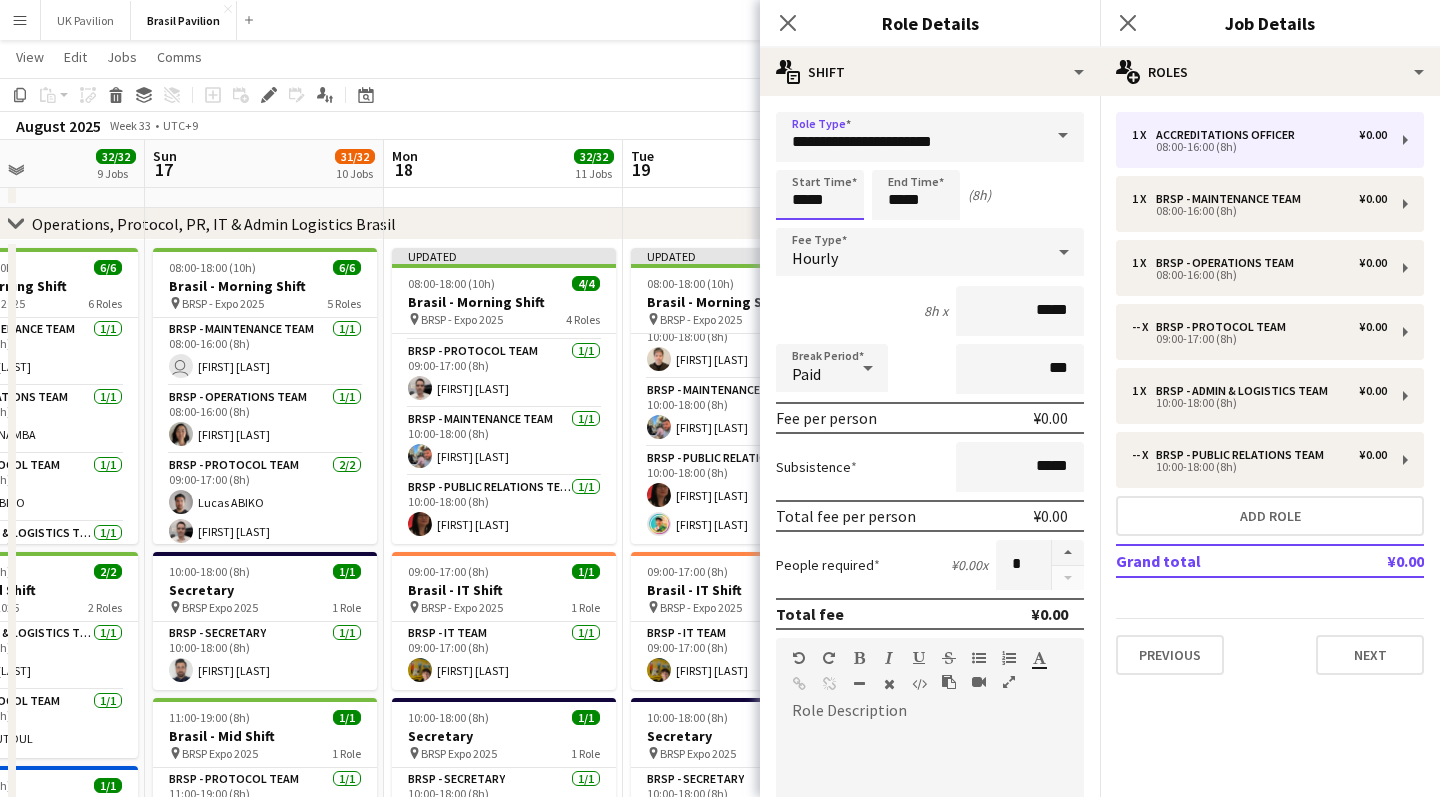 click on "*****" at bounding box center [820, 195] 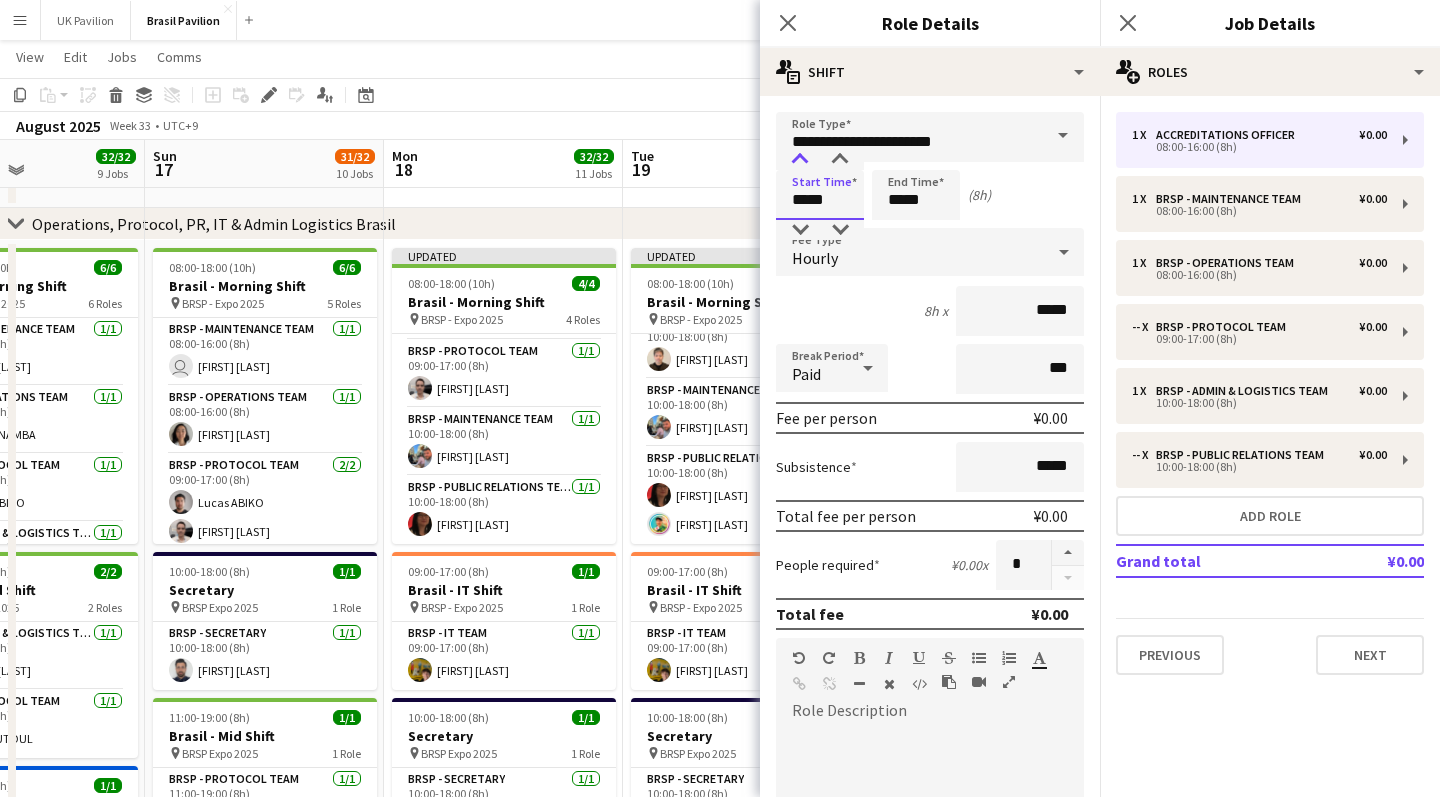 click at bounding box center (800, 160) 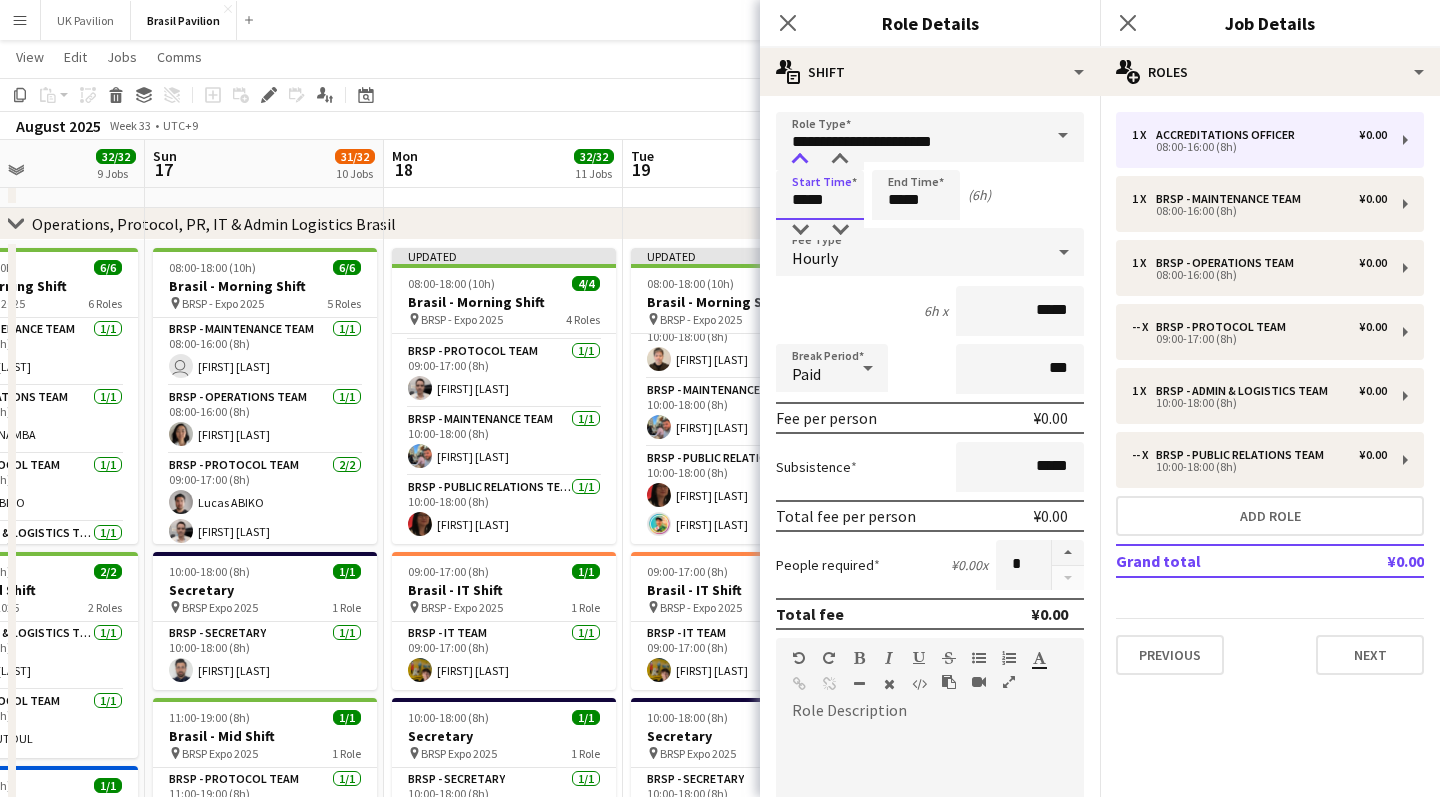 click at bounding box center [800, 160] 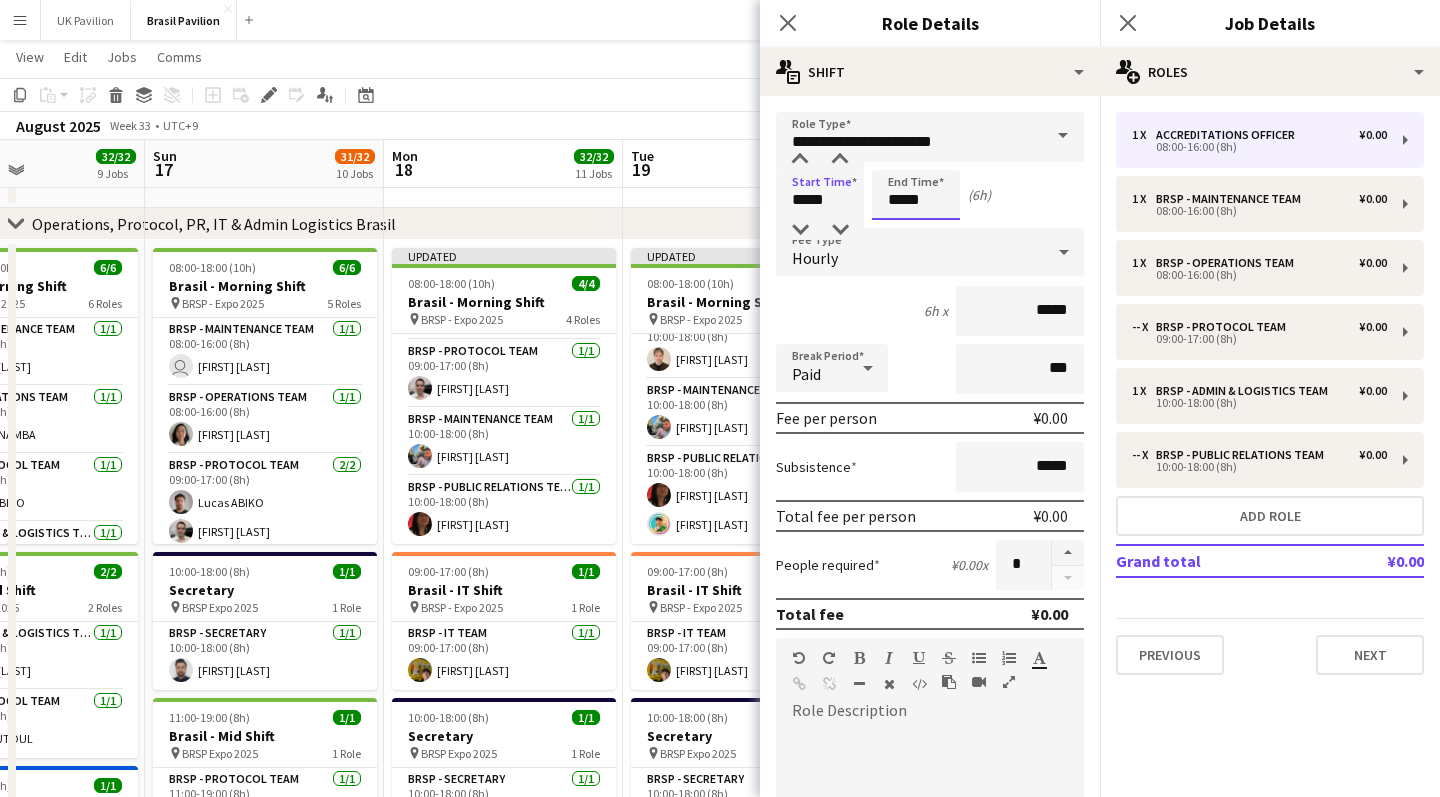 drag, startPoint x: 892, startPoint y: 206, endPoint x: 896, endPoint y: 182, distance: 24.33105 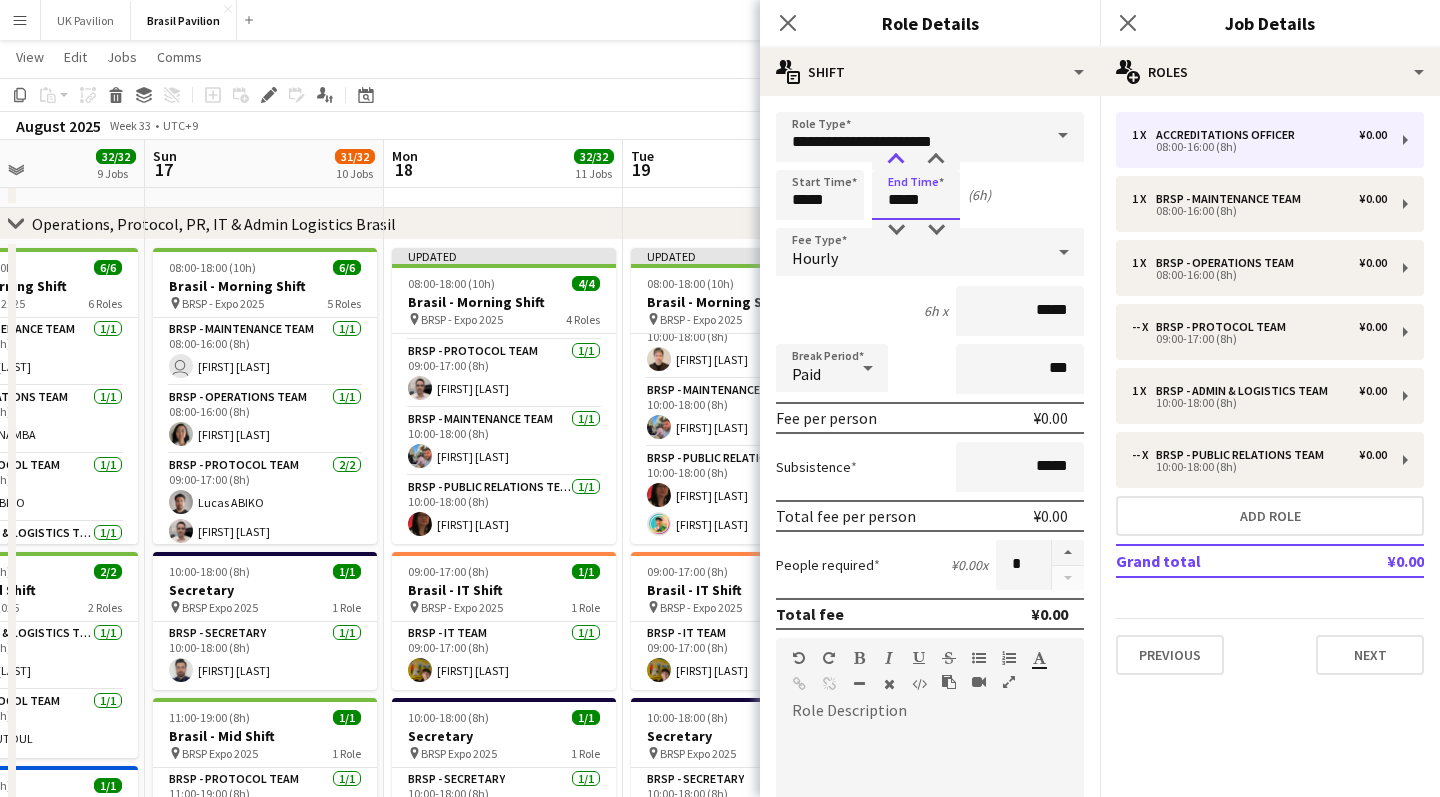click at bounding box center [896, 160] 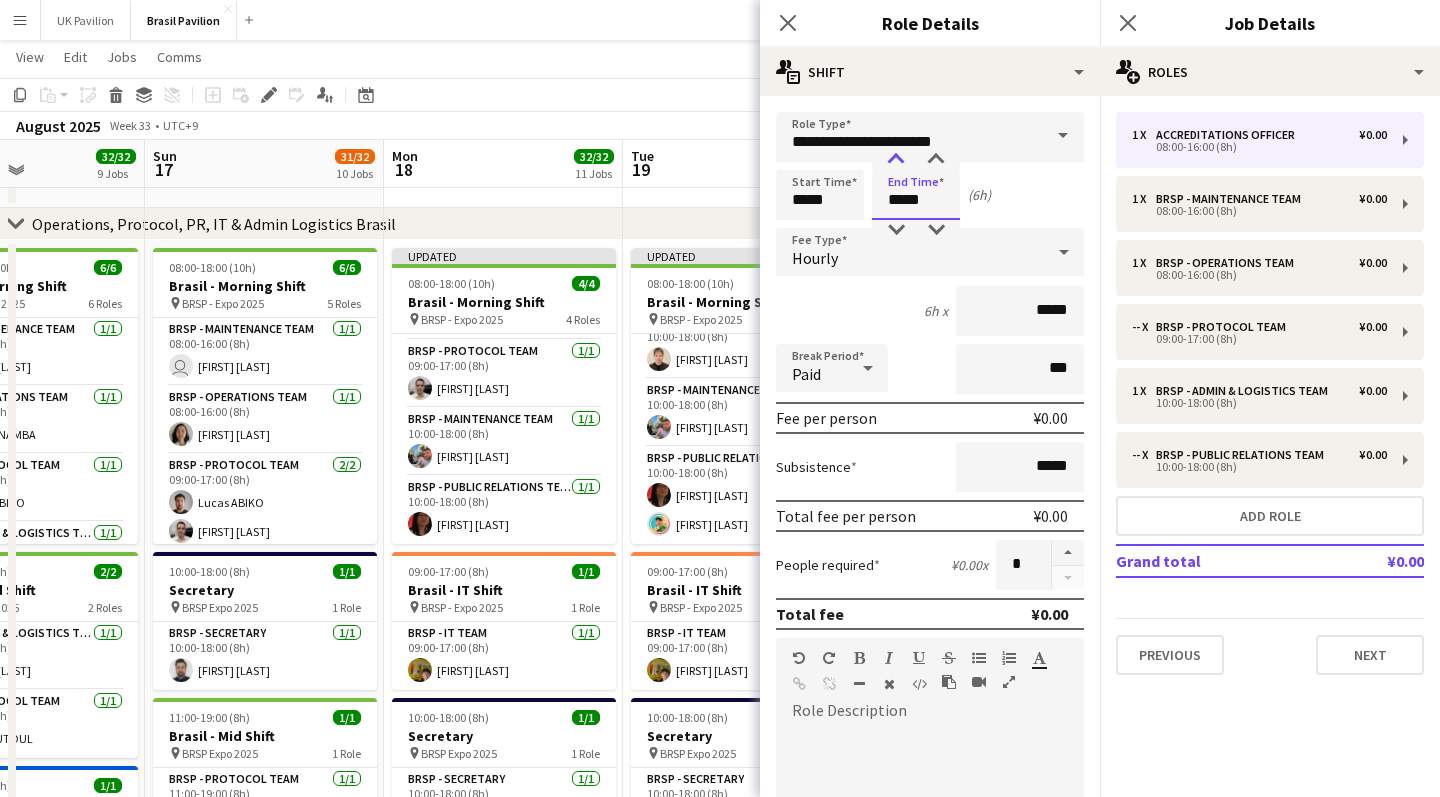 type on "*****" 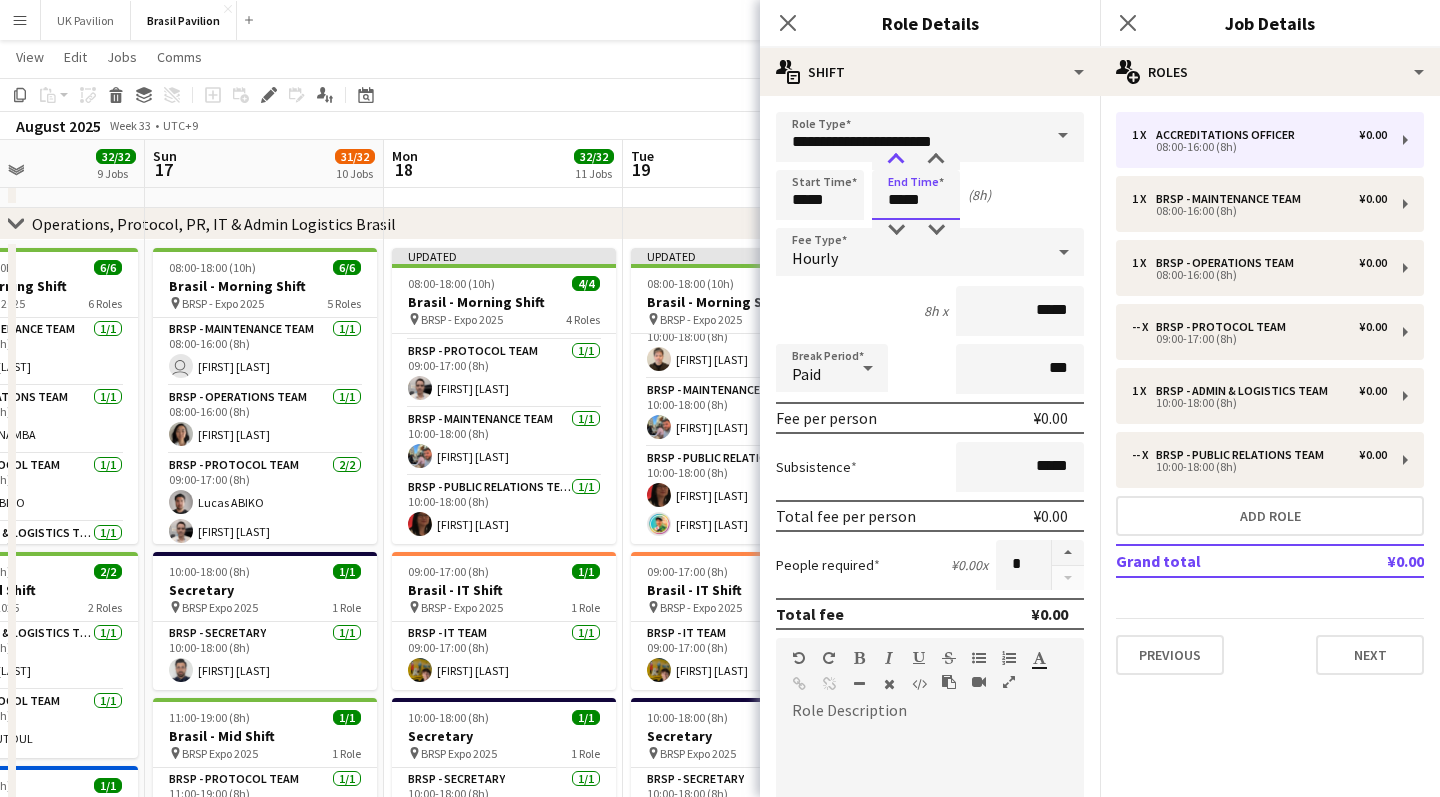 click at bounding box center [896, 160] 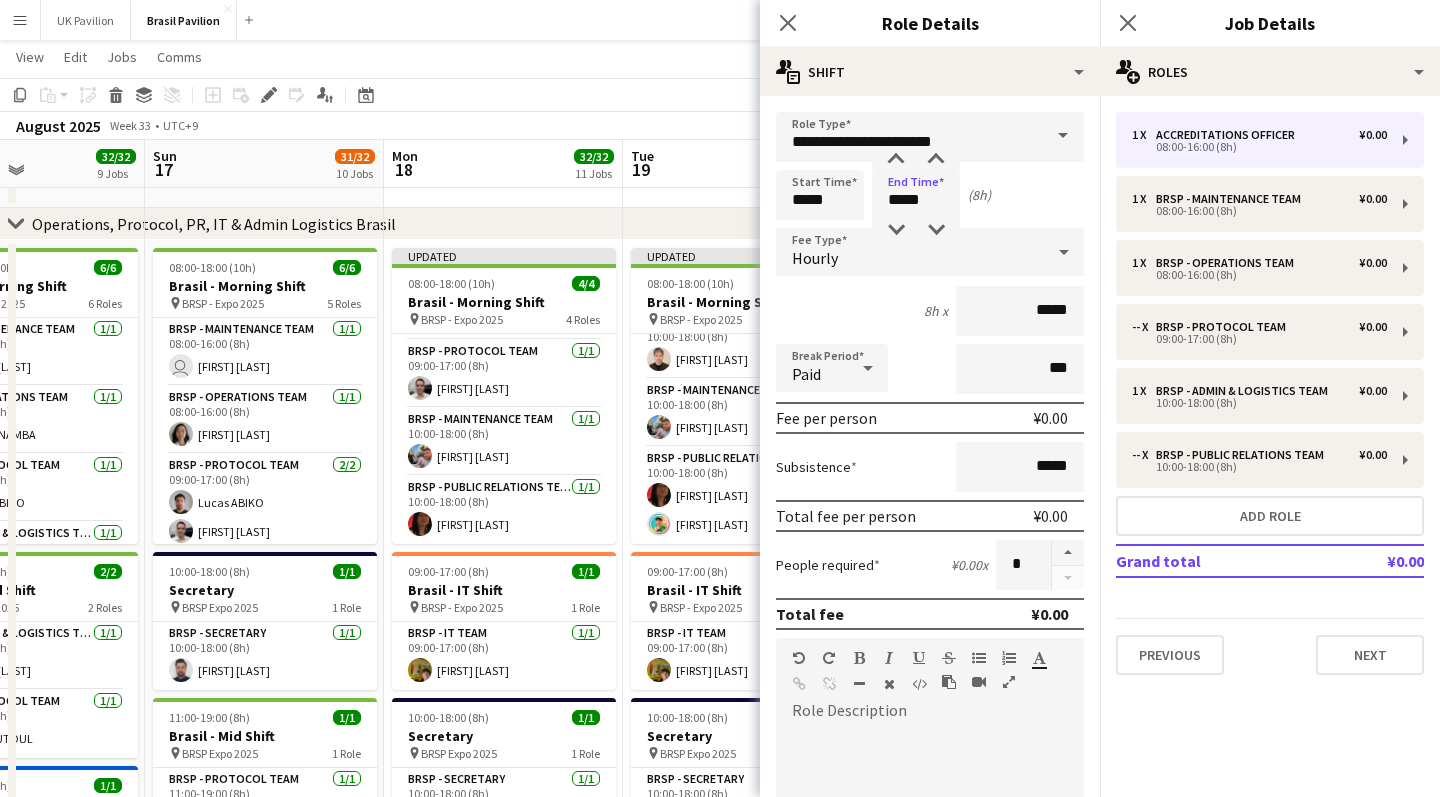 click 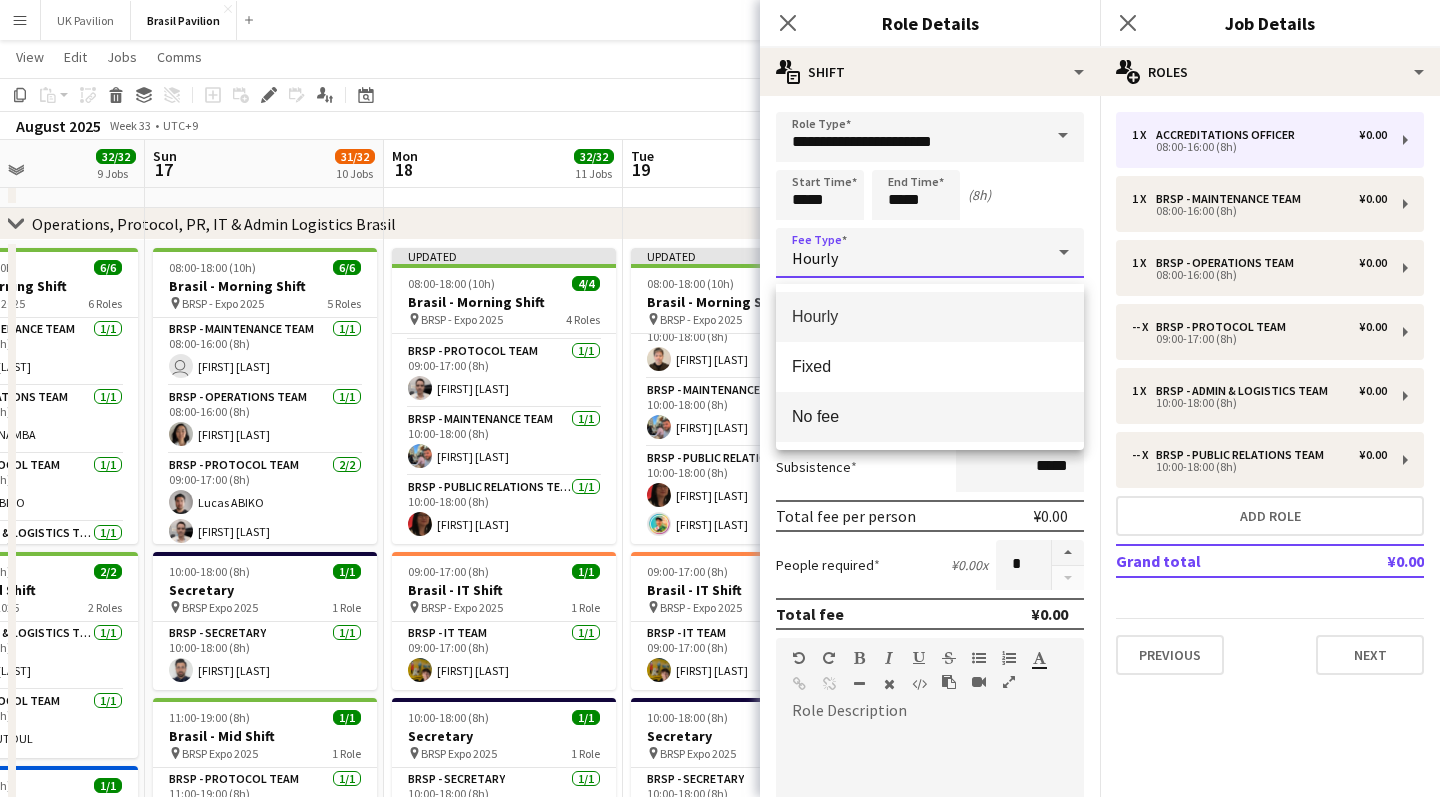 click on "No fee" at bounding box center [930, 416] 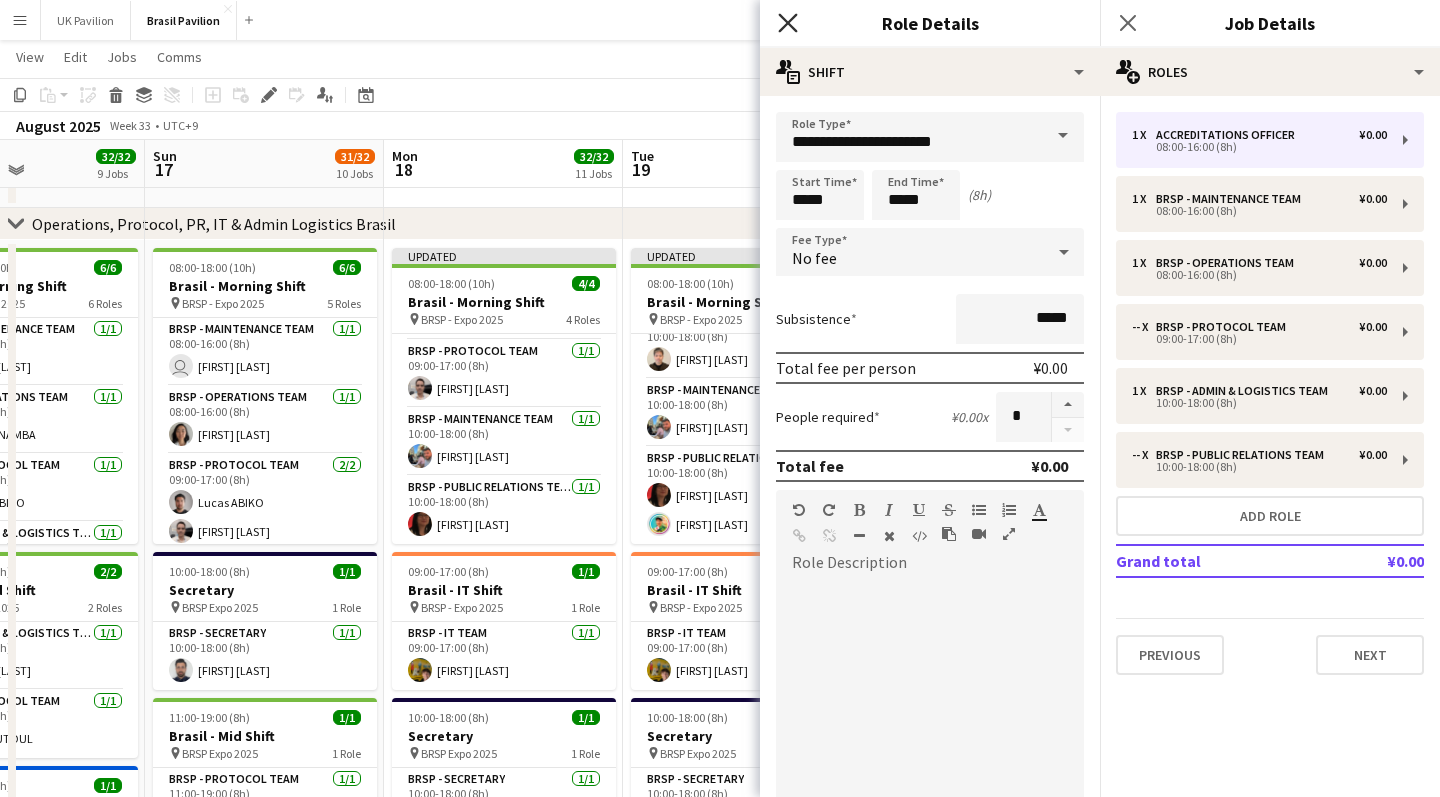 click on "Close pop-in" 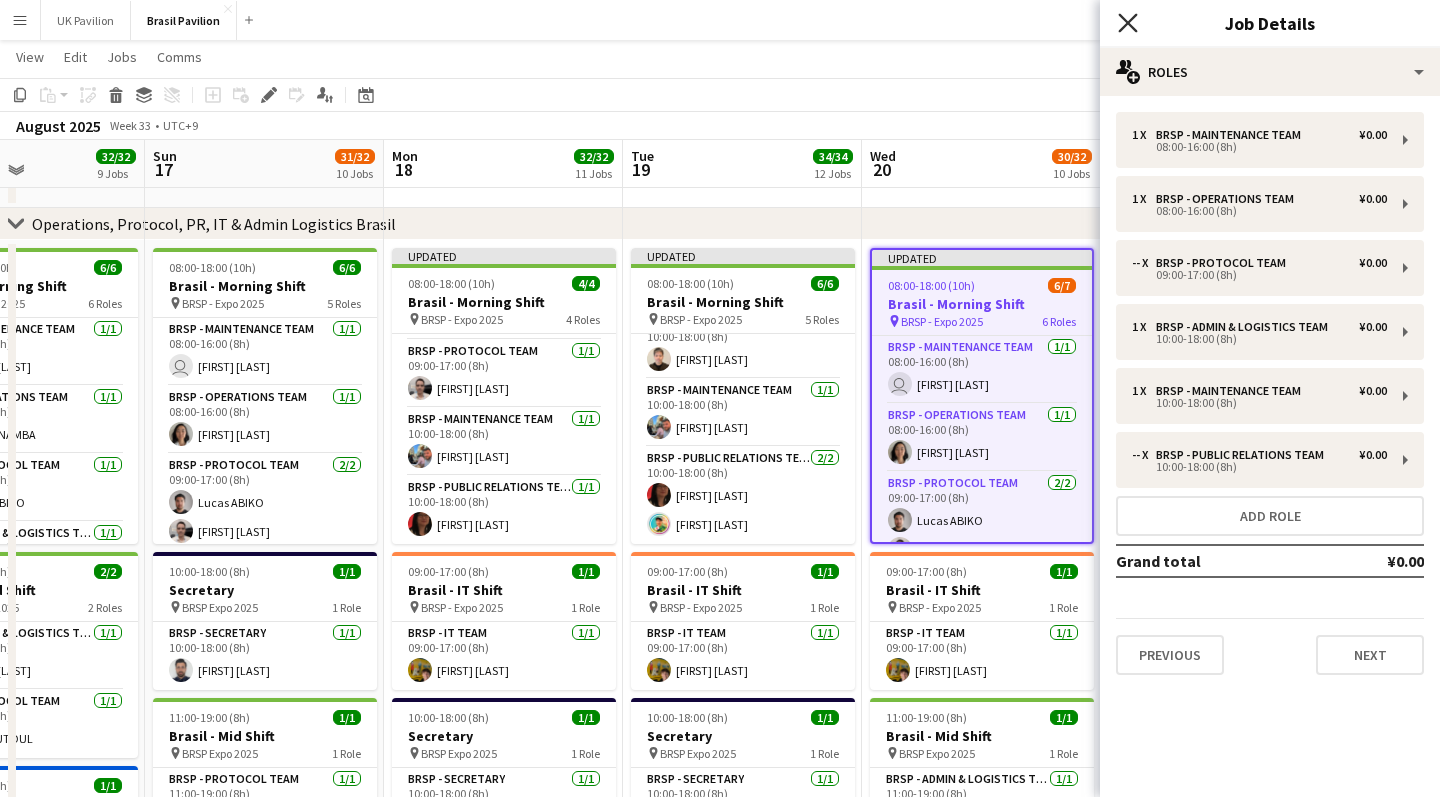 click on "Close pop-in" 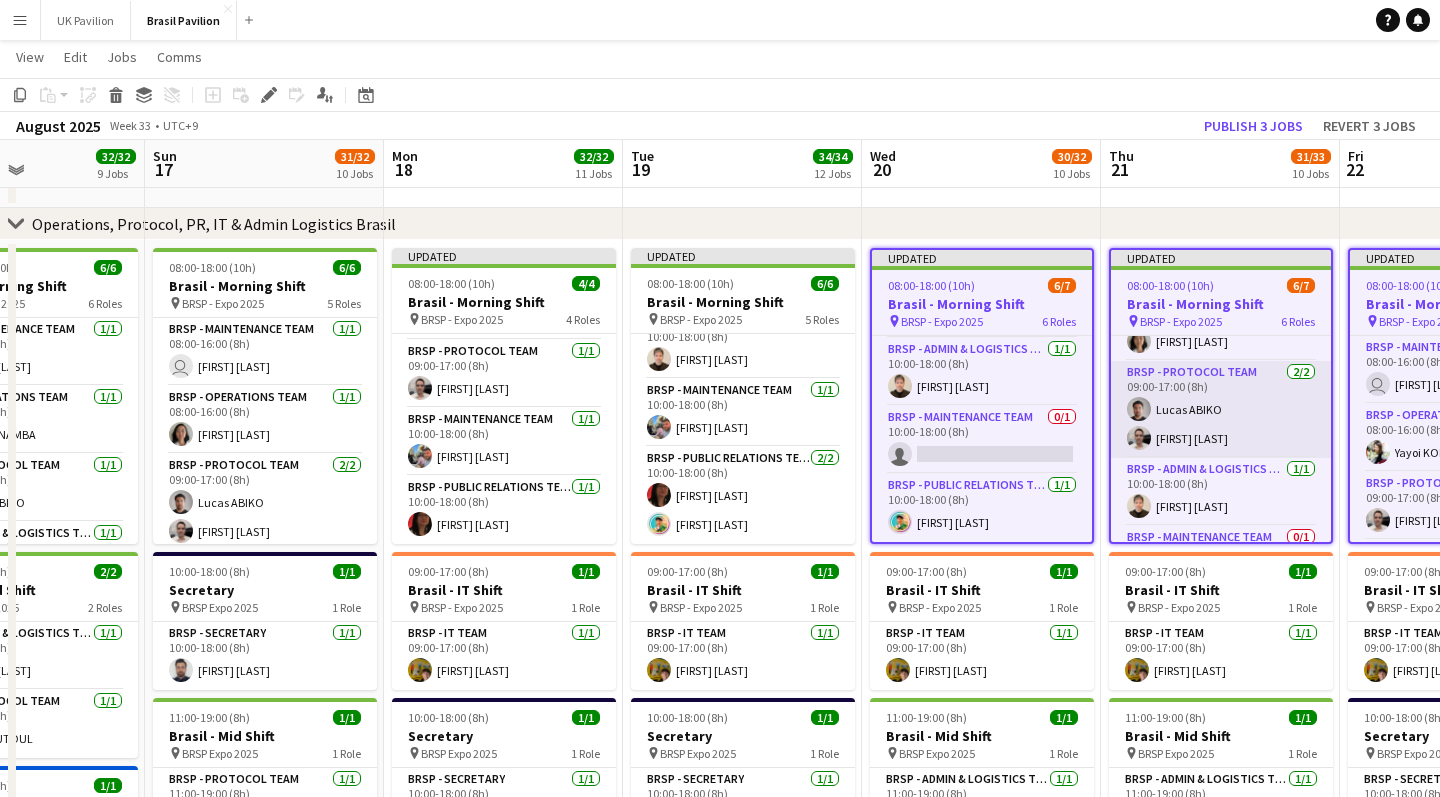 scroll, scrollTop: 270, scrollLeft: 0, axis: vertical 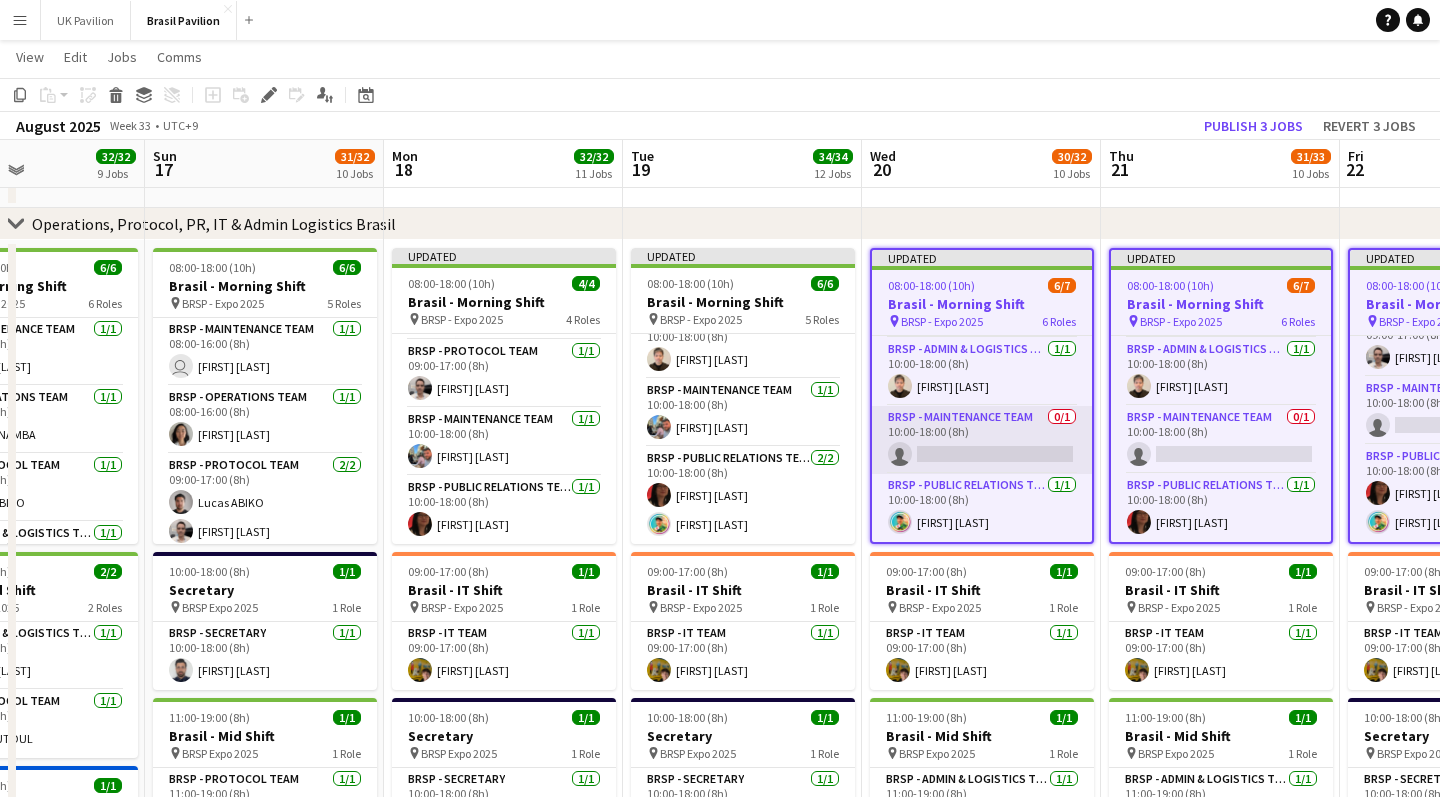 click on "BRSP - Maintenance Team   0/1   10:00-18:00 (8h)
single-neutral-actions" at bounding box center [982, 440] 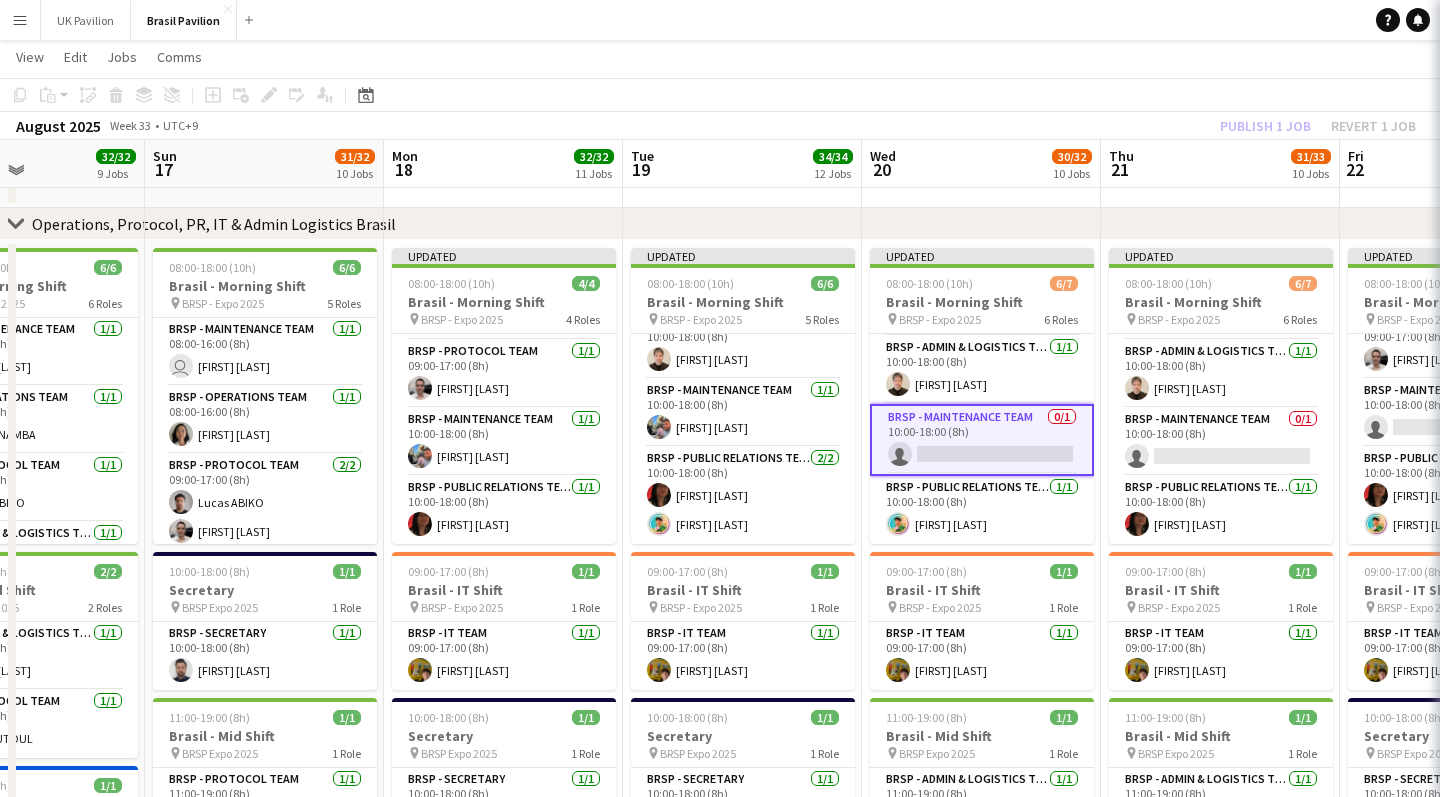 scroll, scrollTop: 192, scrollLeft: 0, axis: vertical 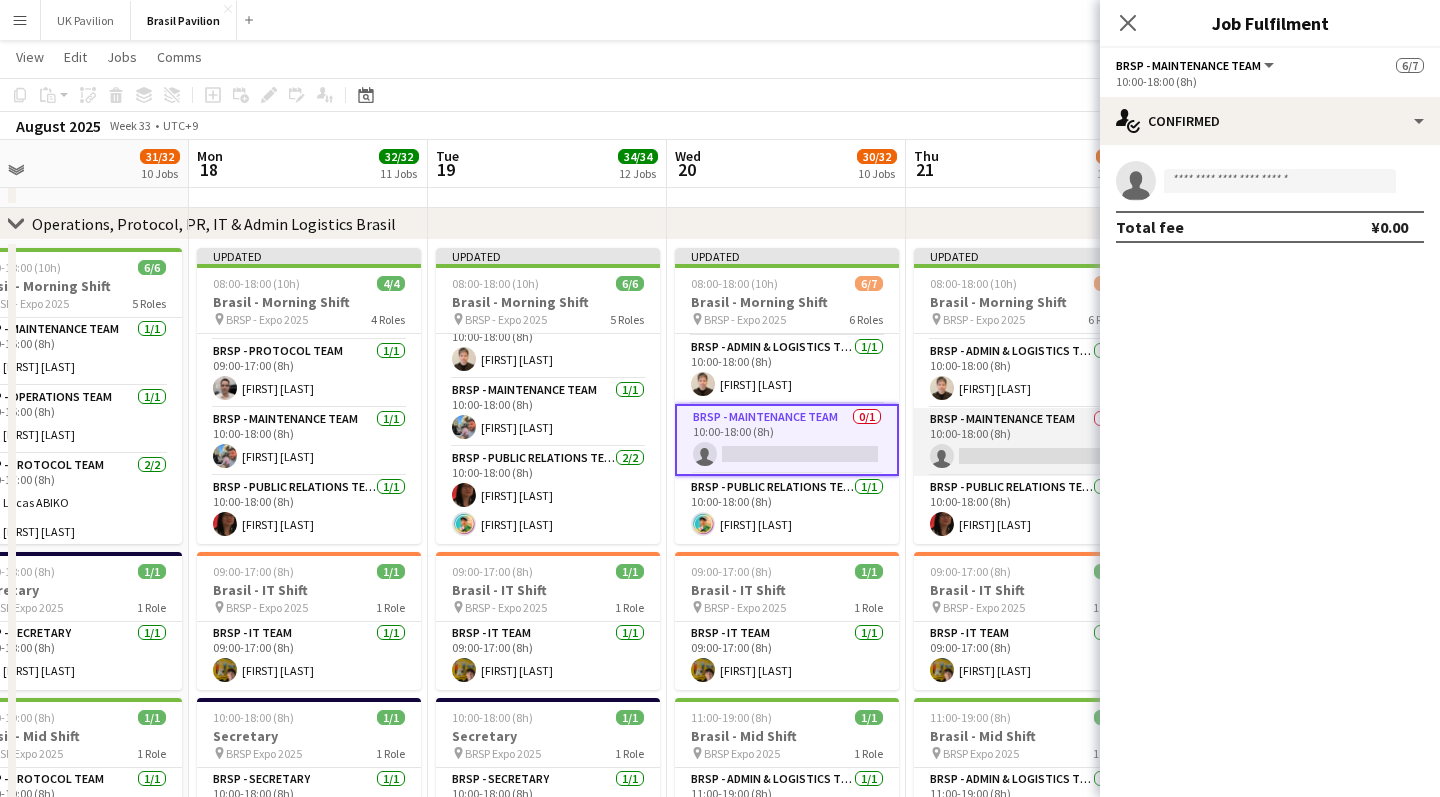 click on "BRSP - Maintenance Team   0/1   10:00-18:00 (8h)
single-neutral-actions" at bounding box center [1026, 442] 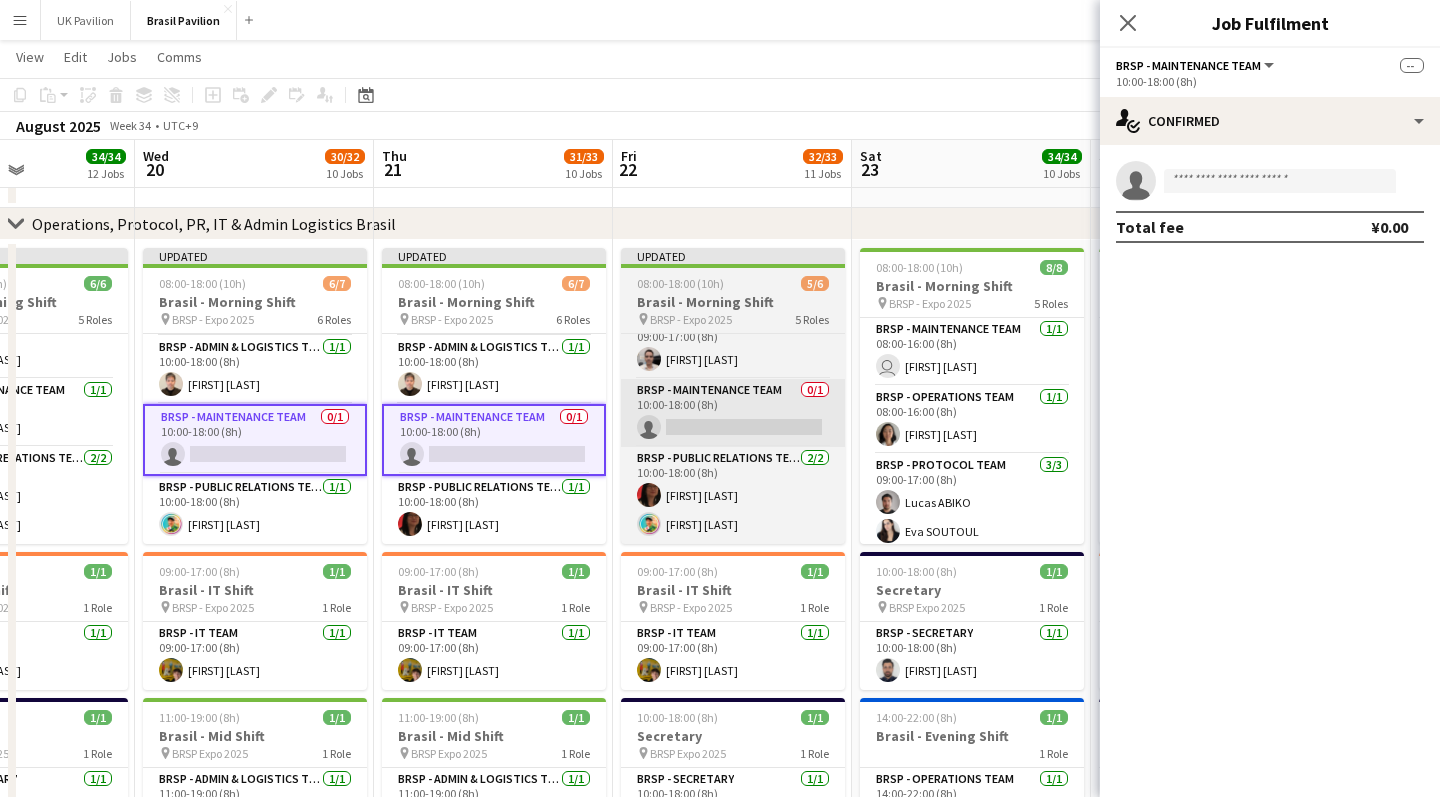 scroll, scrollTop: 0, scrollLeft: 691, axis: horizontal 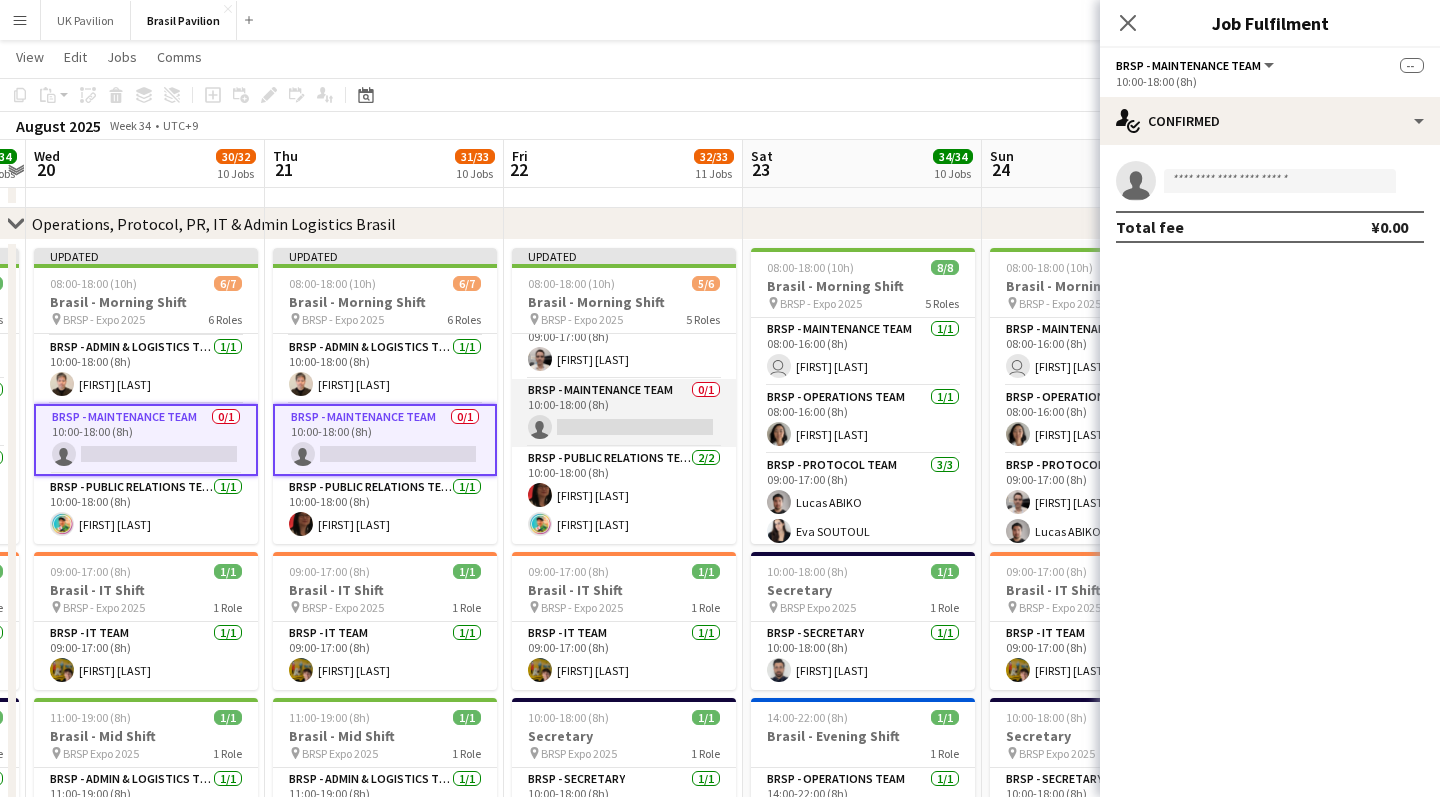 click on "BRSP - Maintenance Team   0/1   10:00-18:00 (8h)
single-neutral-actions" at bounding box center (624, 413) 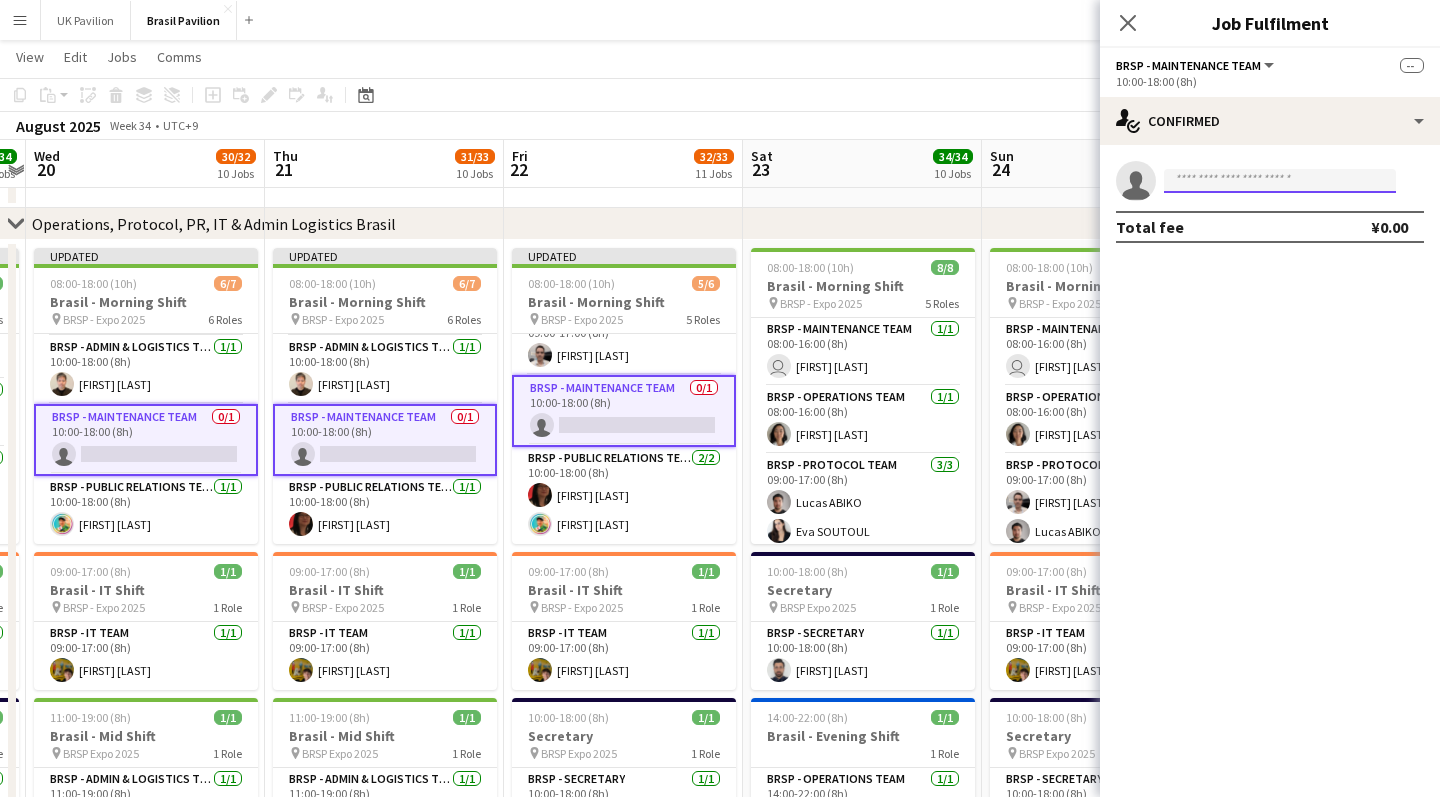 click at bounding box center [1280, 181] 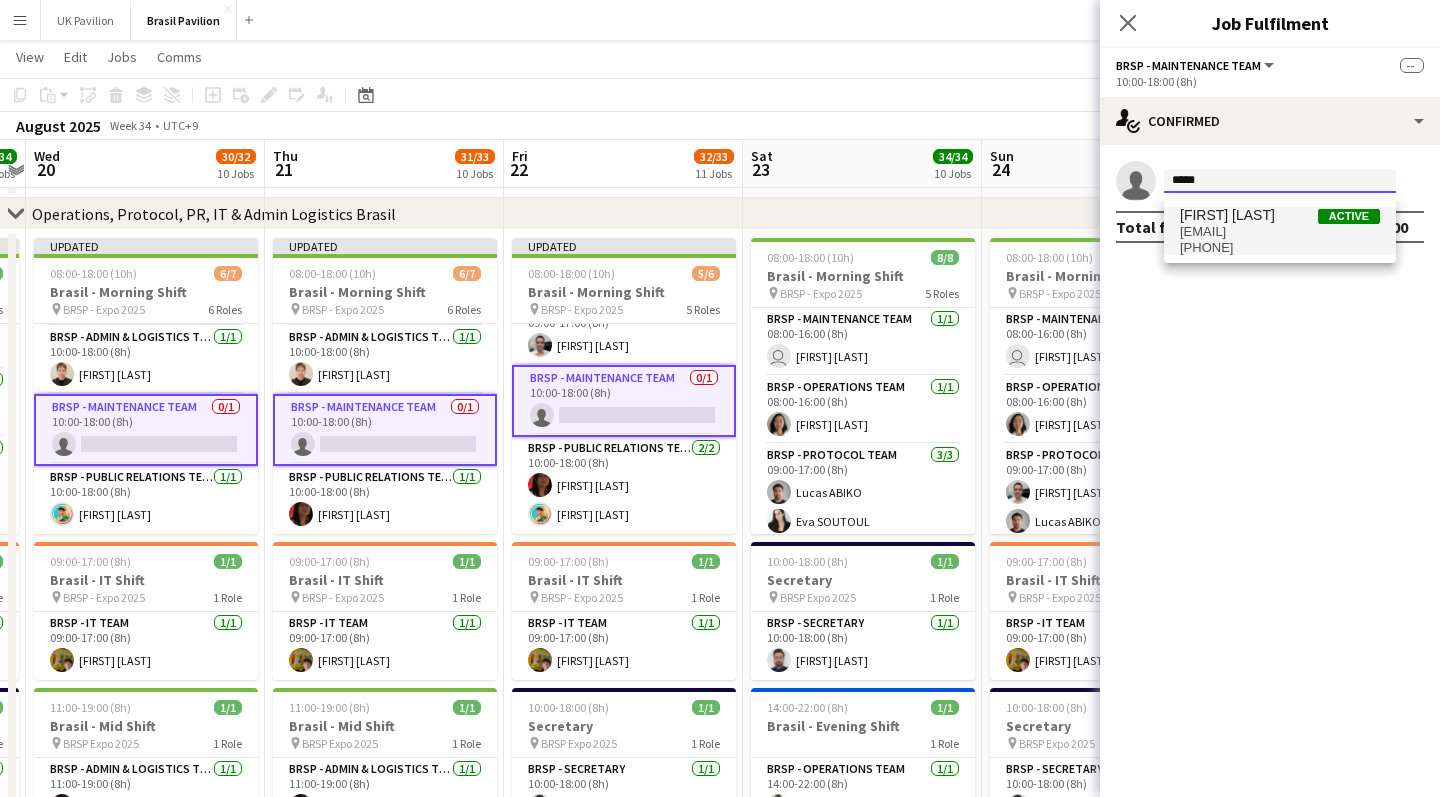 scroll, scrollTop: 86, scrollLeft: 0, axis: vertical 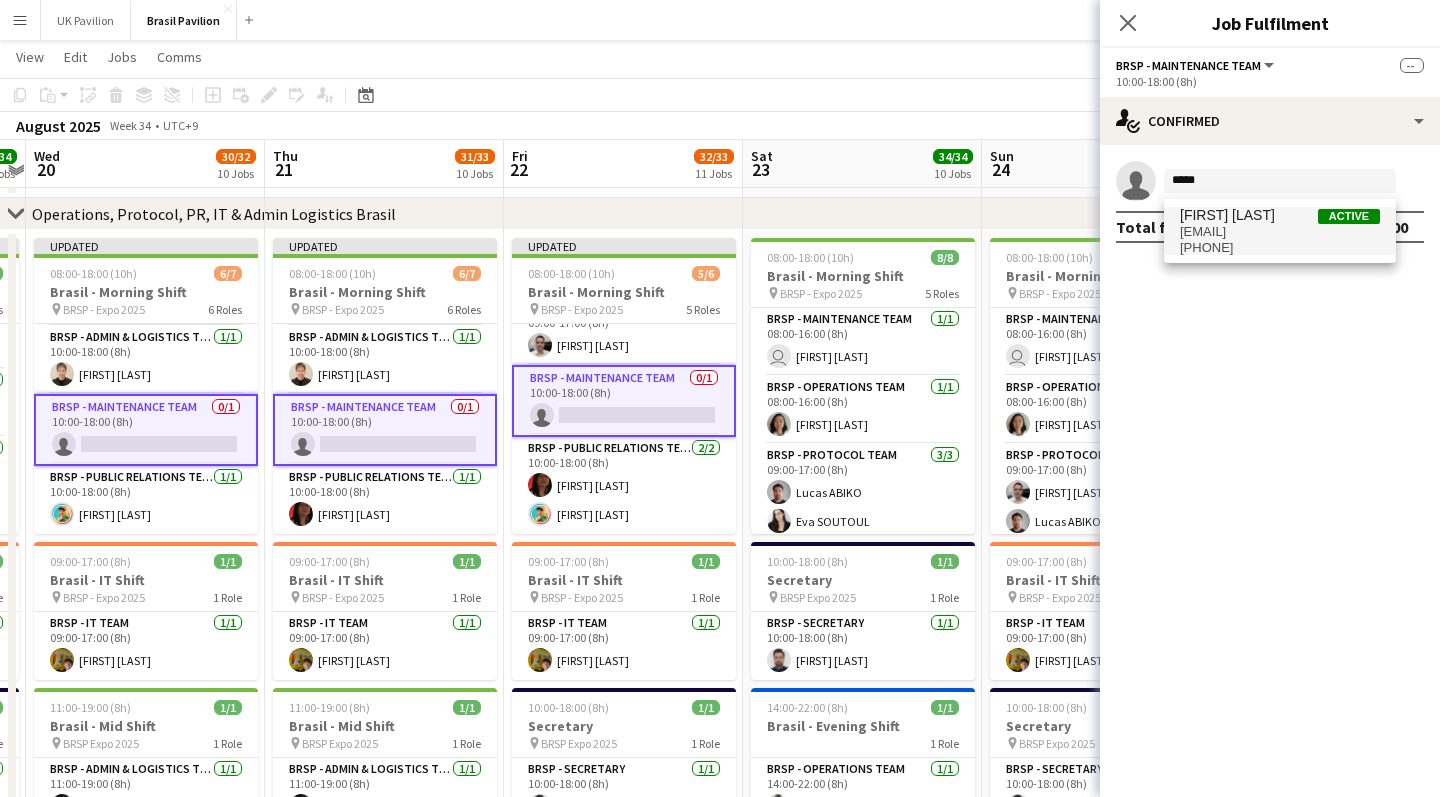 click on "rabie@expobeyondlimits.com" at bounding box center (1280, 232) 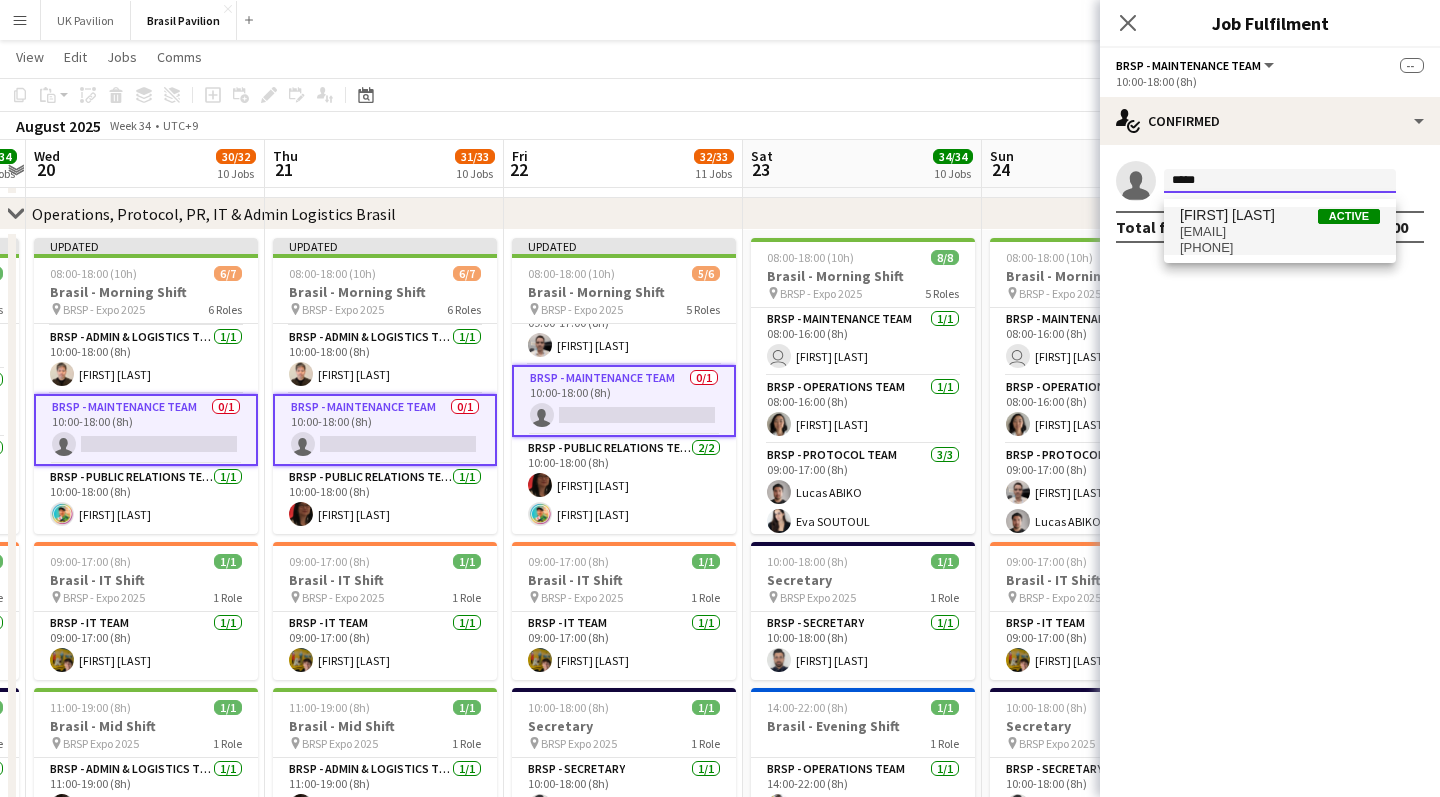 type 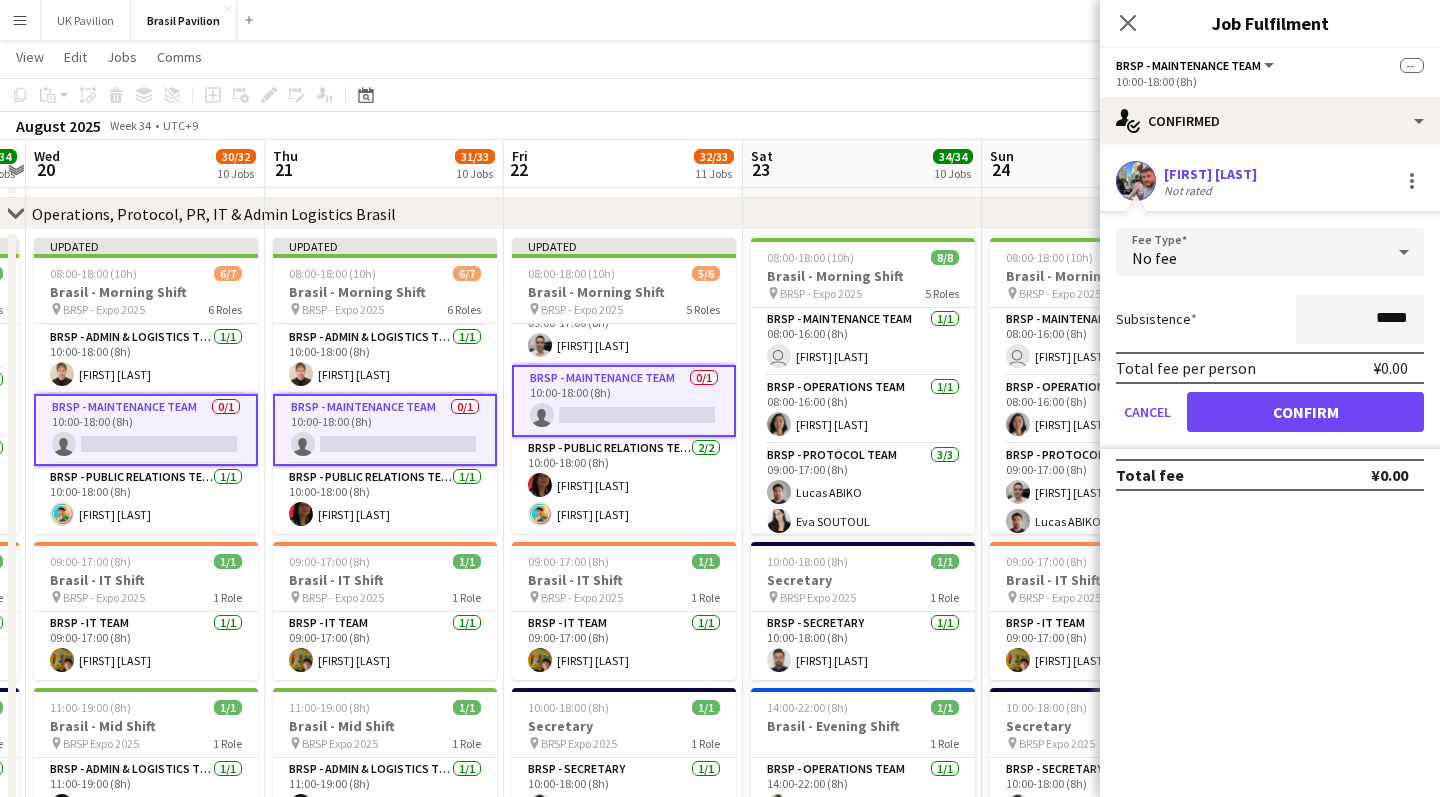 click on "Confirm" at bounding box center (1305, 412) 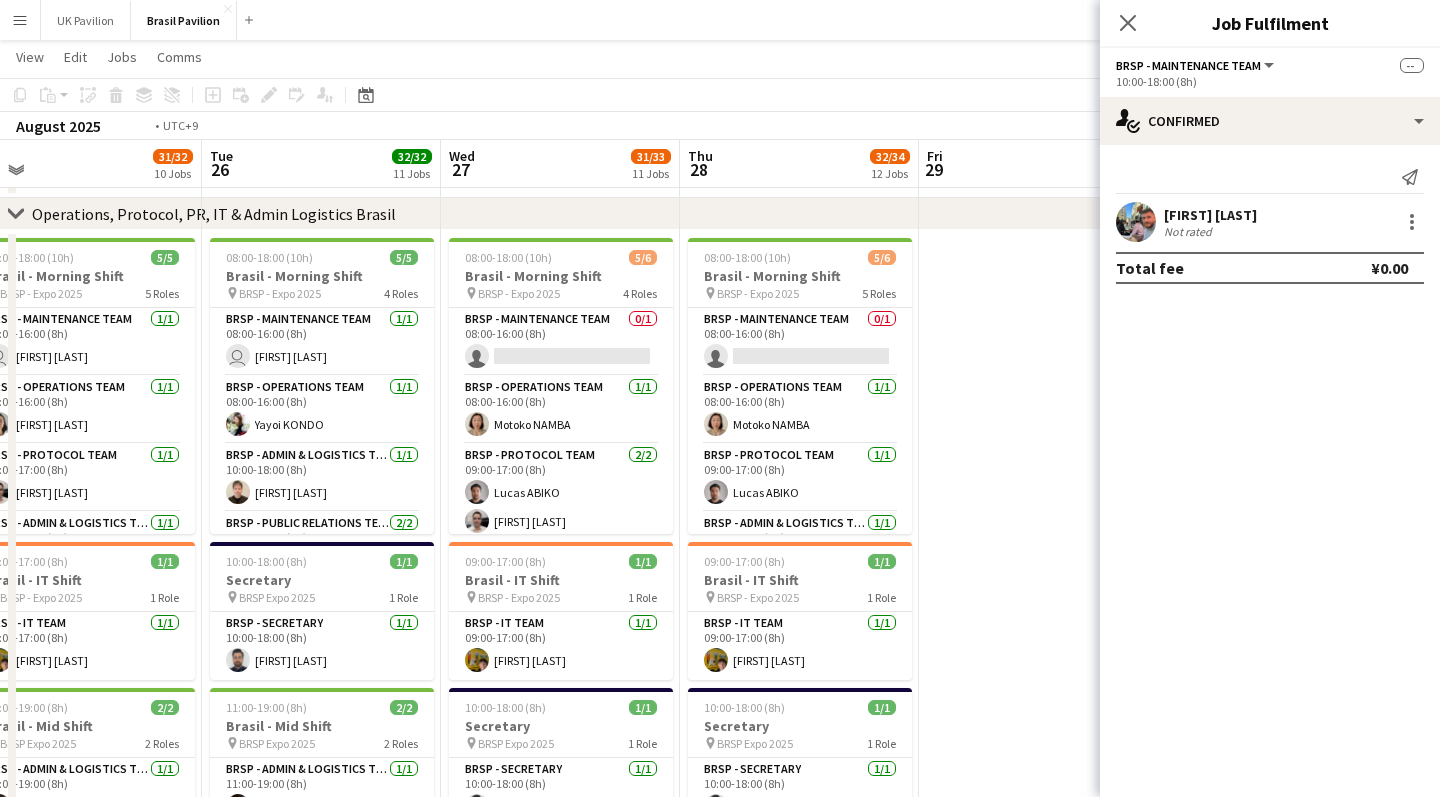 scroll, scrollTop: 0, scrollLeft: 590, axis: horizontal 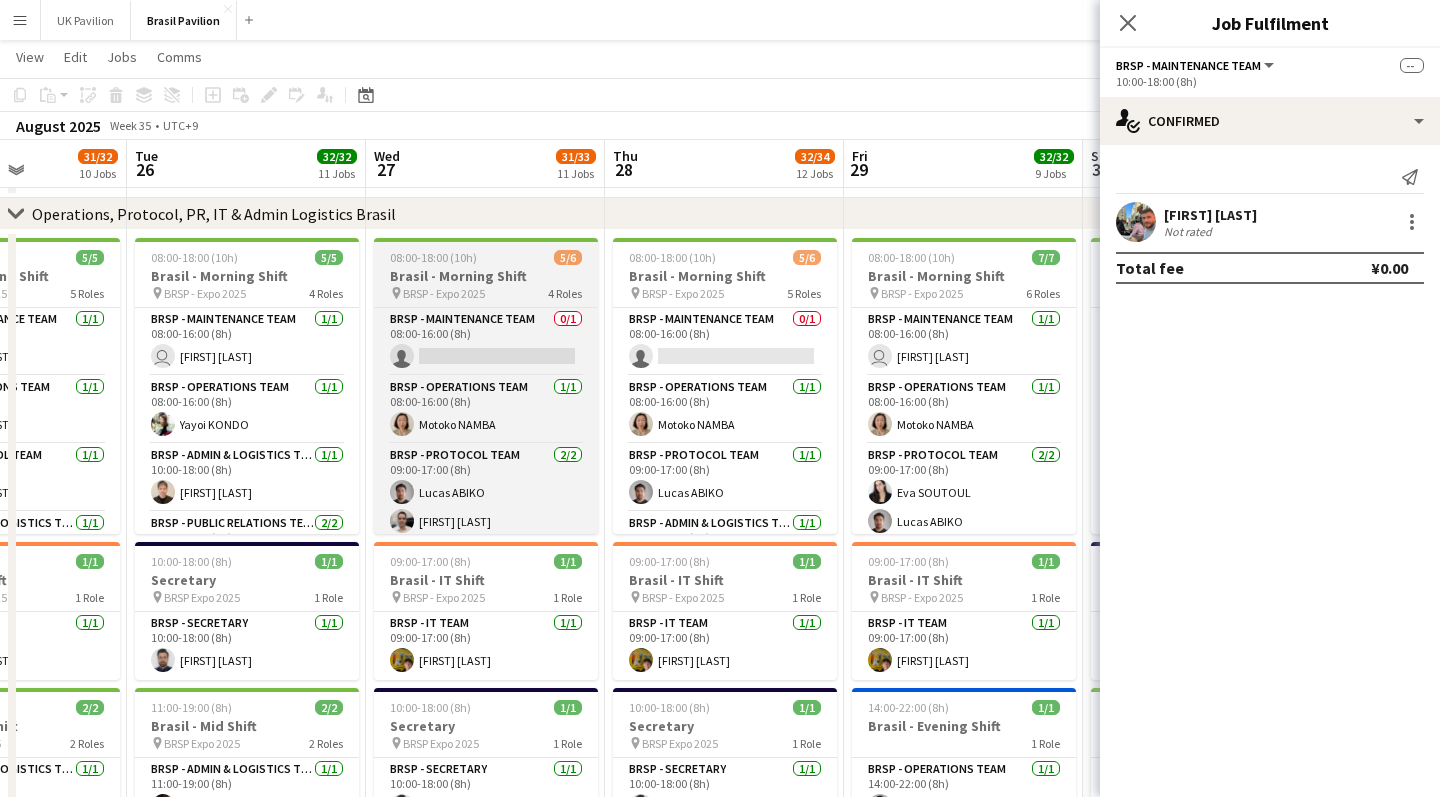 click on "Brasil - Morning Shift" at bounding box center (486, 276) 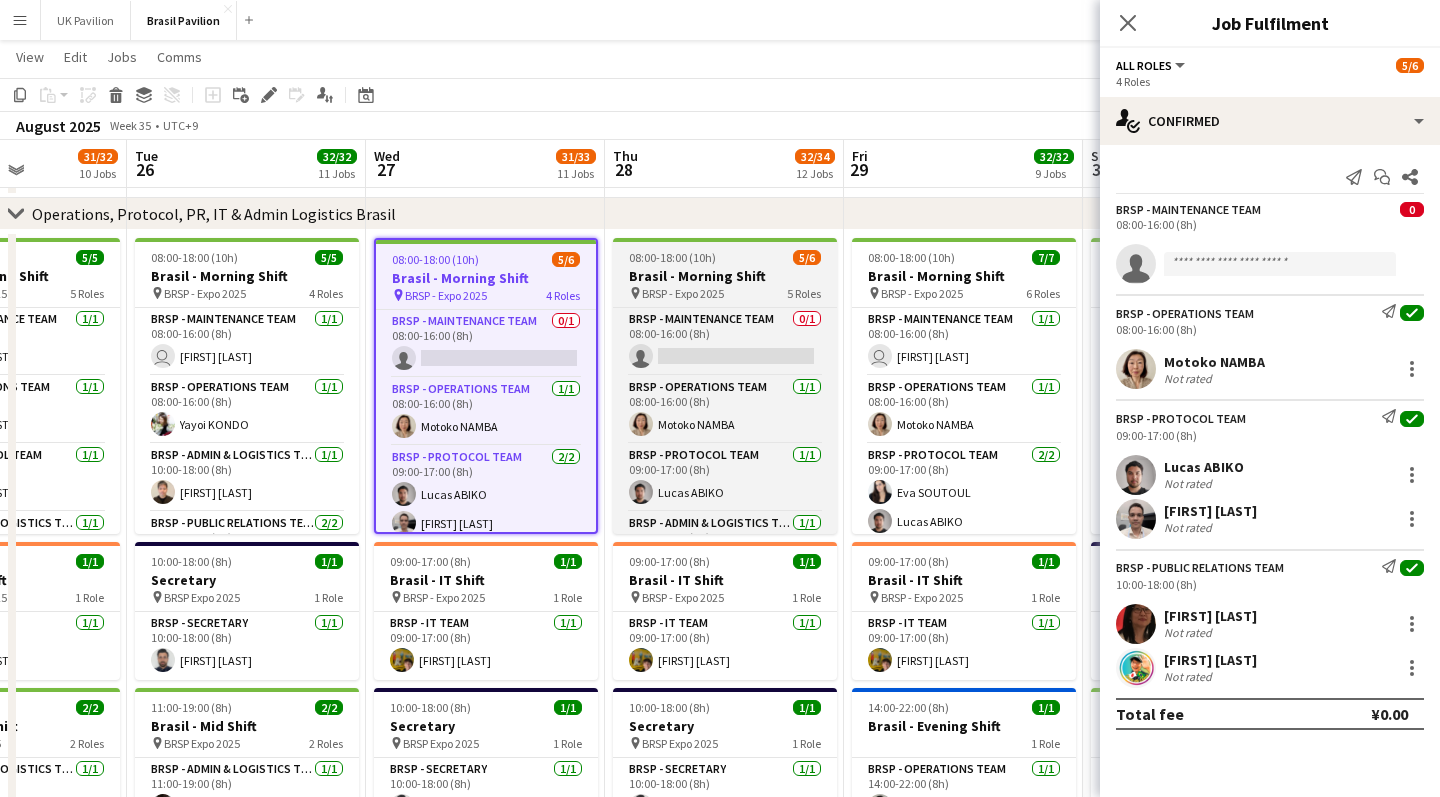 click on "Brasil - Morning Shift" at bounding box center [725, 276] 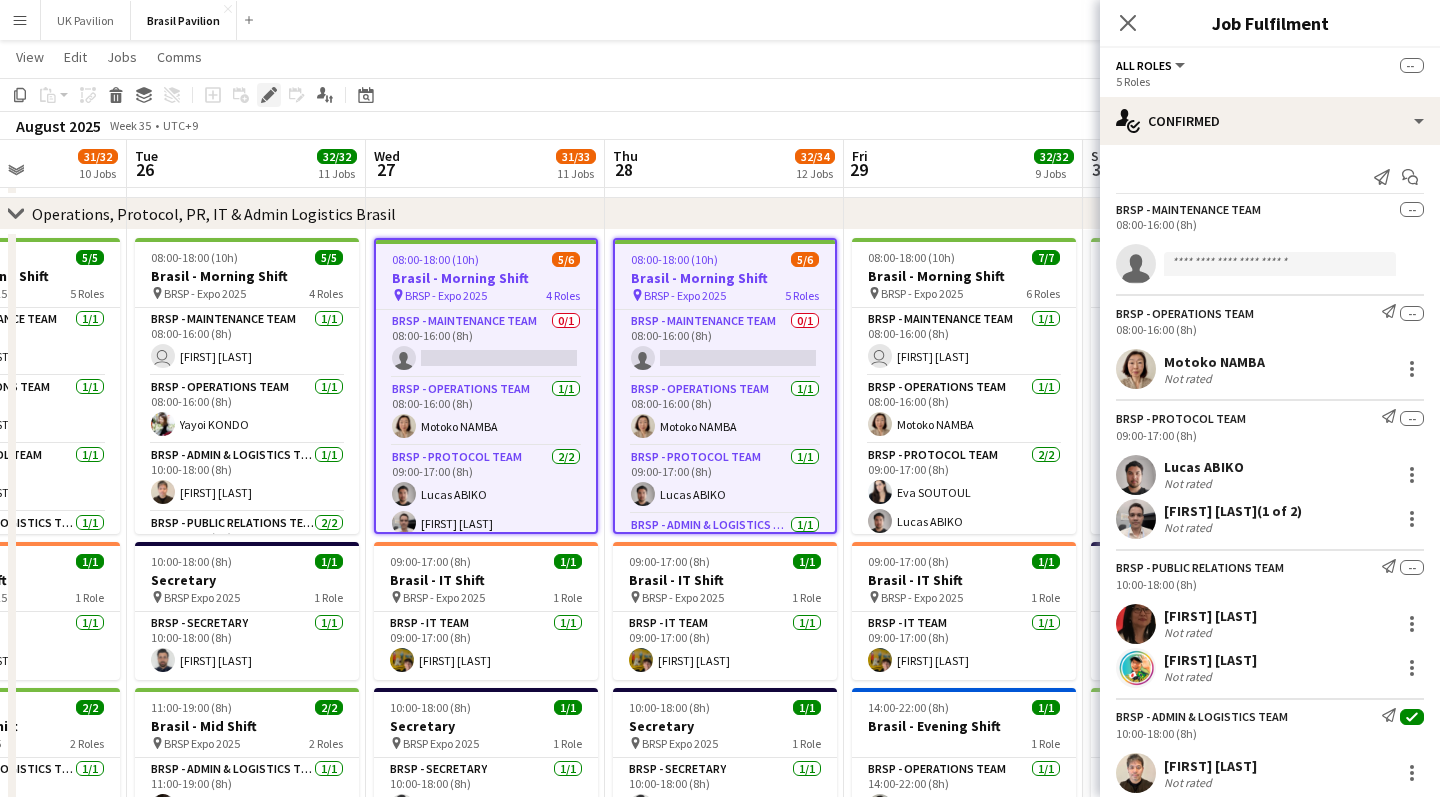 click 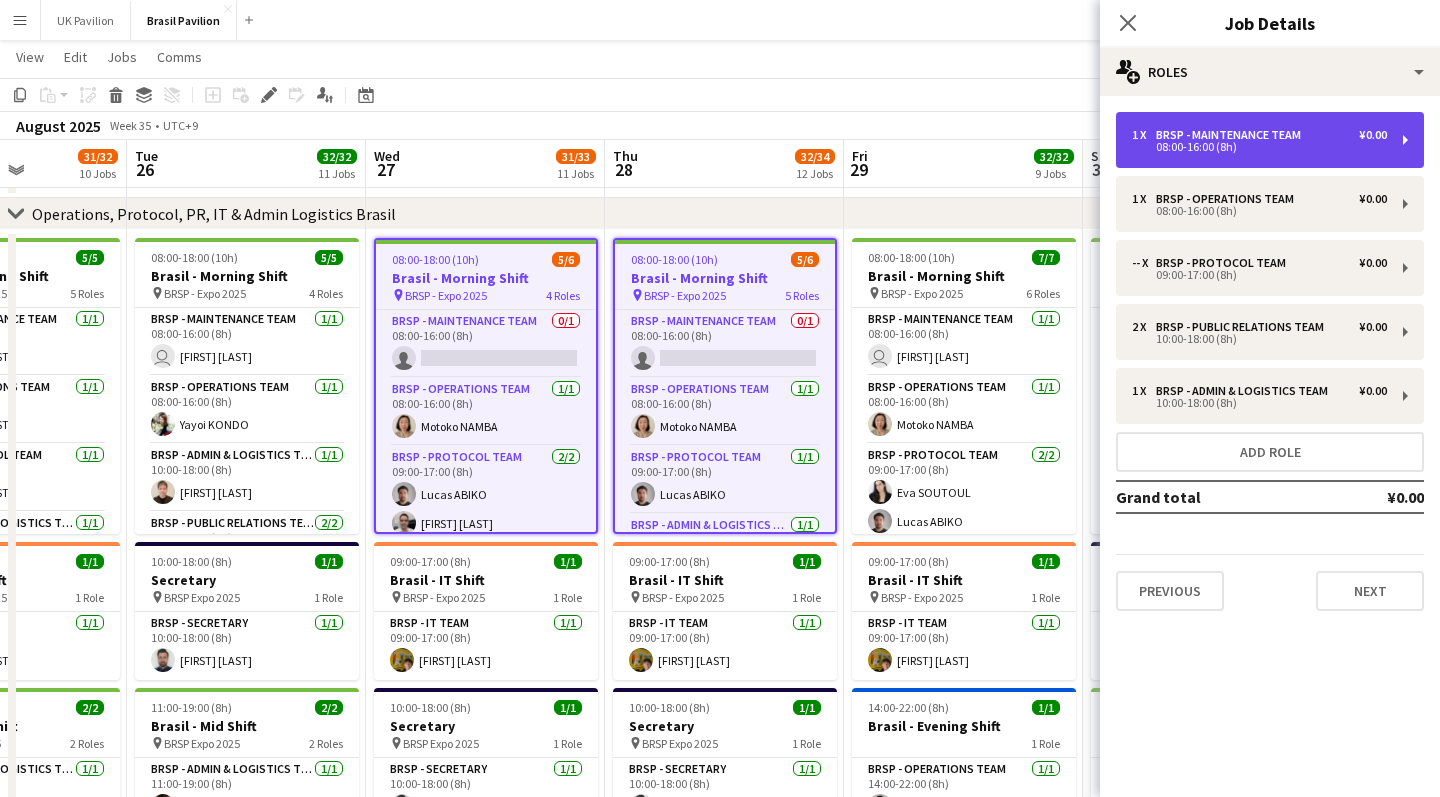 click on "08:00-16:00 (8h)" at bounding box center (1259, 147) 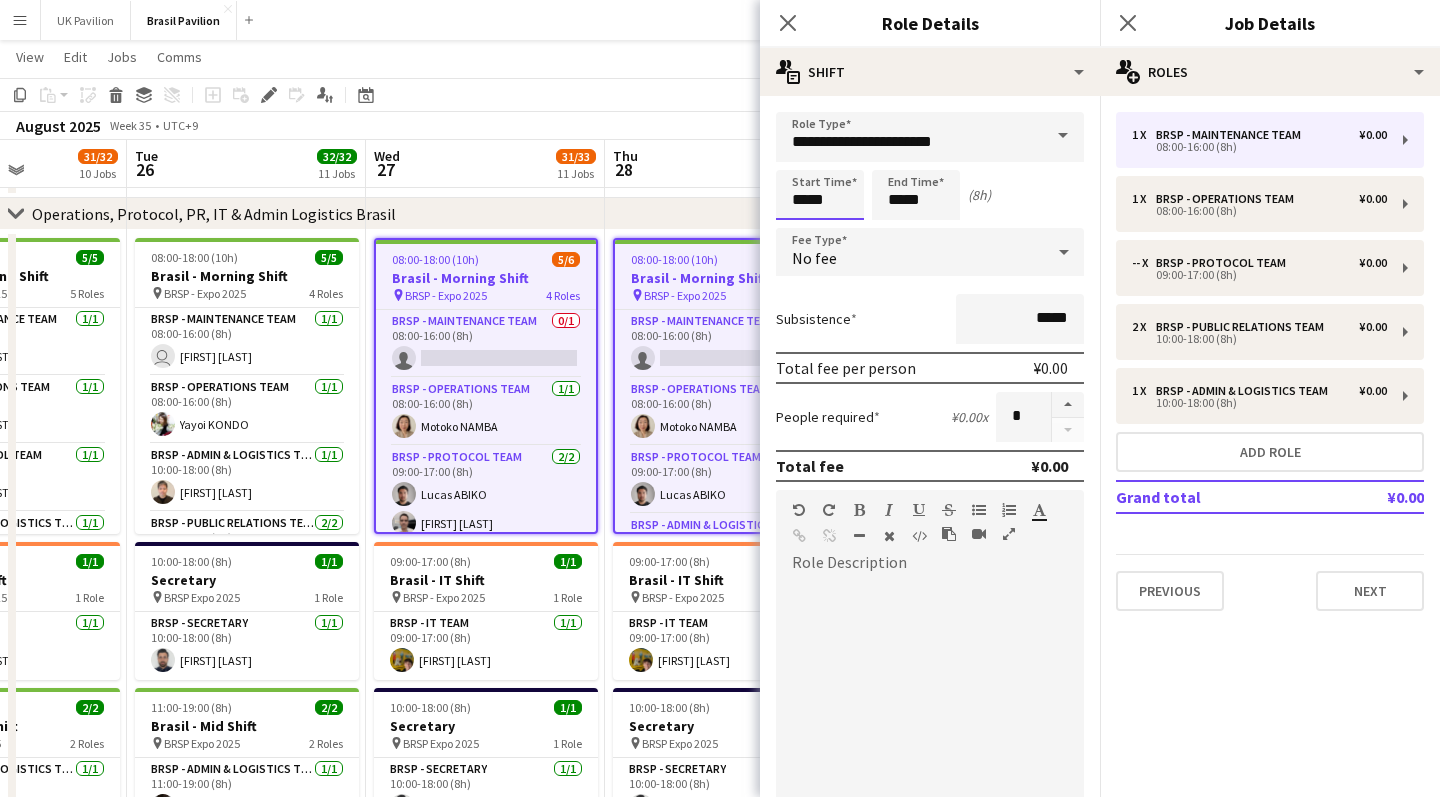 click on "*****" at bounding box center [820, 195] 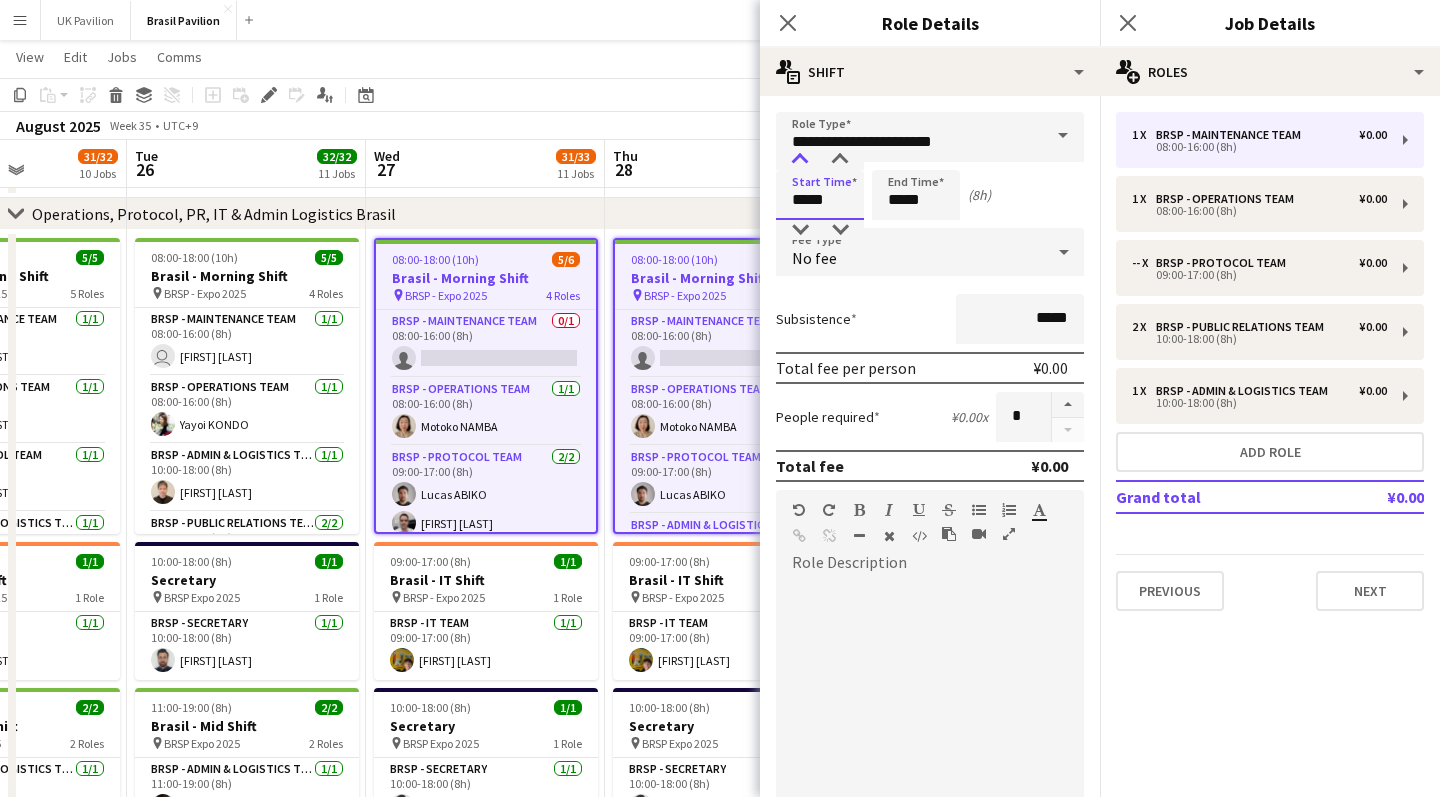 click at bounding box center [800, 160] 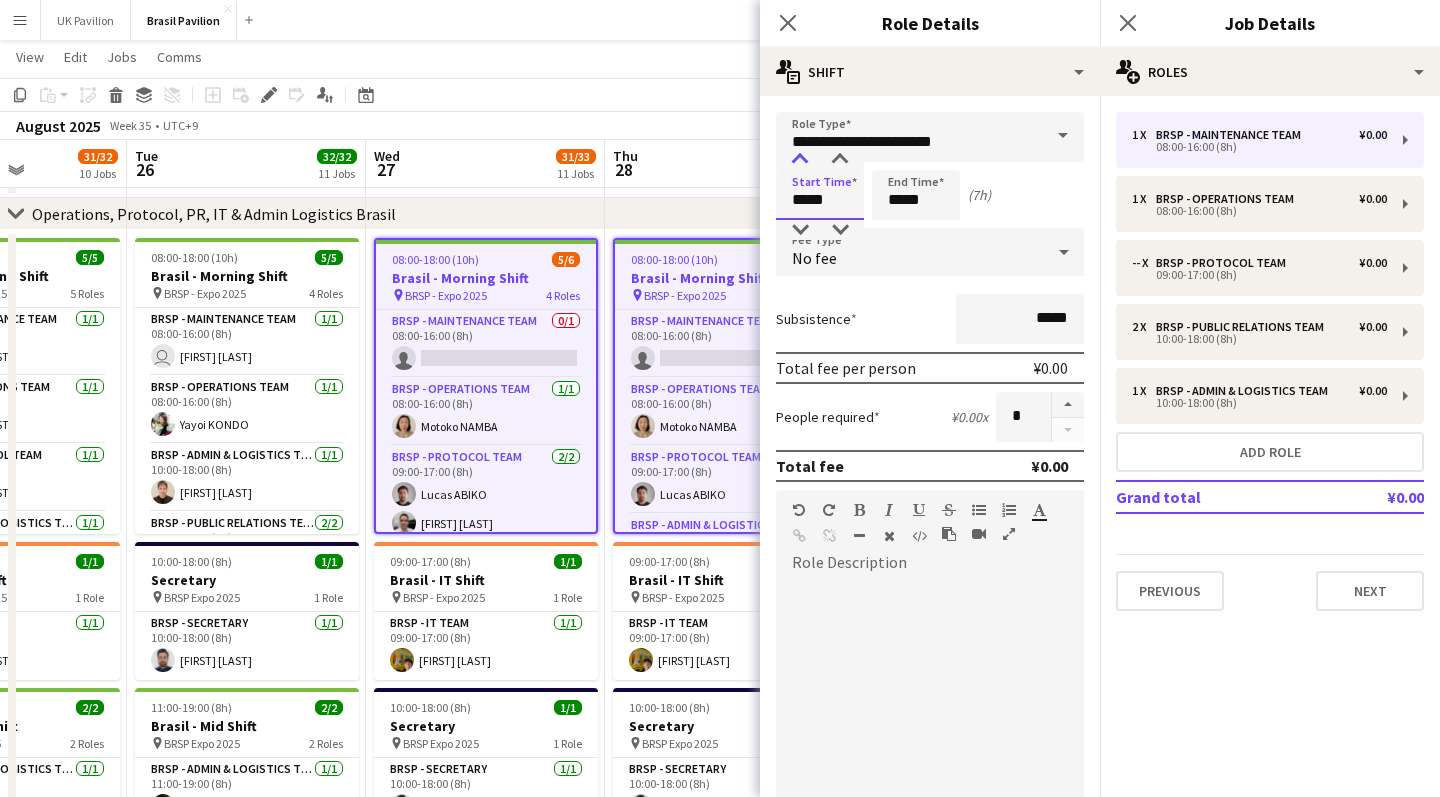 type on "*****" 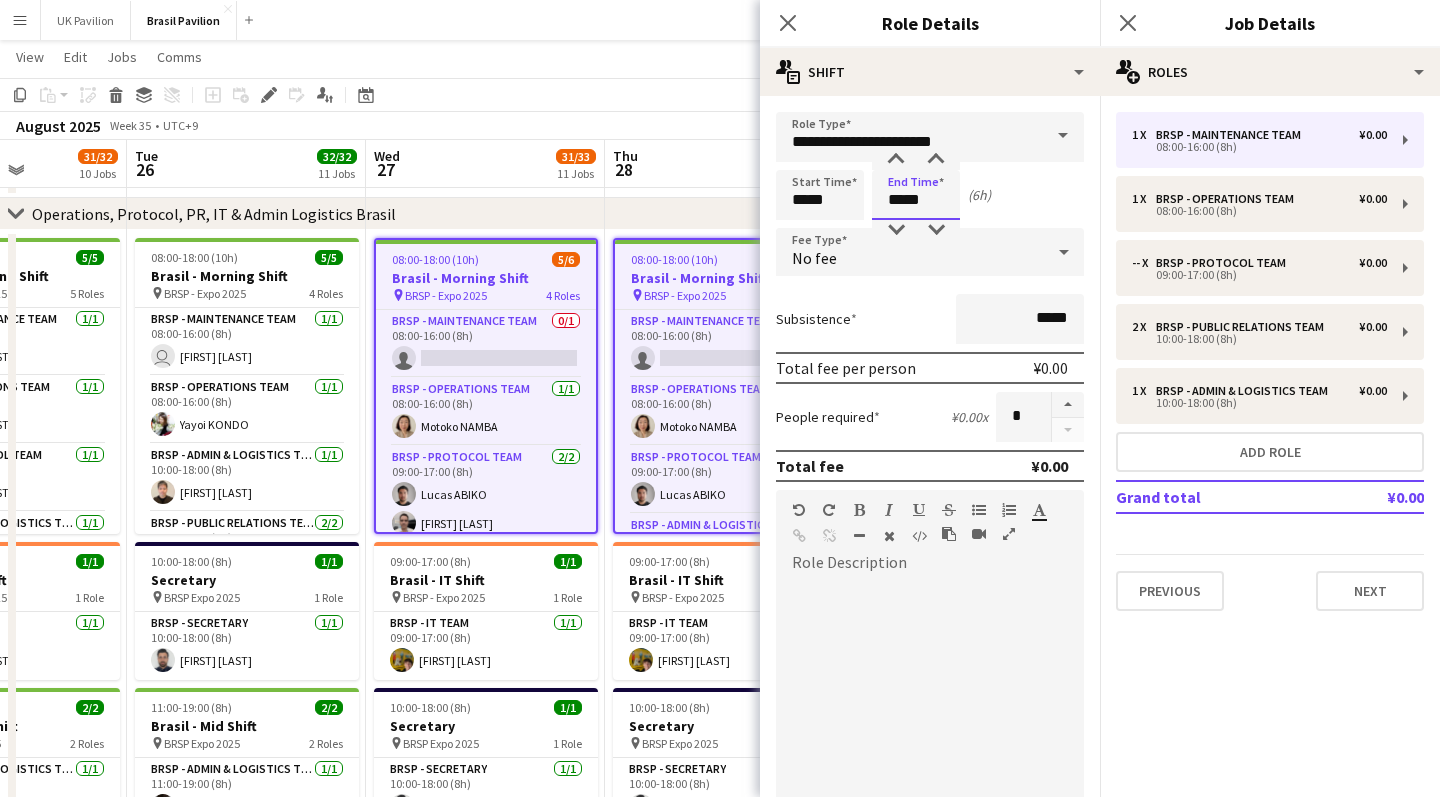 drag, startPoint x: 912, startPoint y: 208, endPoint x: 912, endPoint y: 184, distance: 24 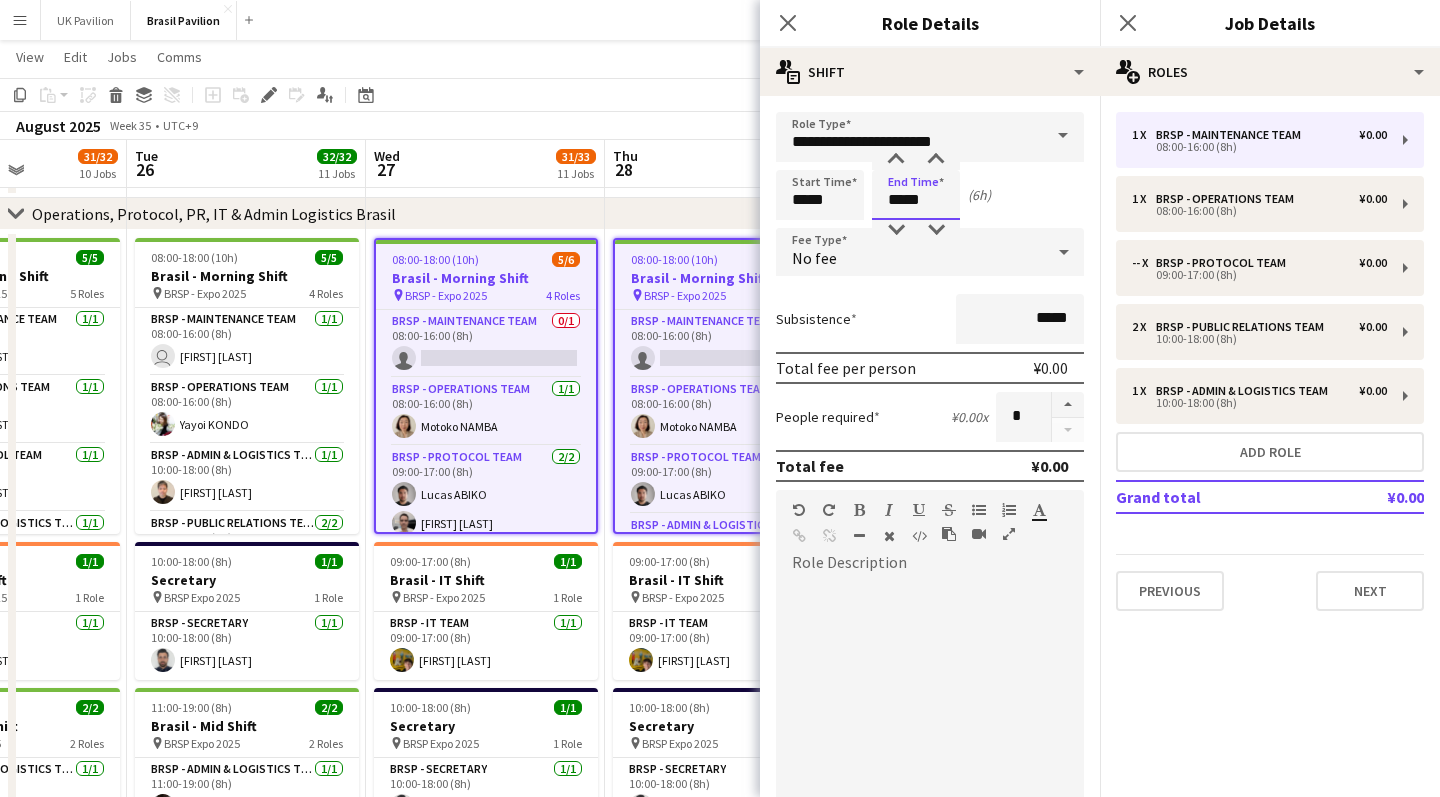 click on "*****" at bounding box center (916, 195) 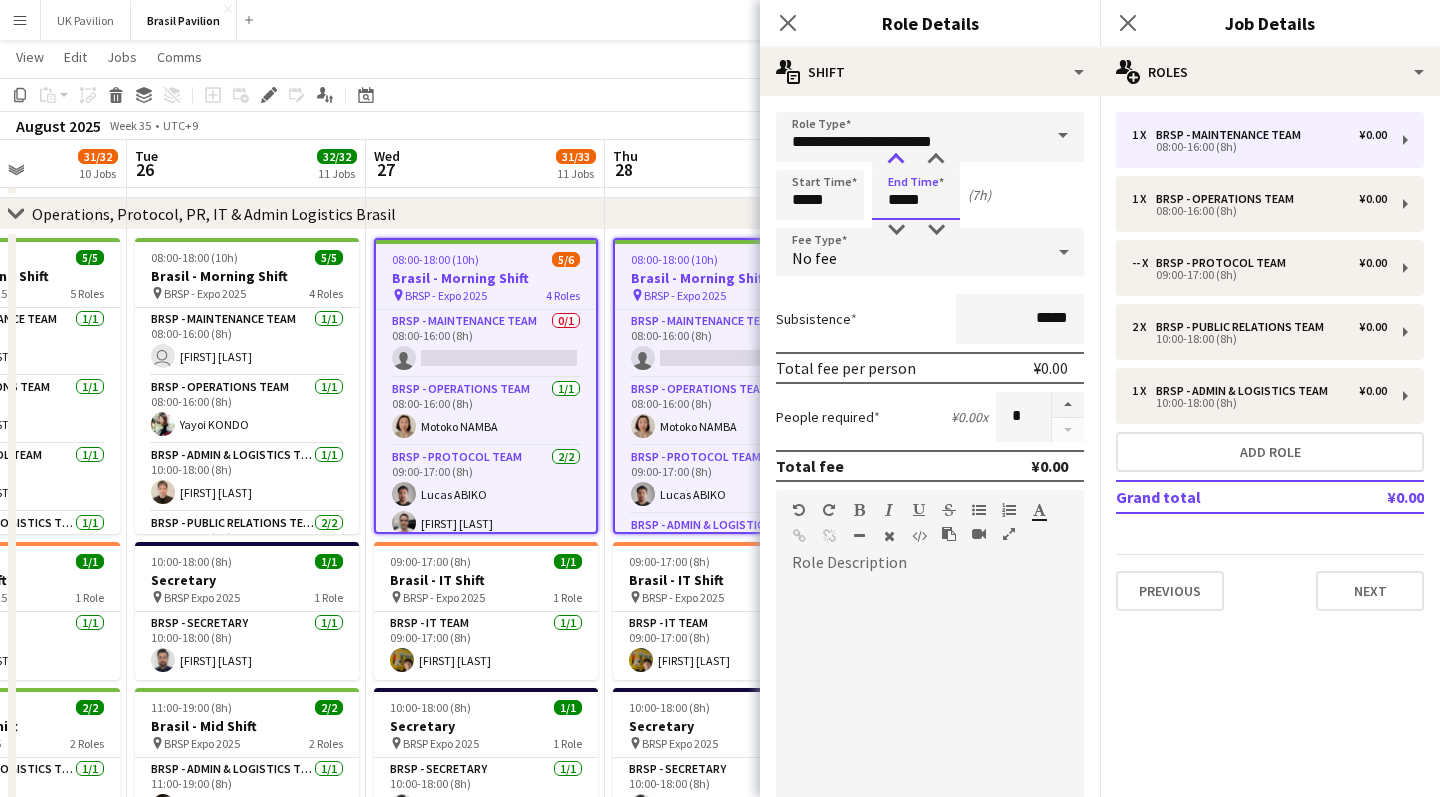 click at bounding box center (896, 160) 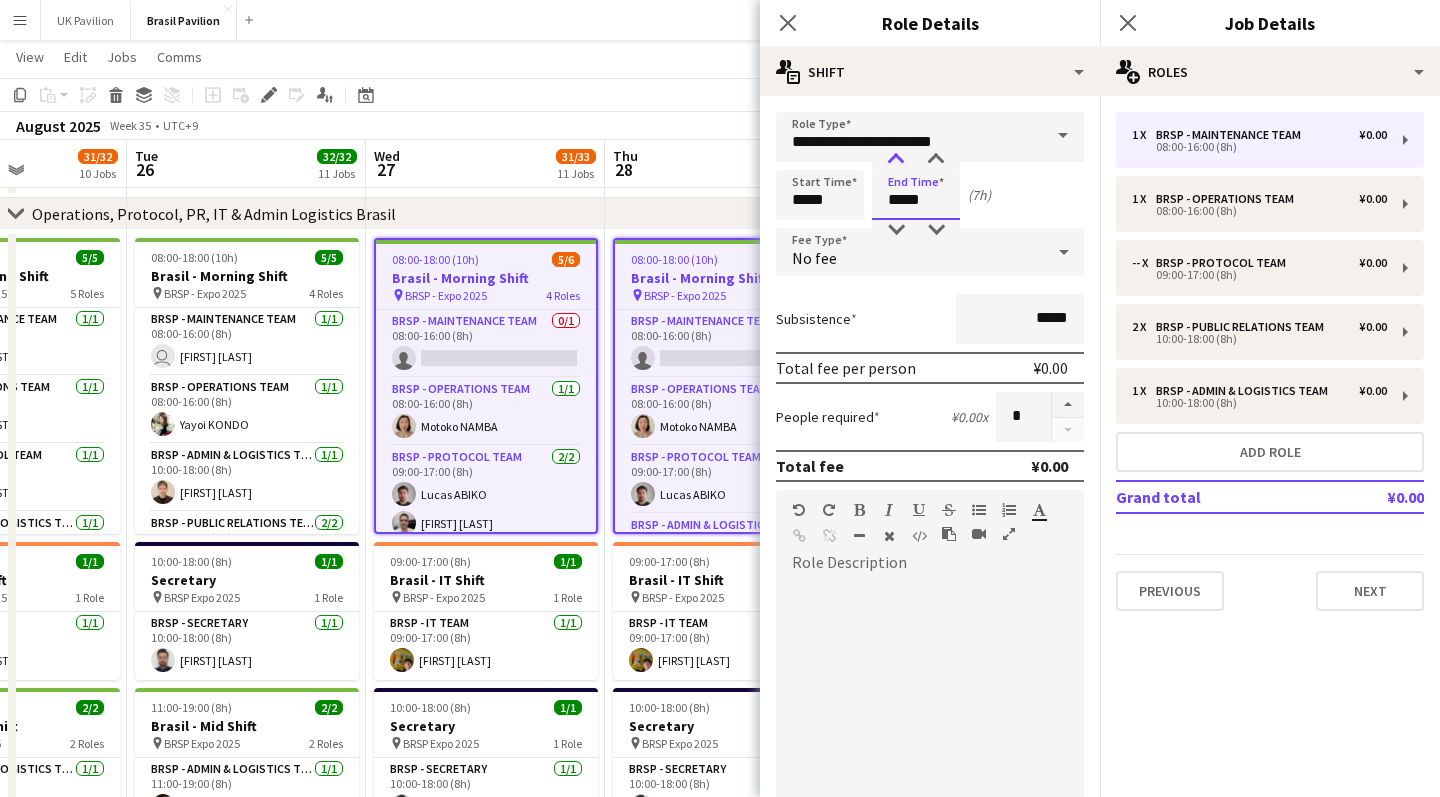 type on "*****" 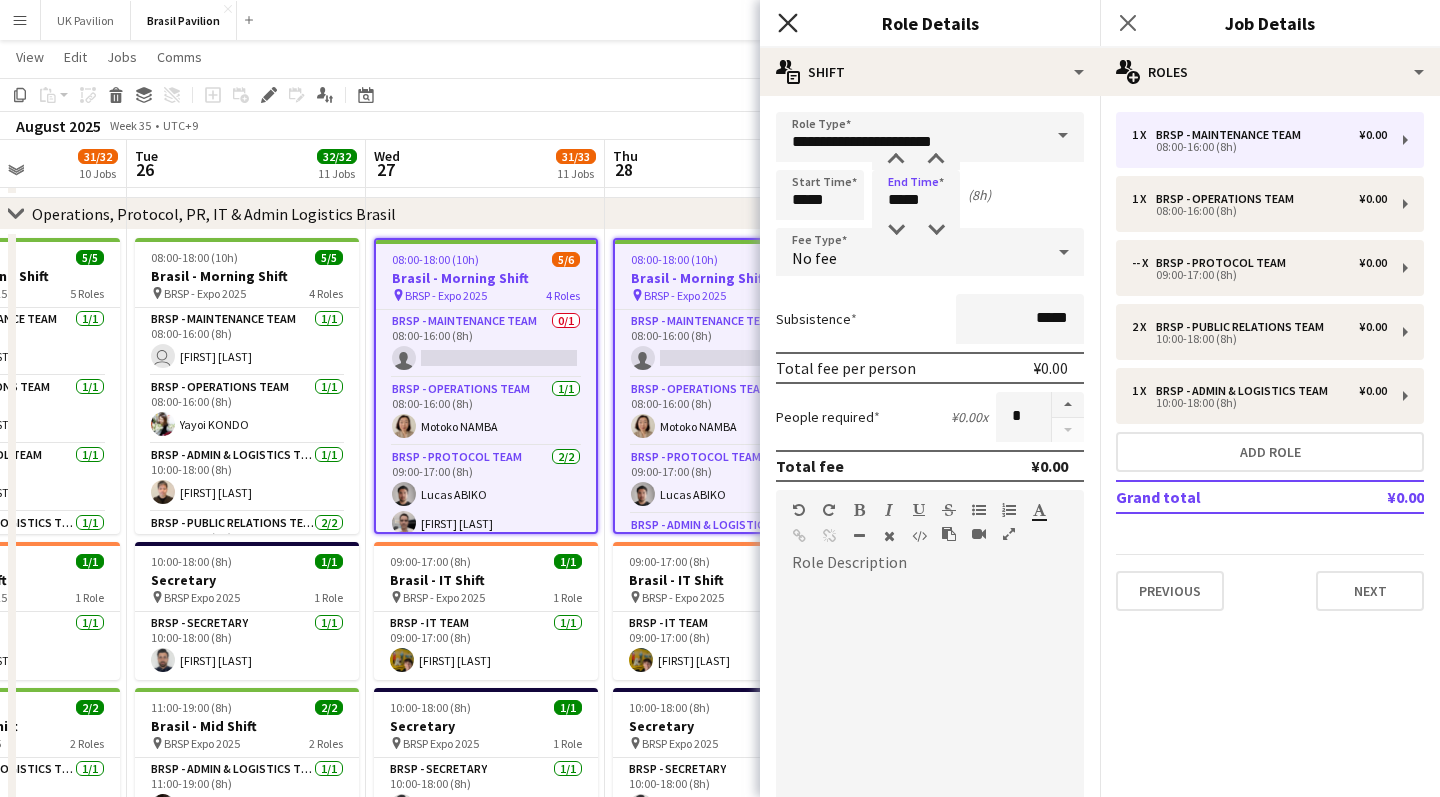 click on "Close pop-in" 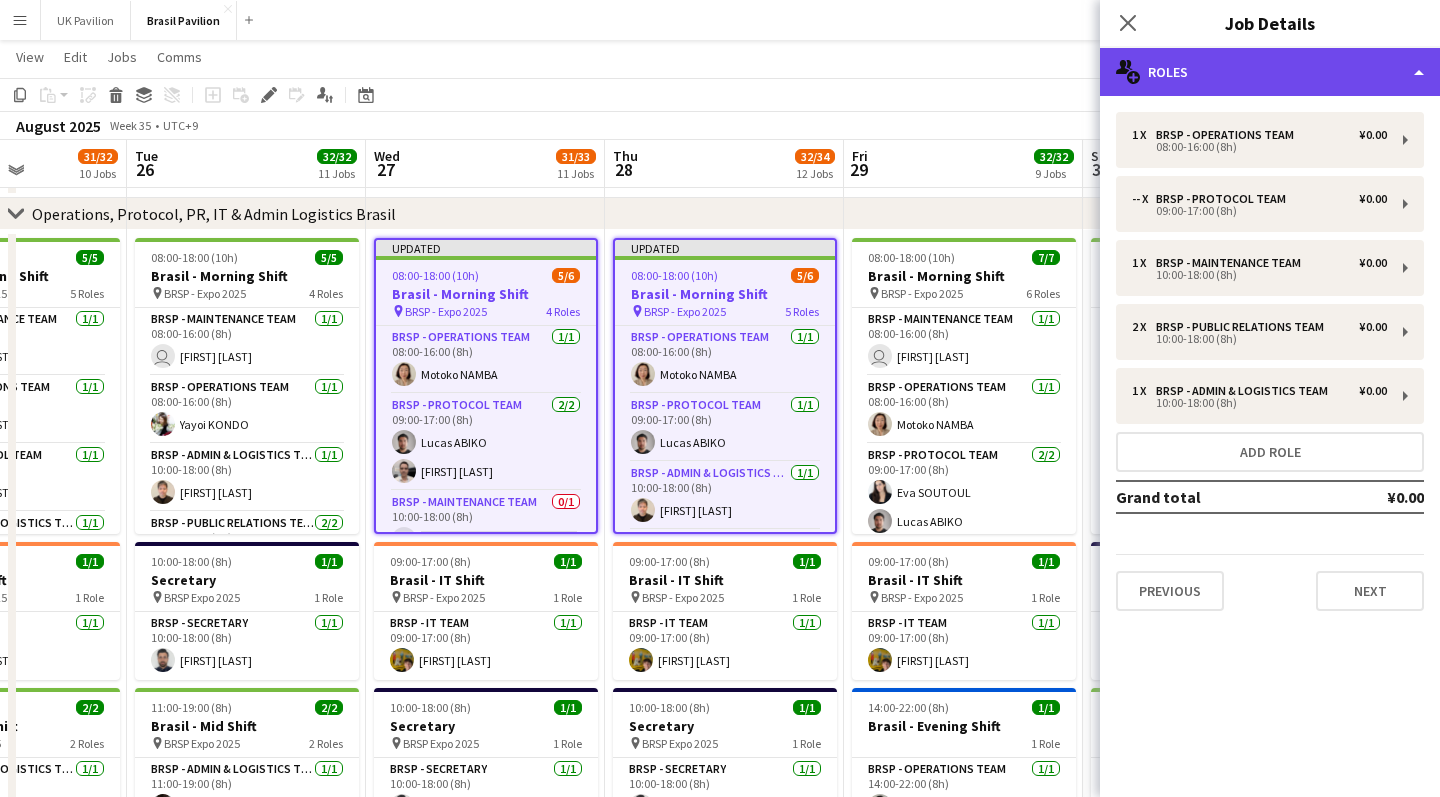 click on "multiple-users-add
Roles" 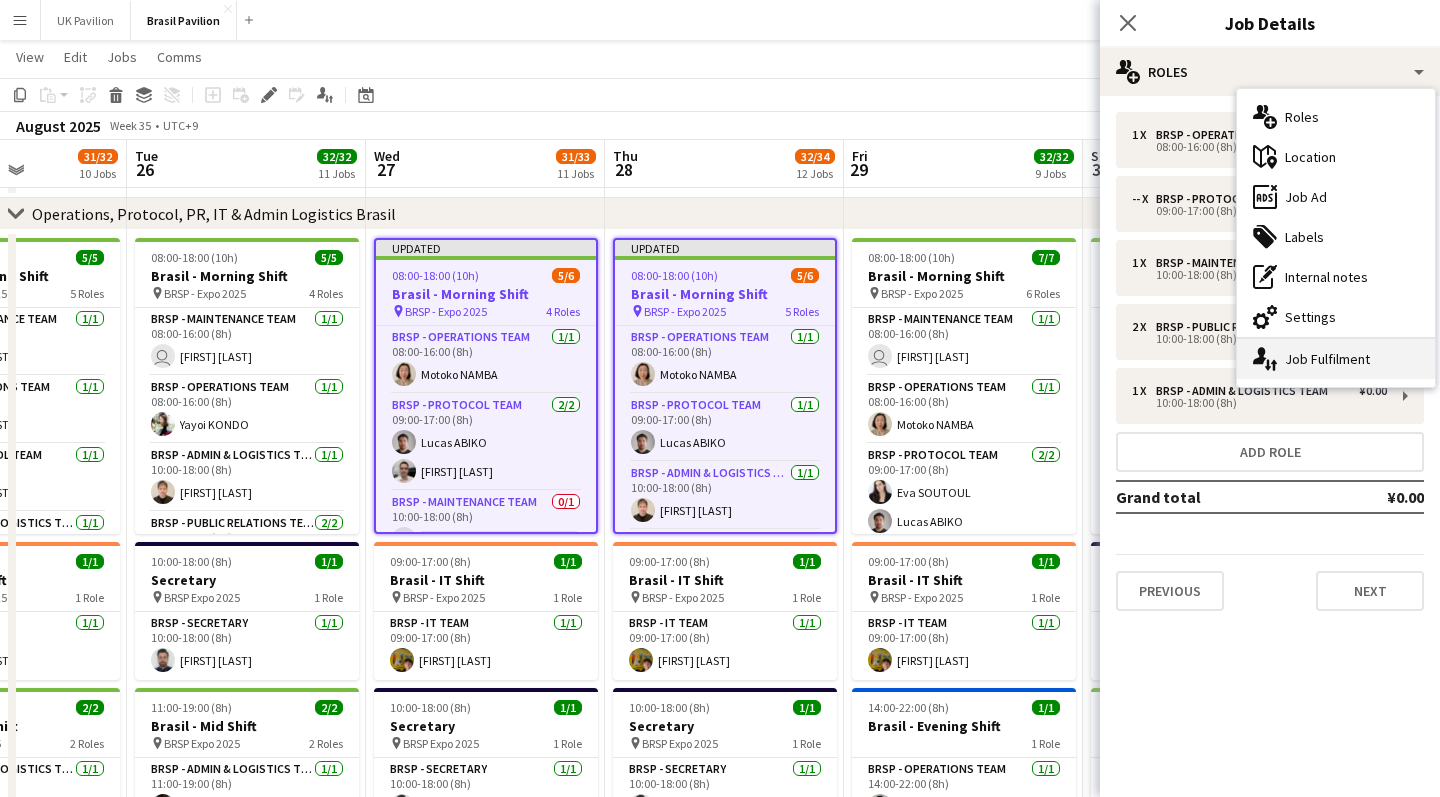 click on "single-neutral-actions-up-down
Job Fulfilment" at bounding box center [1336, 359] 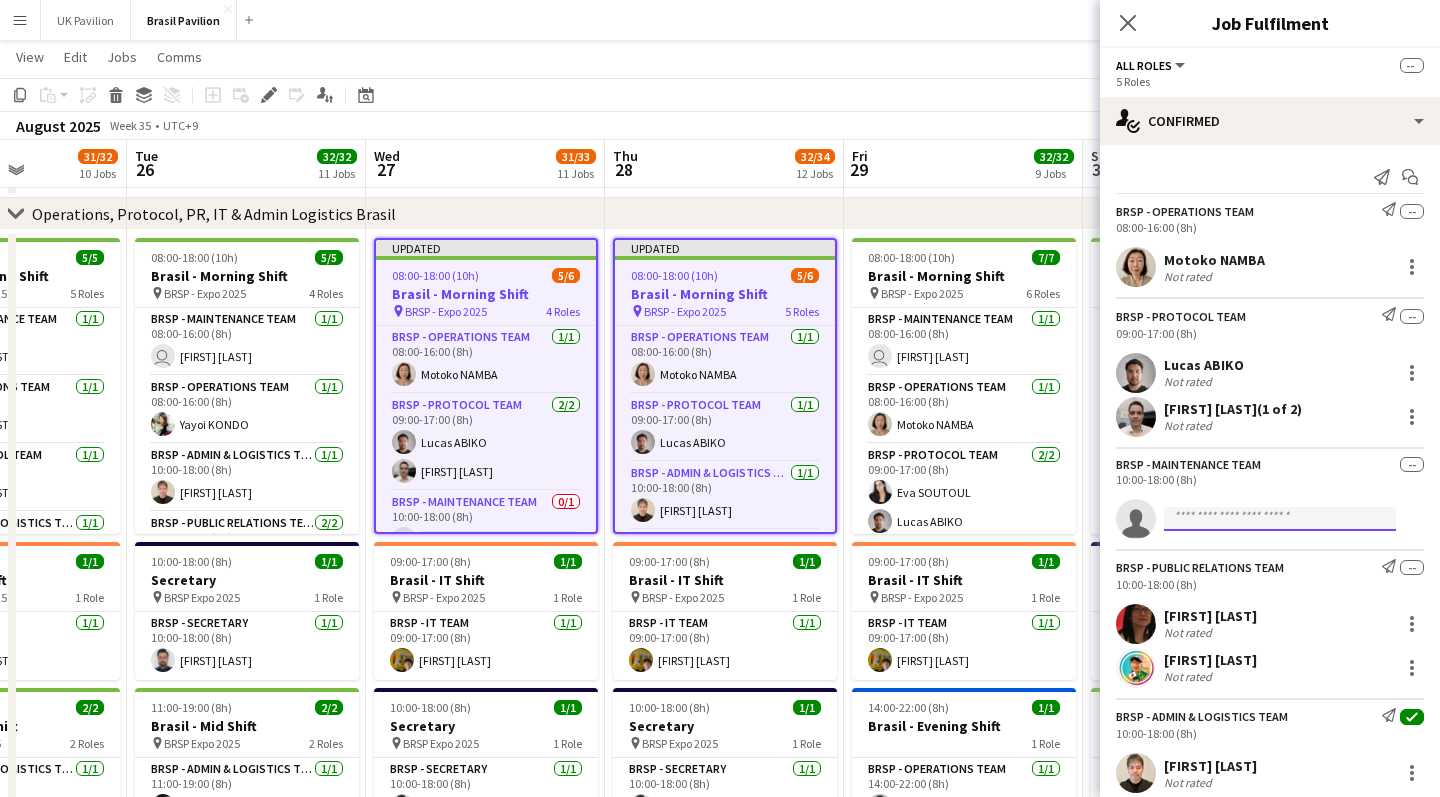 click at bounding box center [1280, 519] 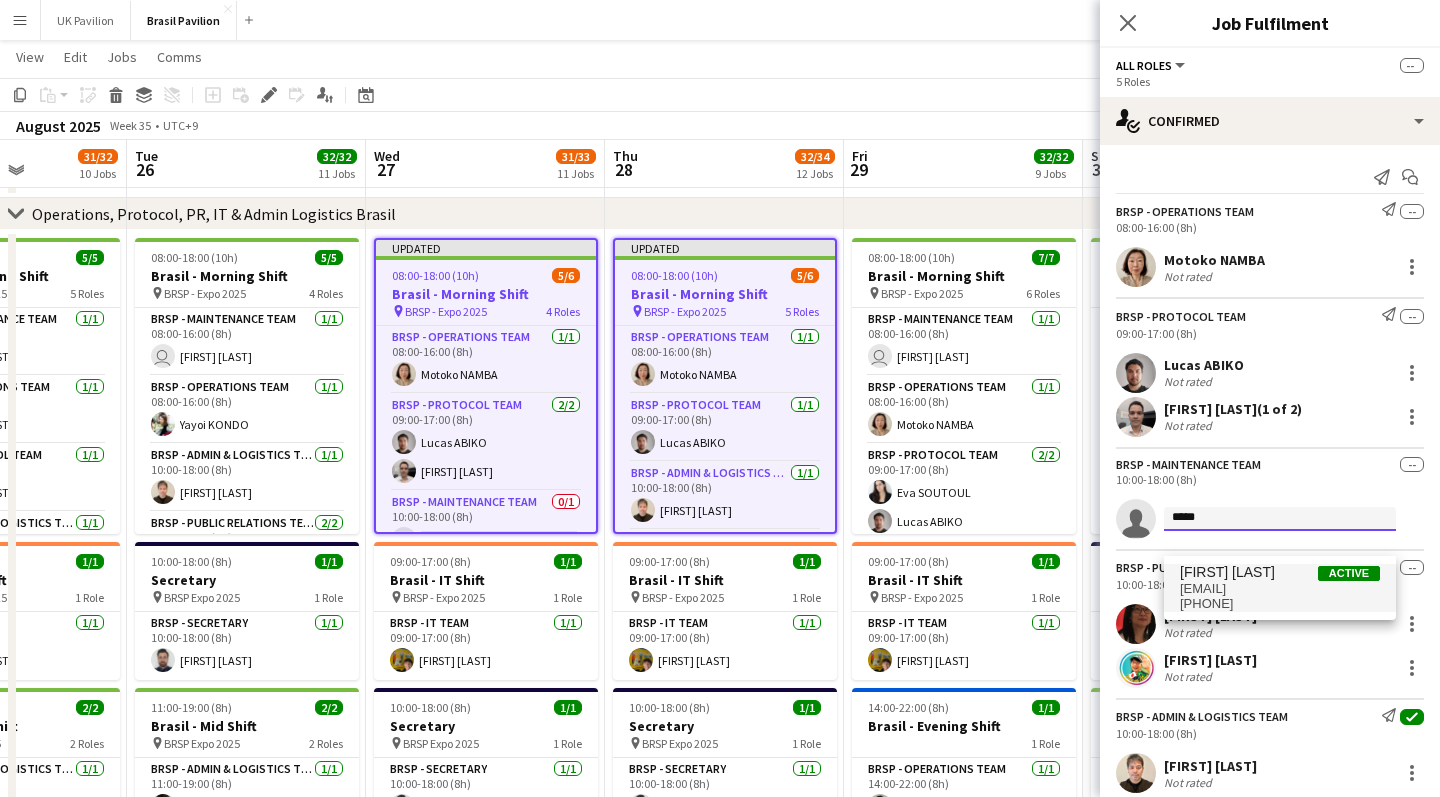 type on "*****" 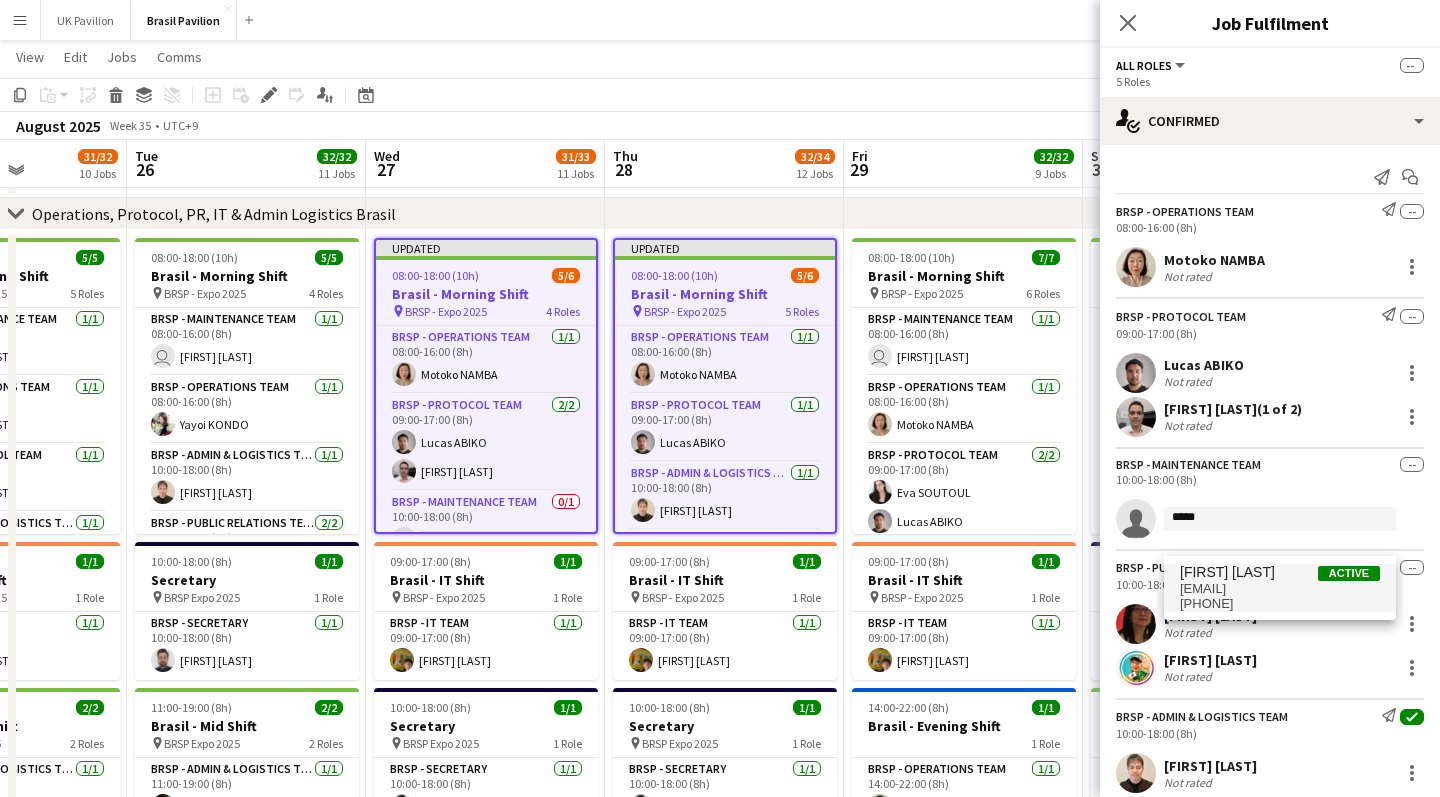 click on "+817078126764" at bounding box center [1280, 604] 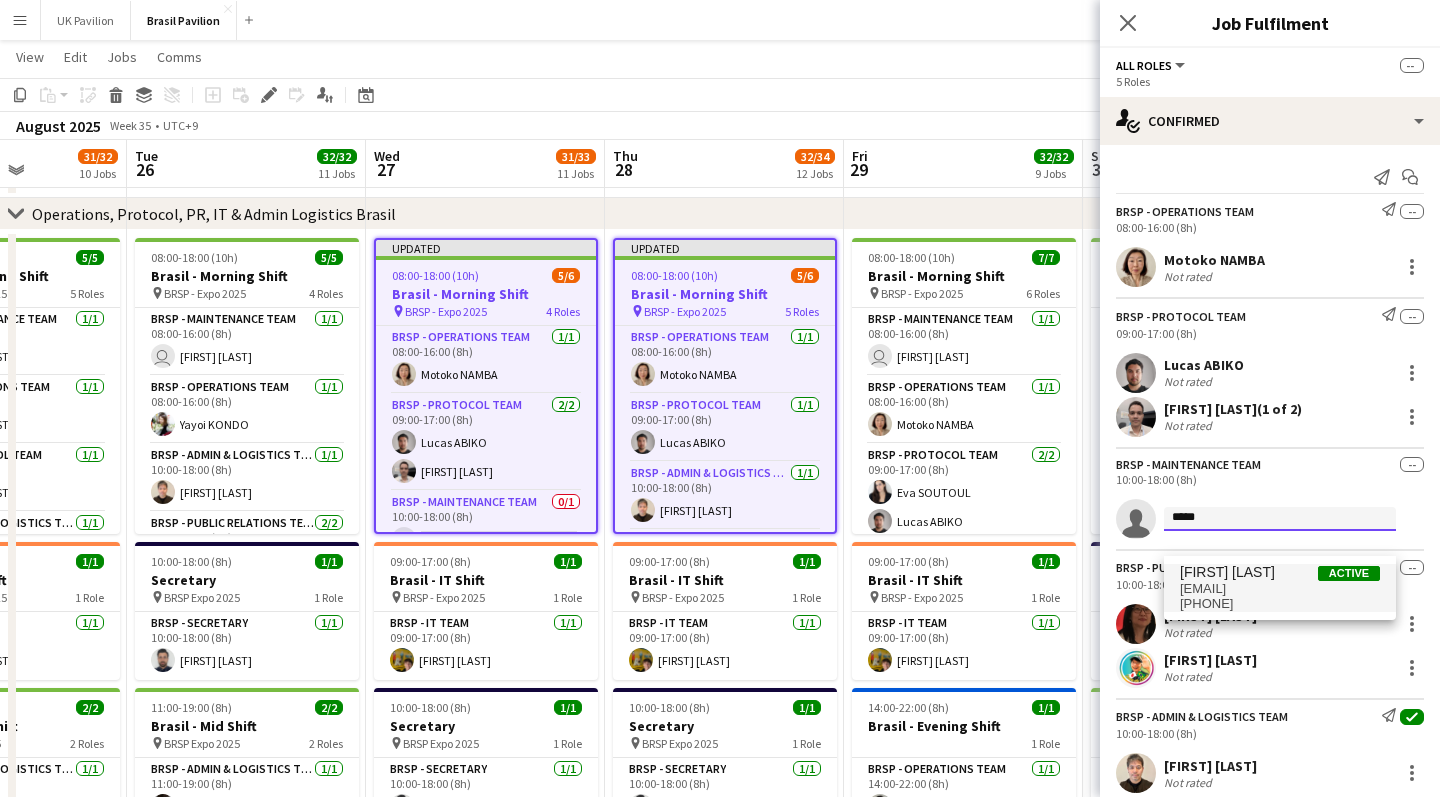 type 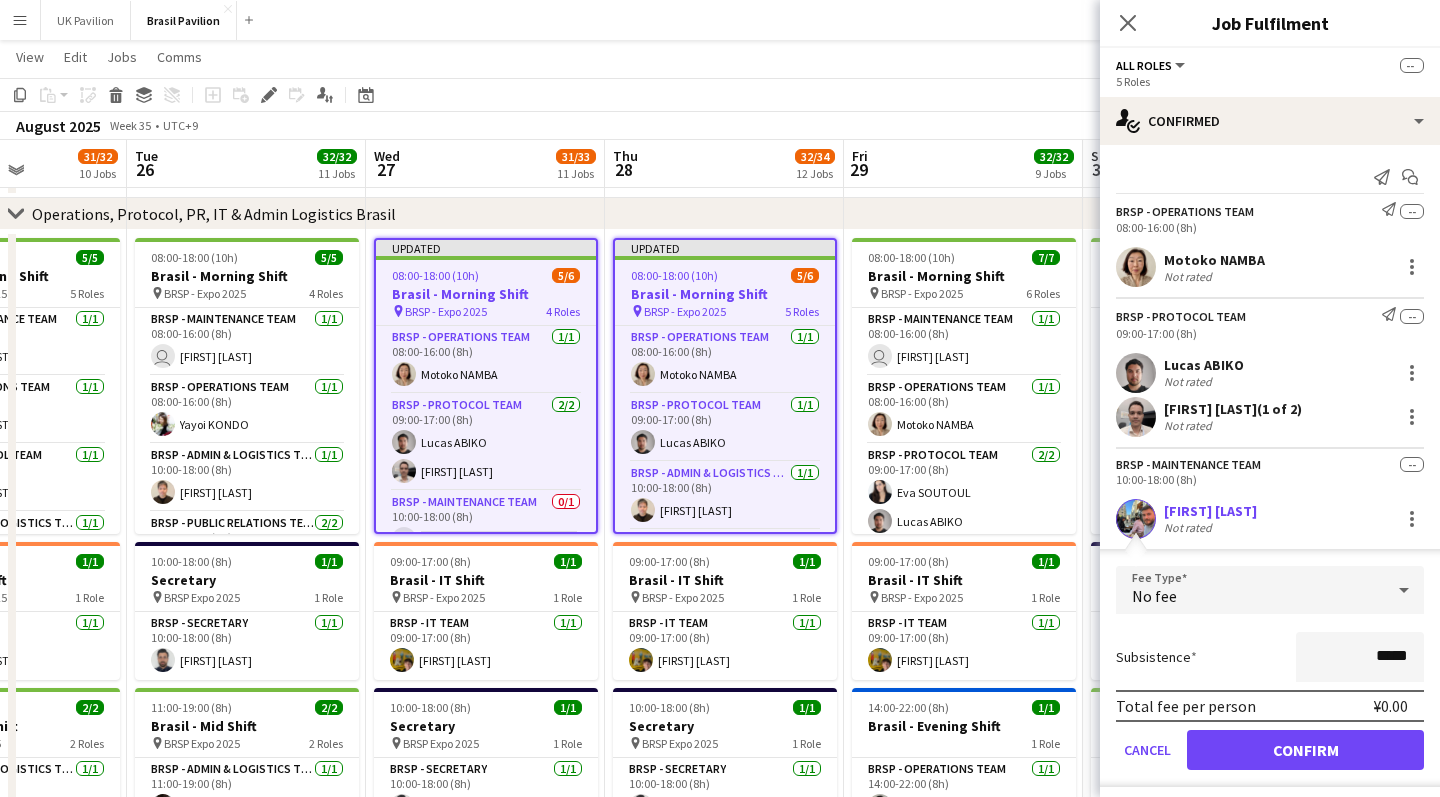 click on "Confirm" at bounding box center (1305, 750) 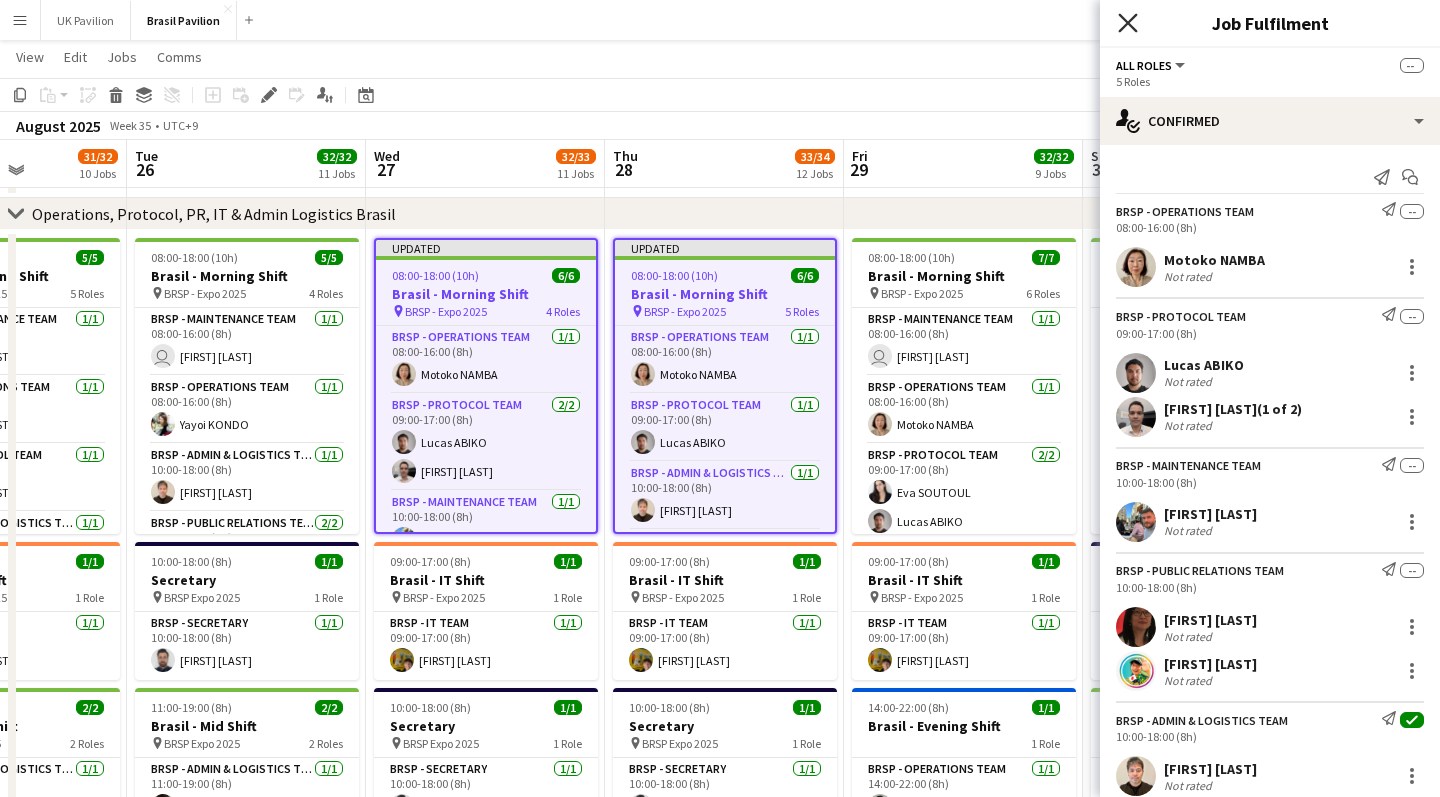 click on "Close pop-in" 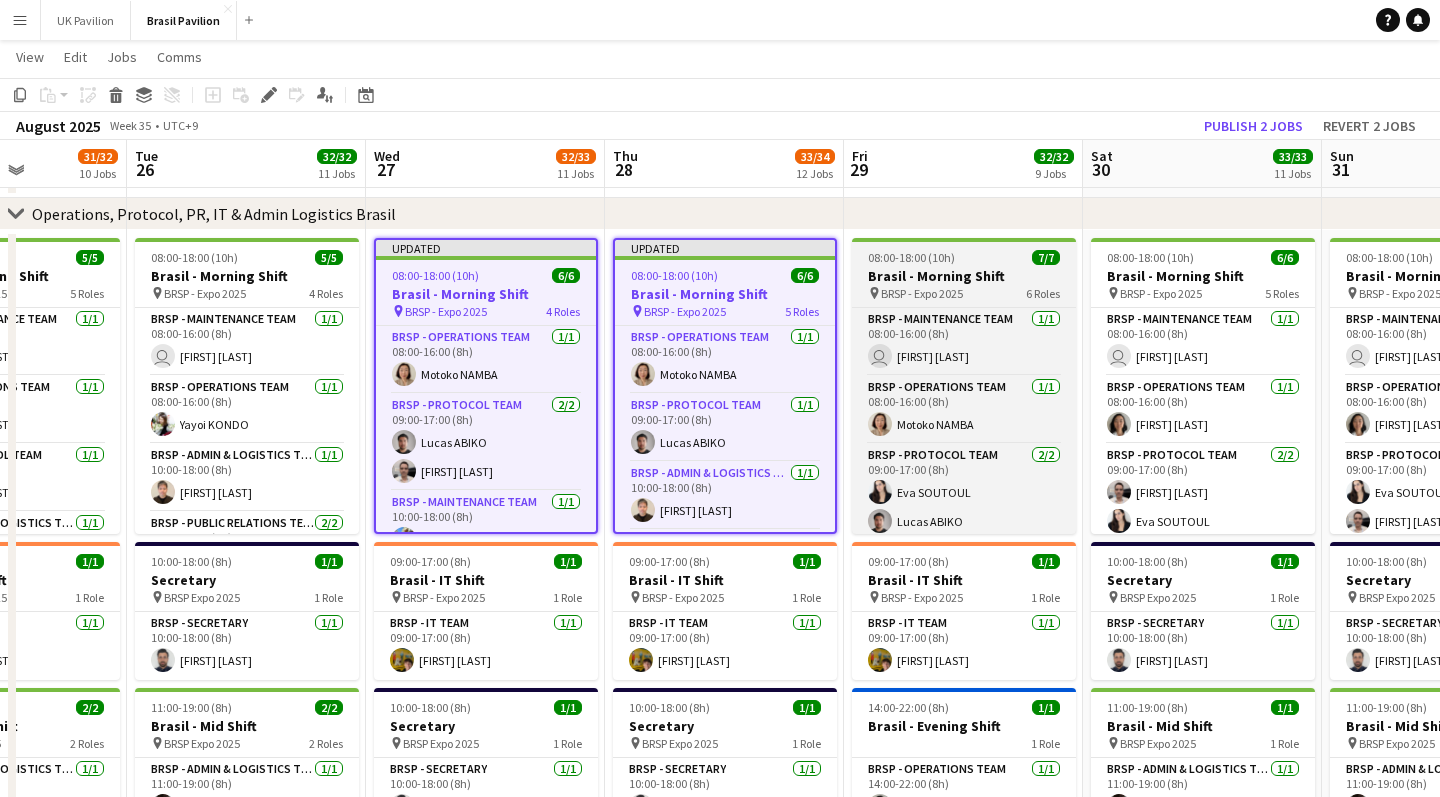 click on "Brasil - Morning Shift" at bounding box center [964, 276] 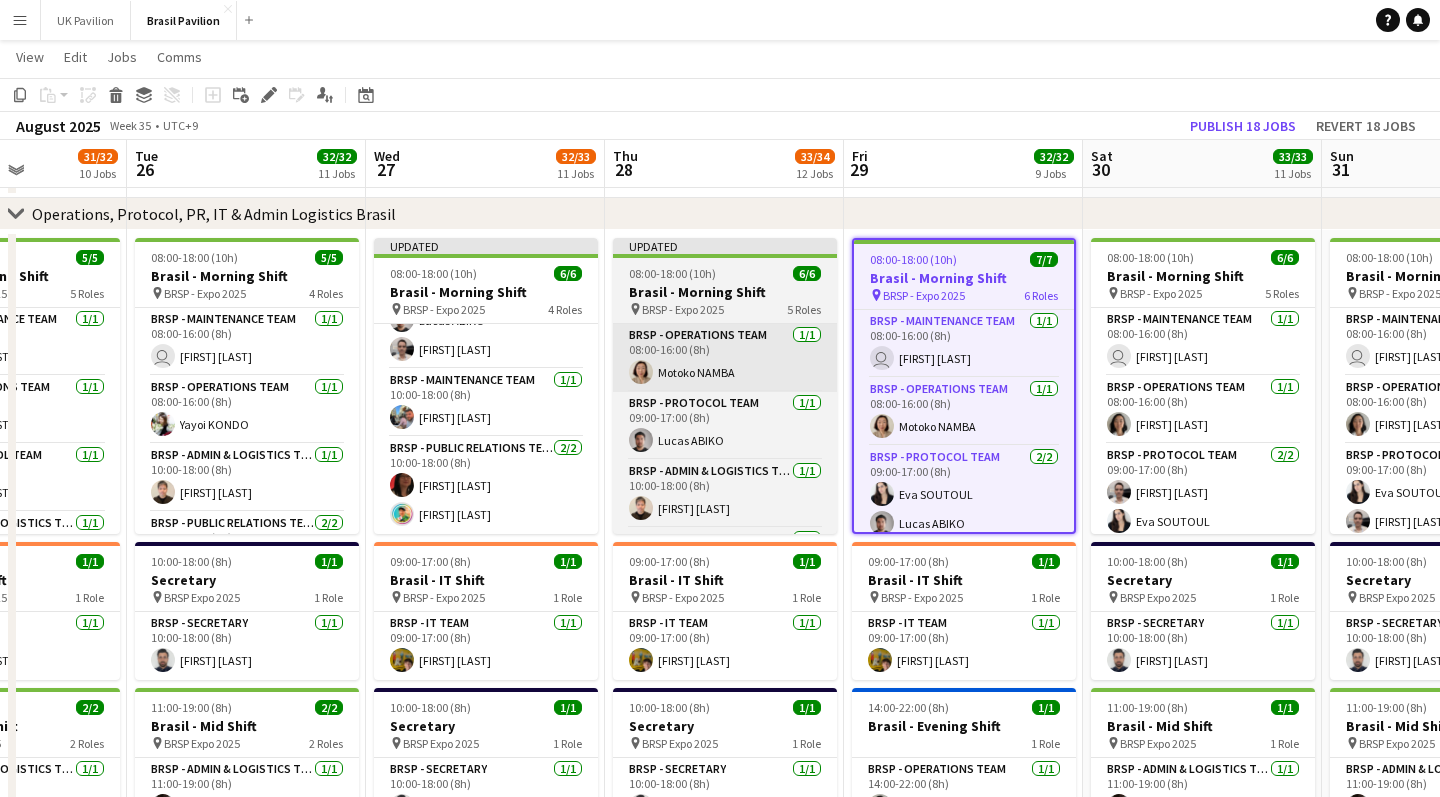 scroll, scrollTop: 147, scrollLeft: 0, axis: vertical 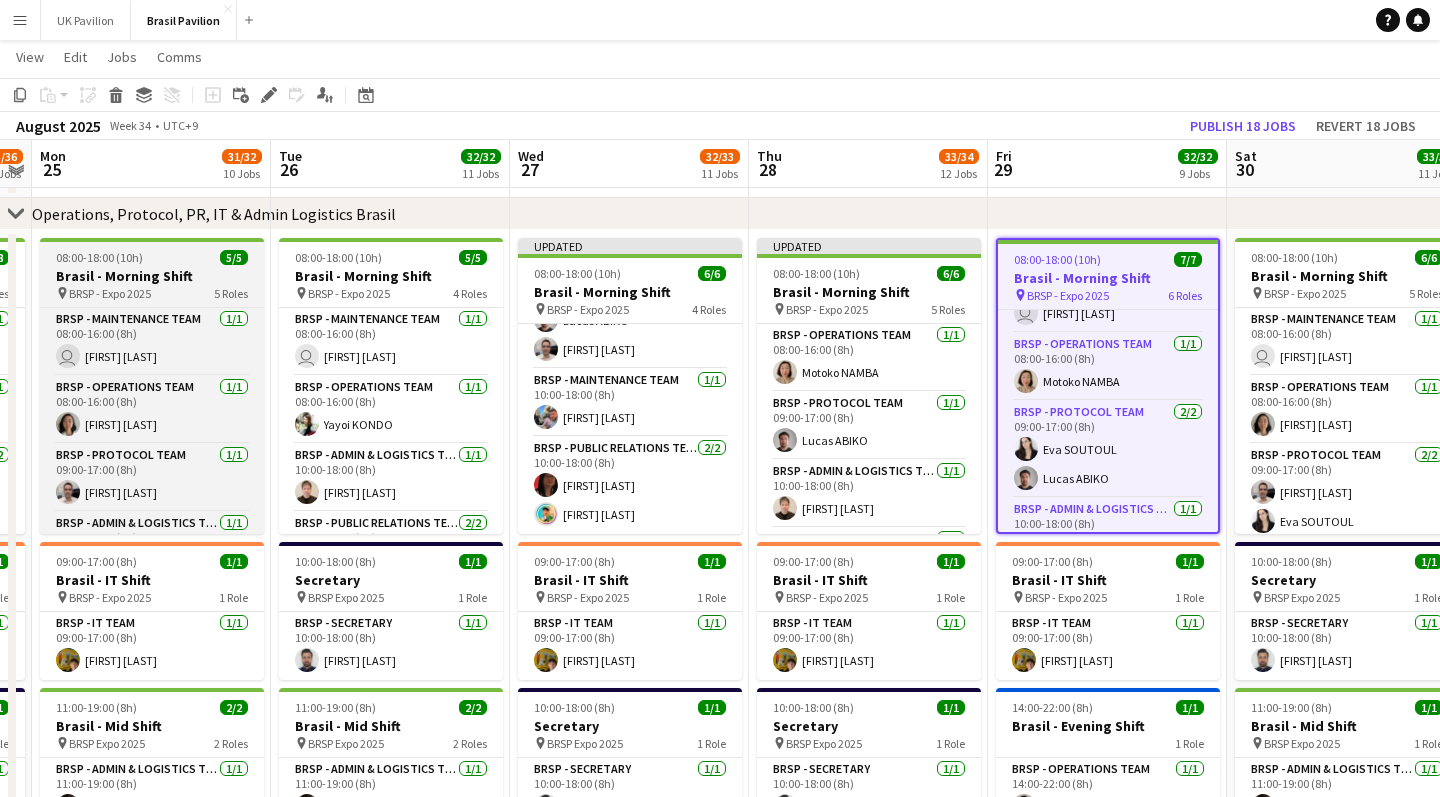 click on "Brasil - Morning Shift" at bounding box center [152, 276] 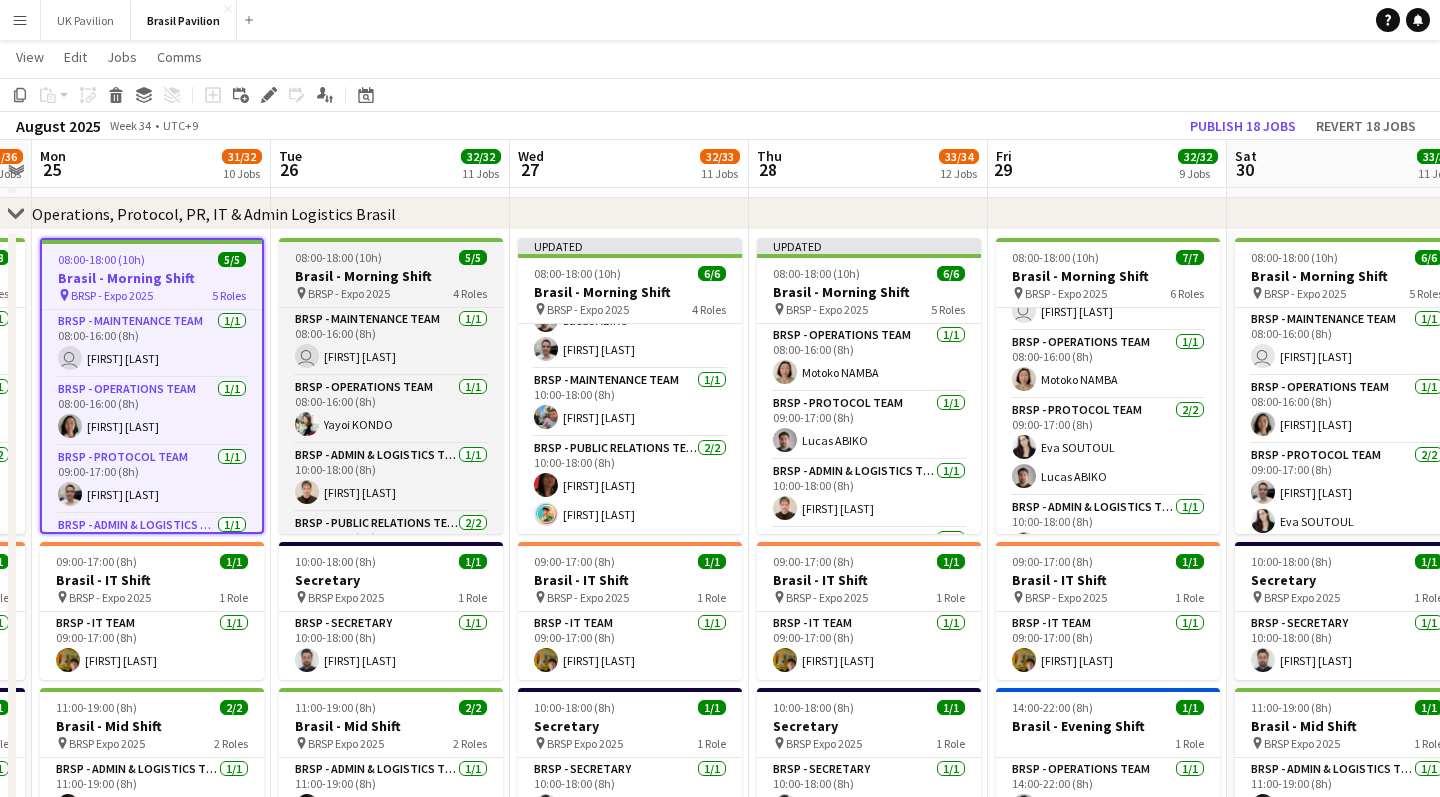 click on "Brasil - Morning Shift" at bounding box center [391, 276] 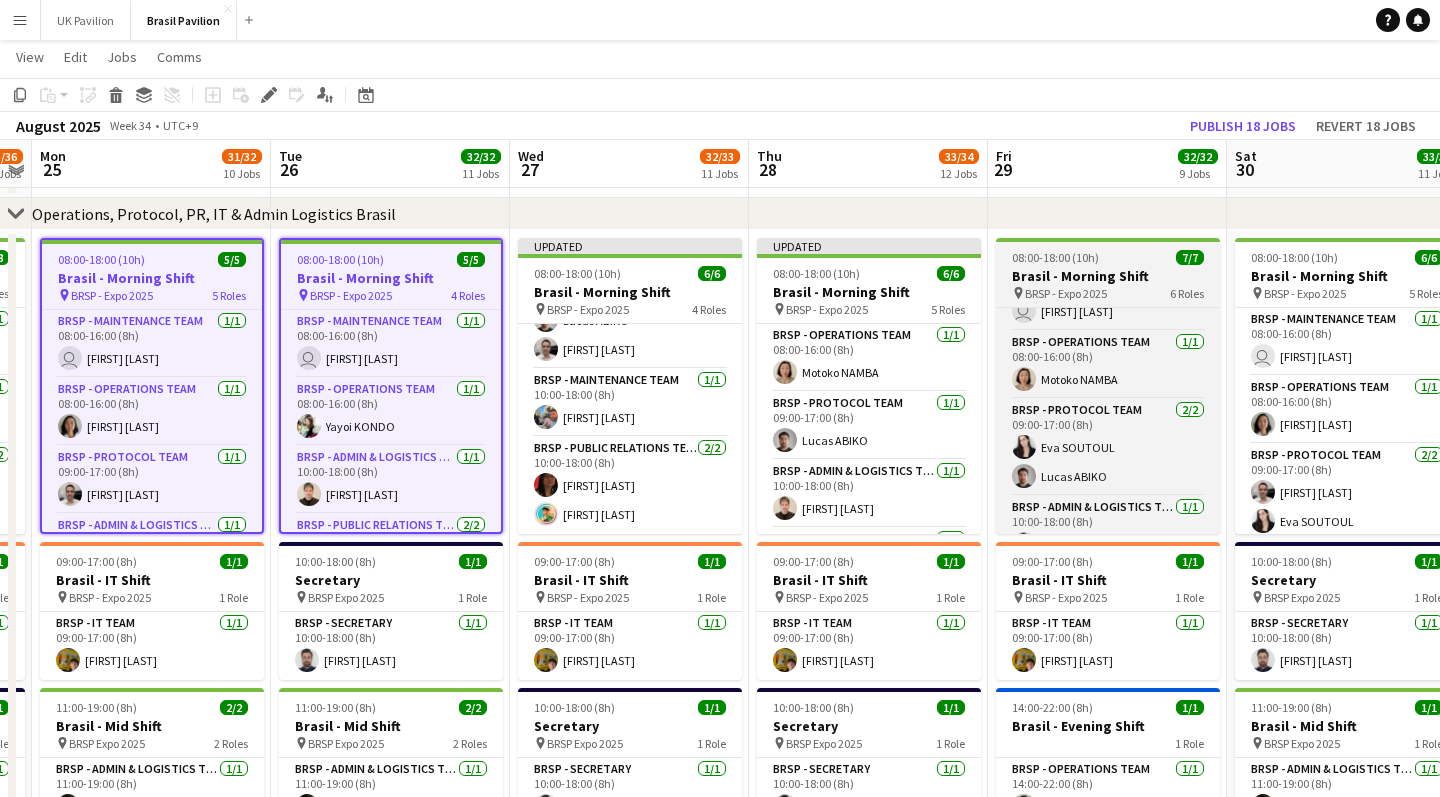 click on "Brasil - Morning Shift" at bounding box center [1108, 276] 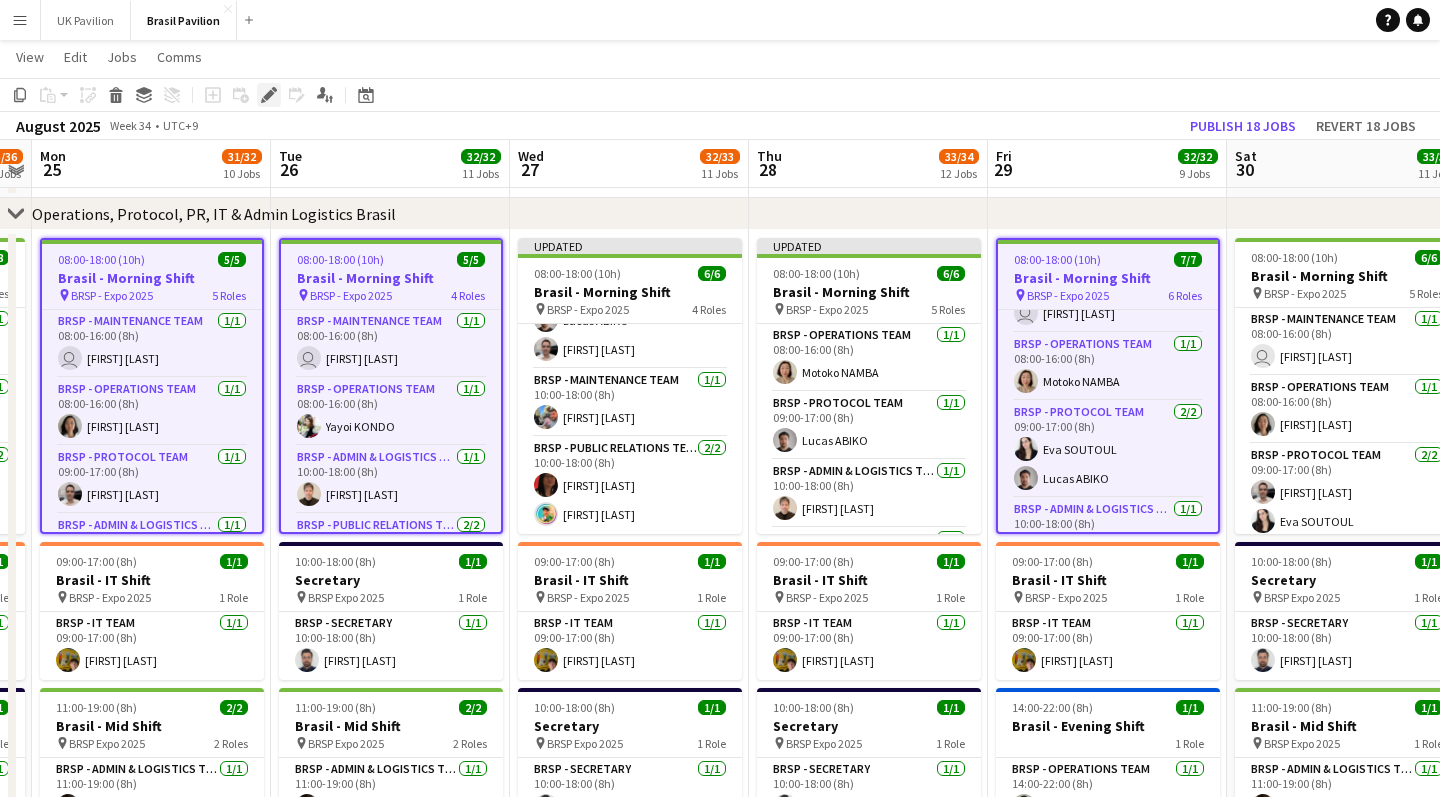click 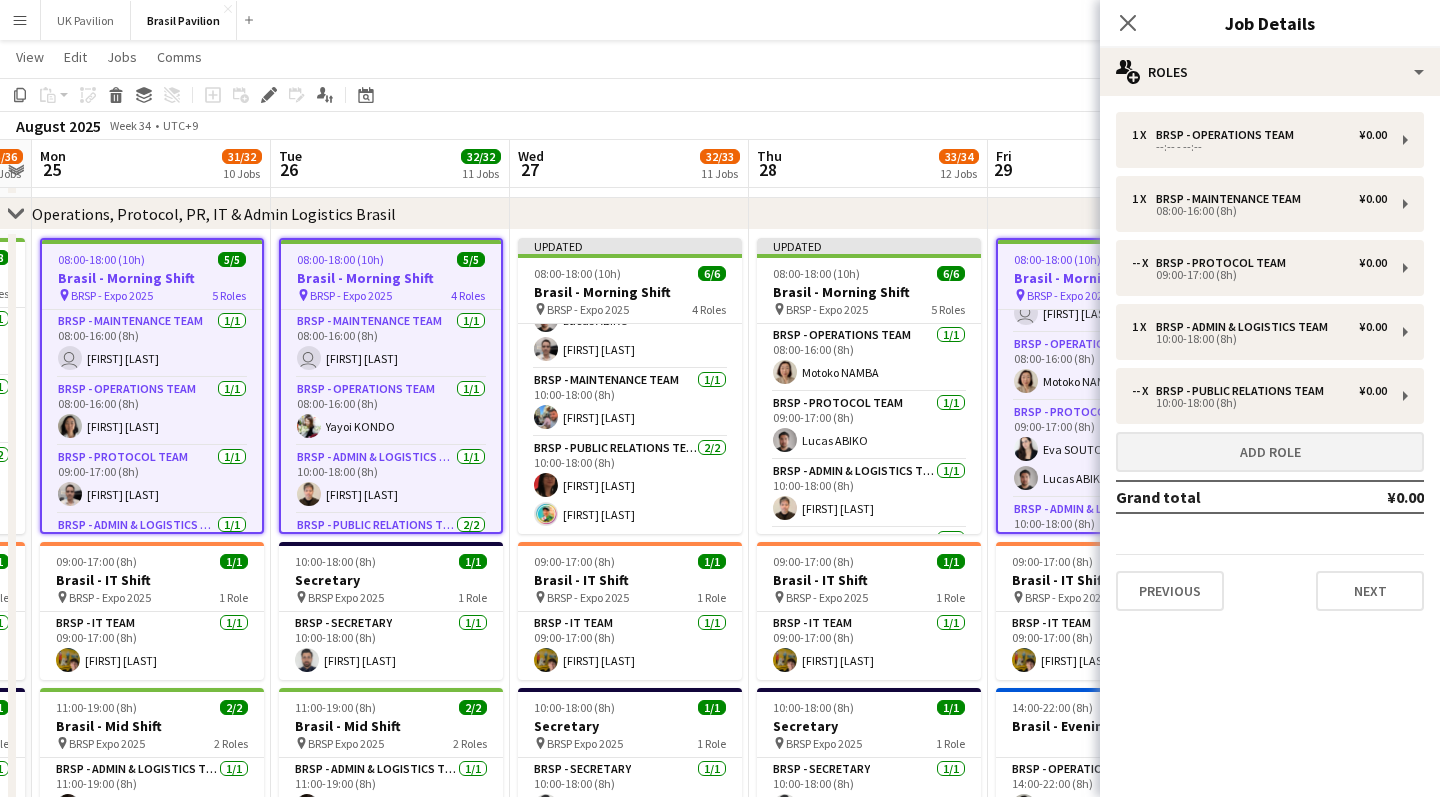 click on "Add role" at bounding box center (1270, 452) 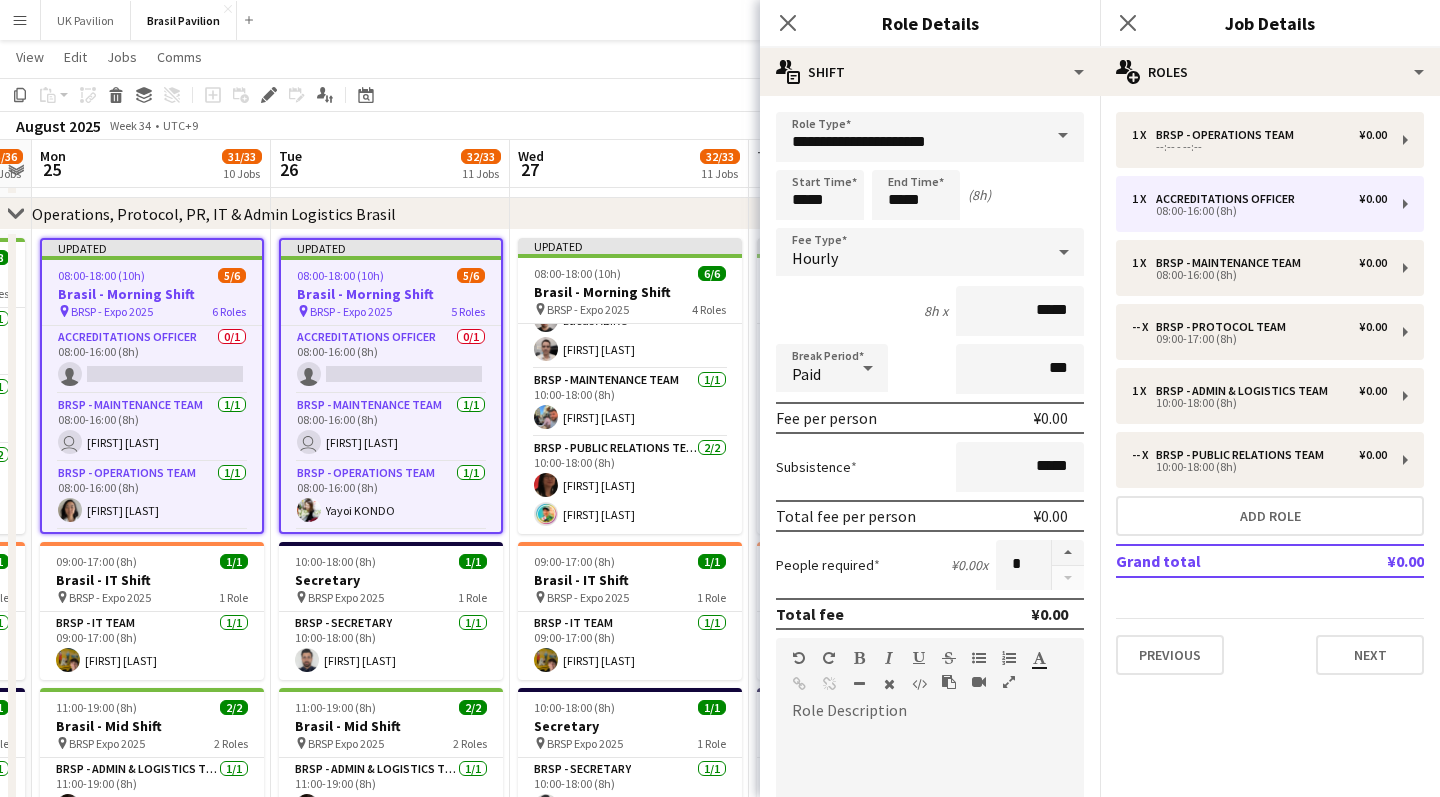 click at bounding box center [1063, 136] 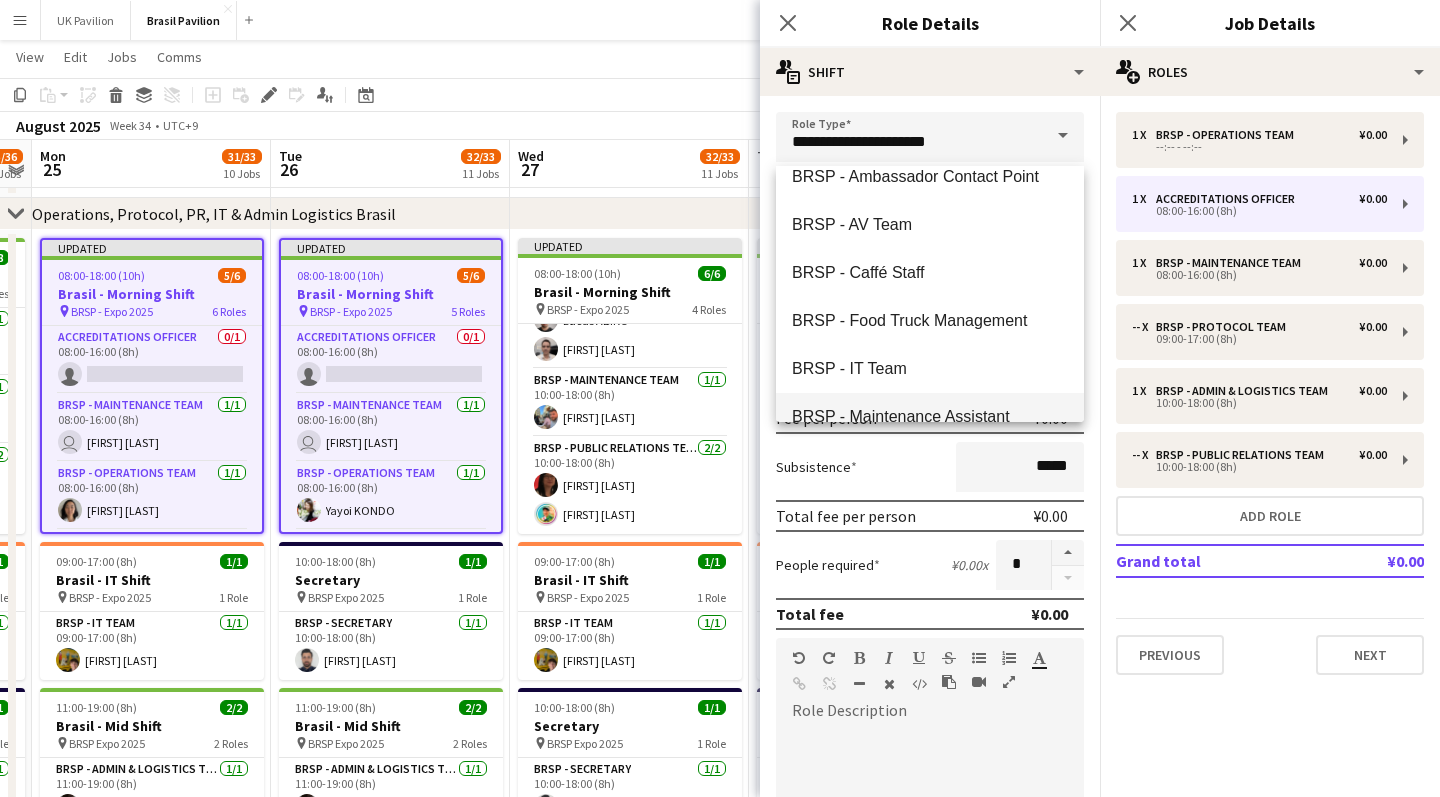 scroll, scrollTop: 348, scrollLeft: 0, axis: vertical 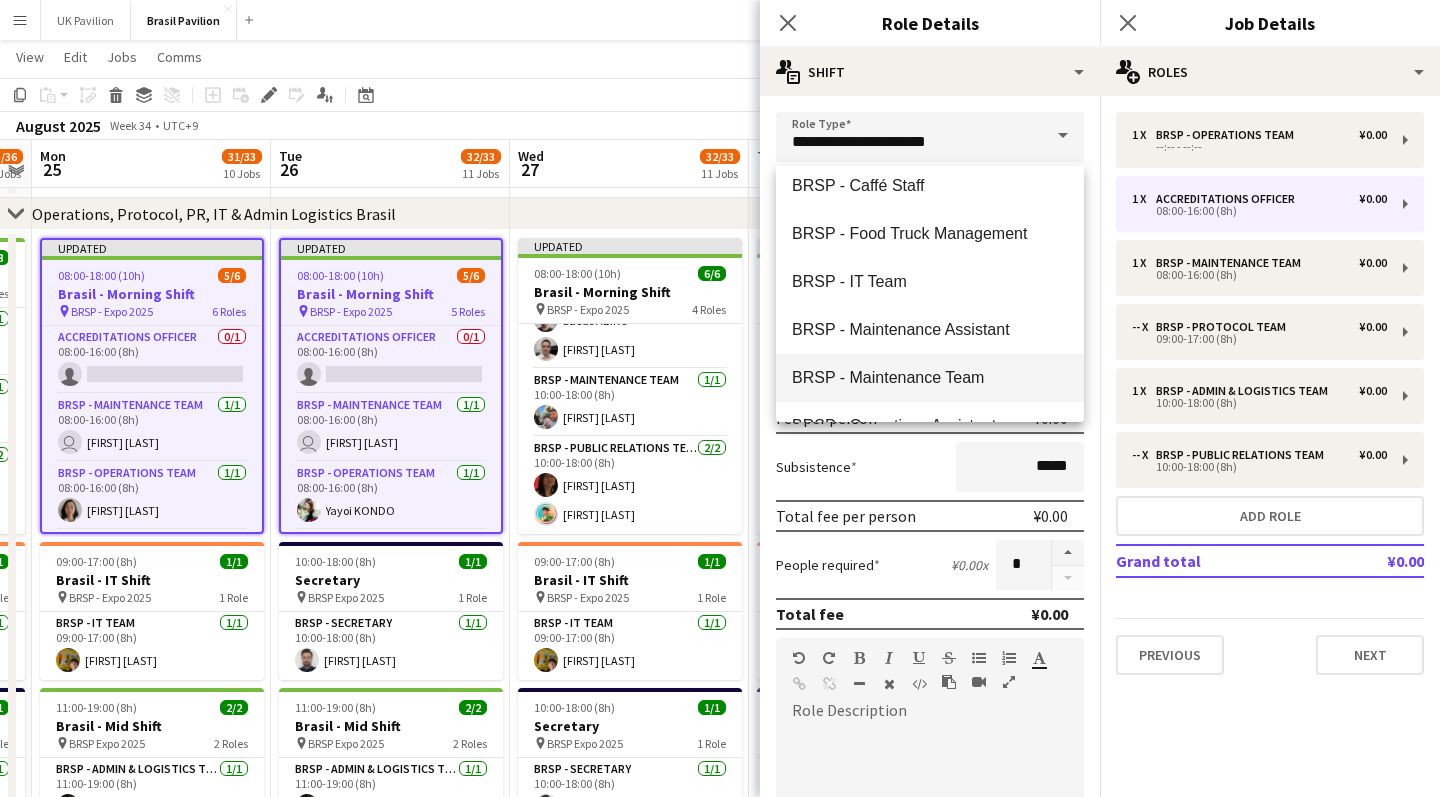 click on "BRSP - Maintenance Team" at bounding box center [930, 377] 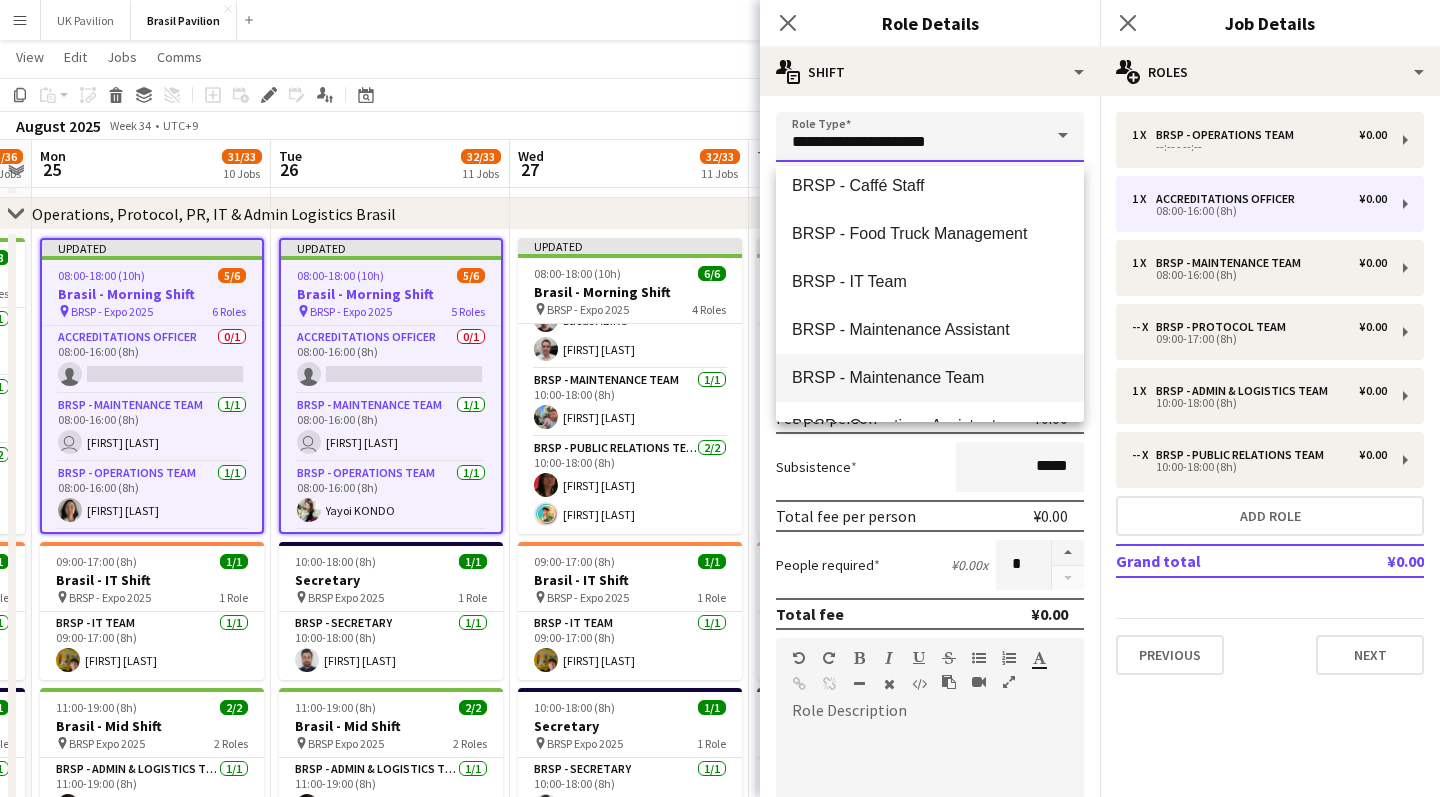 type on "**********" 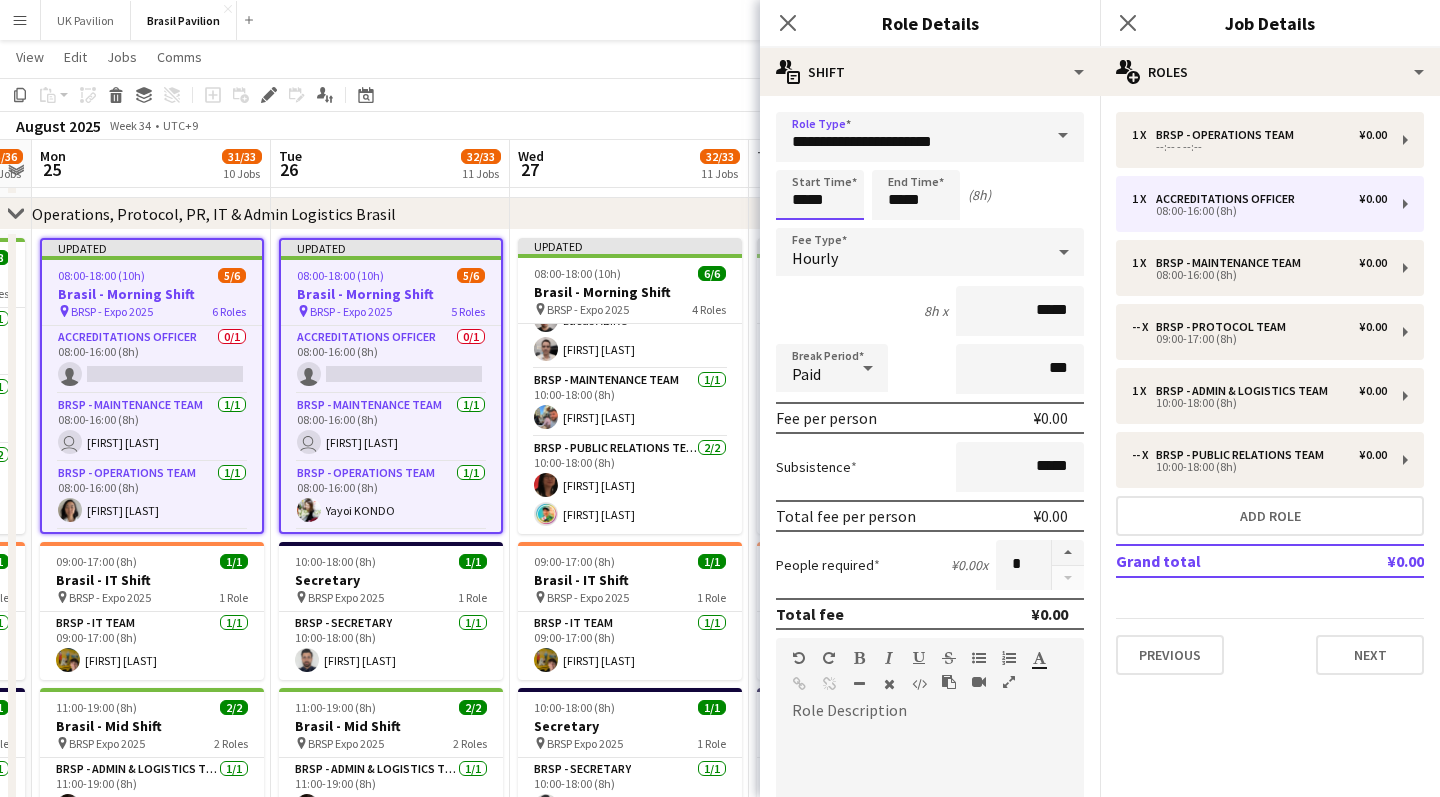 click on "*****" at bounding box center (820, 195) 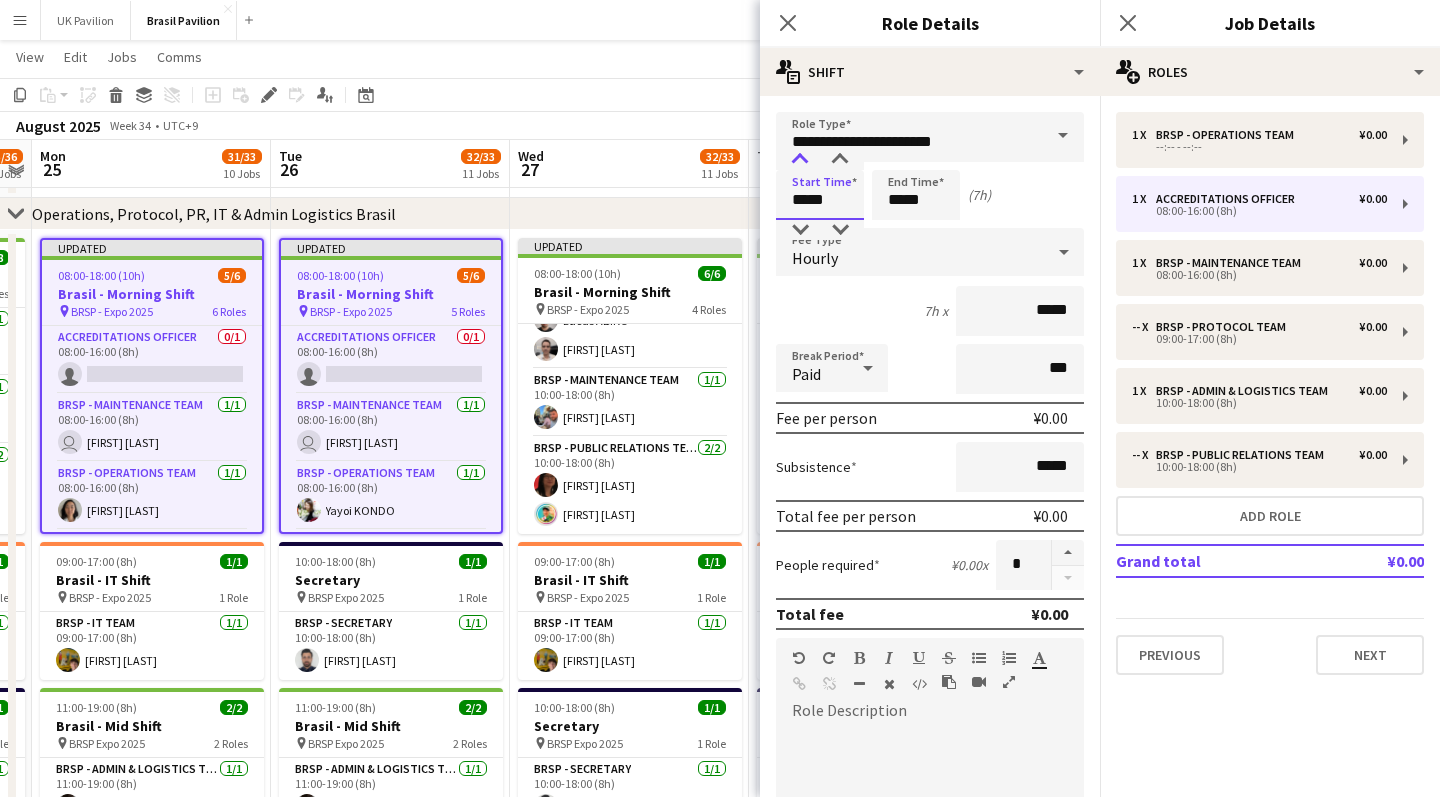 click at bounding box center (800, 160) 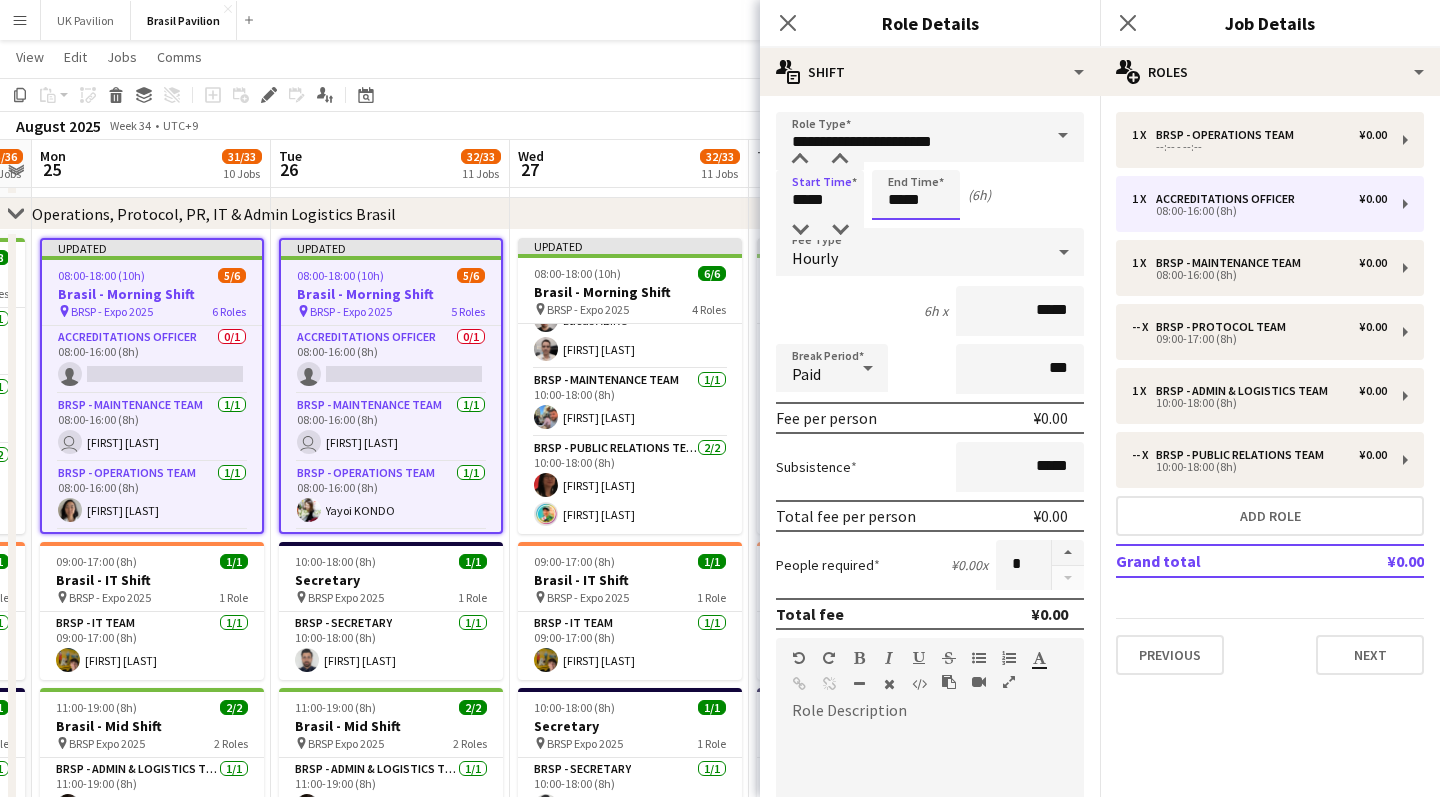 click on "*****" at bounding box center (916, 195) 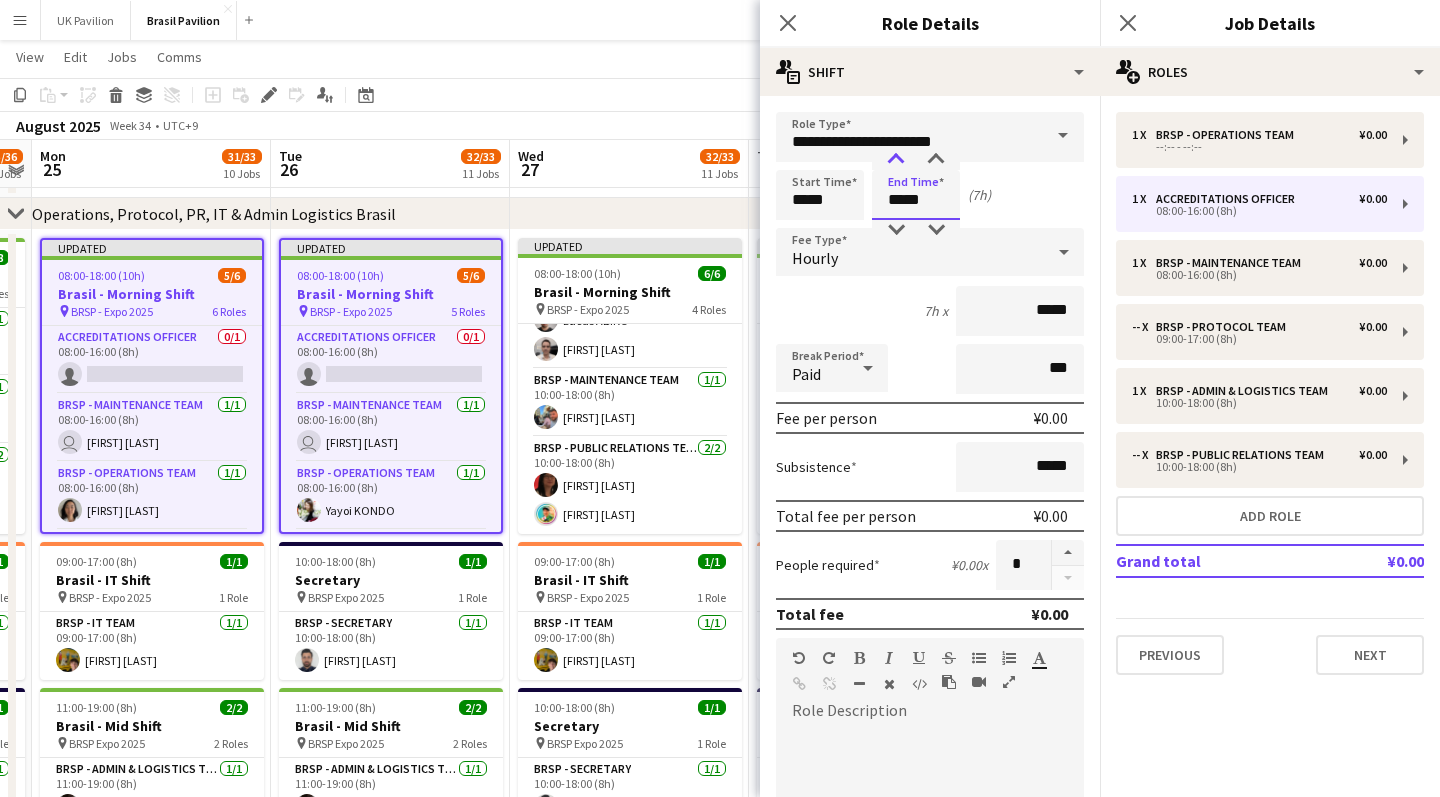 click at bounding box center (896, 160) 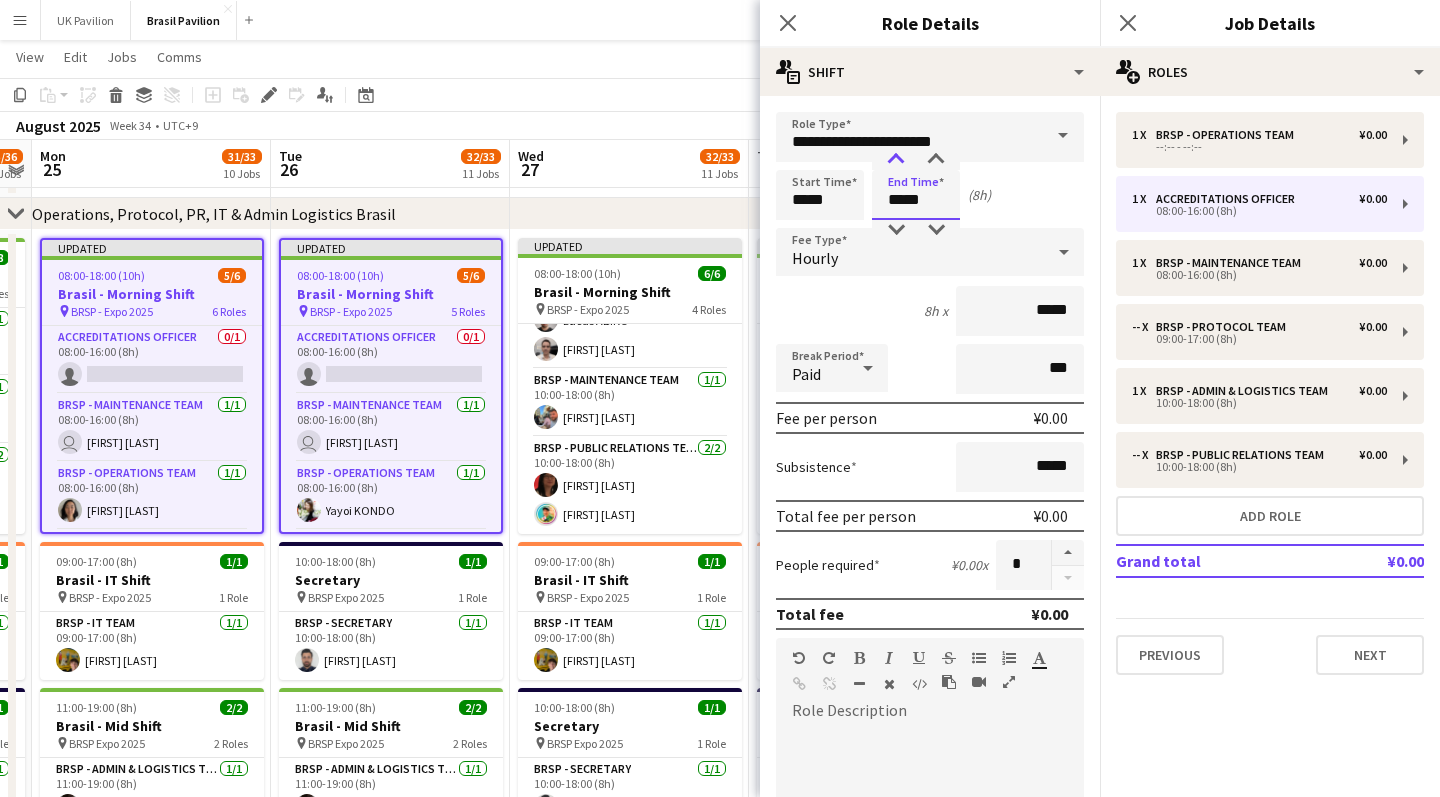 click at bounding box center (896, 160) 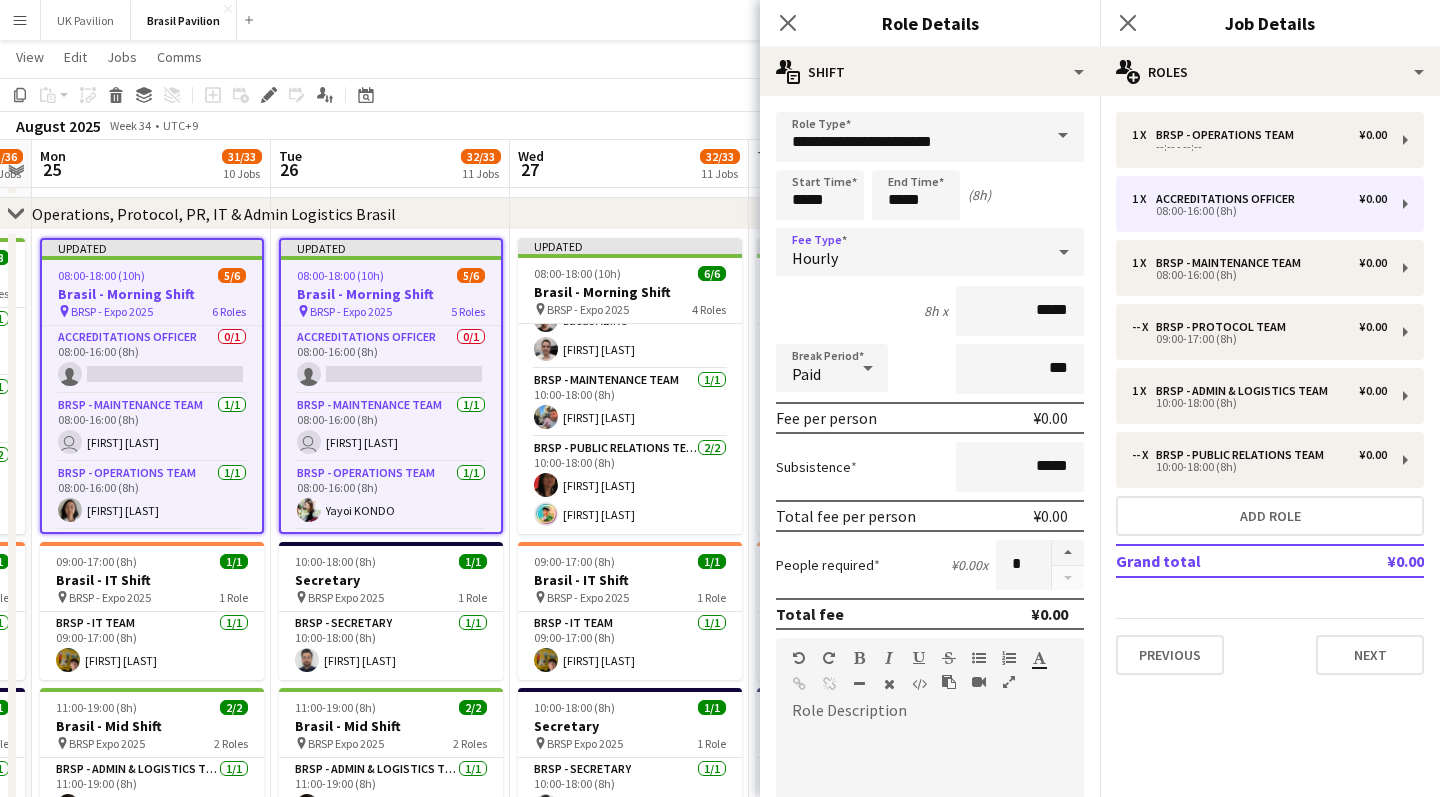 click at bounding box center (1064, 252) 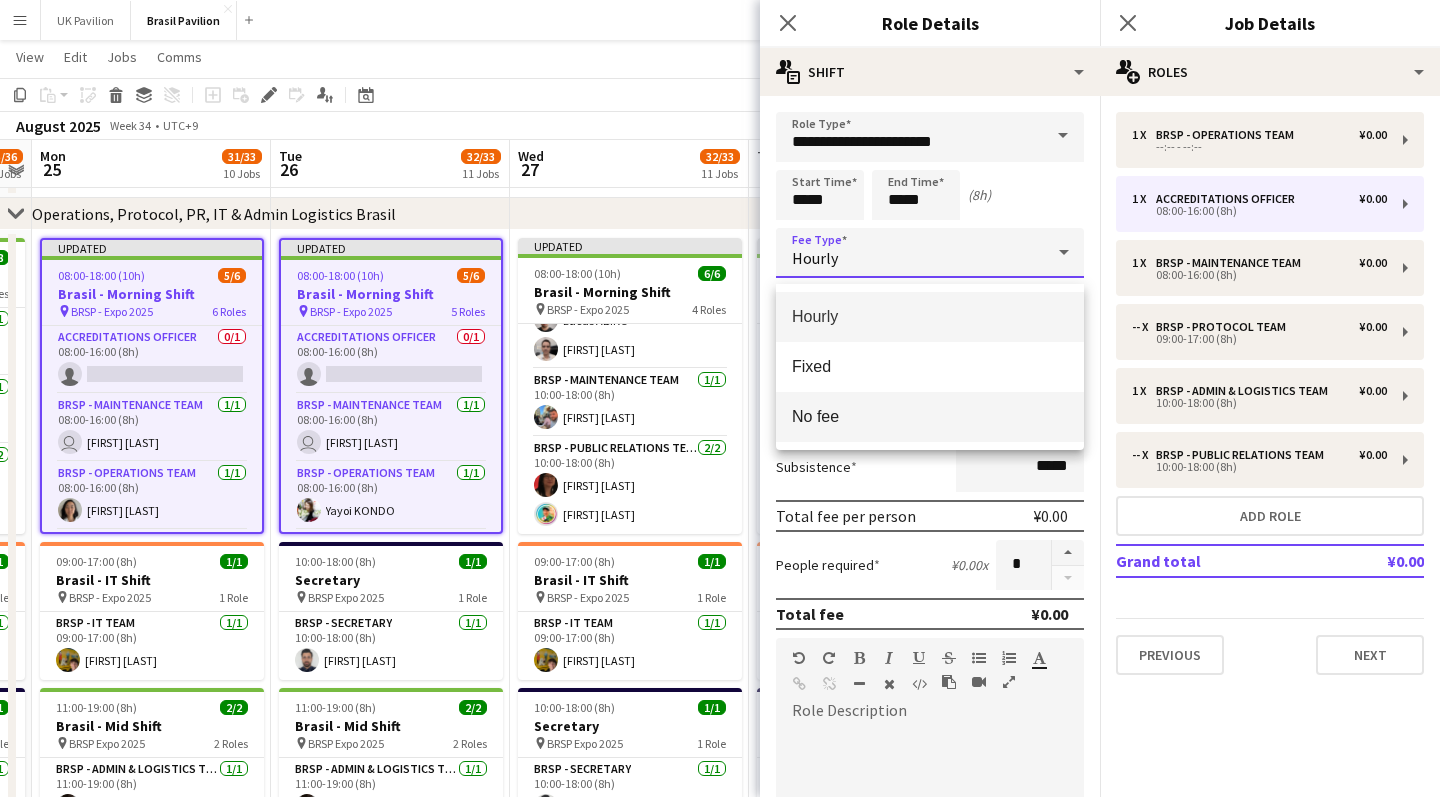 click on "No fee" at bounding box center [930, 416] 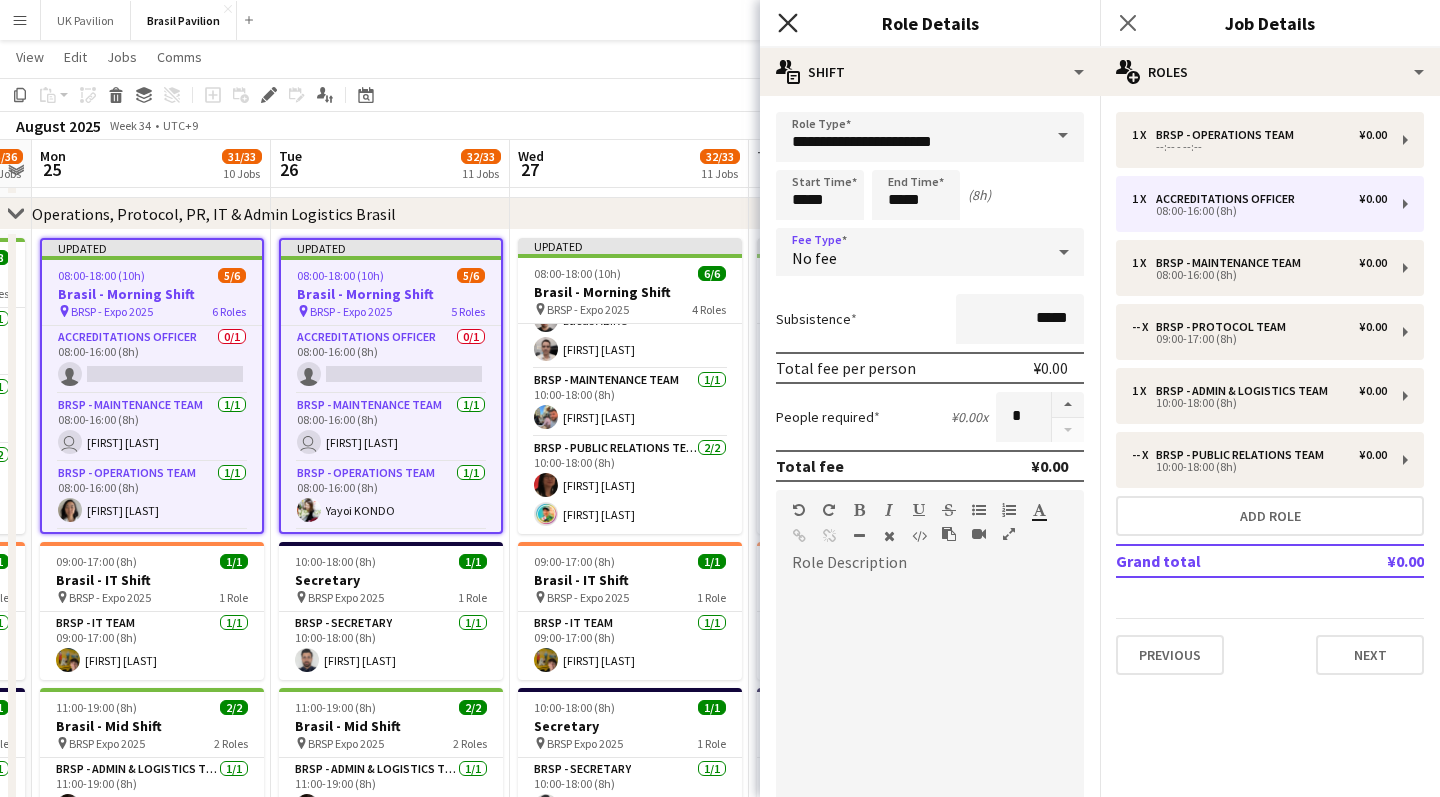 click on "Close pop-in" 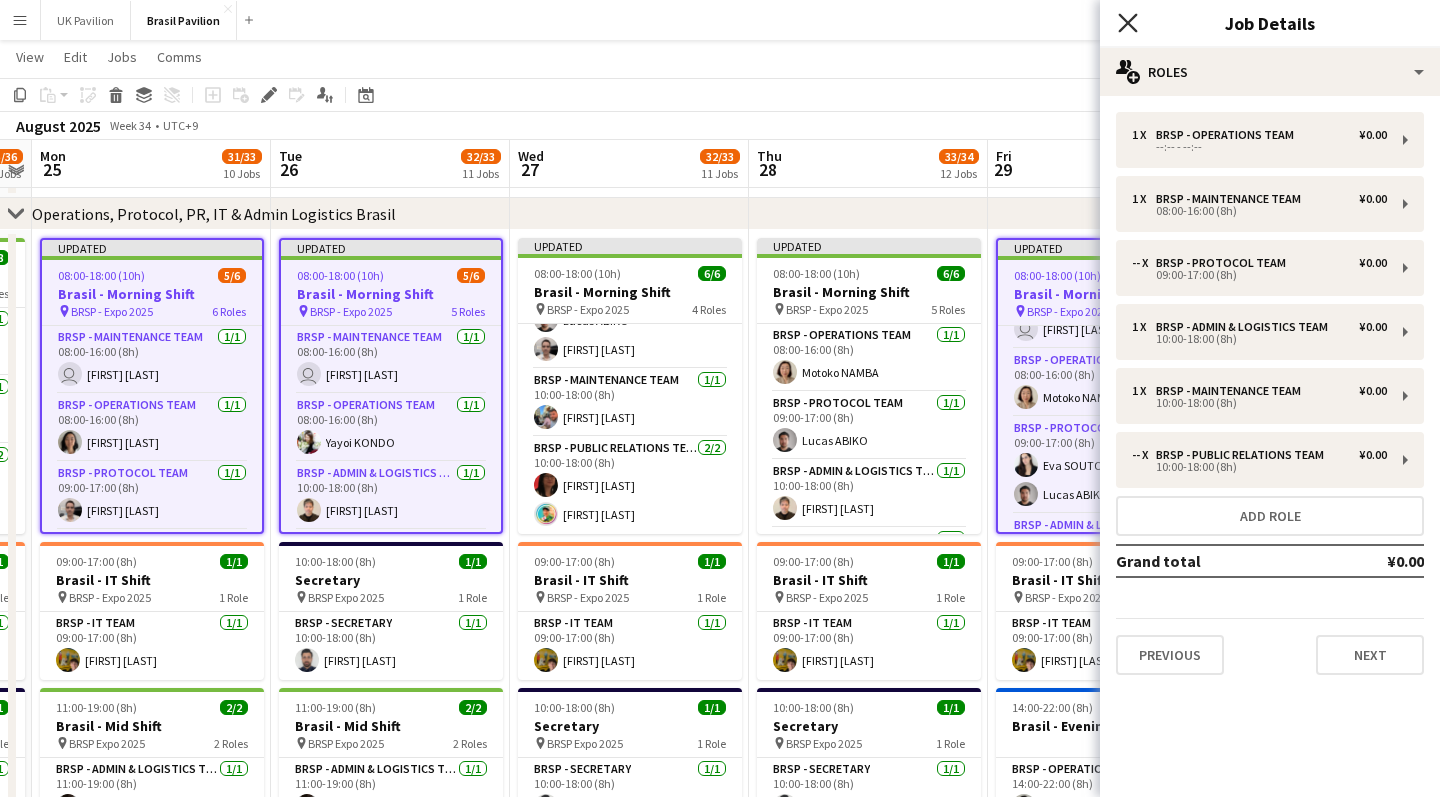 click on "Close pop-in" 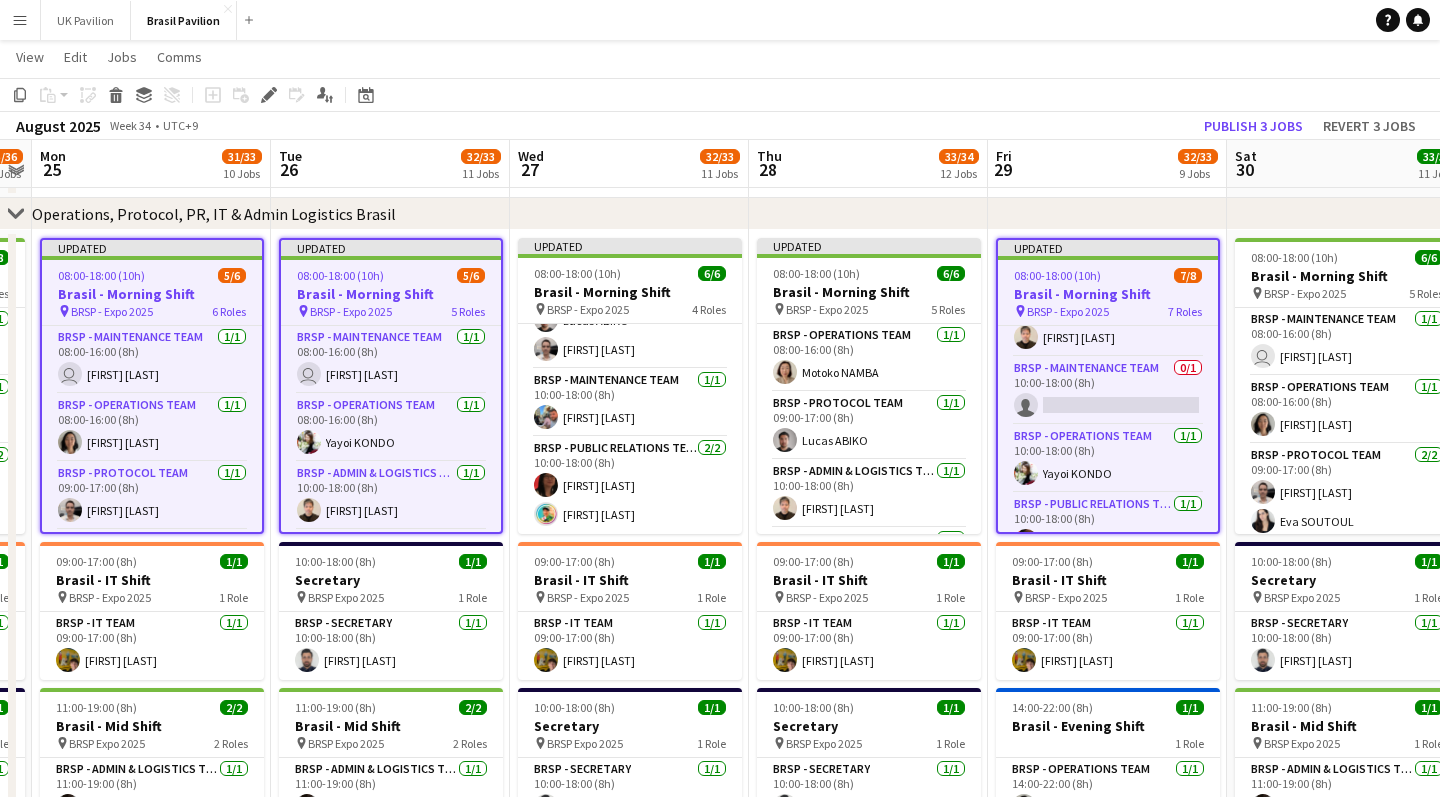 scroll, scrollTop: 278, scrollLeft: 0, axis: vertical 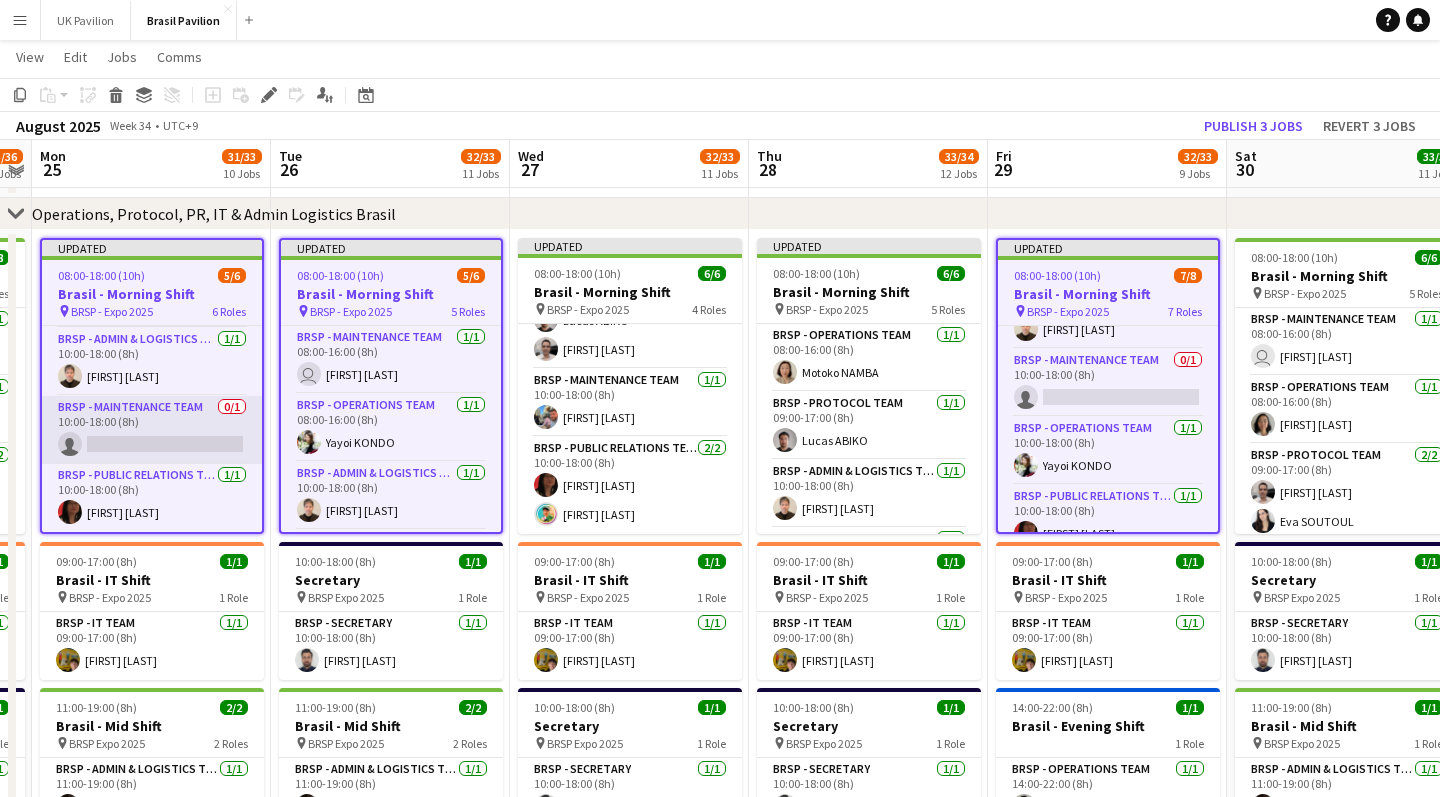 click on "BRSP - Maintenance Team   0/1   10:00-18:00 (8h)
single-neutral-actions" at bounding box center (152, 430) 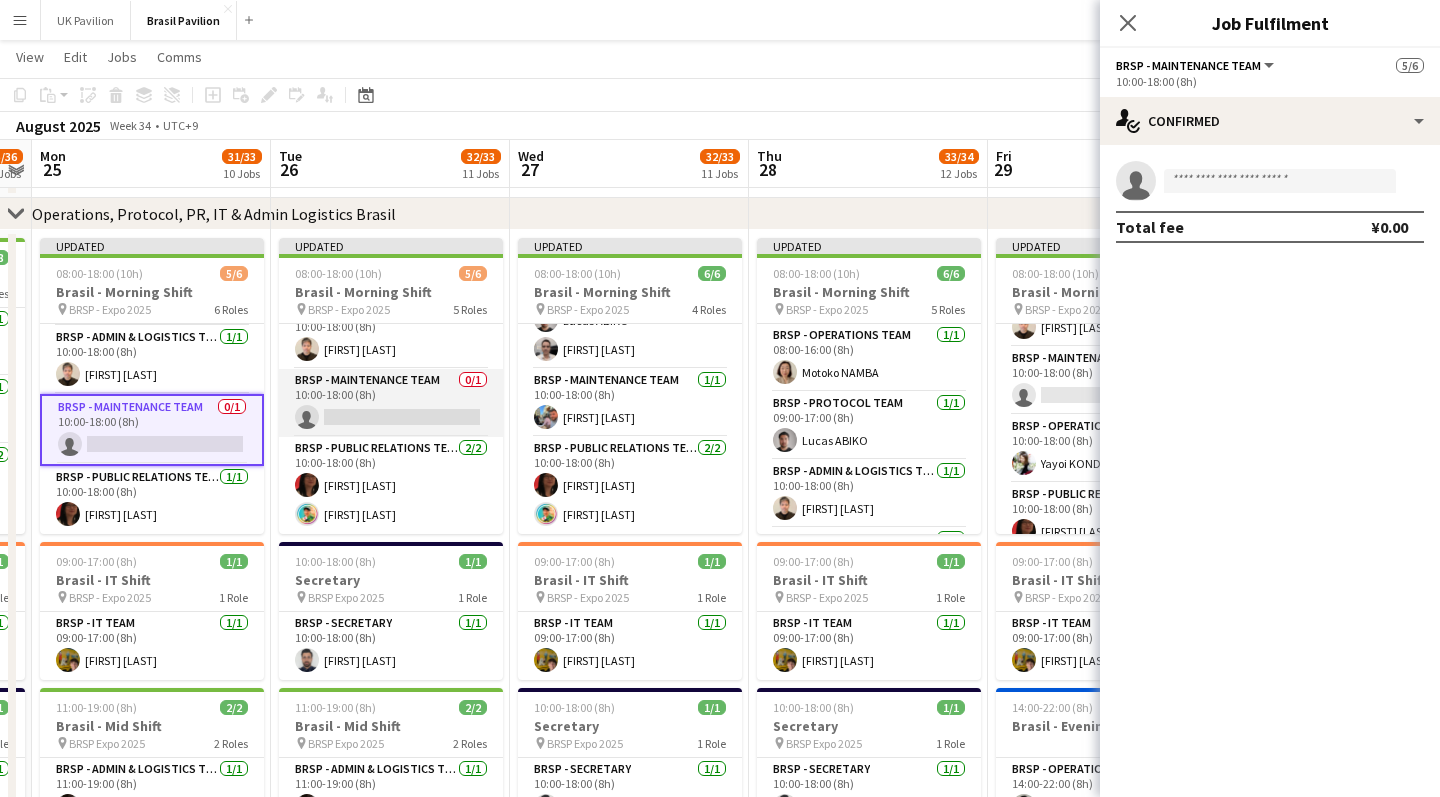 scroll, scrollTop: 192, scrollLeft: 0, axis: vertical 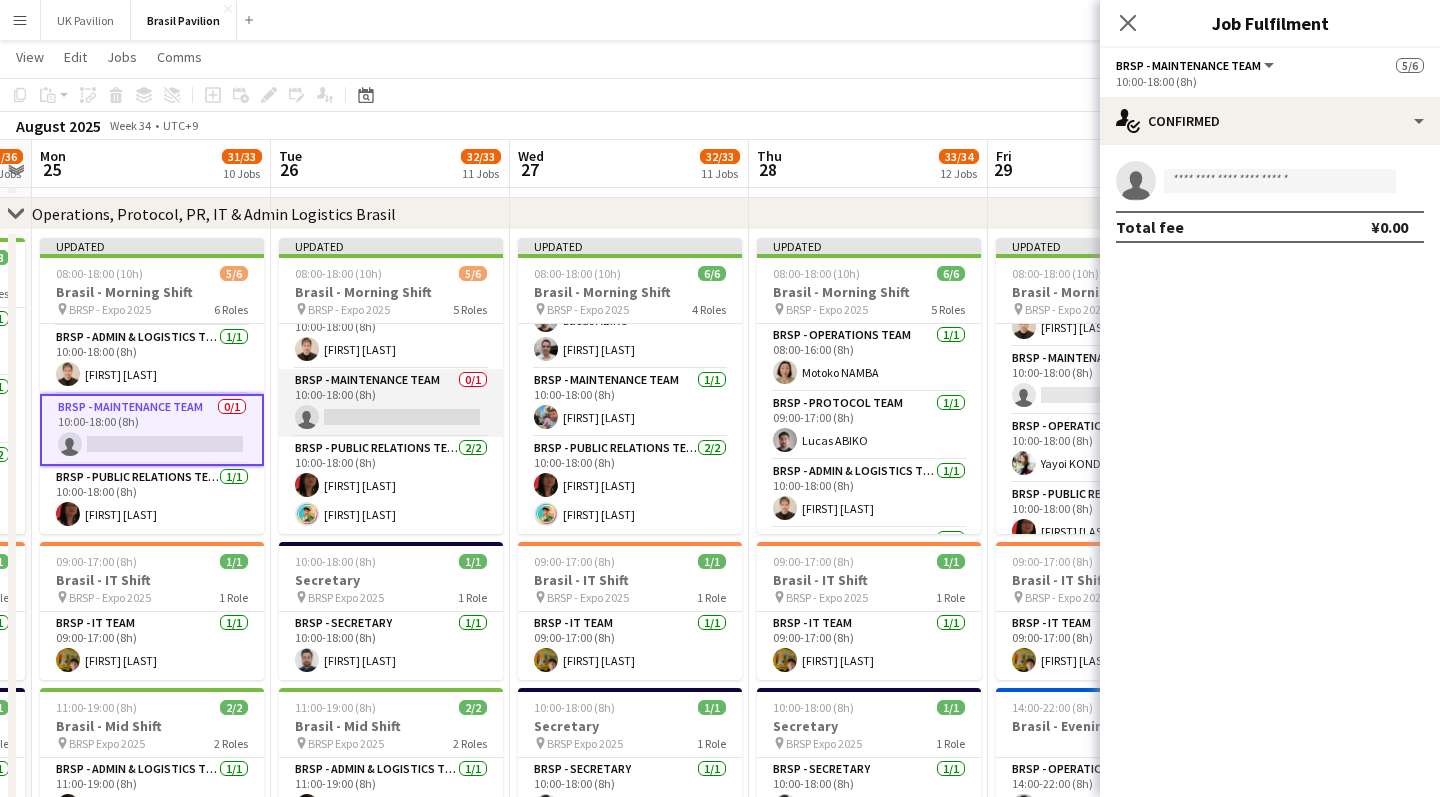 click on "BRSP - Maintenance Team   0/1   10:00-18:00 (8h)
single-neutral-actions" at bounding box center [391, 403] 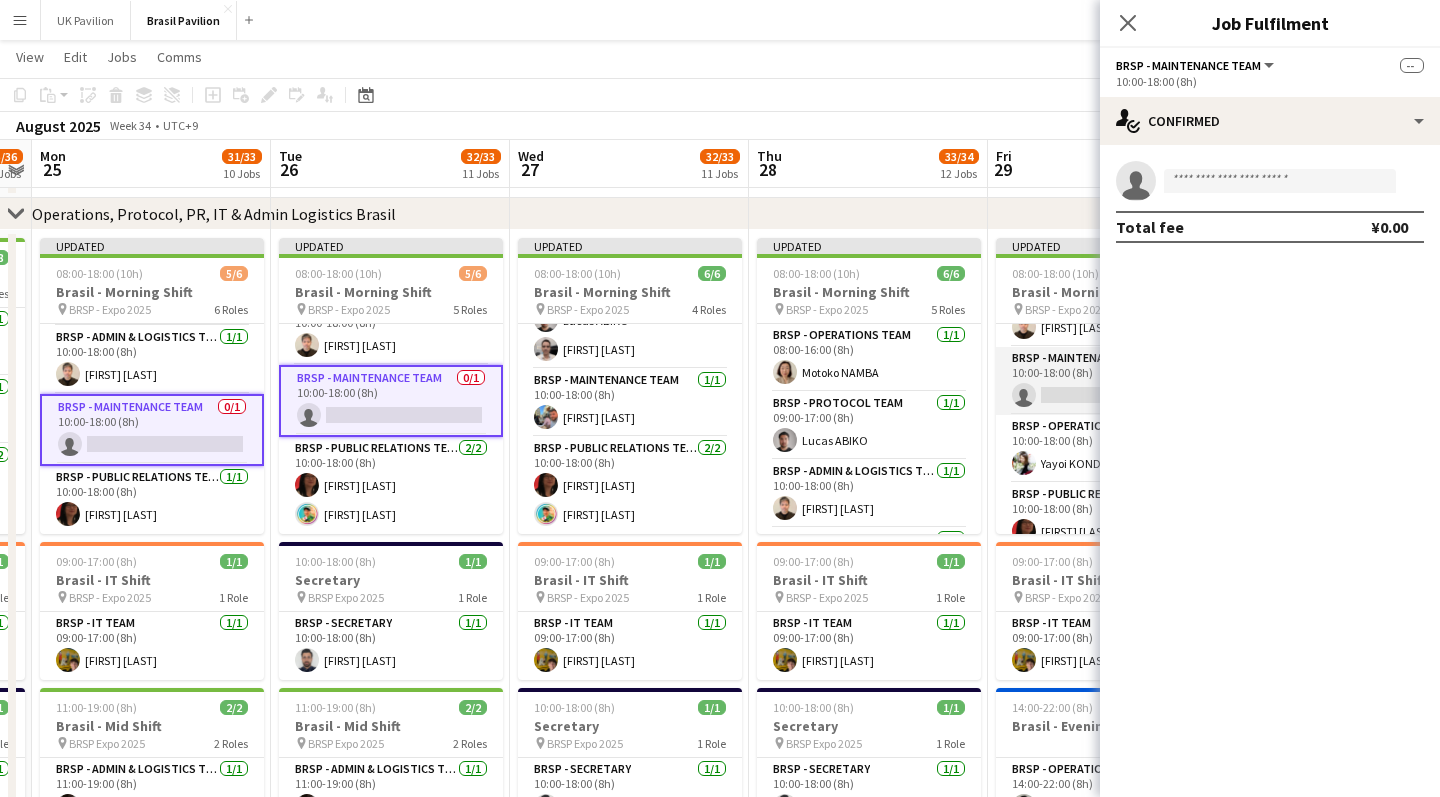 click on "BRSP - Maintenance Team   0/1   10:00-18:00 (8h)
single-neutral-actions" at bounding box center (1108, 381) 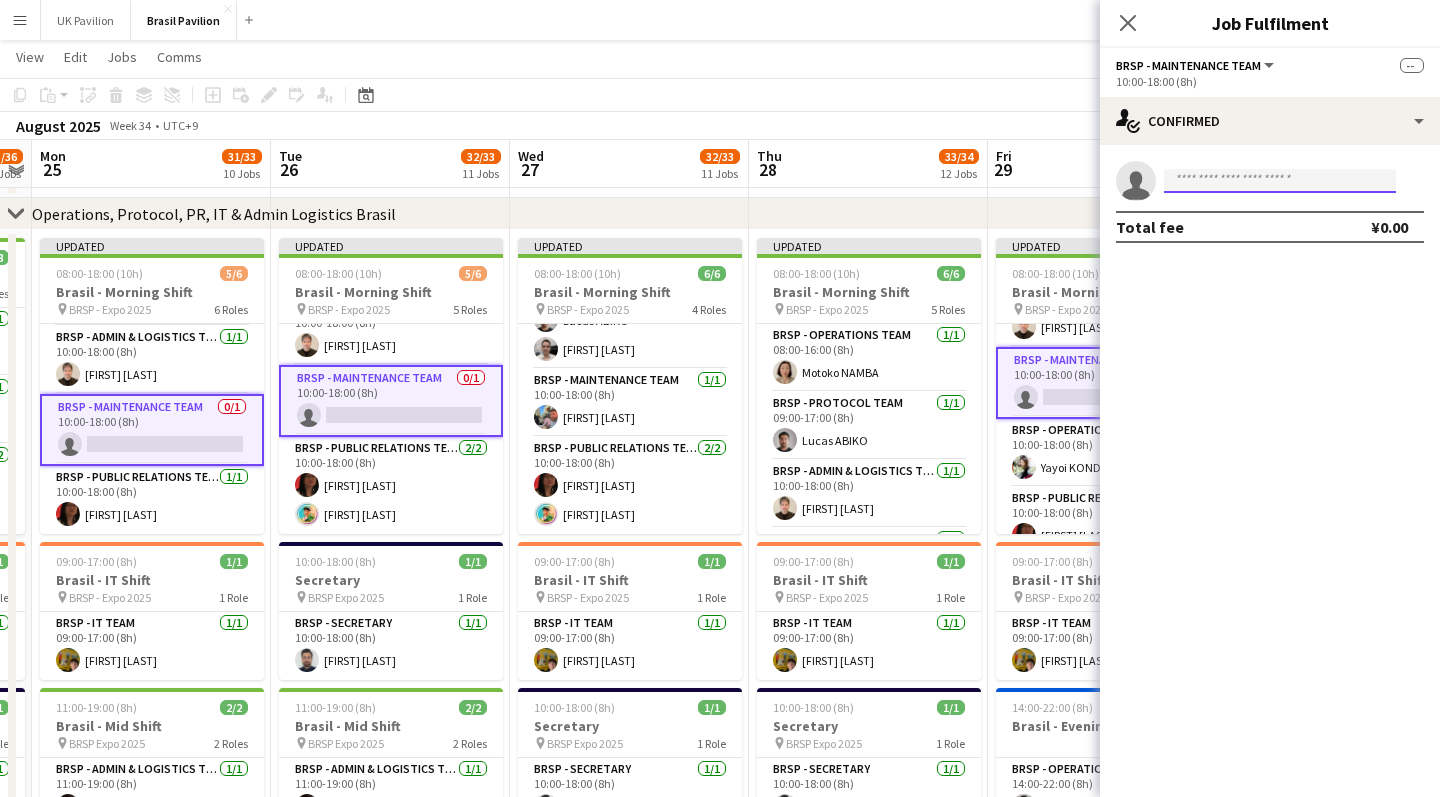 click at bounding box center [1280, 181] 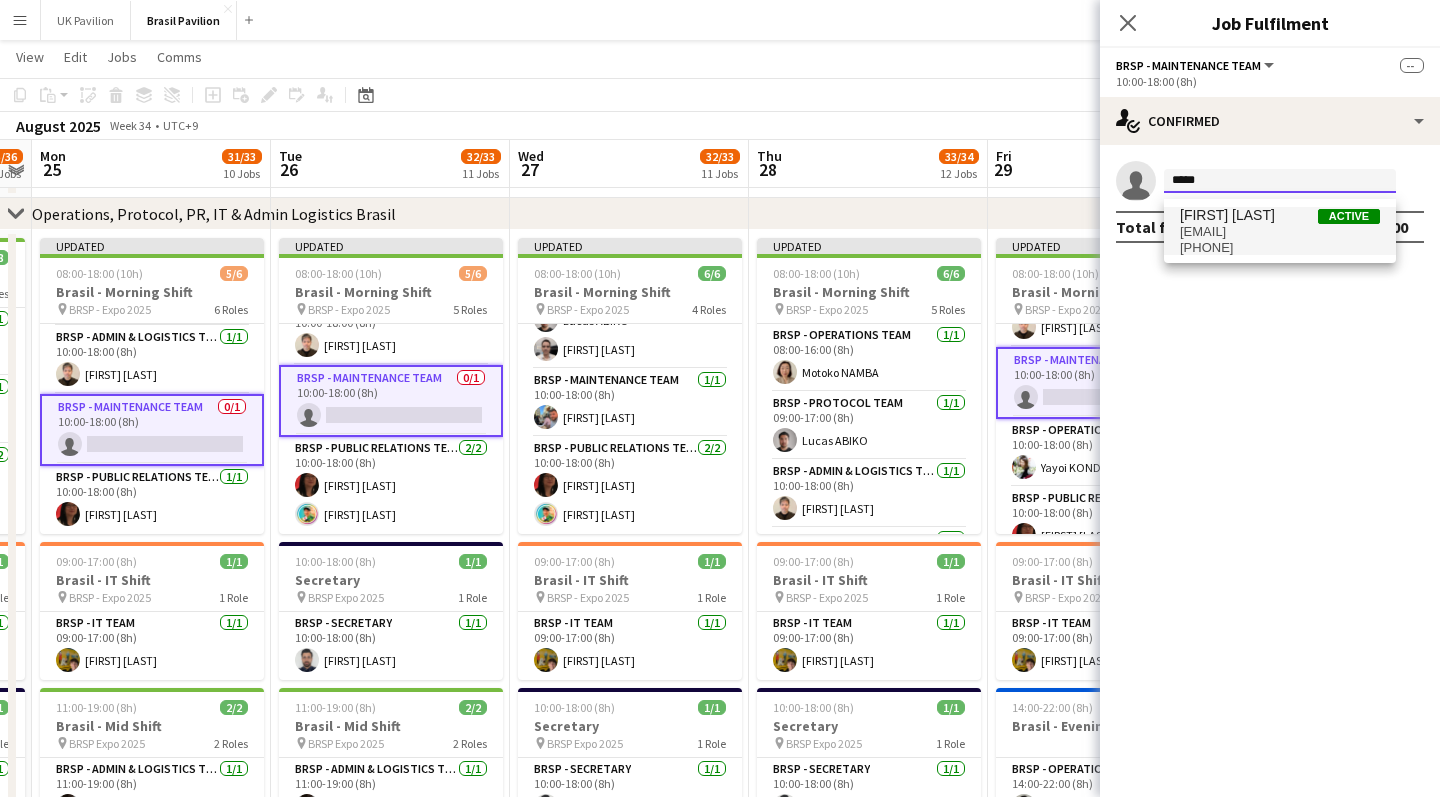 type on "*****" 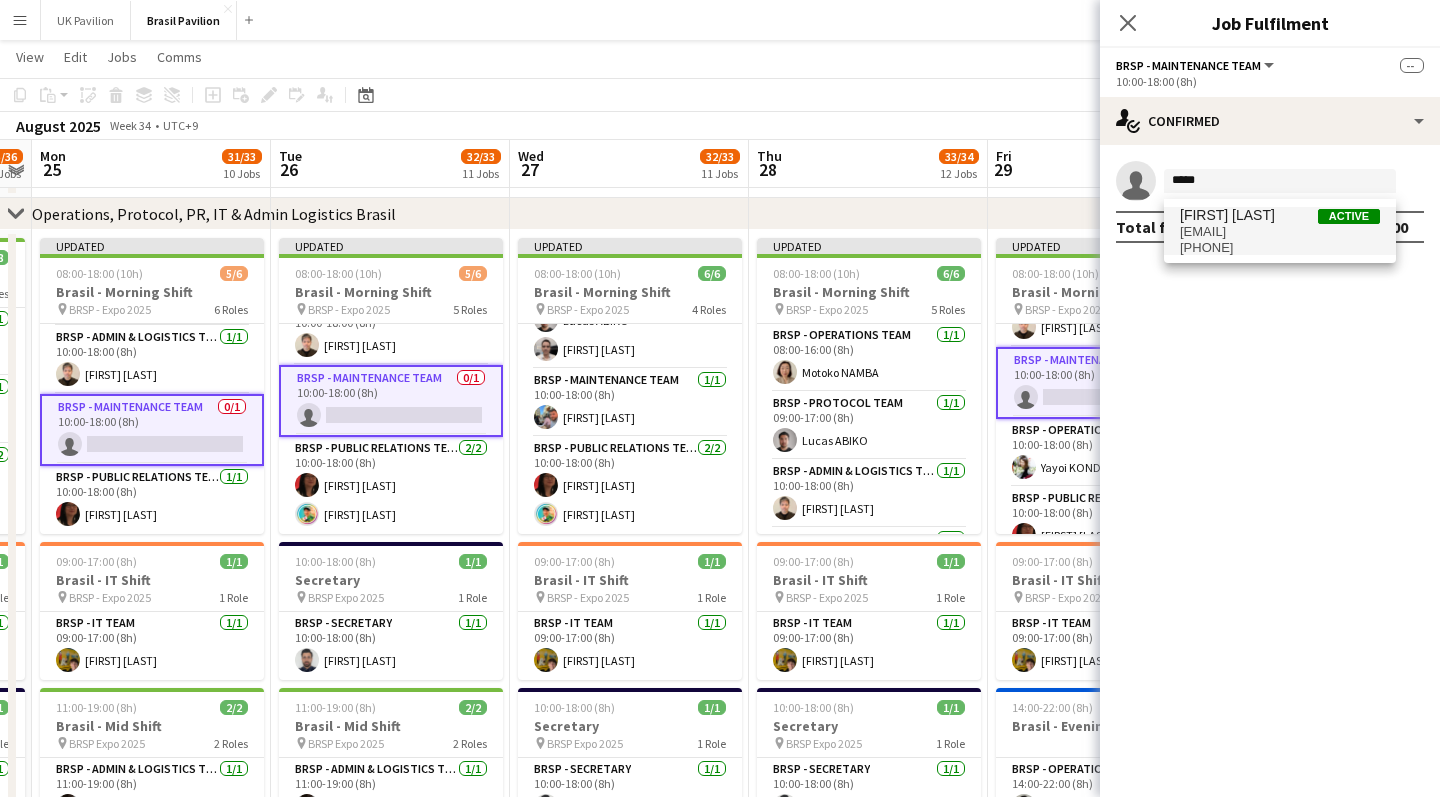 click on "rabie@expobeyondlimits.com" at bounding box center [1280, 232] 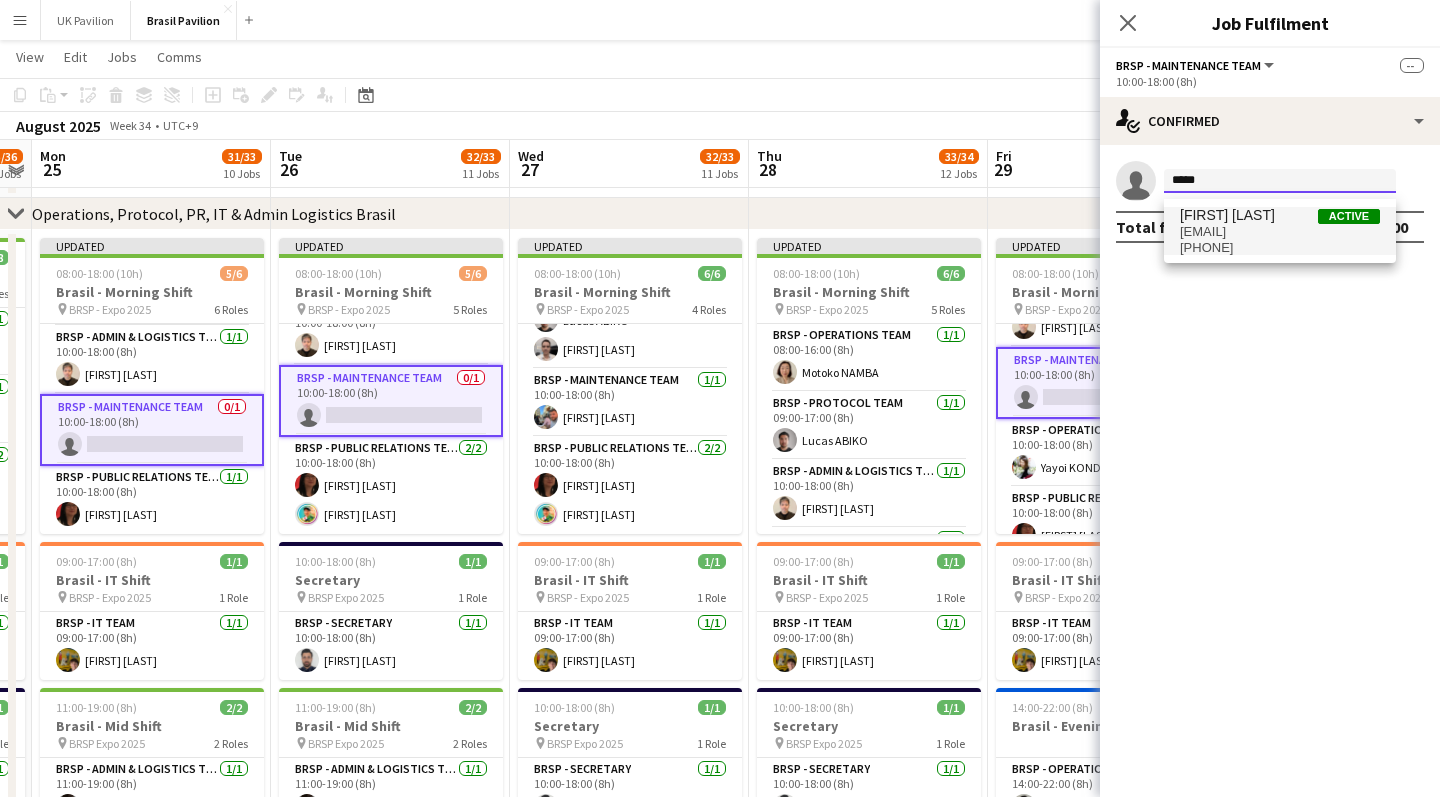 type 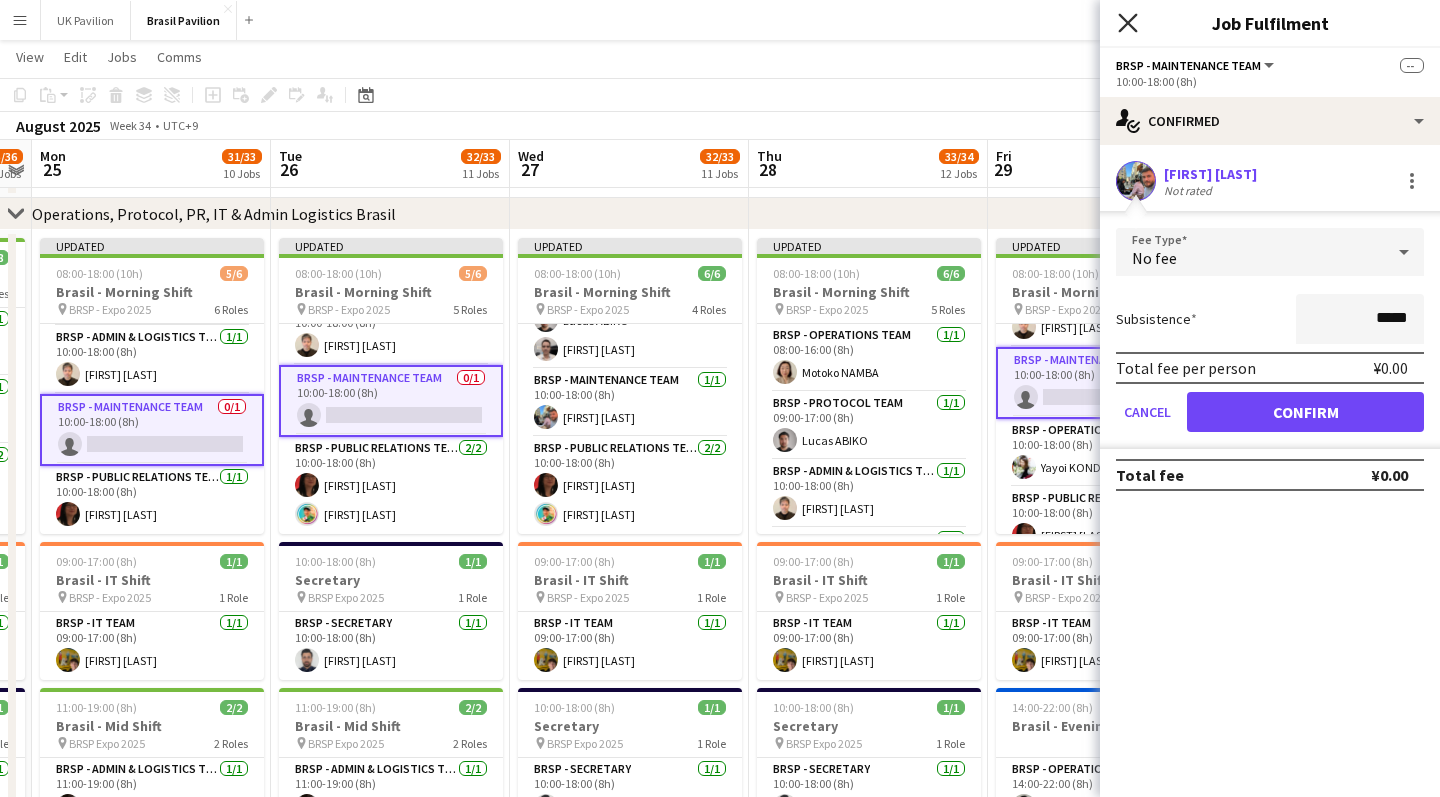 click on "Close pop-in" 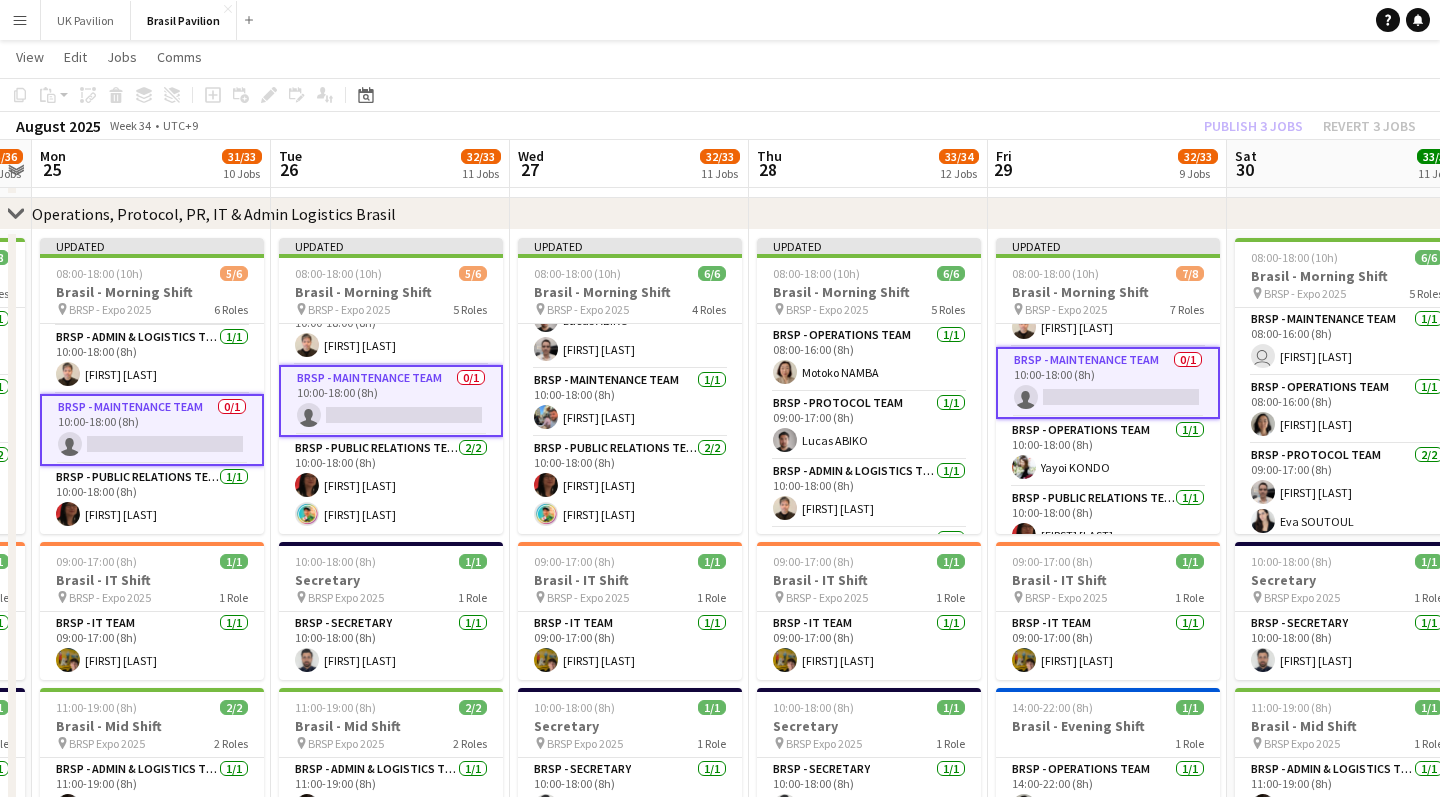 click on "BRSP - Maintenance Team   0/1   10:00-18:00 (8h)
single-neutral-actions" at bounding box center [1108, 383] 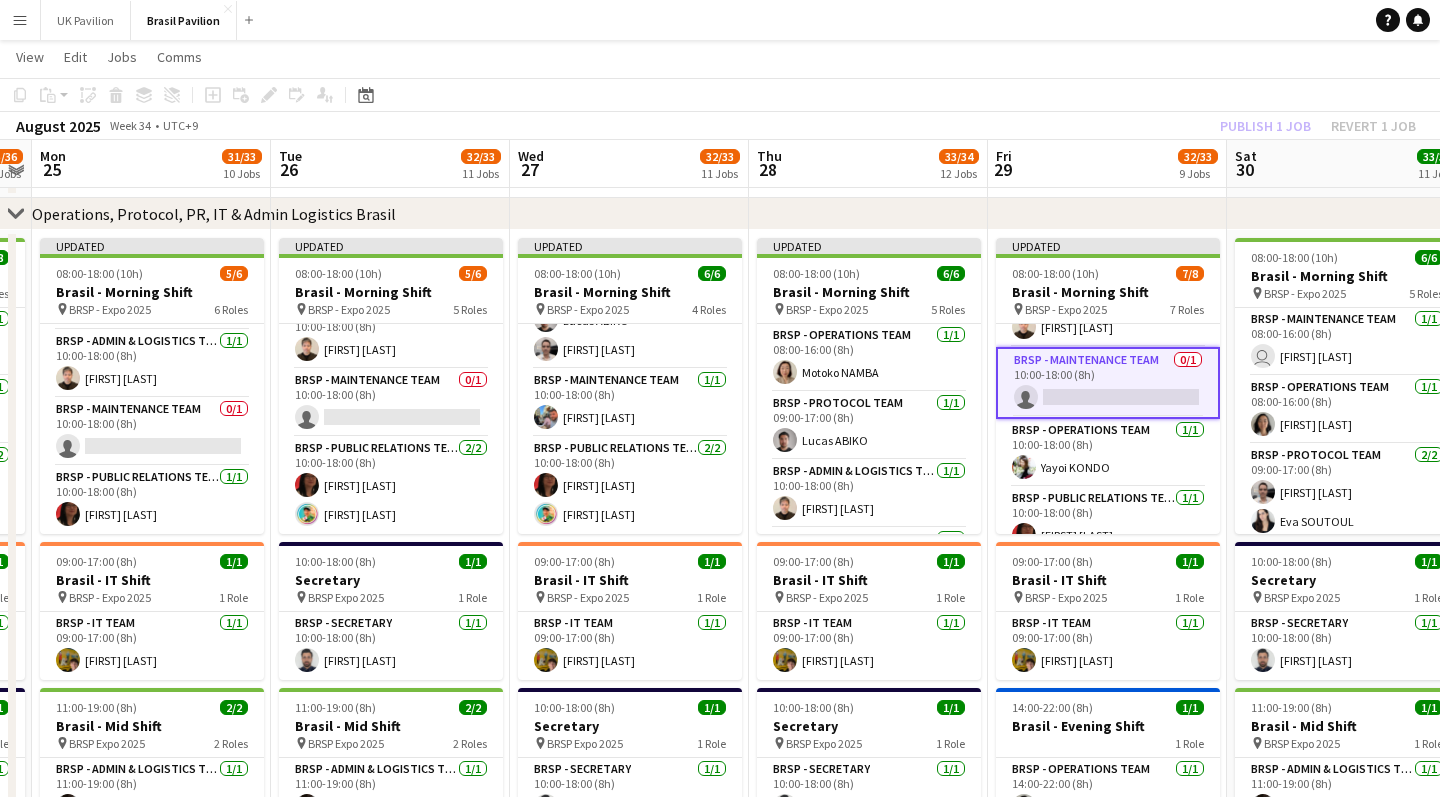 scroll, scrollTop: 237, scrollLeft: 0, axis: vertical 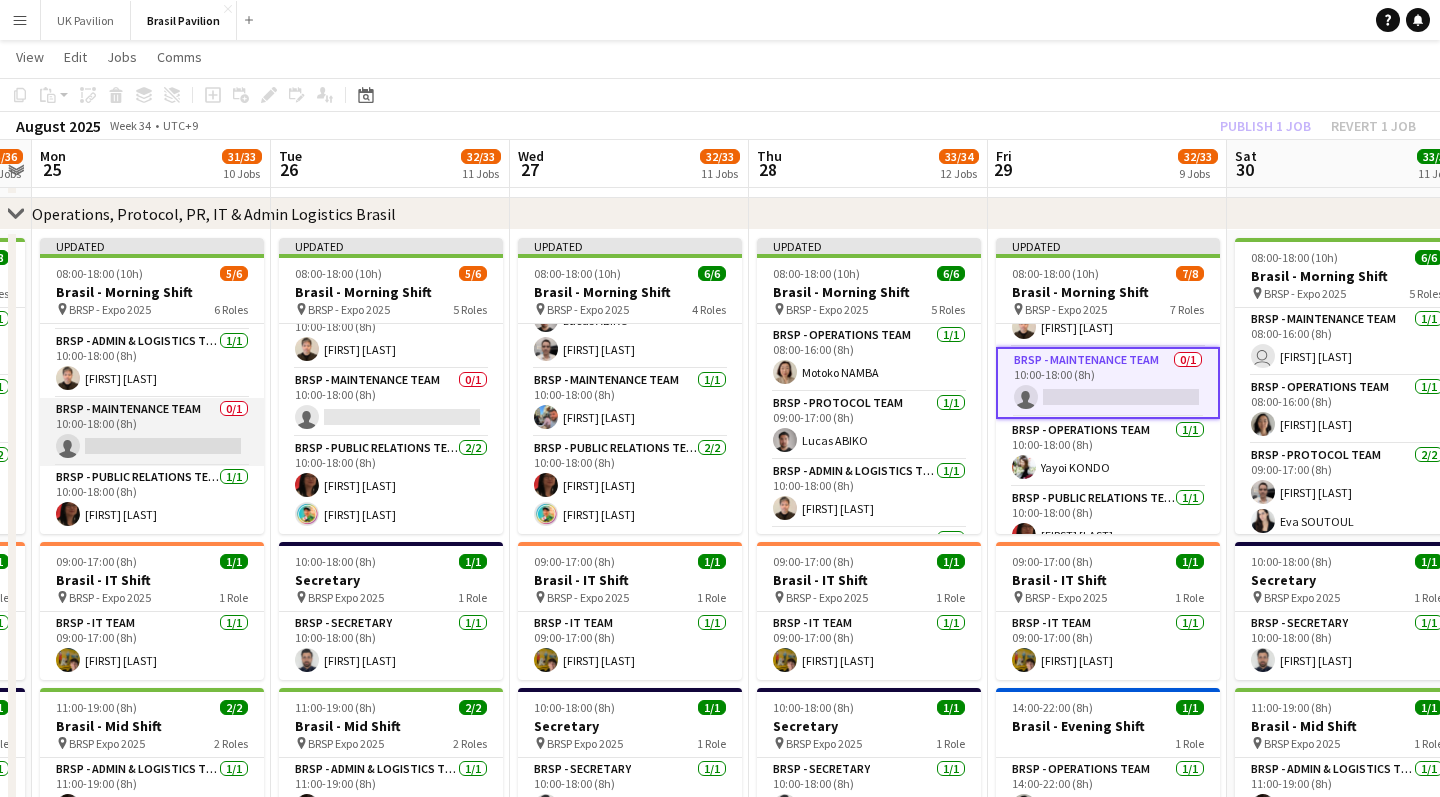 click on "BRSP - Maintenance Team   0/1   10:00-18:00 (8h)
single-neutral-actions" at bounding box center (152, 432) 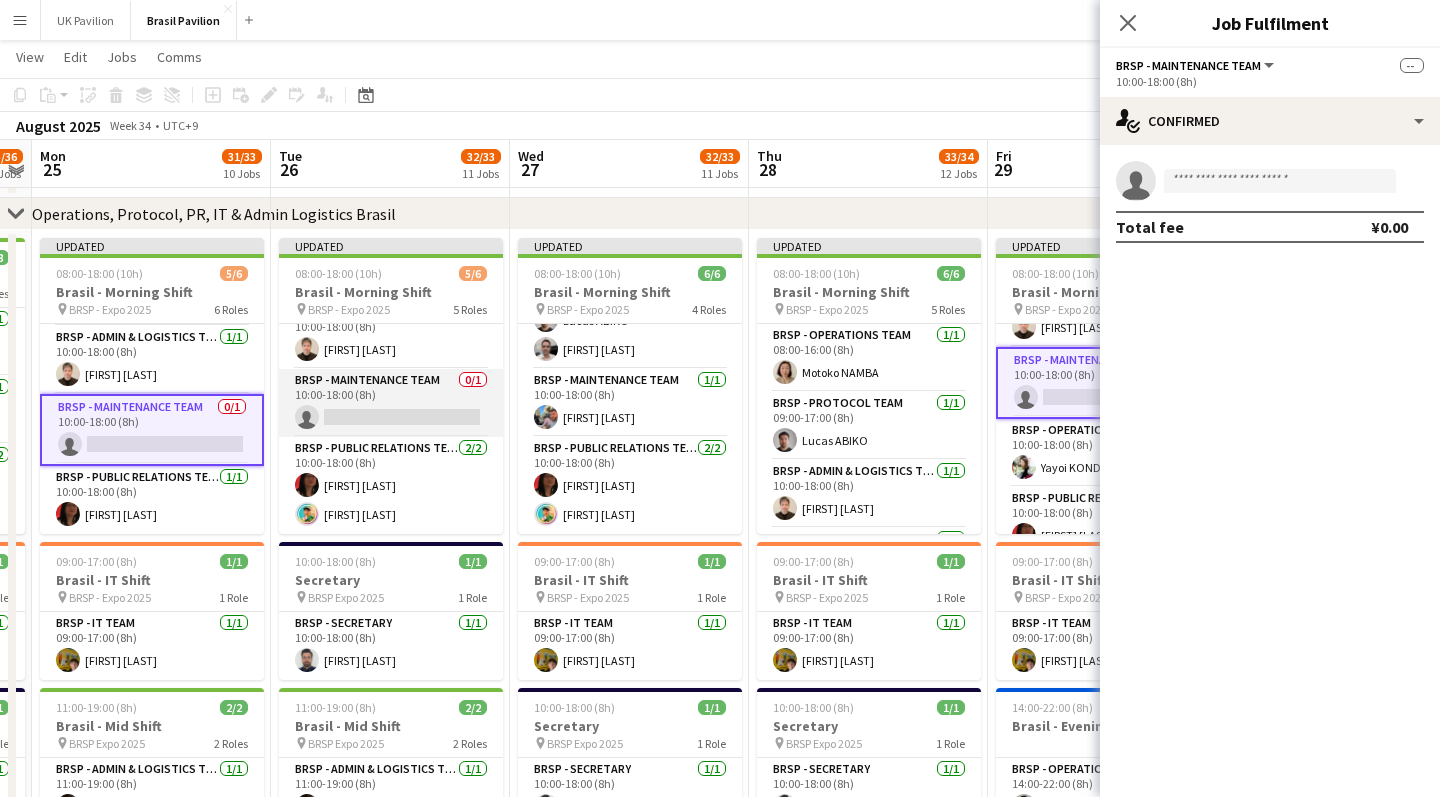 click on "BRSP - Maintenance Team   0/1   10:00-18:00 (8h)
single-neutral-actions" at bounding box center (391, 403) 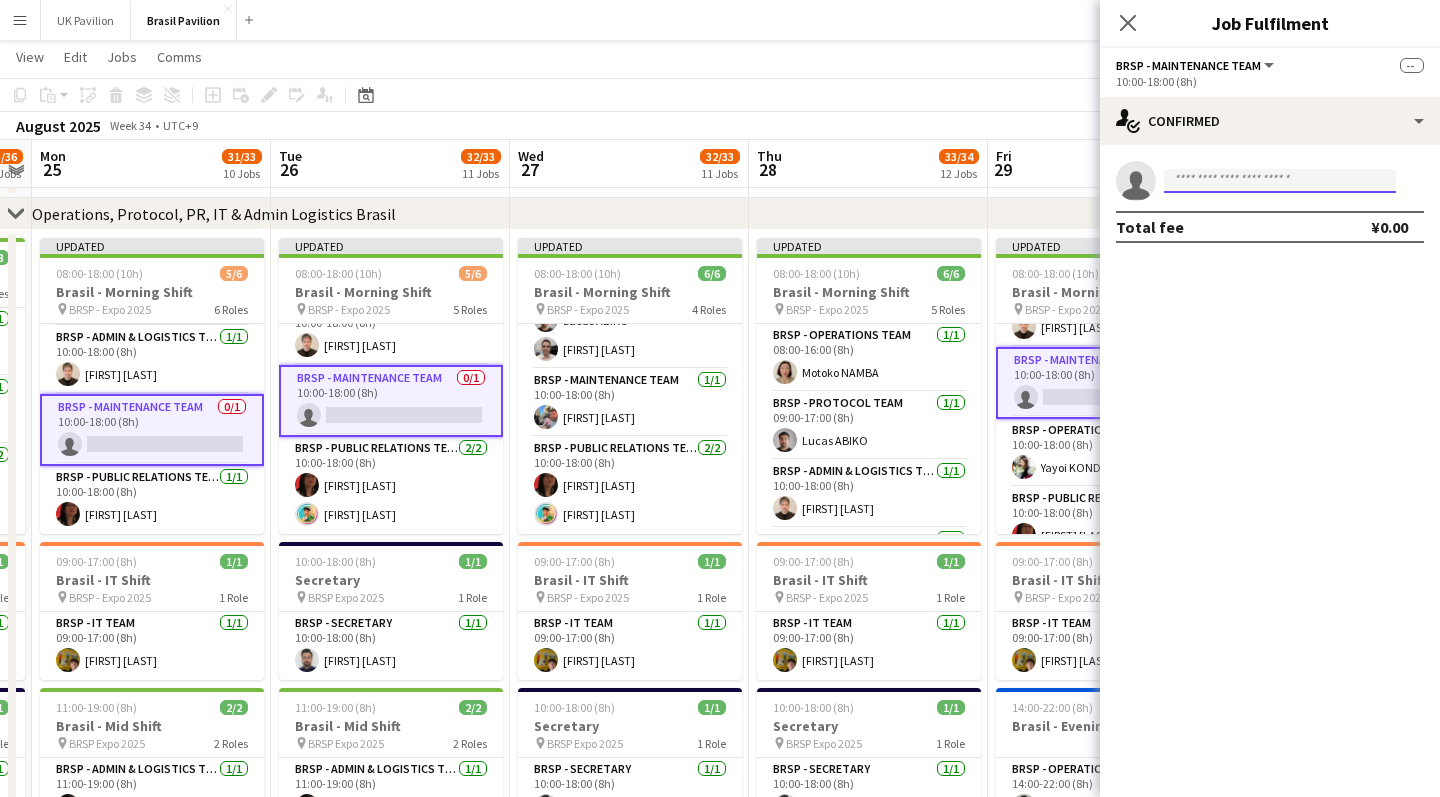 click at bounding box center (1280, 181) 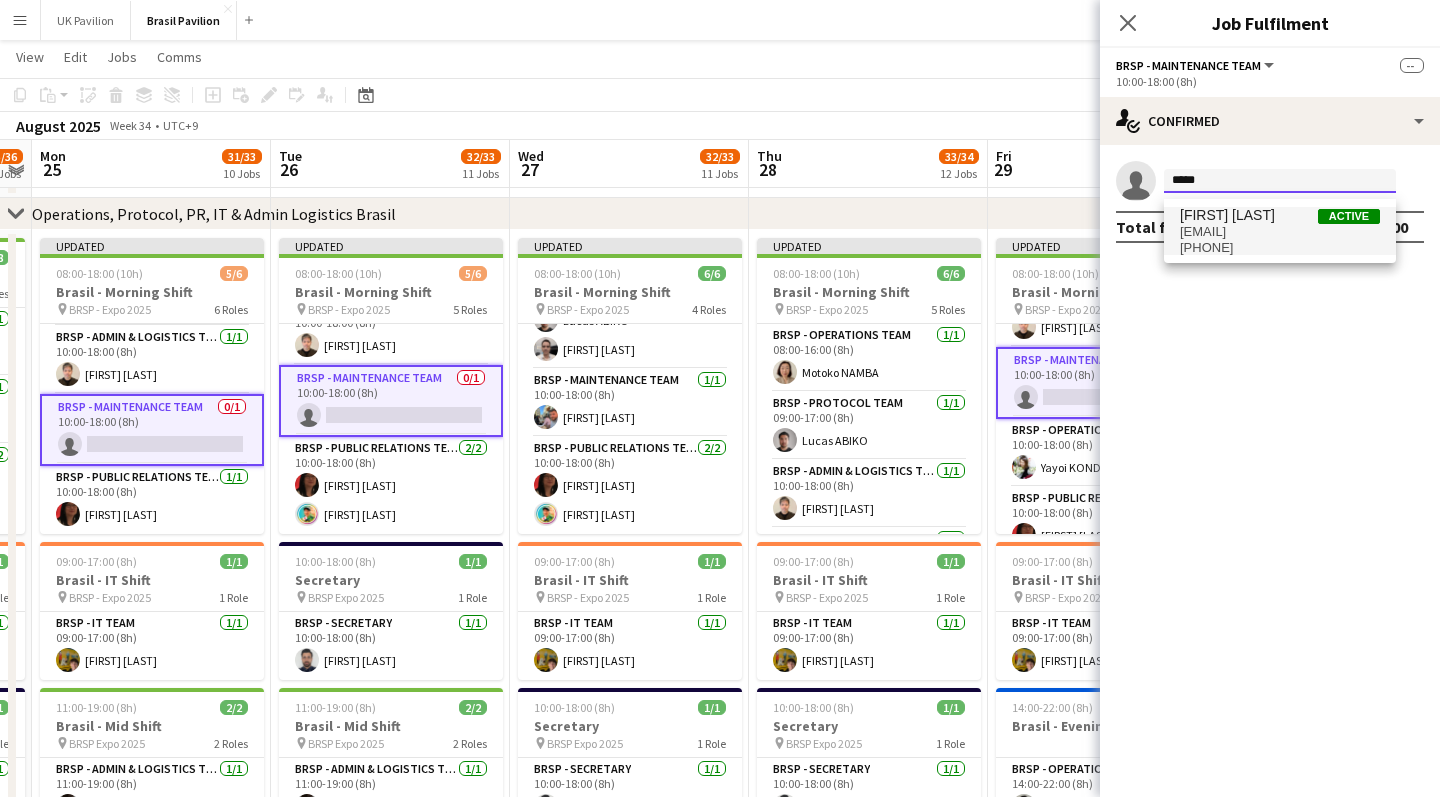 type on "*****" 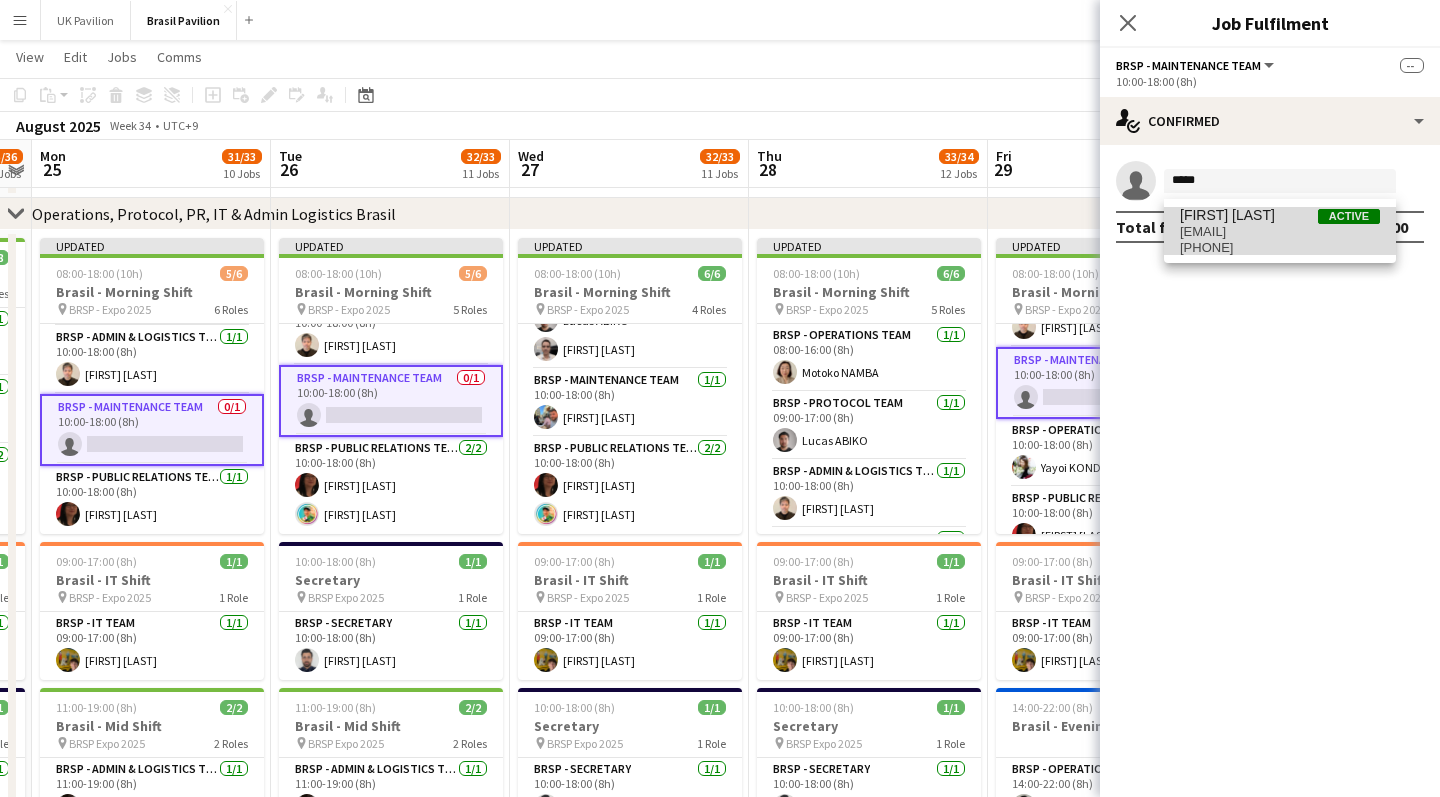 click on "rabie@expobeyondlimits.com" at bounding box center [1280, 232] 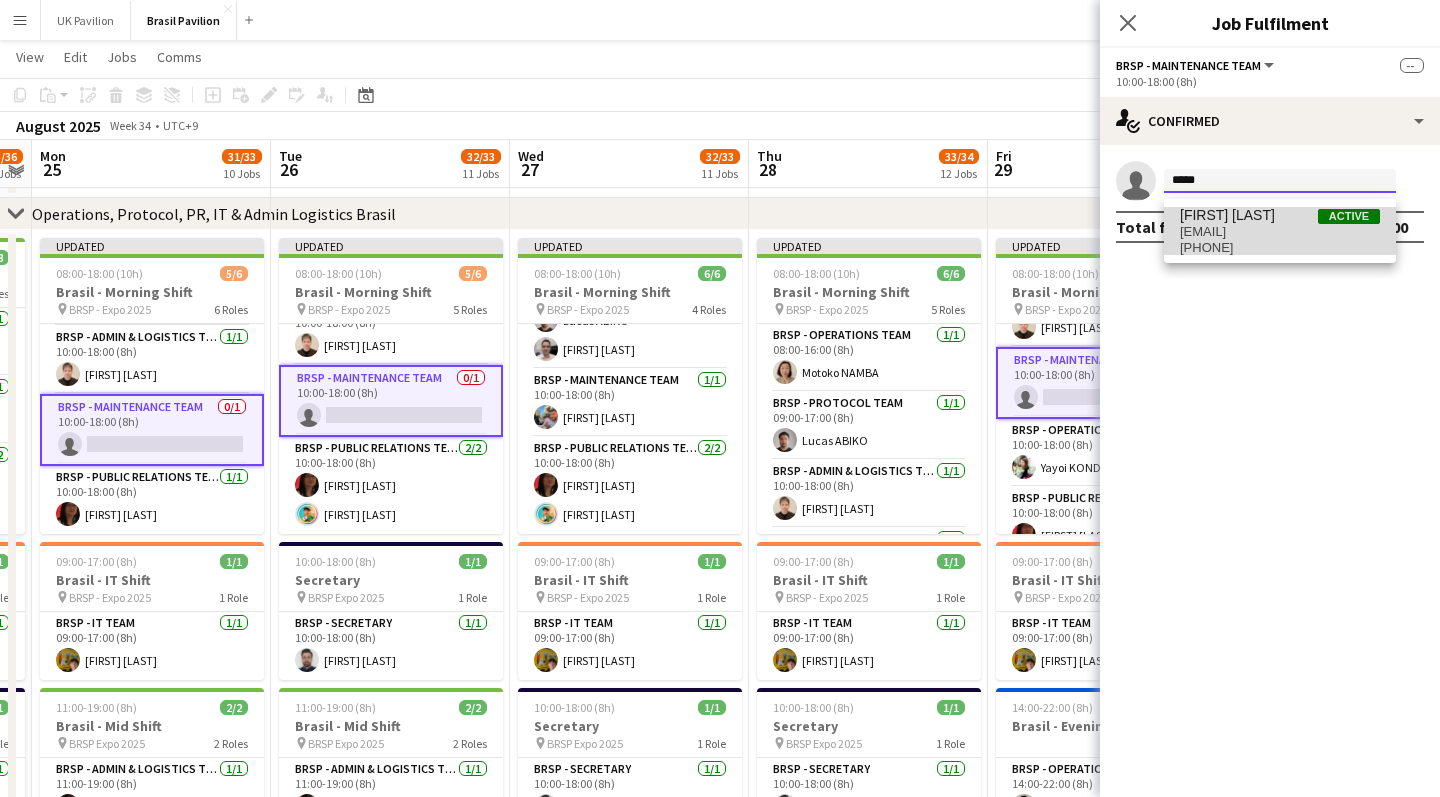 type 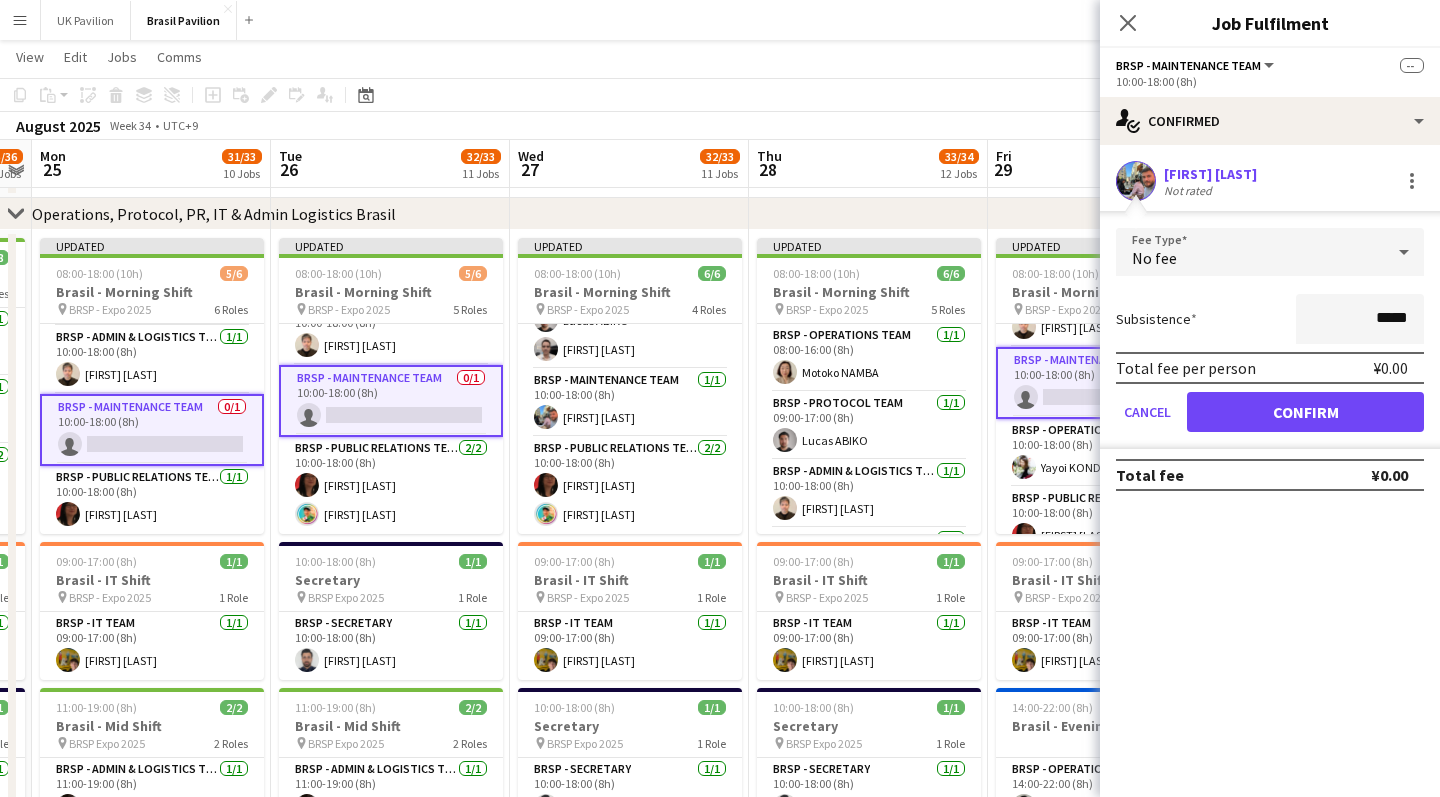 click on "Confirm" at bounding box center (1305, 412) 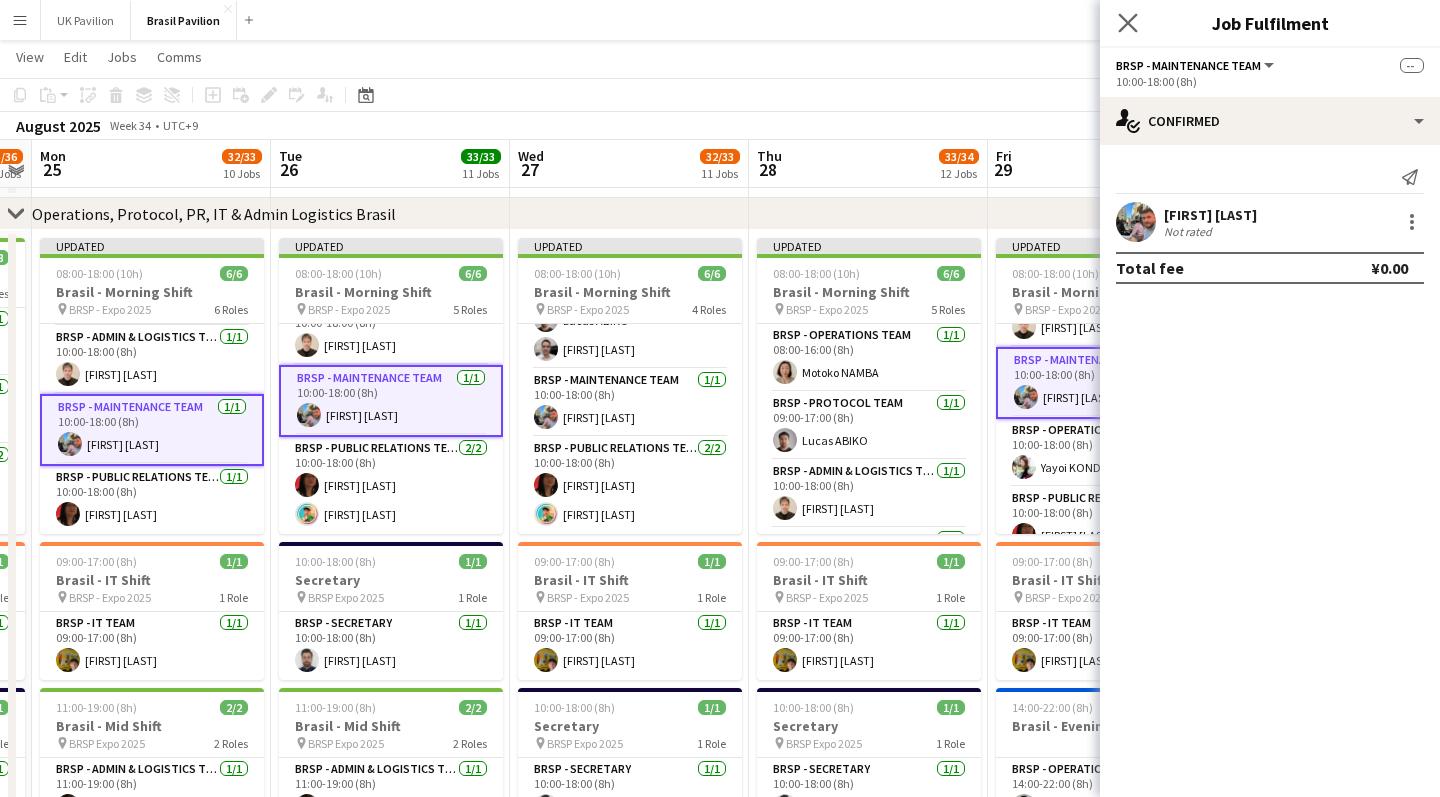 click 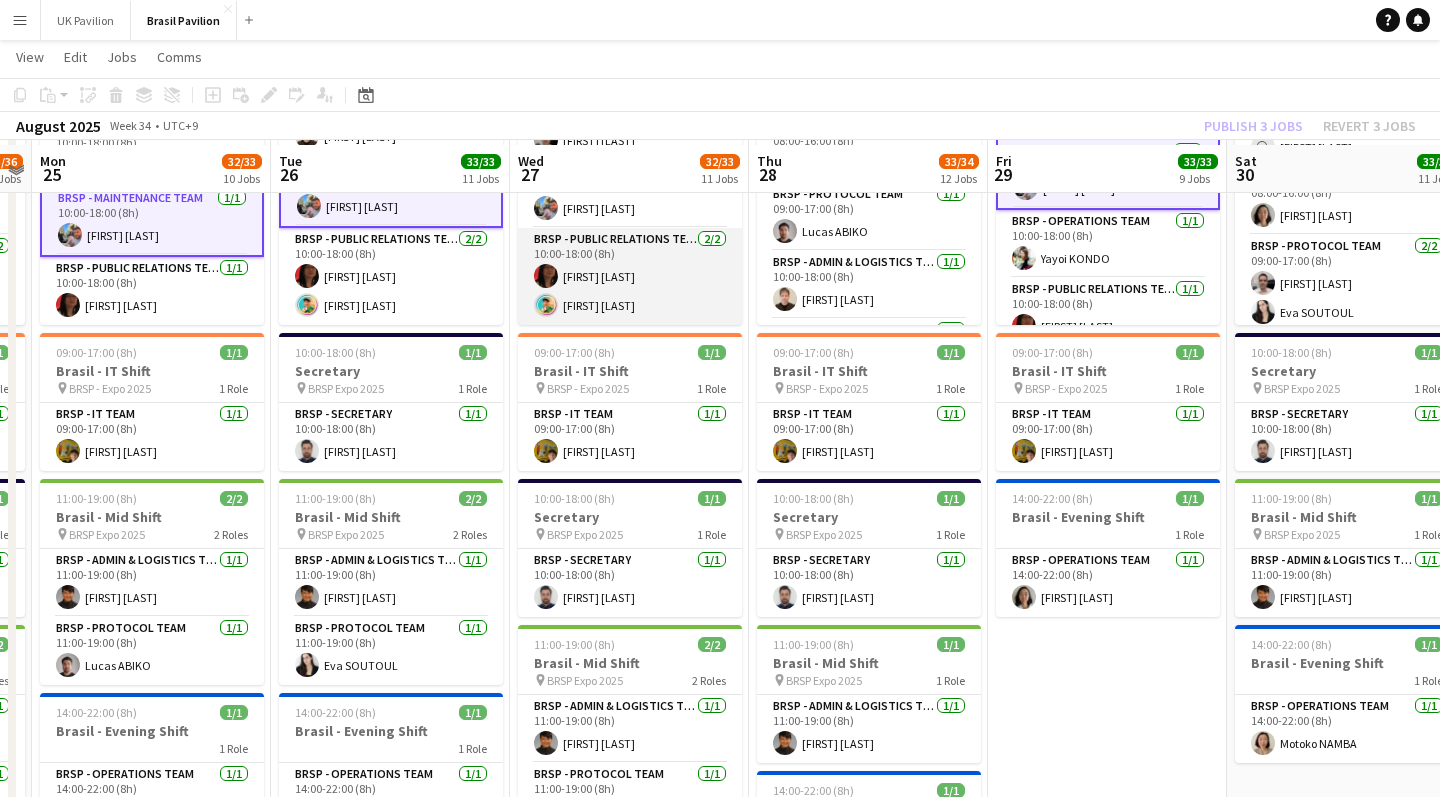 scroll, scrollTop: 300, scrollLeft: 0, axis: vertical 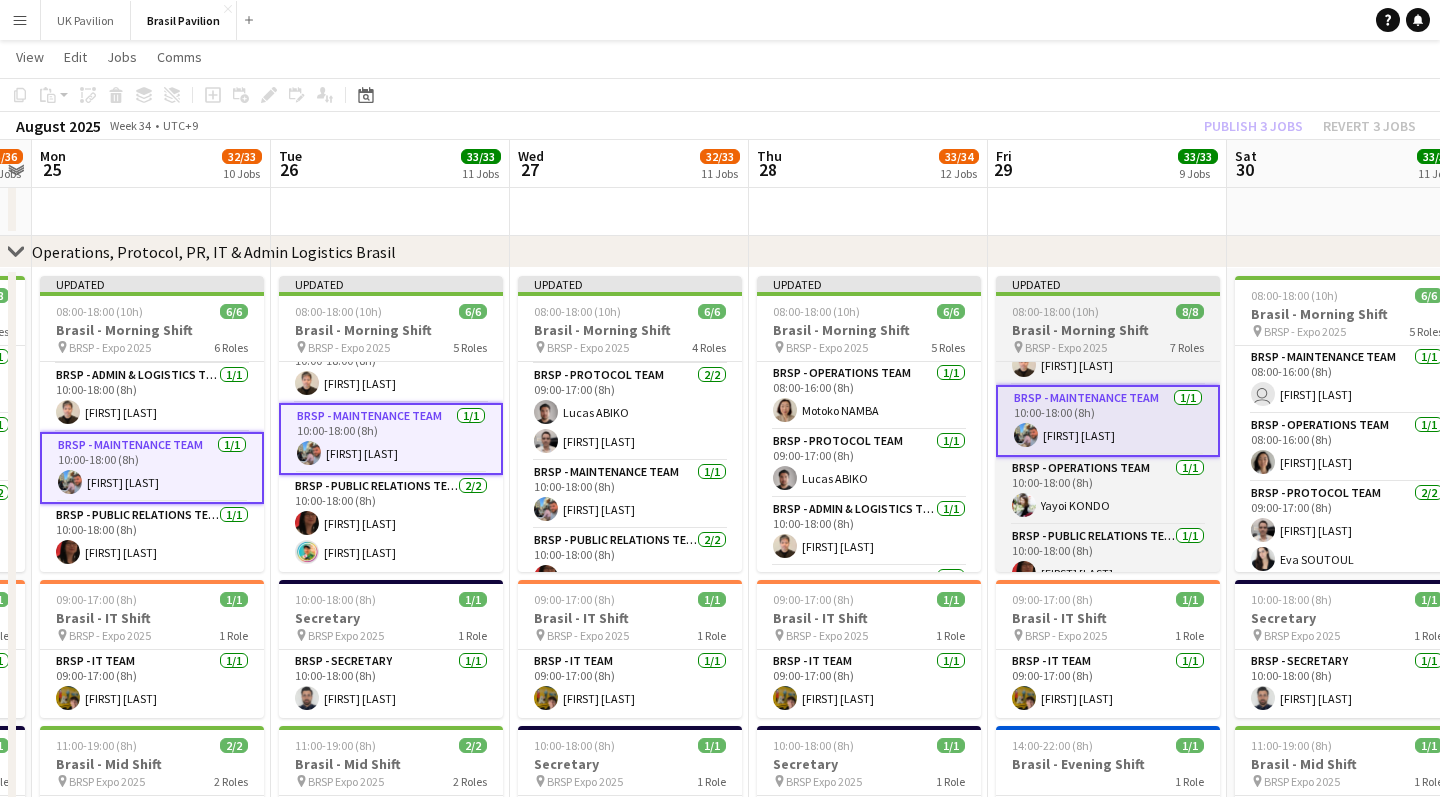 click on "Updated   08:00-18:00 (10h)    8/8   Brasil - Morning Shift
pin
BRSP - Expo 2025   7 Roles   BRSP - Maintenance Team   1/1   08:00-16:00 (8h)
user
Hiroki Furumoto  BRSP - Operations Team   1/1   08:00-16:00 (8h)
Motoko NAMBA  BRSP - Protocol Team   2/2   09:00-17:00 (8h)
Eva SOUTOUL Lucas ABIKO  BRSP - Admin & Logistics Team   1/1   10:00-18:00 (8h)
Daisuke SUZUMURA  BRSP - Maintenance Team   1/1   10:00-18:00 (8h)
Rabie Armali  BRSP - Operations Team   1/1   10:00-18:00 (8h)
Yayoi KONDO  BRSP - Public Relations Team   1/1   10:00-18:00 (8h)
Neide Hayama" at bounding box center [1108, 424] 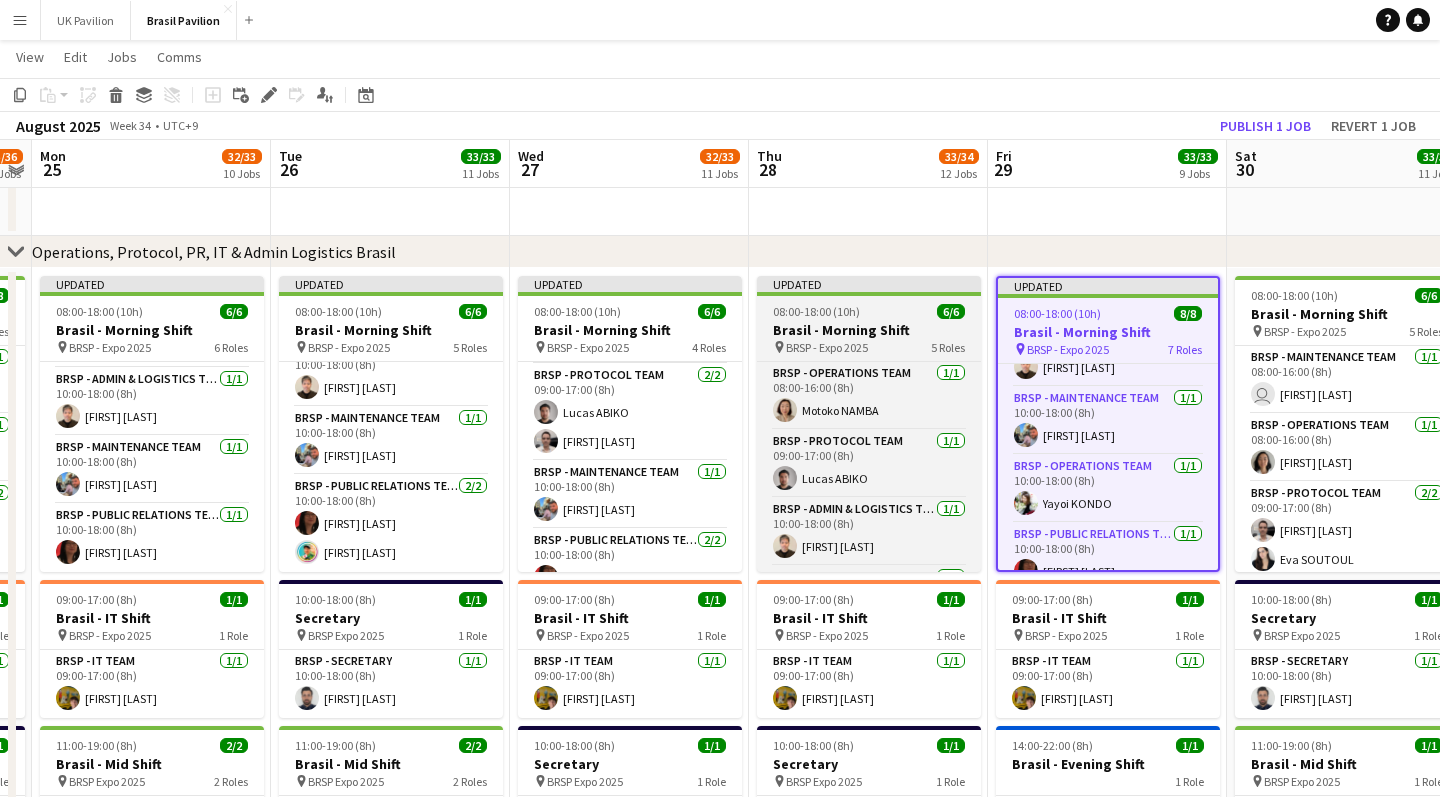 click on "Brasil - Morning Shift" at bounding box center [869, 330] 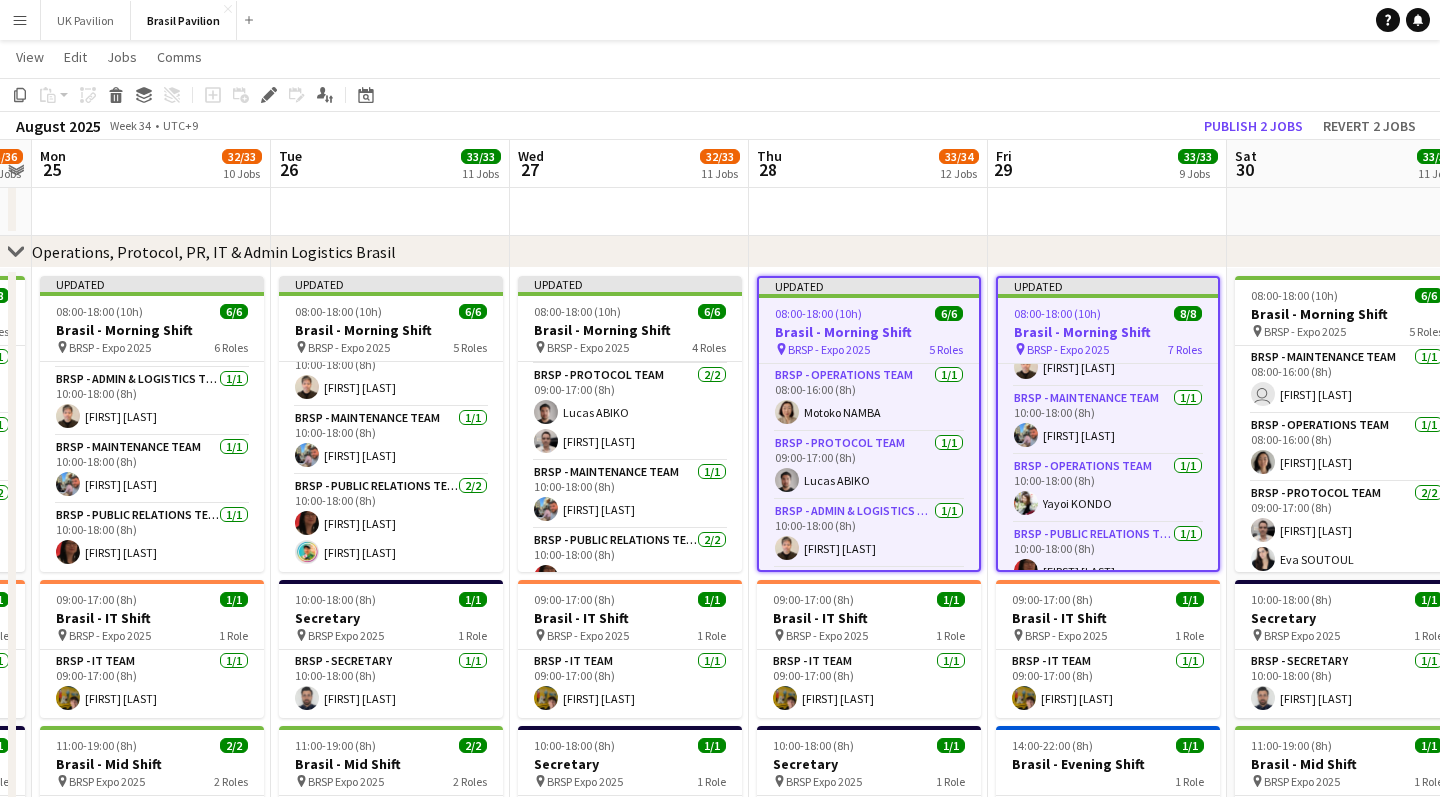 scroll, scrollTop: 0, scrollLeft: 445, axis: horizontal 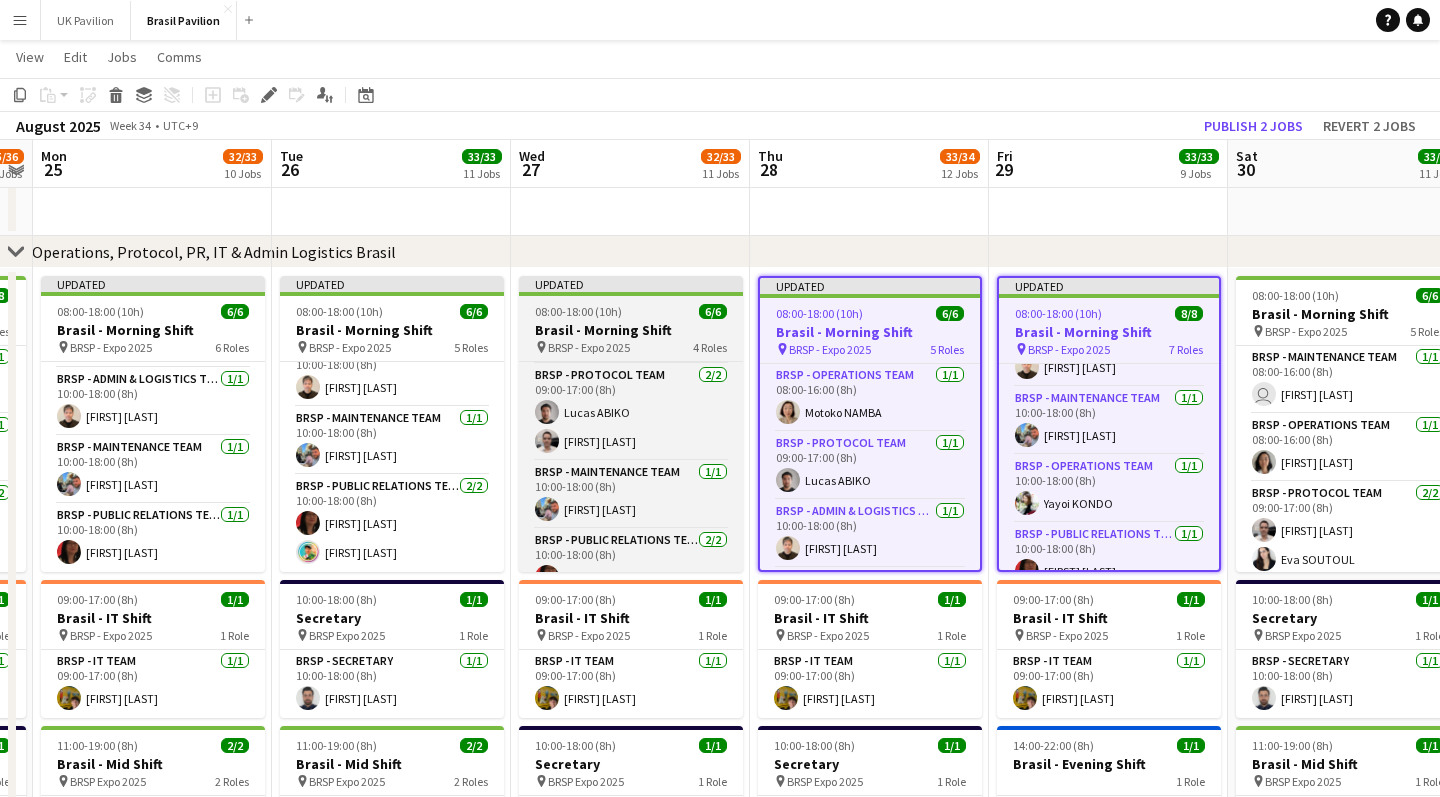 click on "Brasil - Morning Shift" at bounding box center (631, 330) 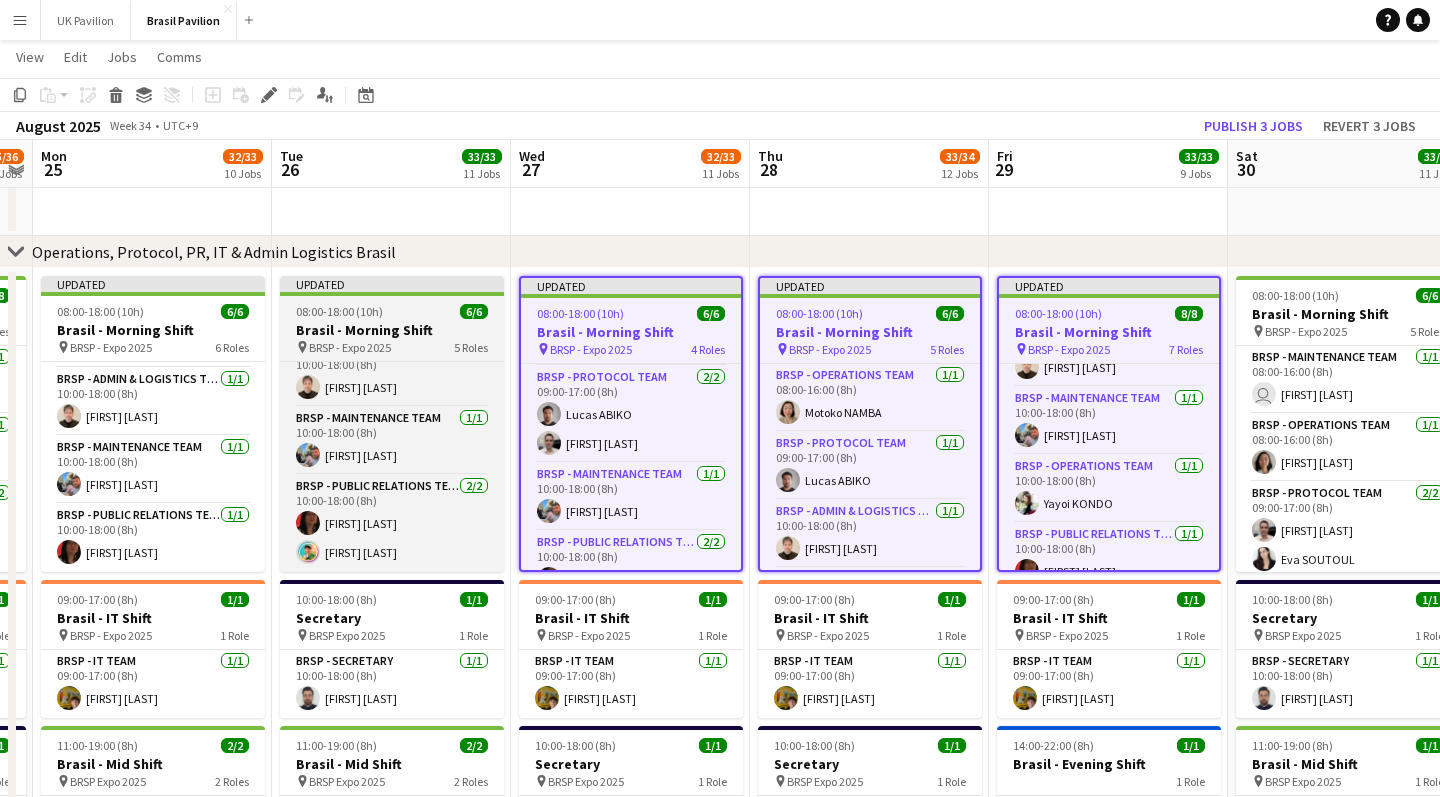 drag, startPoint x: 398, startPoint y: 338, endPoint x: 314, endPoint y: 328, distance: 84.59315 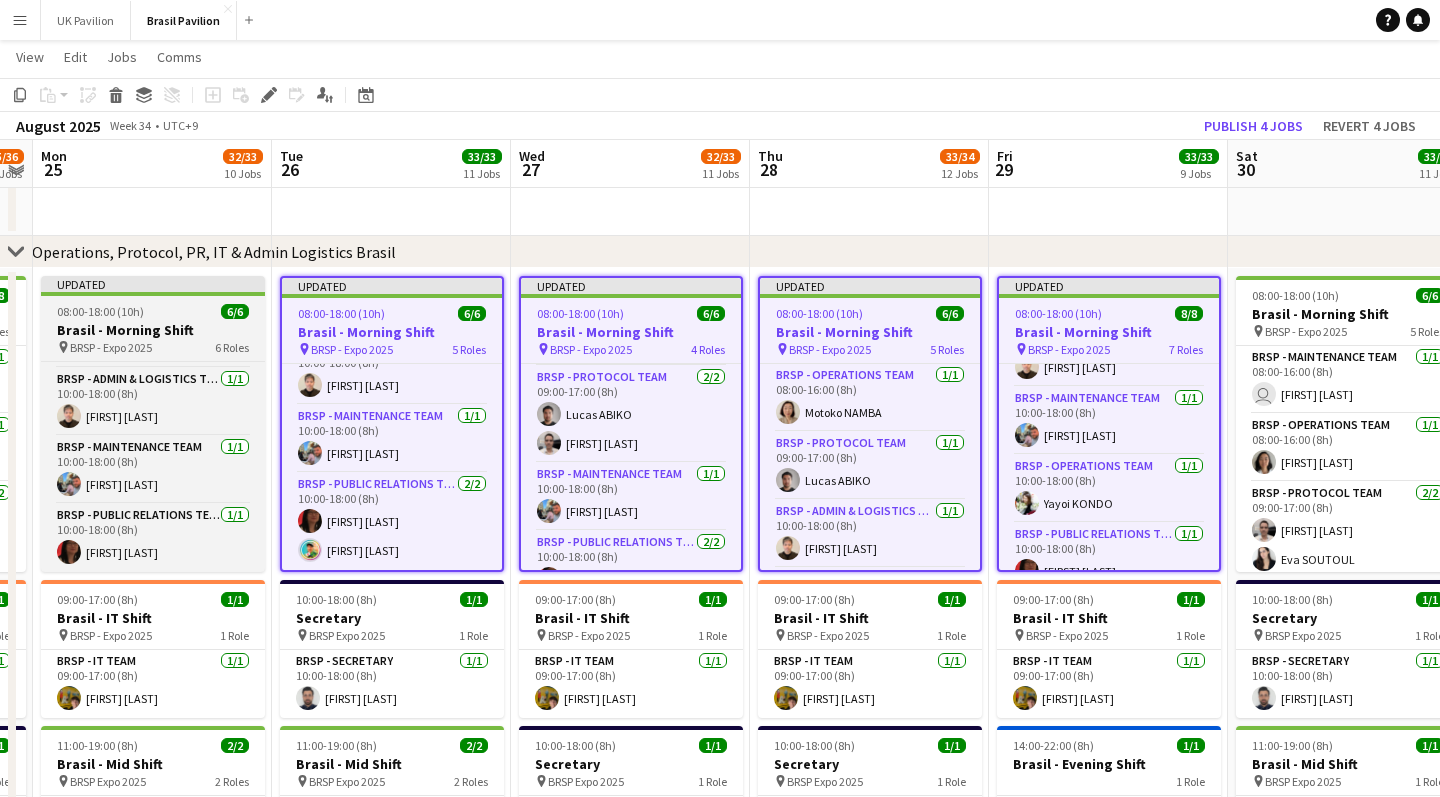 scroll, scrollTop: 0, scrollLeft: 450, axis: horizontal 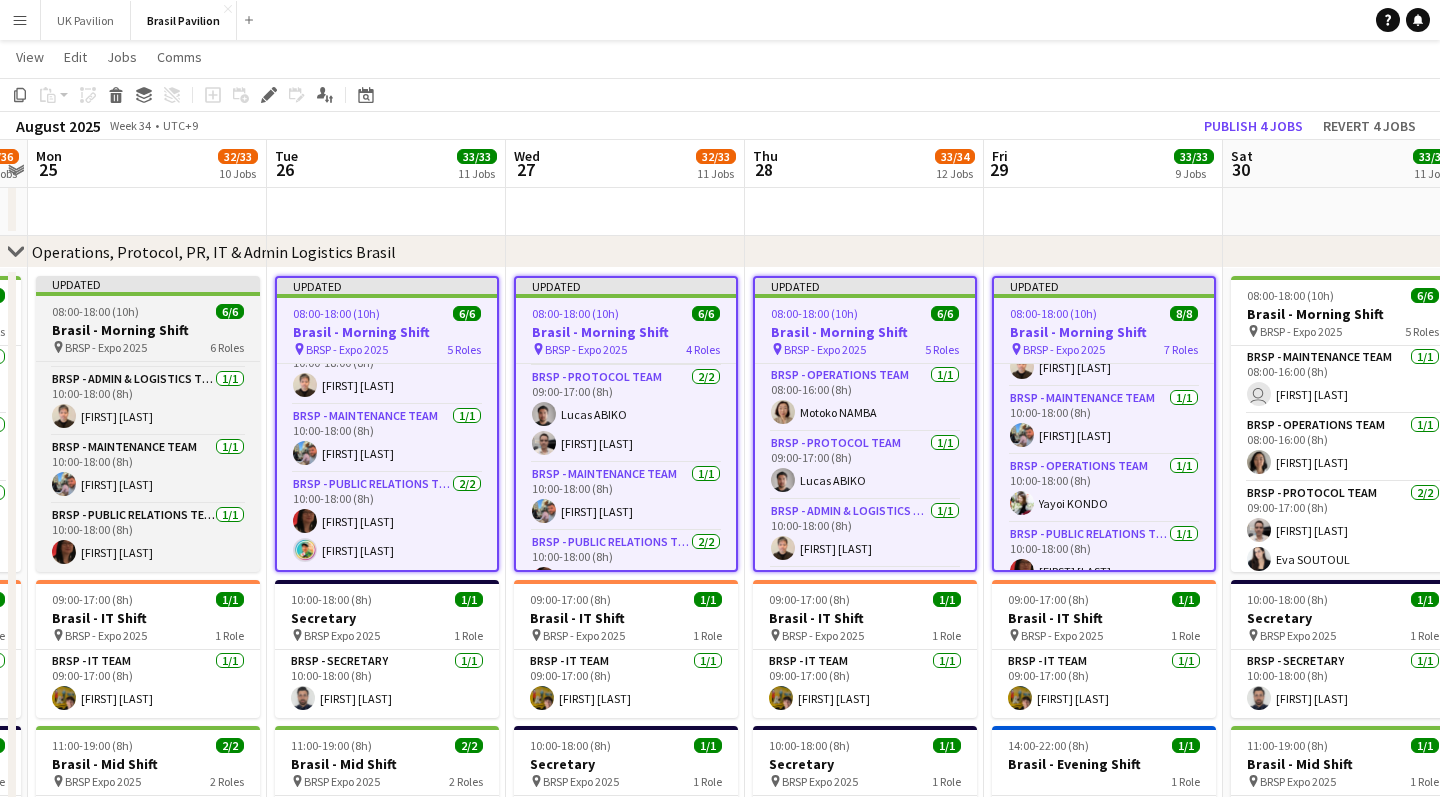 click on "08:00-18:00 (10h)    6/6" at bounding box center [148, 311] 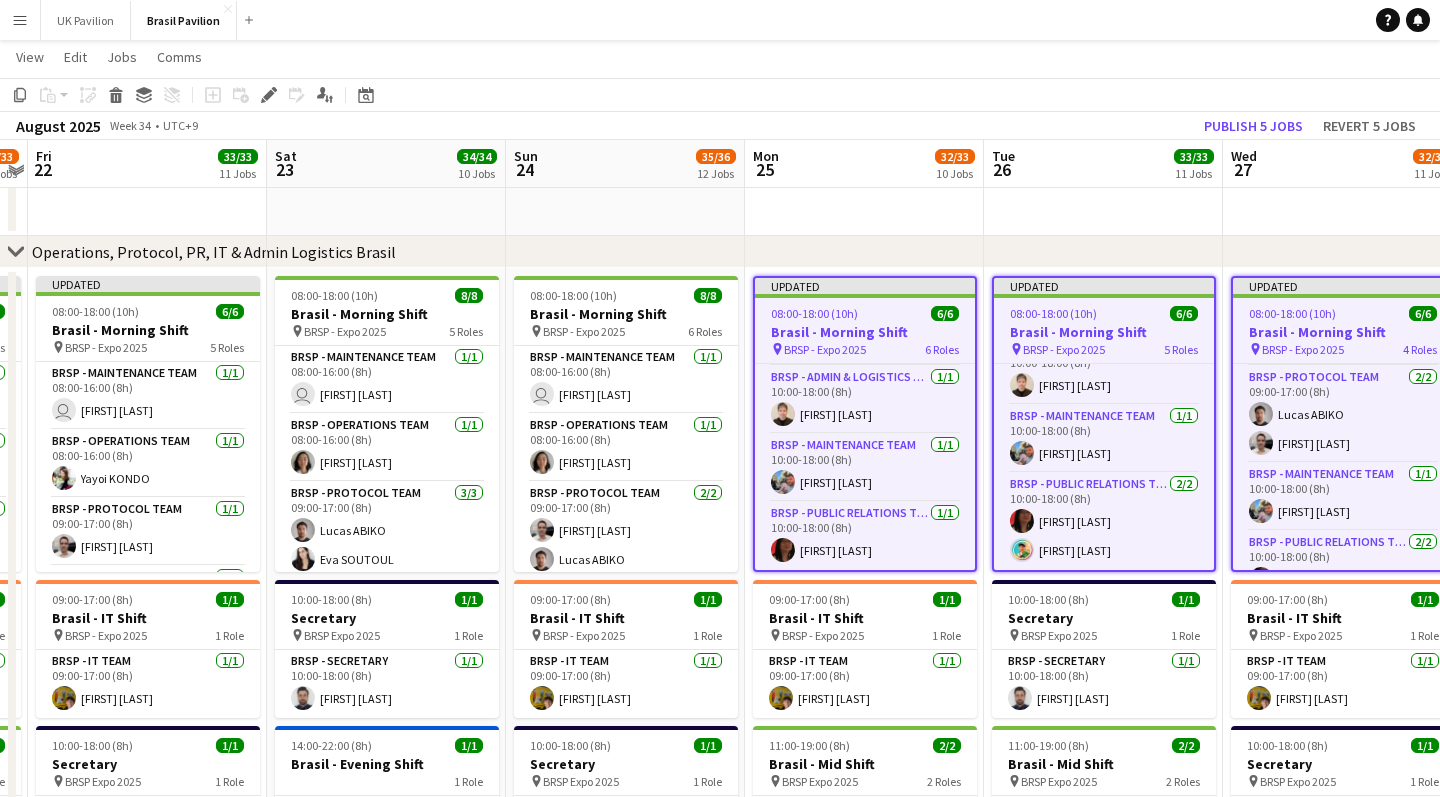 scroll, scrollTop: 0, scrollLeft: 440, axis: horizontal 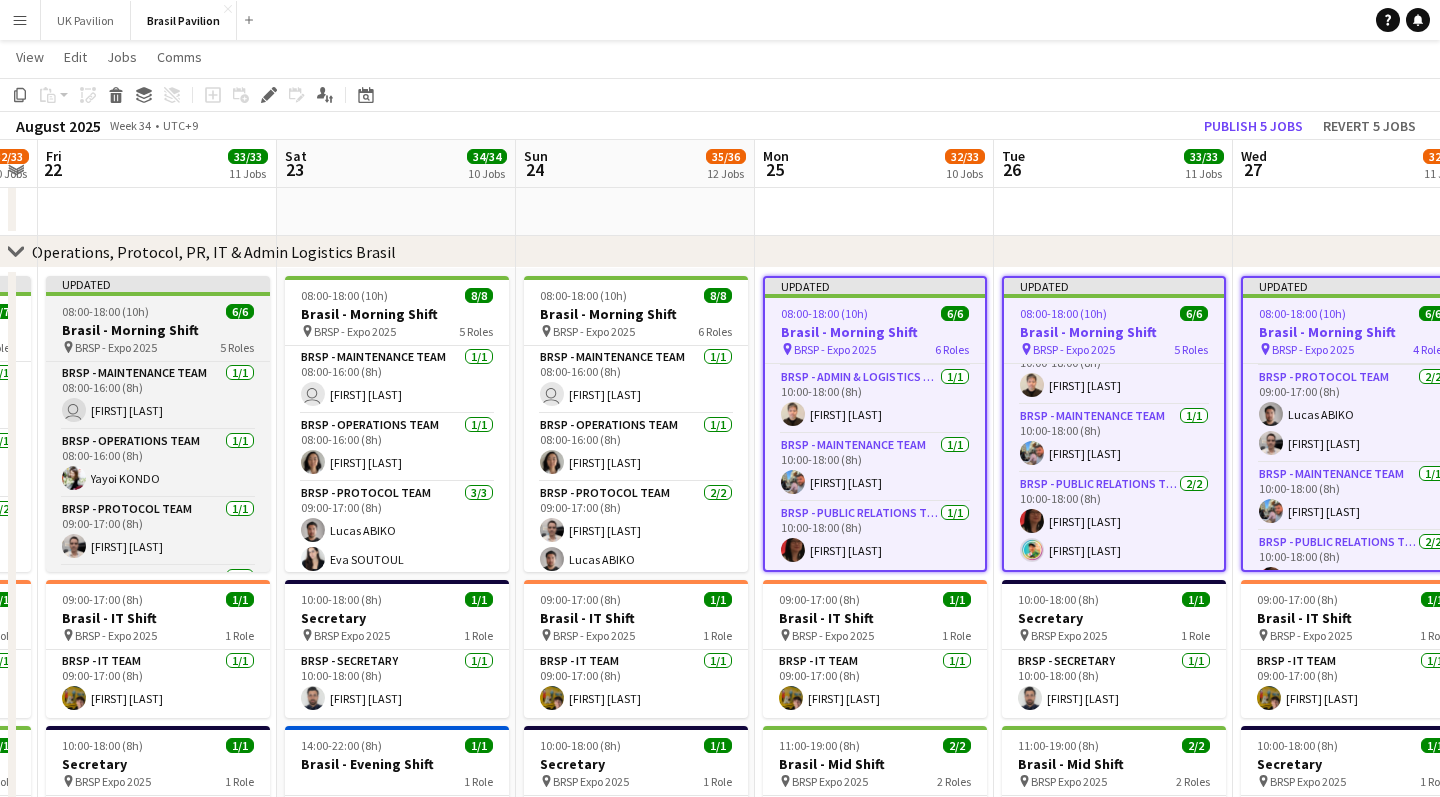 drag, startPoint x: 158, startPoint y: 332, endPoint x: 69, endPoint y: 333, distance: 89.005615 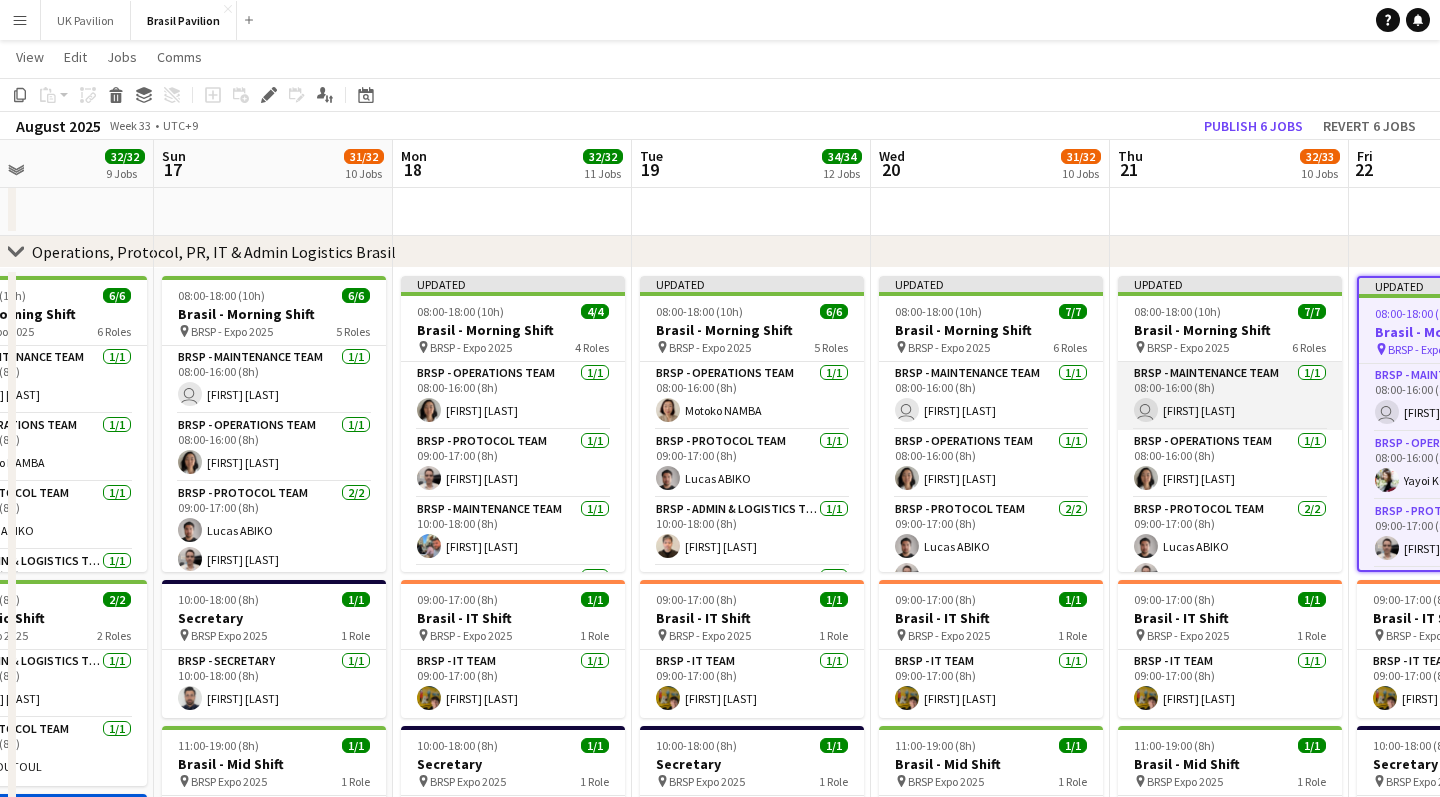 scroll, scrollTop: 0, scrollLeft: 913, axis: horizontal 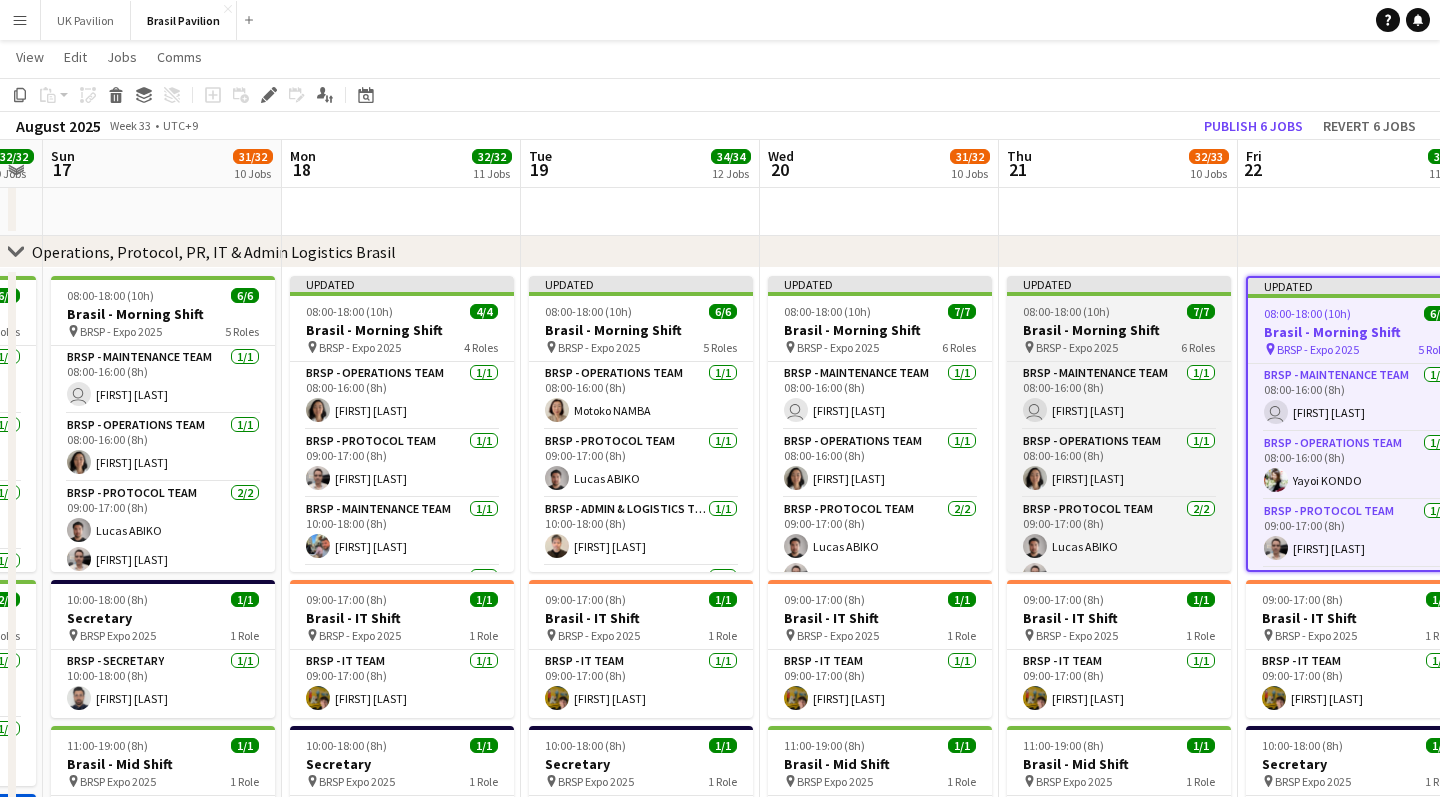 click on "08:00-18:00 (10h)" at bounding box center [1066, 311] 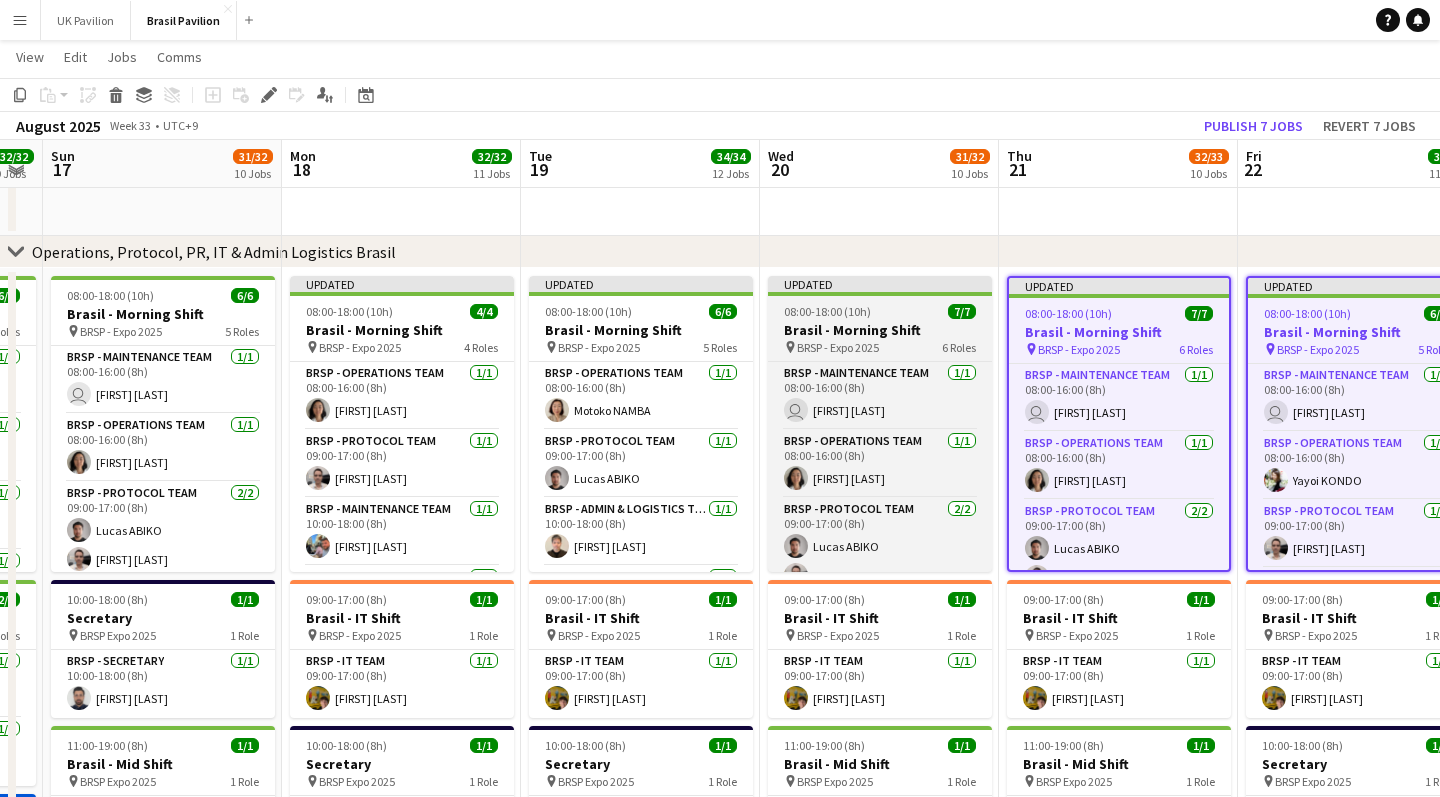 drag, startPoint x: 885, startPoint y: 322, endPoint x: 846, endPoint y: 332, distance: 40.261642 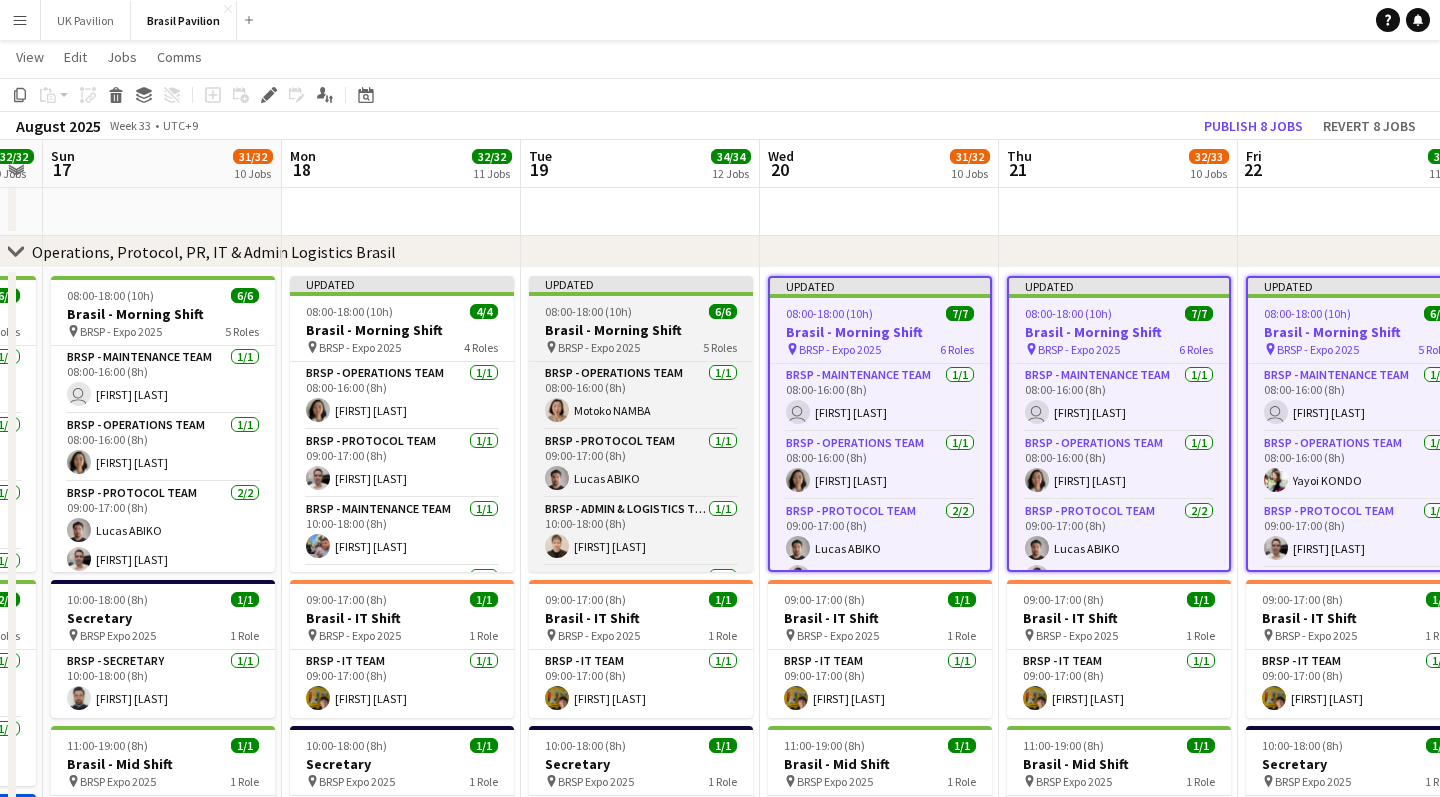 click on "08:00-18:00 (10h)" at bounding box center (588, 311) 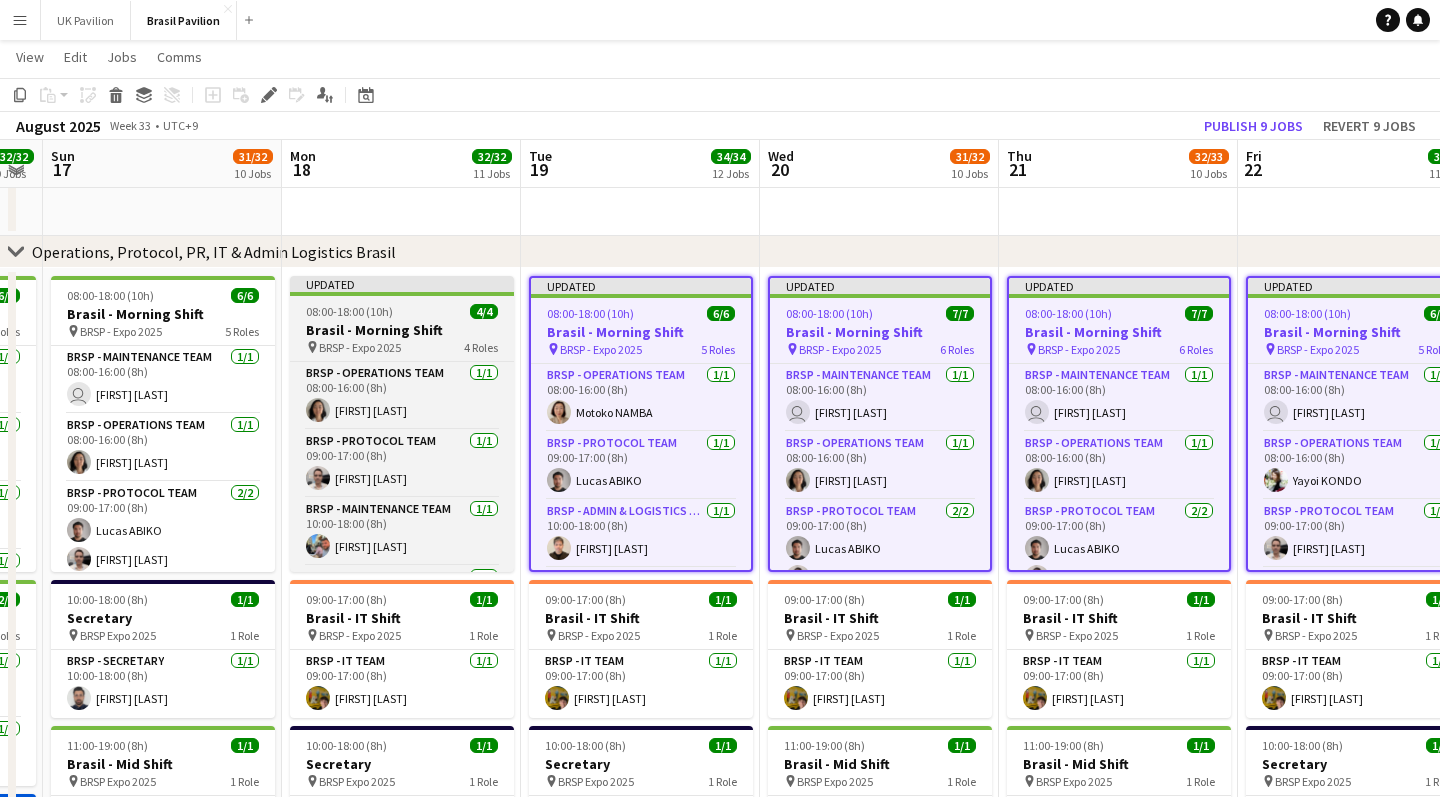 click on "Brasil - Morning Shift" at bounding box center (402, 330) 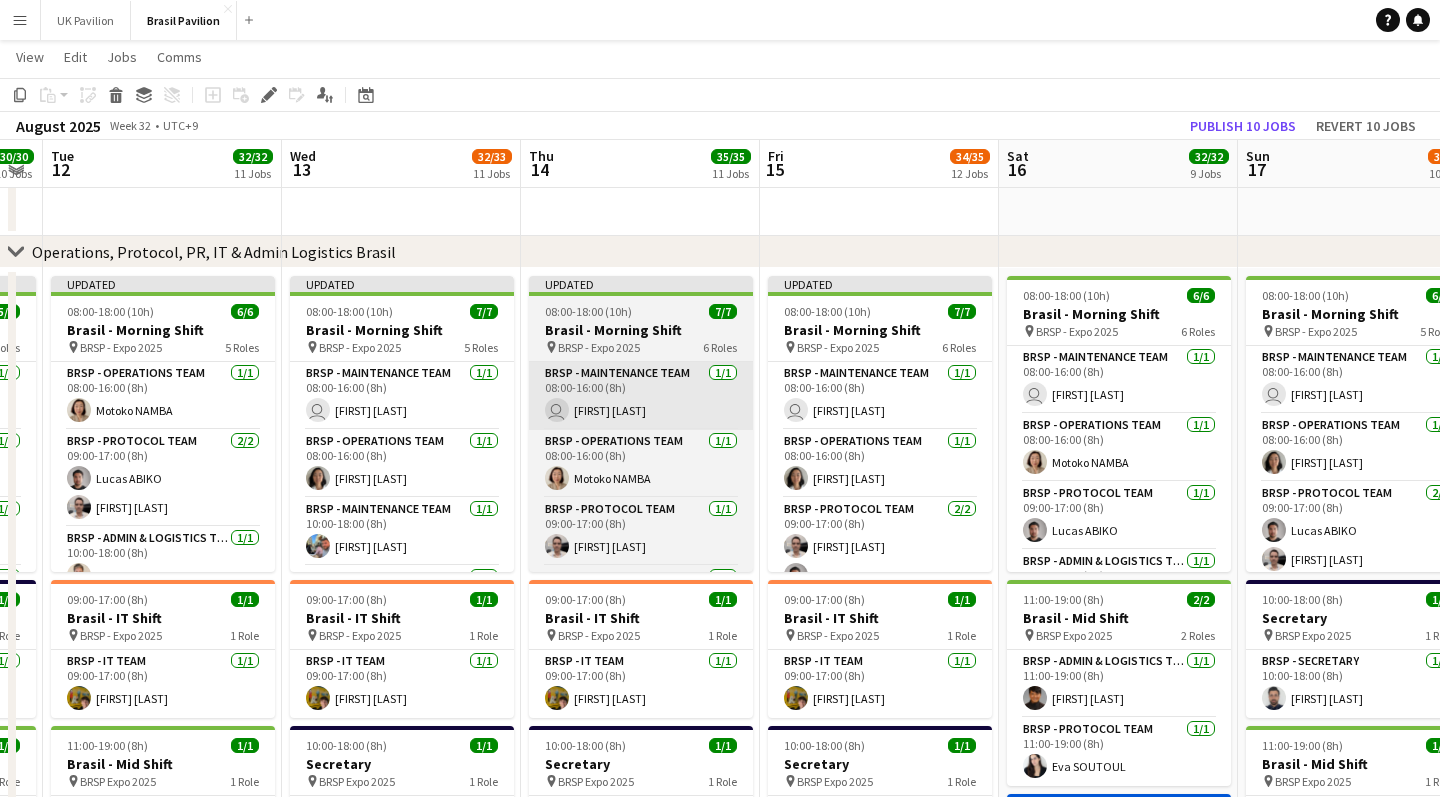 scroll, scrollTop: 0, scrollLeft: 478, axis: horizontal 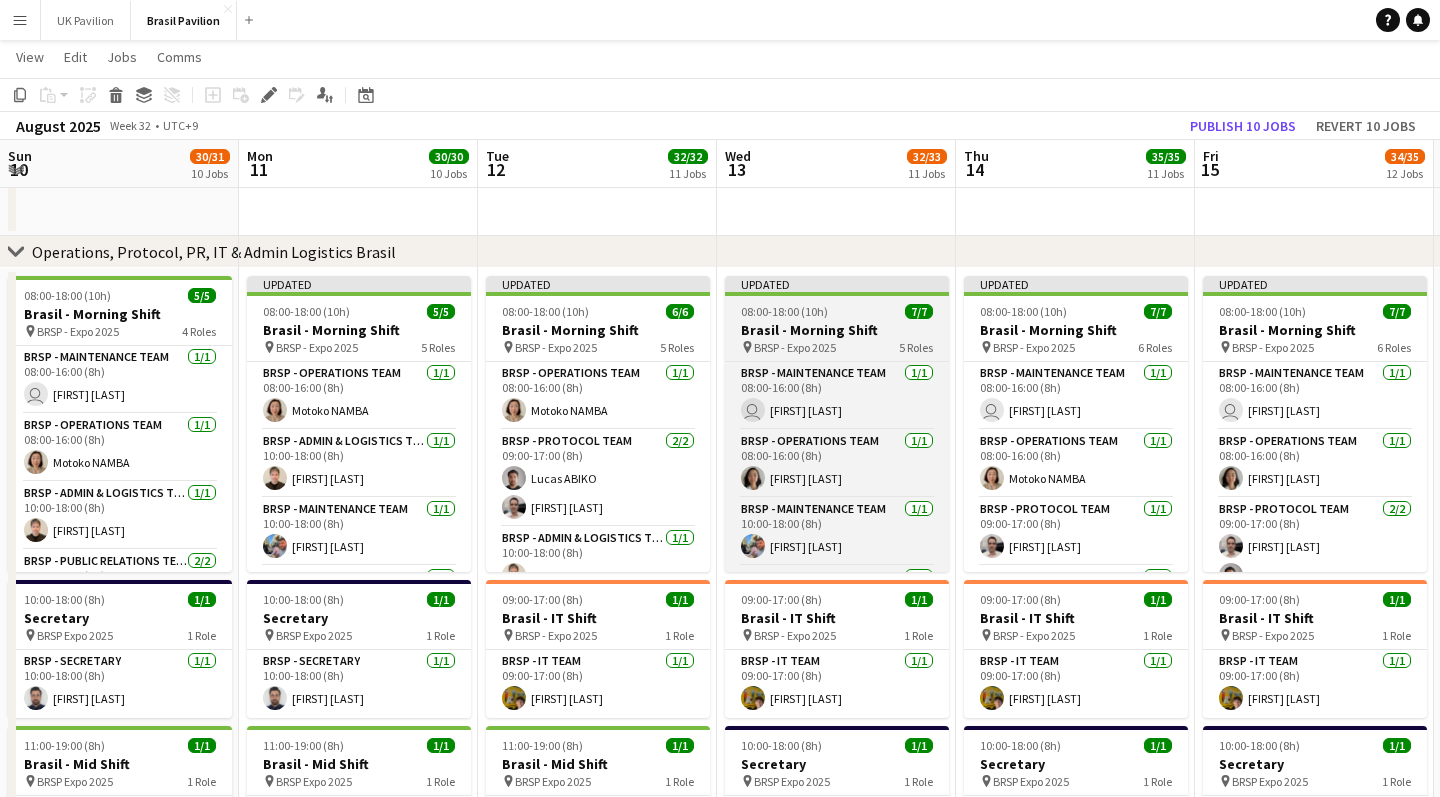 click on "Brasil - Morning Shift" at bounding box center [837, 330] 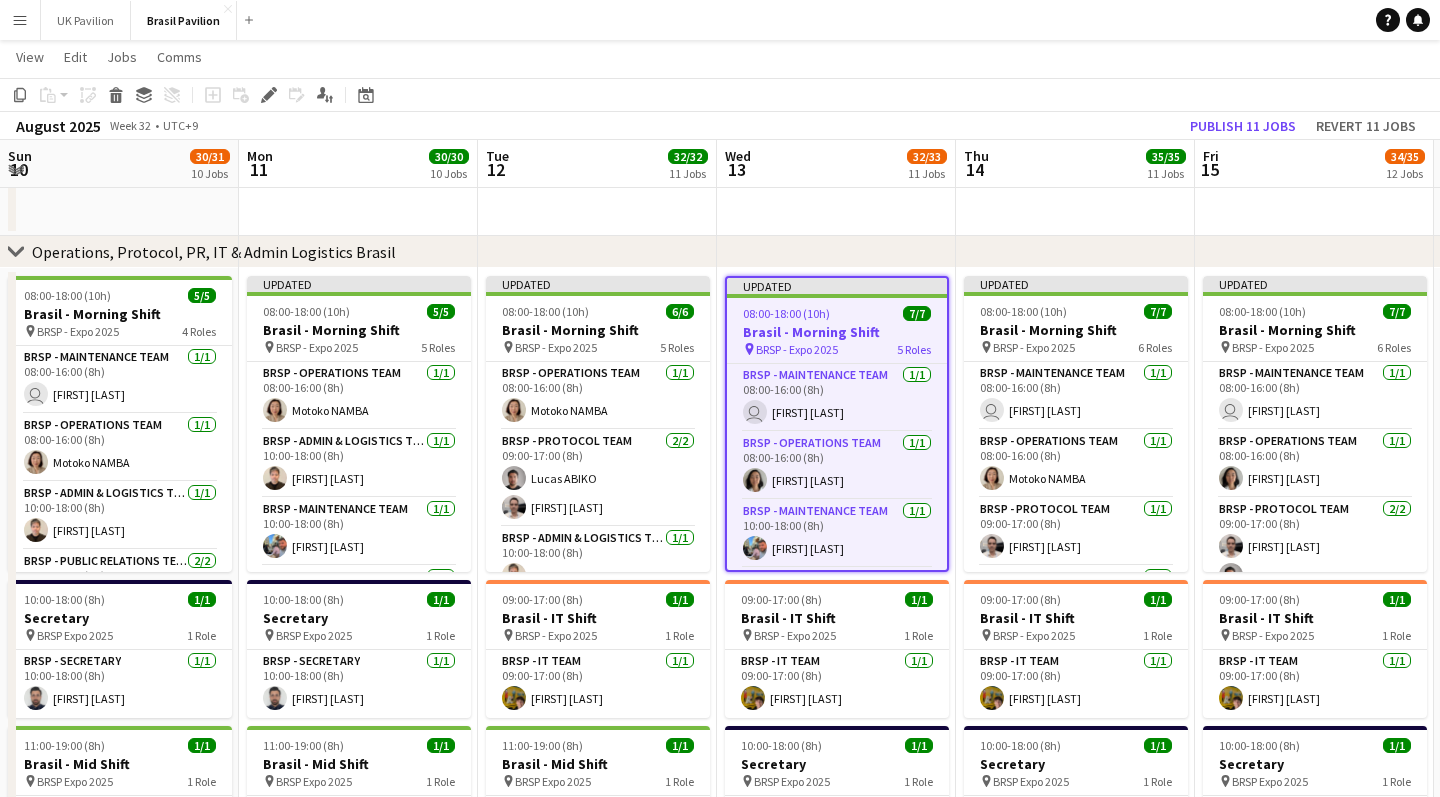 scroll, scrollTop: 0, scrollLeft: 479, axis: horizontal 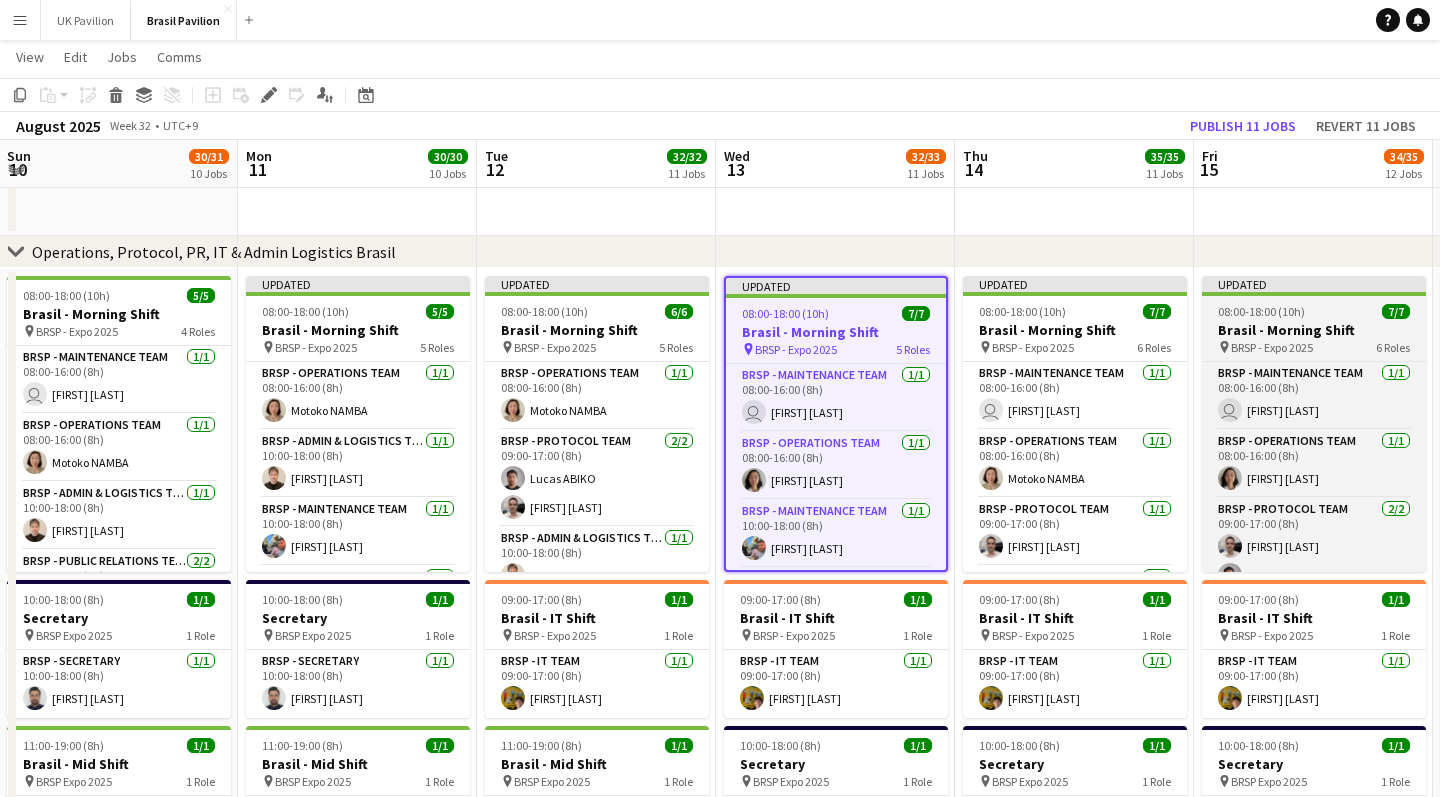 drag, startPoint x: 1286, startPoint y: 326, endPoint x: 1214, endPoint y: 328, distance: 72.02777 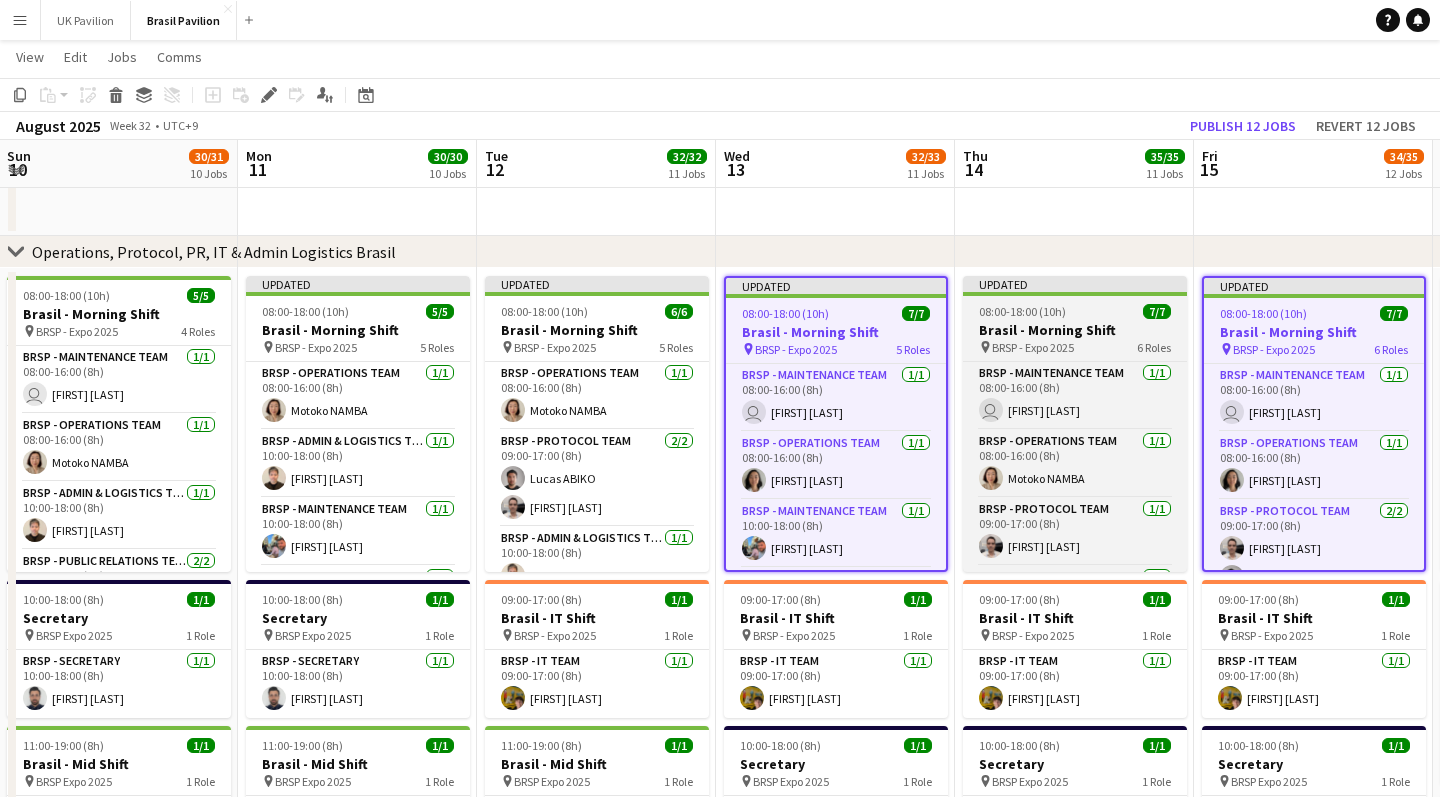 click on "Brasil - Morning Shift" at bounding box center (1075, 330) 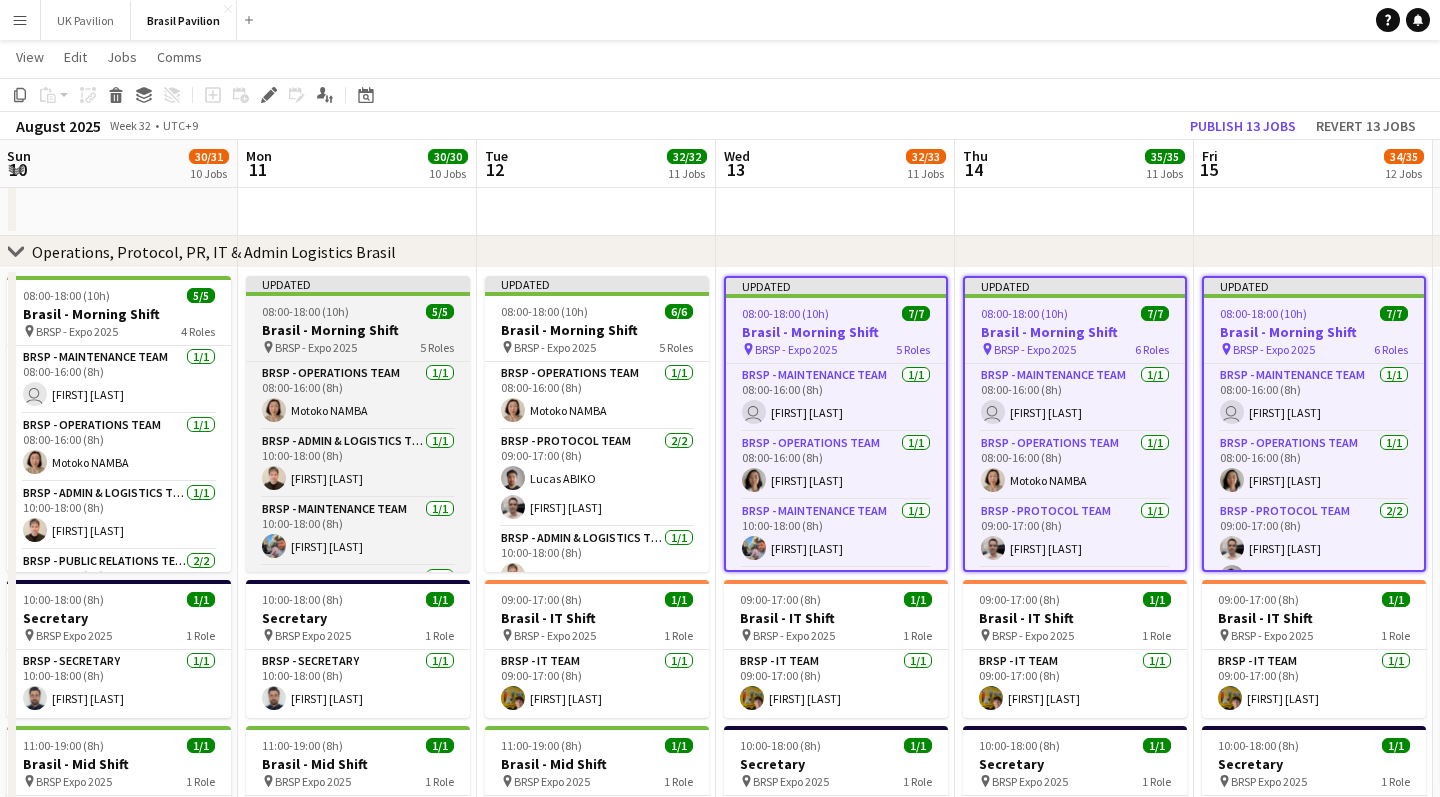 drag, startPoint x: 576, startPoint y: 325, endPoint x: 449, endPoint y: 351, distance: 129.6341 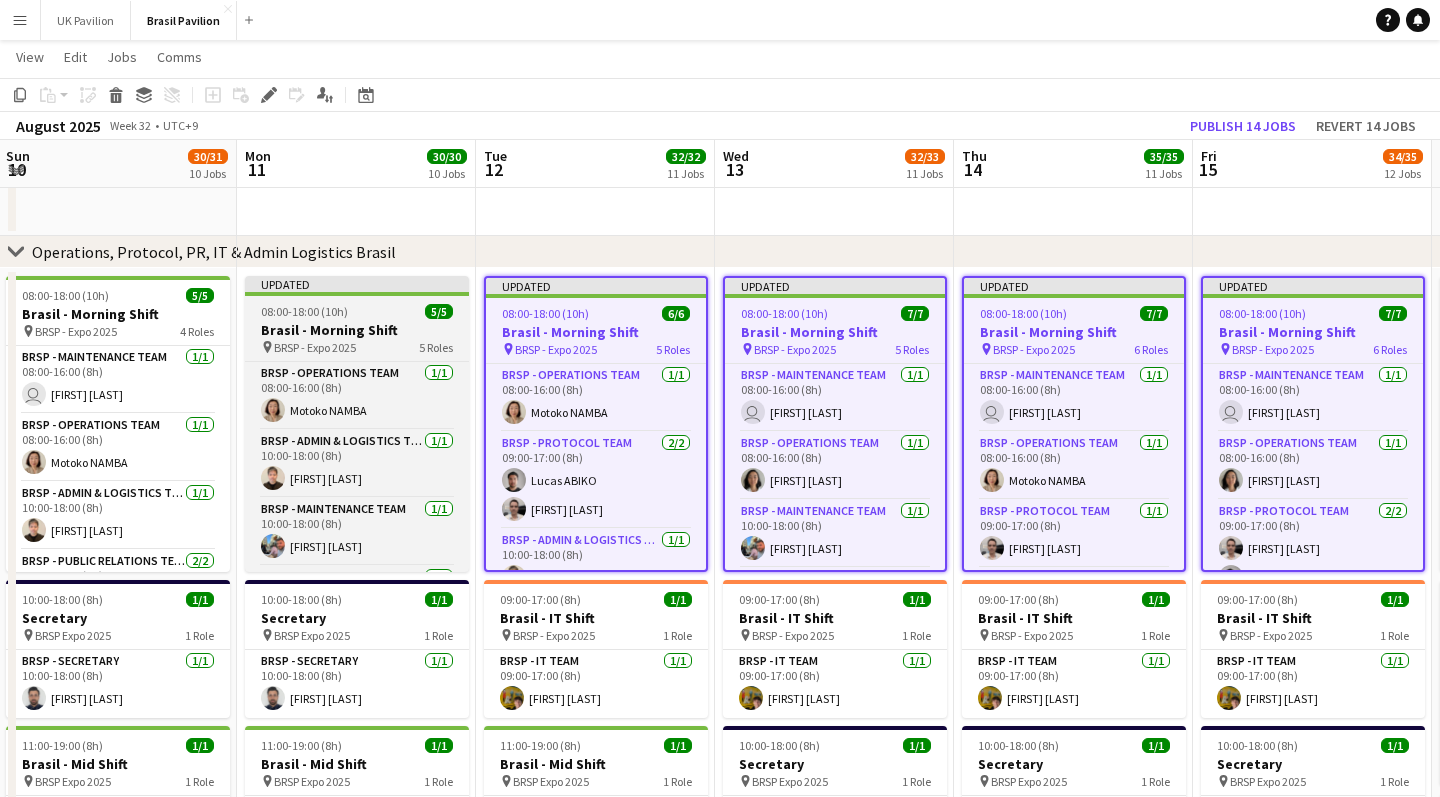 click on "Brasil - Morning Shift" at bounding box center (357, 330) 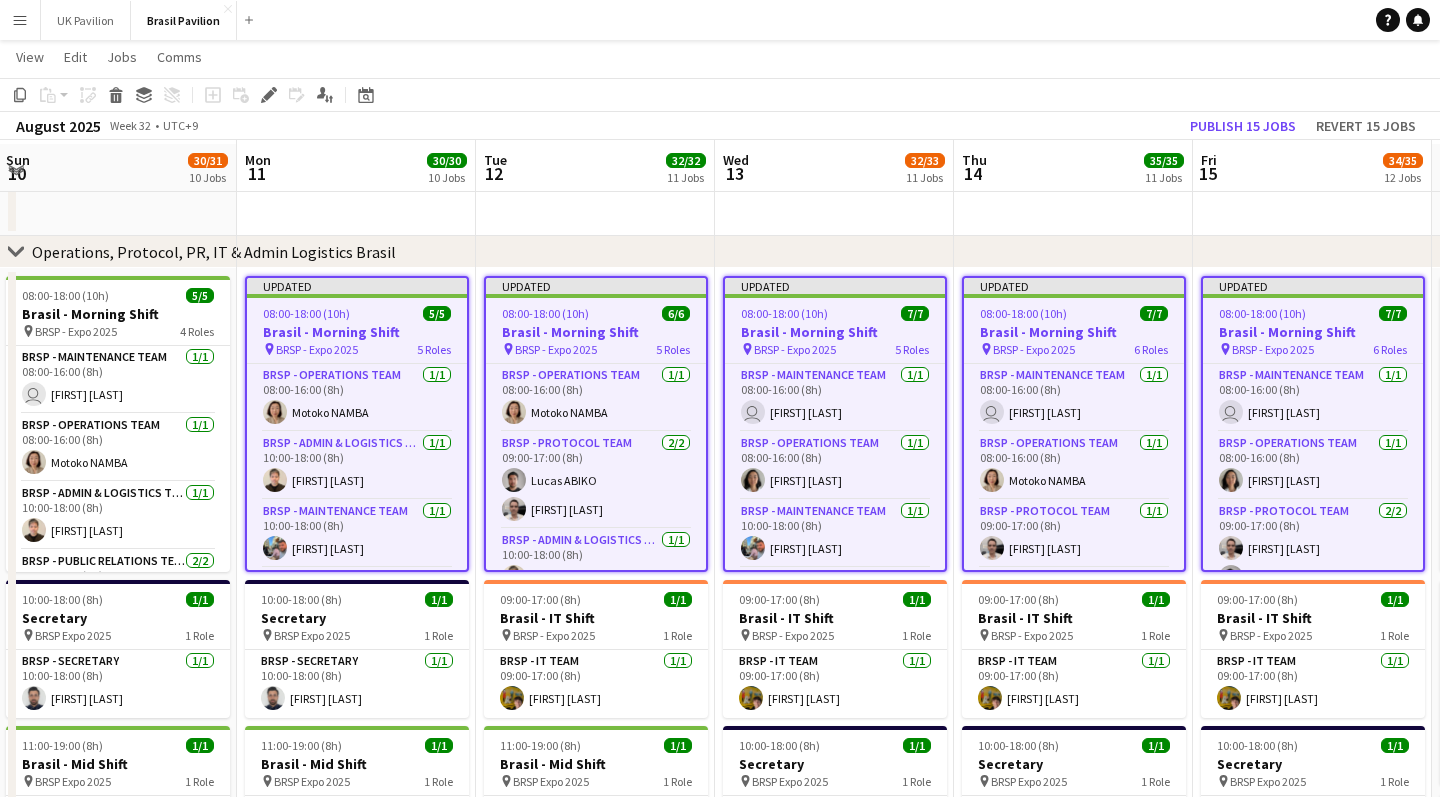 scroll, scrollTop: 52, scrollLeft: 0, axis: vertical 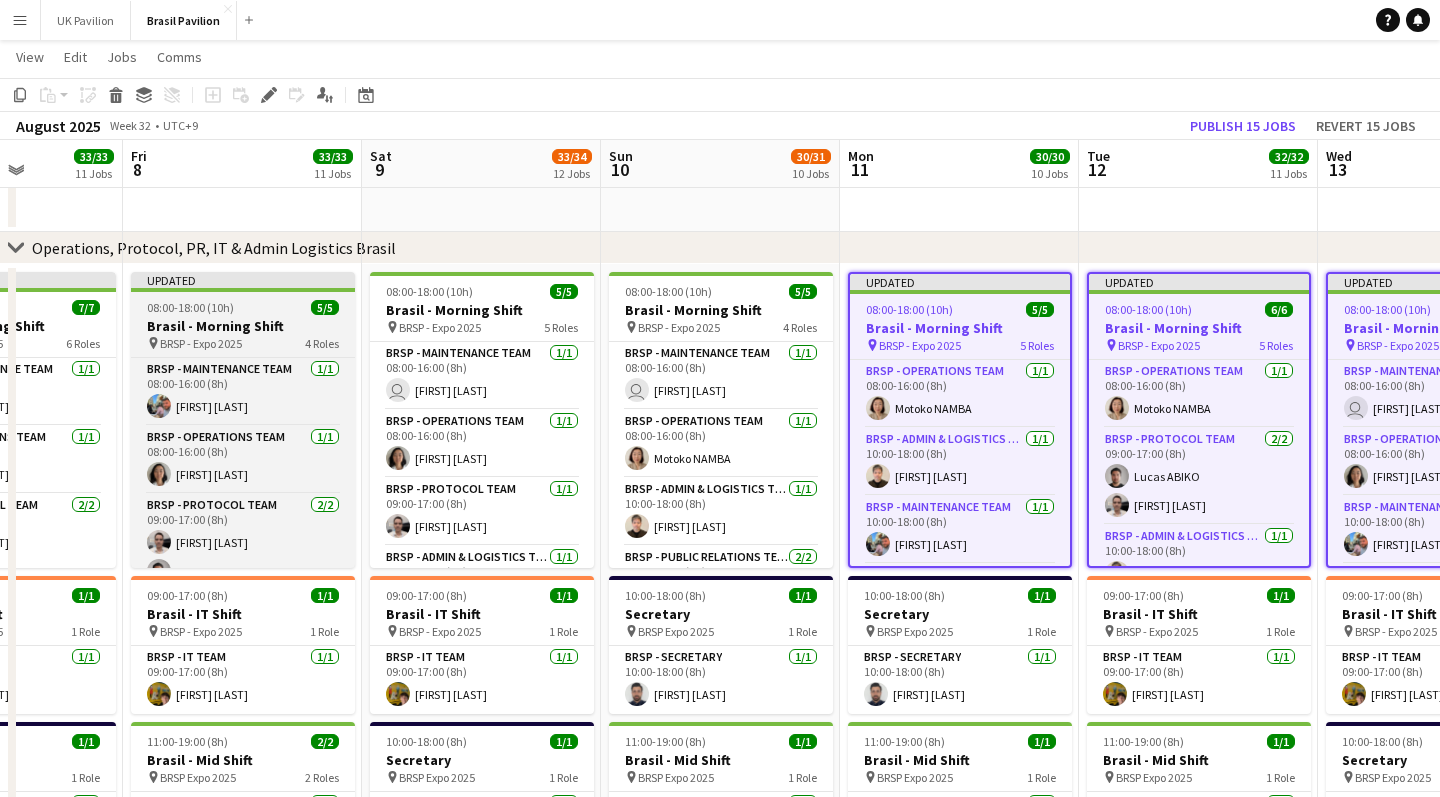 click on "08:00-18:00 (10h)" at bounding box center (190, 307) 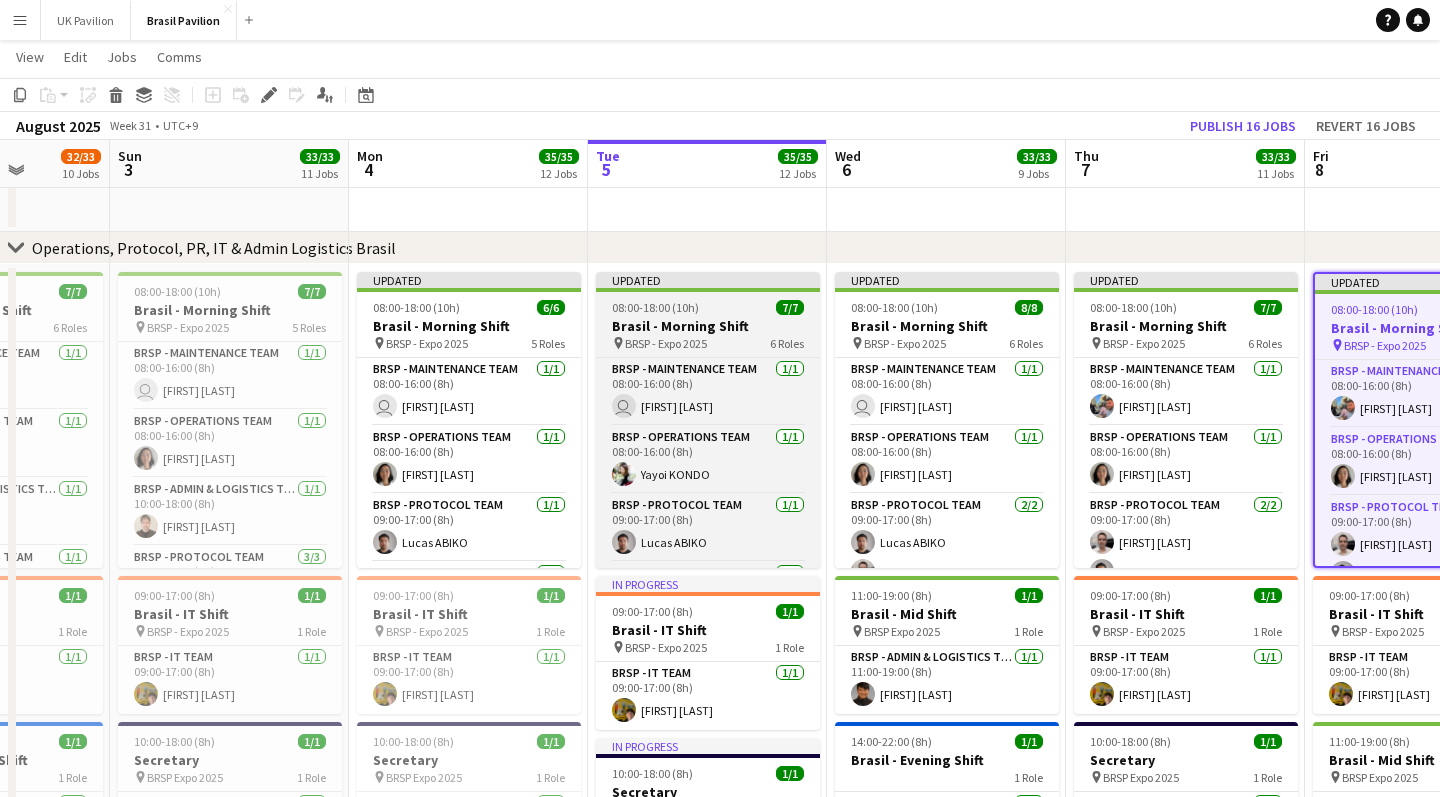 scroll, scrollTop: 0, scrollLeft: 607, axis: horizontal 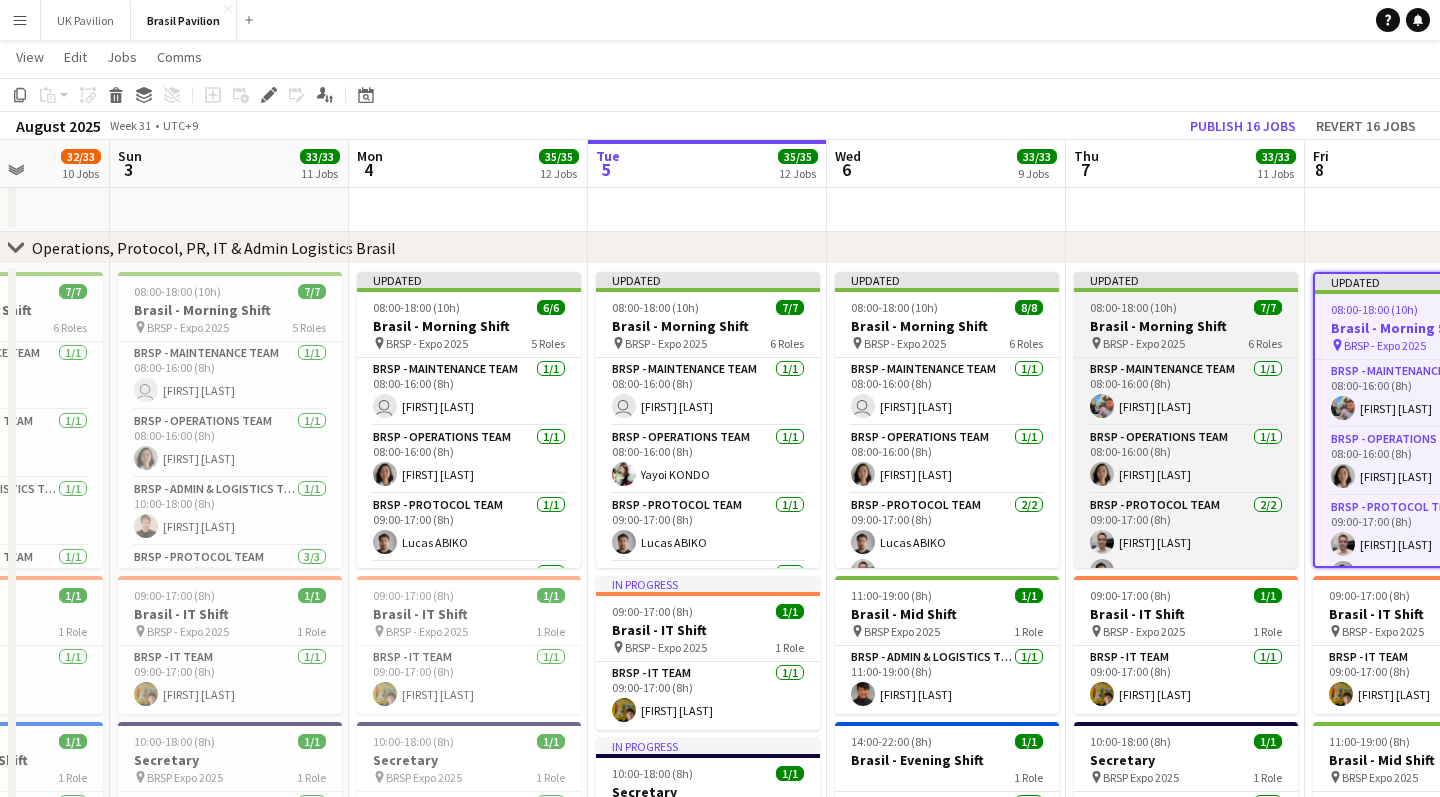 click on "BRSP - Expo 2025" at bounding box center (1144, 343) 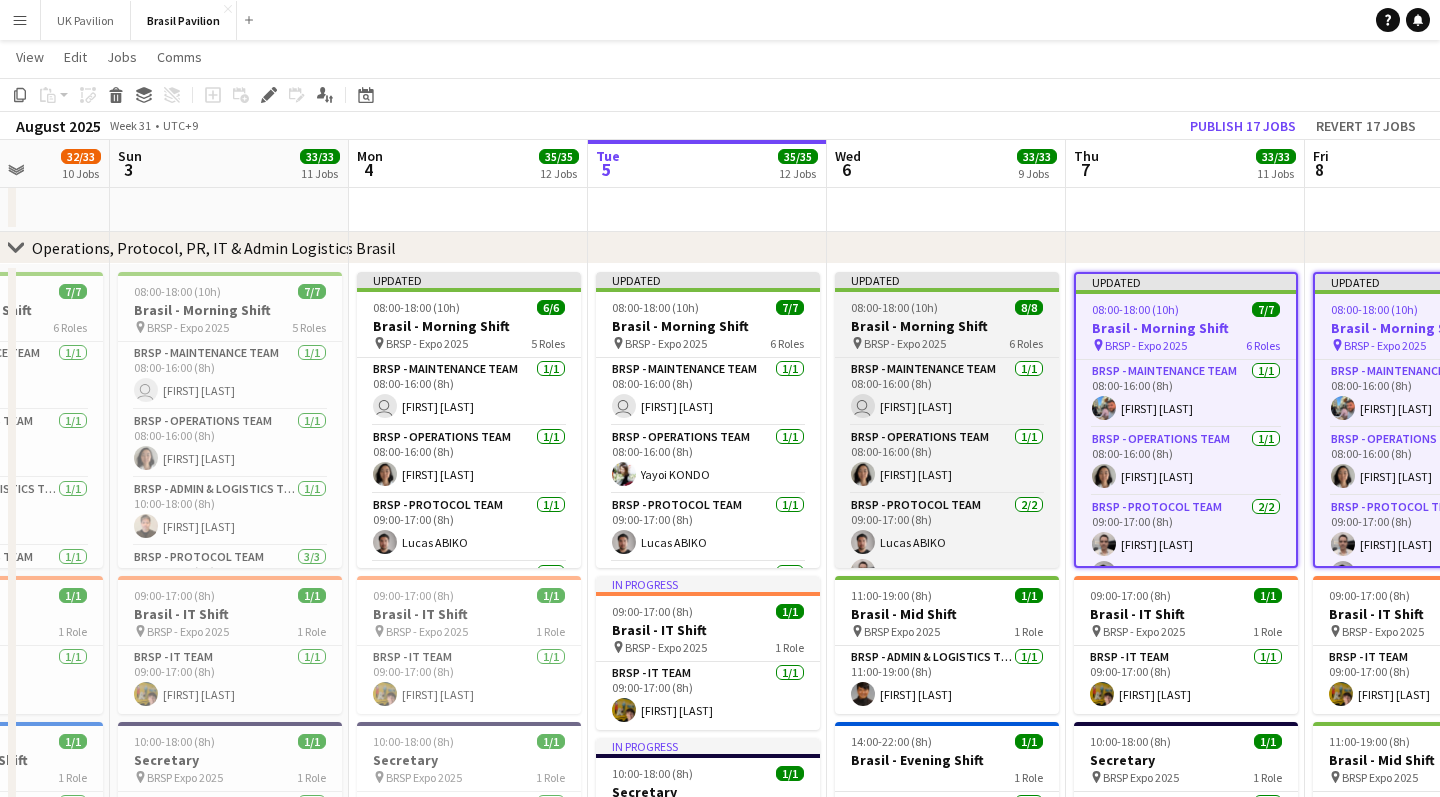 click on "BRSP - Expo 2025" at bounding box center (905, 343) 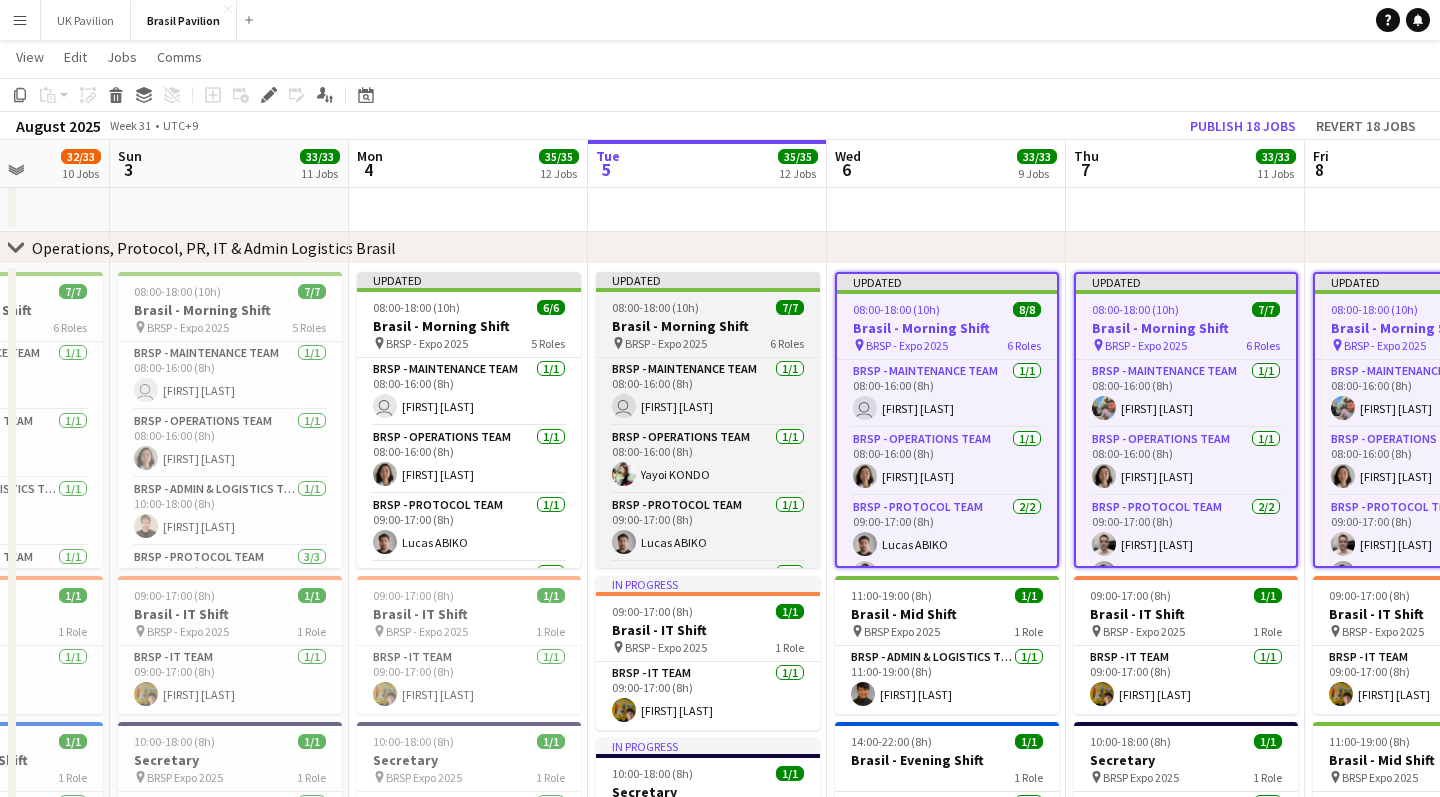 click on "Brasil - Morning Shift" at bounding box center (708, 326) 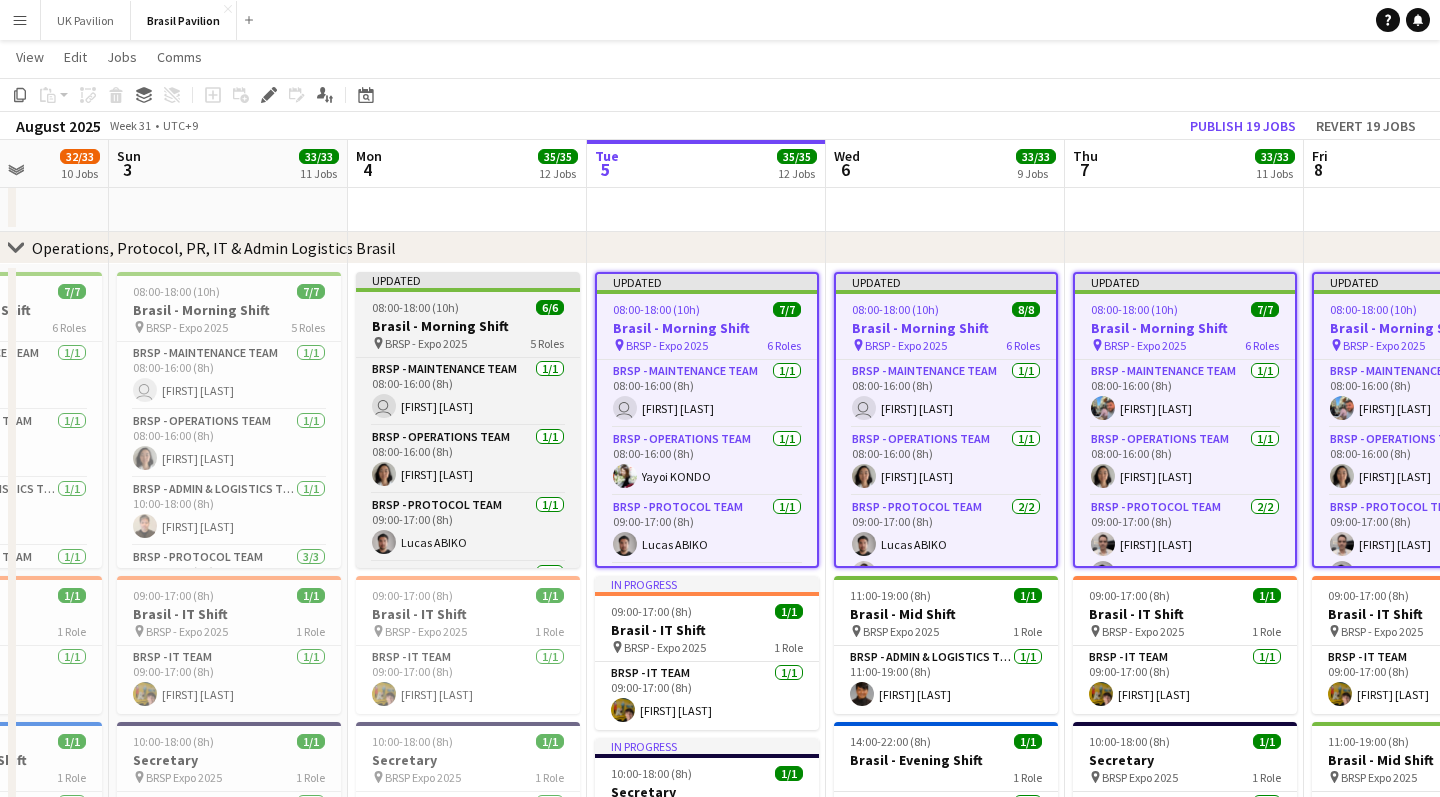 drag, startPoint x: 467, startPoint y: 309, endPoint x: 457, endPoint y: 343, distance: 35.44009 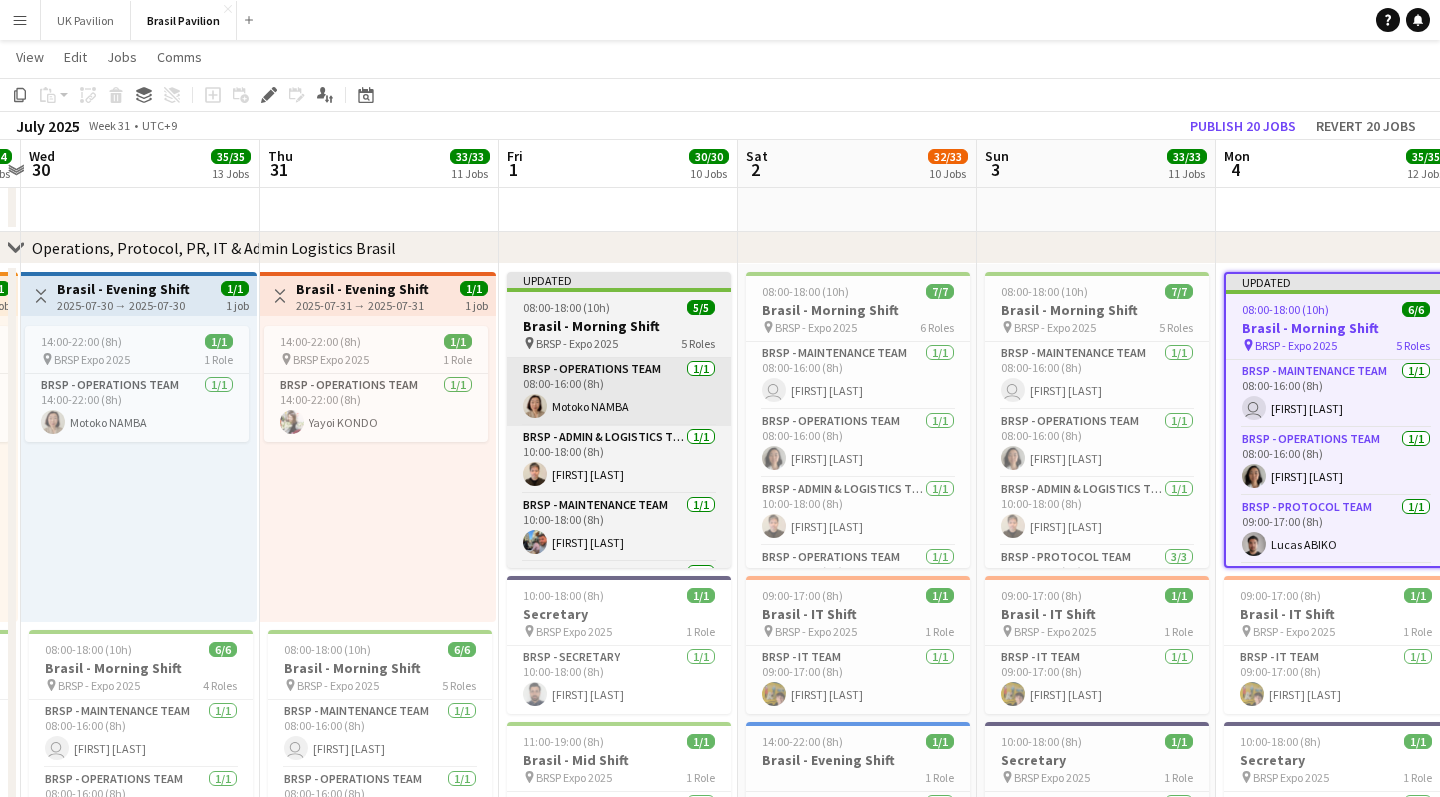 scroll, scrollTop: 0, scrollLeft: 681, axis: horizontal 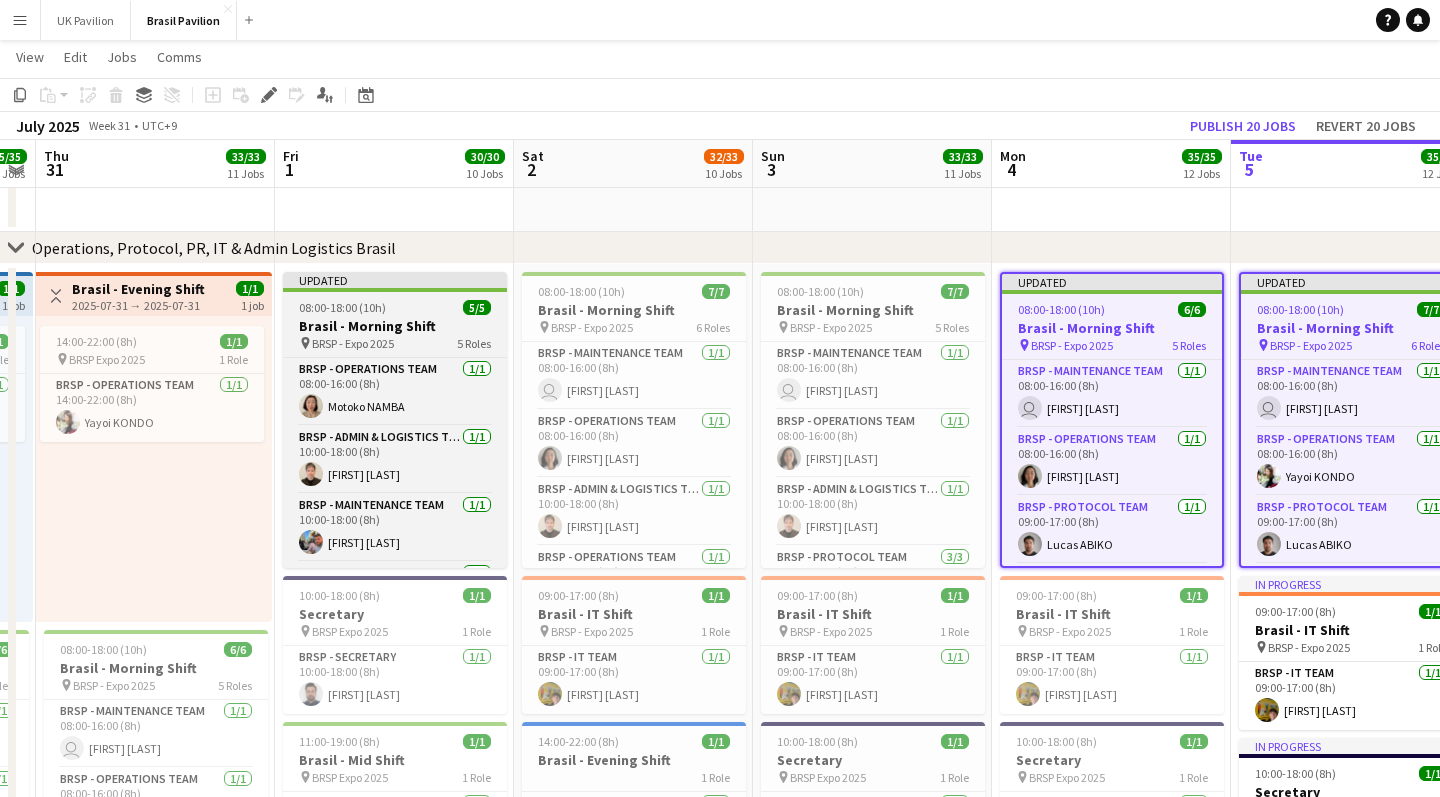 click on "Brasil - Morning Shift" at bounding box center (395, 326) 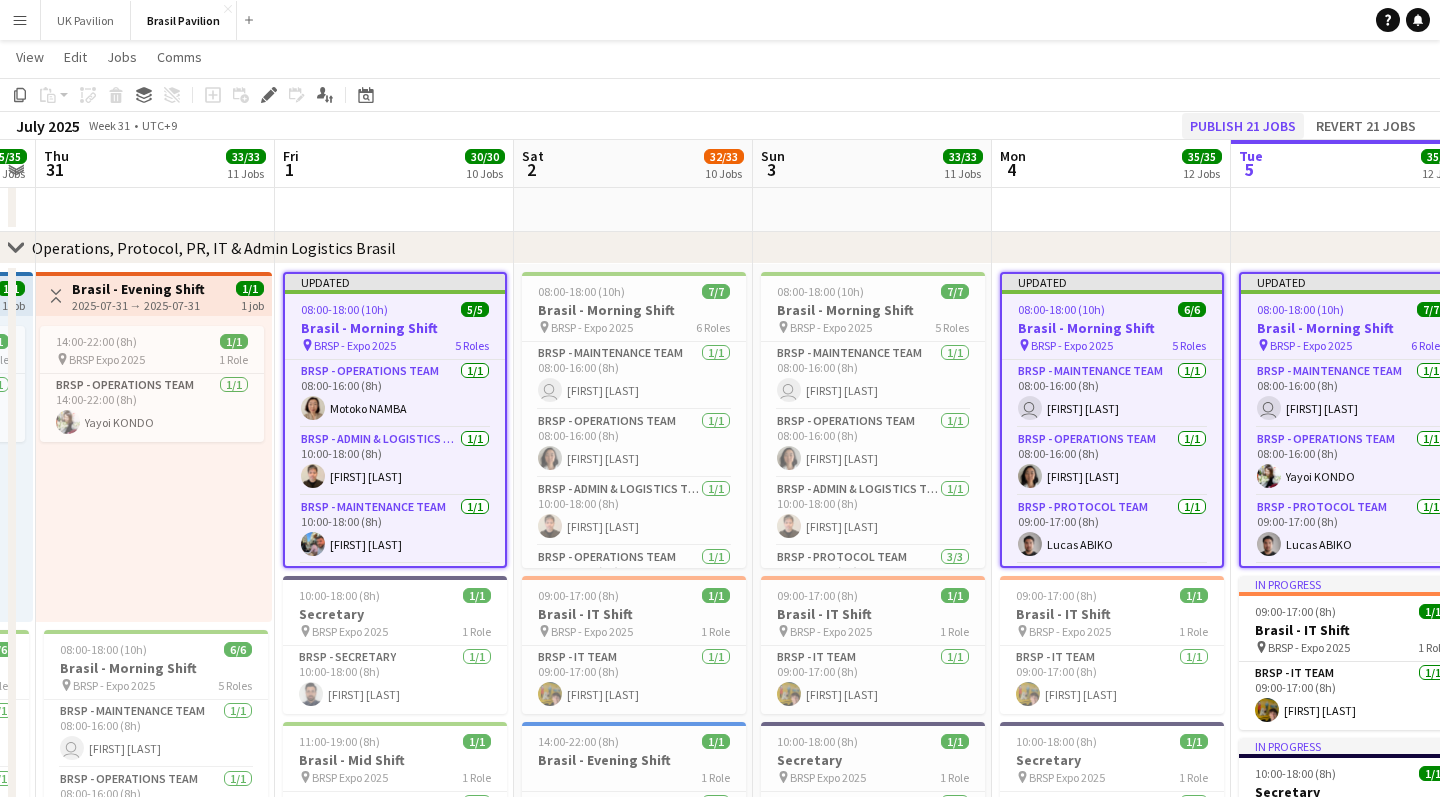 click on "Publish 21 jobs" 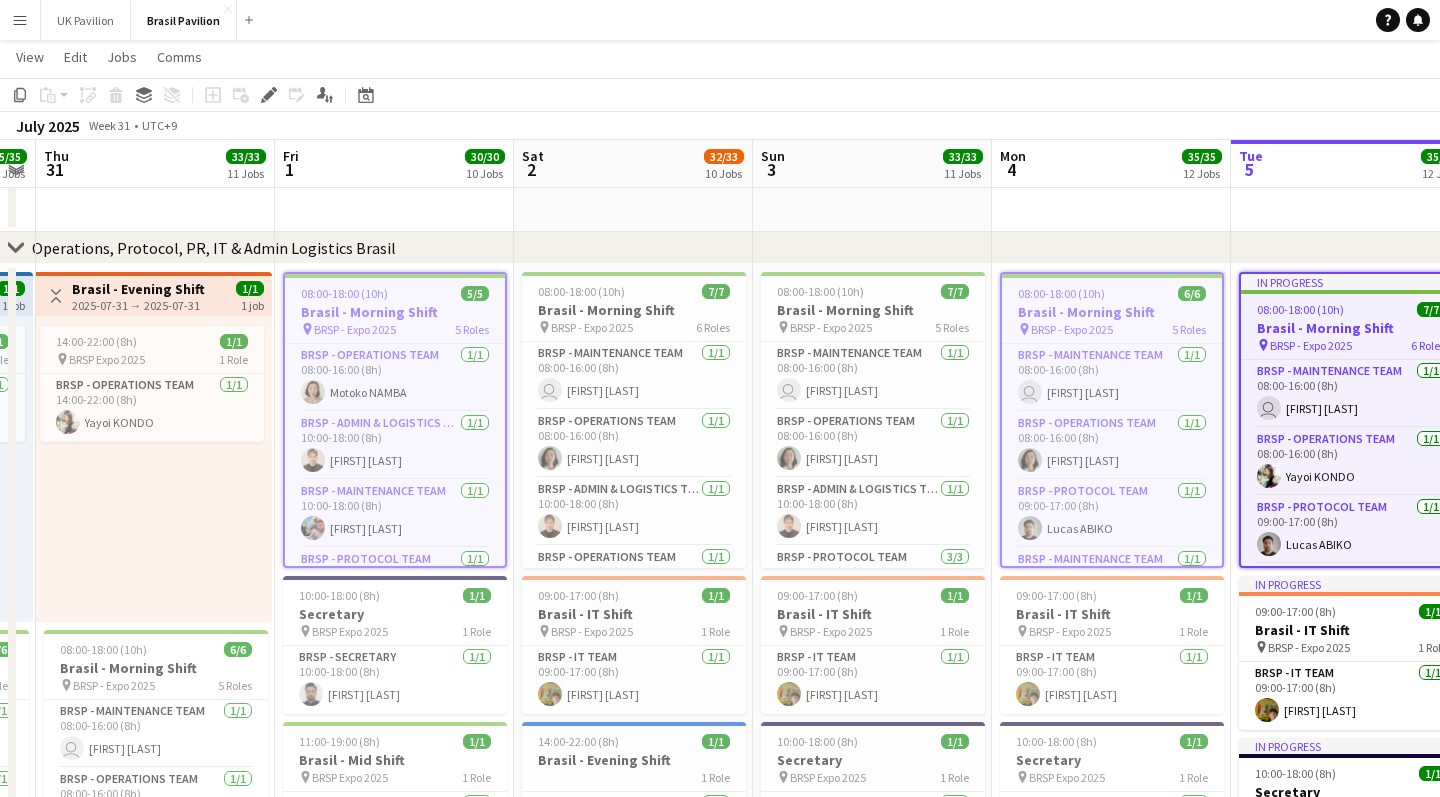 click on "View  Day view expanded Day view collapsed Month view Date picker Jump to today Expand Linked Jobs Collapse Linked Jobs  Edit  Copy
Command
C  Paste  Without Crew
Command
V With Crew
Command
Shift
V Paste as linked job  Group  Group Ungroup  Jobs  New Job Edit Job Delete Job New Linked Job Edit Linked Jobs Job fulfilment Promote Role Copy Role URL  Comms  Notify confirmed crew Create chat" 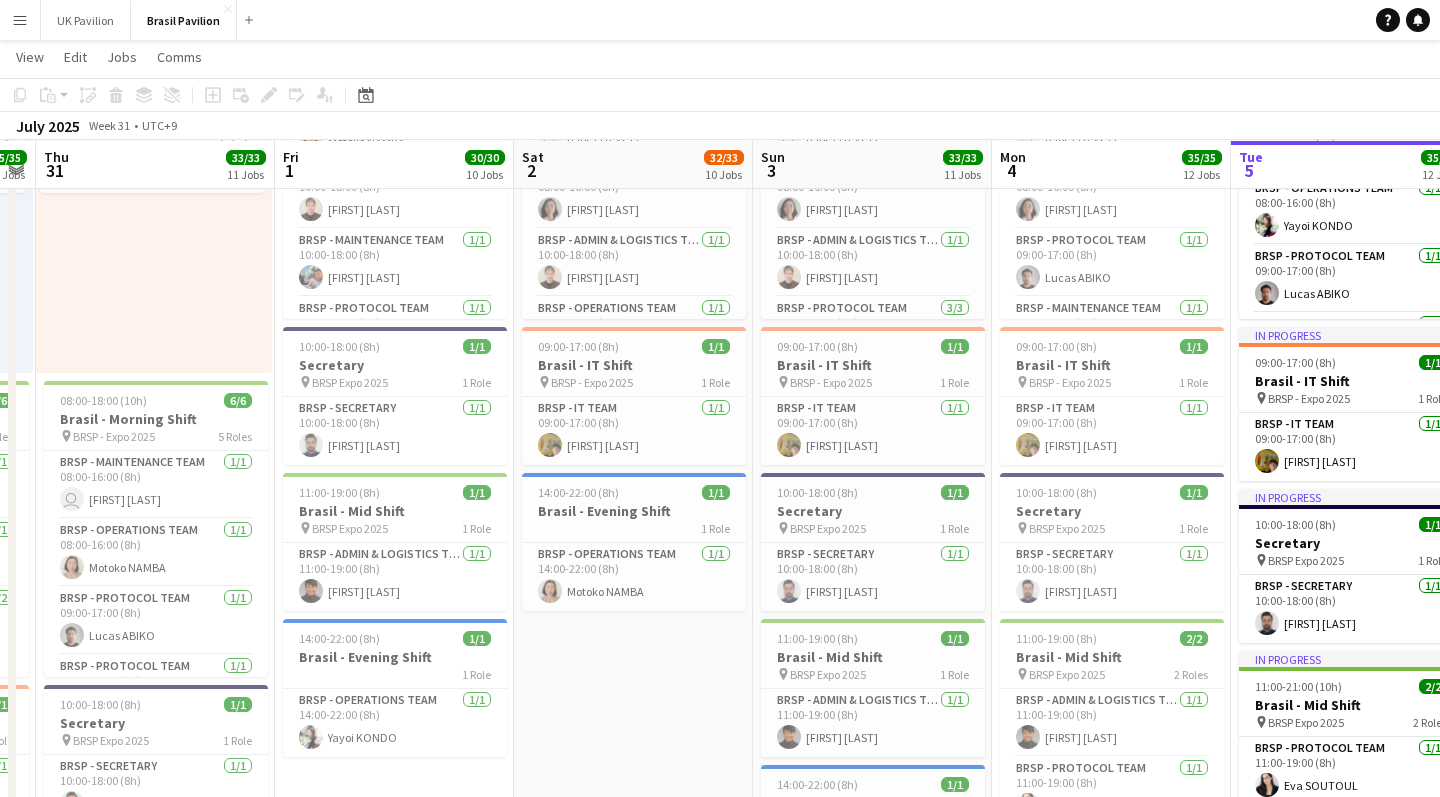 scroll, scrollTop: 302, scrollLeft: 0, axis: vertical 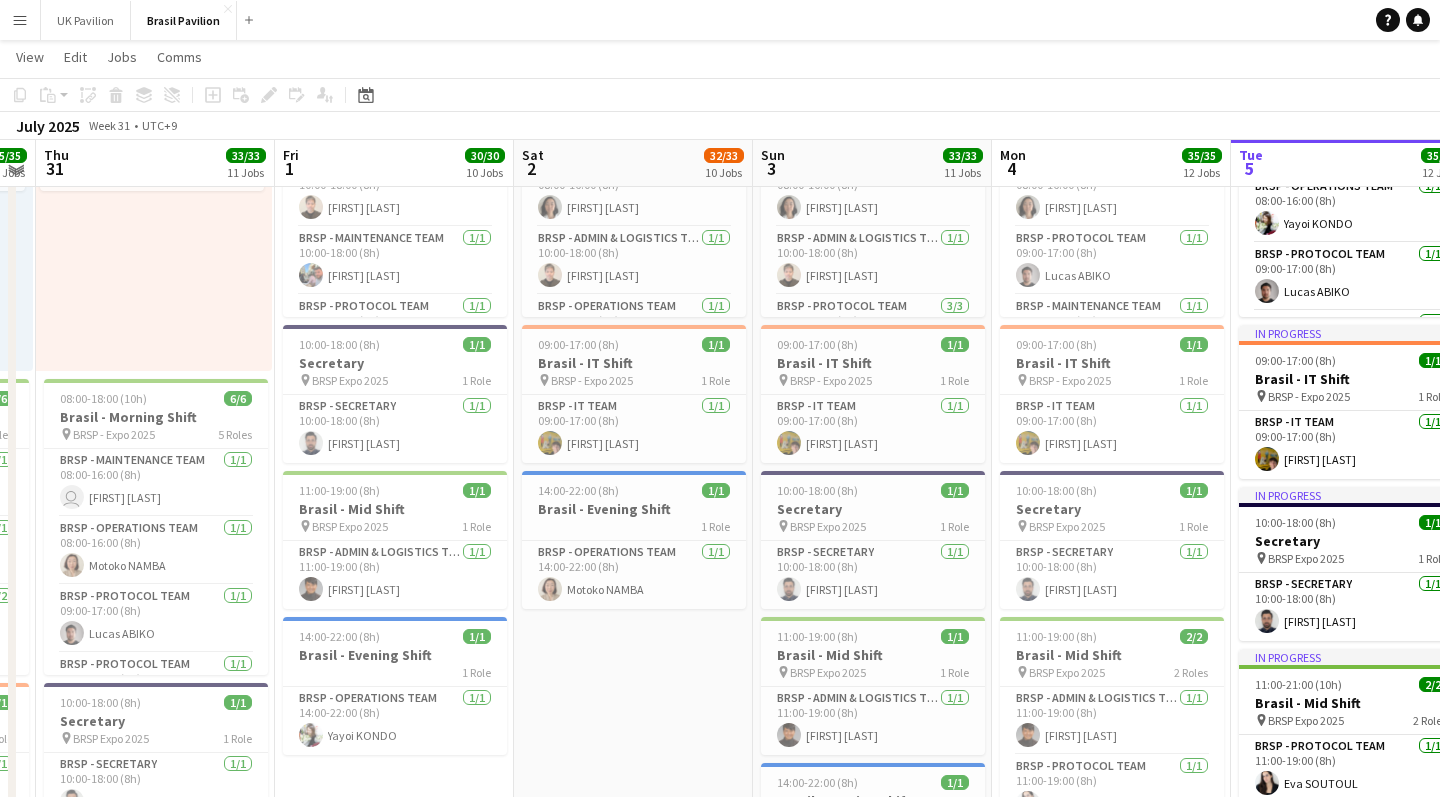 click on "Copy
Paste
Paste
Command
V Paste with crew
Command
Shift
V
Paste linked Job
Delete
Group
Ungroup
Add job
Add linked Job
Edit
Edit linked Job
Applicants
Date picker
AUG 2025 AUG 2025 Monday M Tuesday T Wednesday W Thursday T Friday F Saturday S Sunday S  AUG   1   2   3   4   5   6   7   8   9   10   11   12   13   14   15   16   17   18   19   20   21   22   23   24   25" 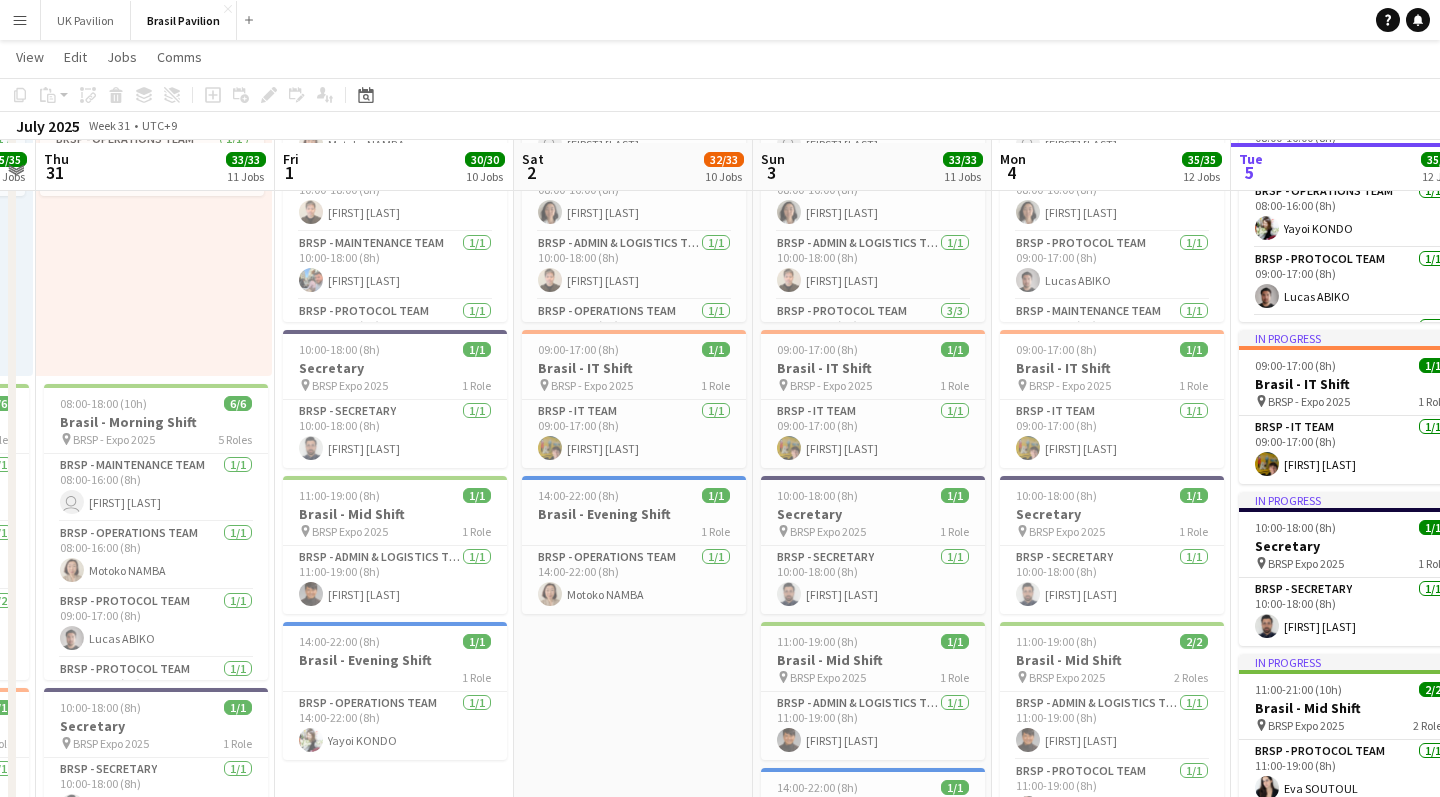 scroll, scrollTop: 293, scrollLeft: 0, axis: vertical 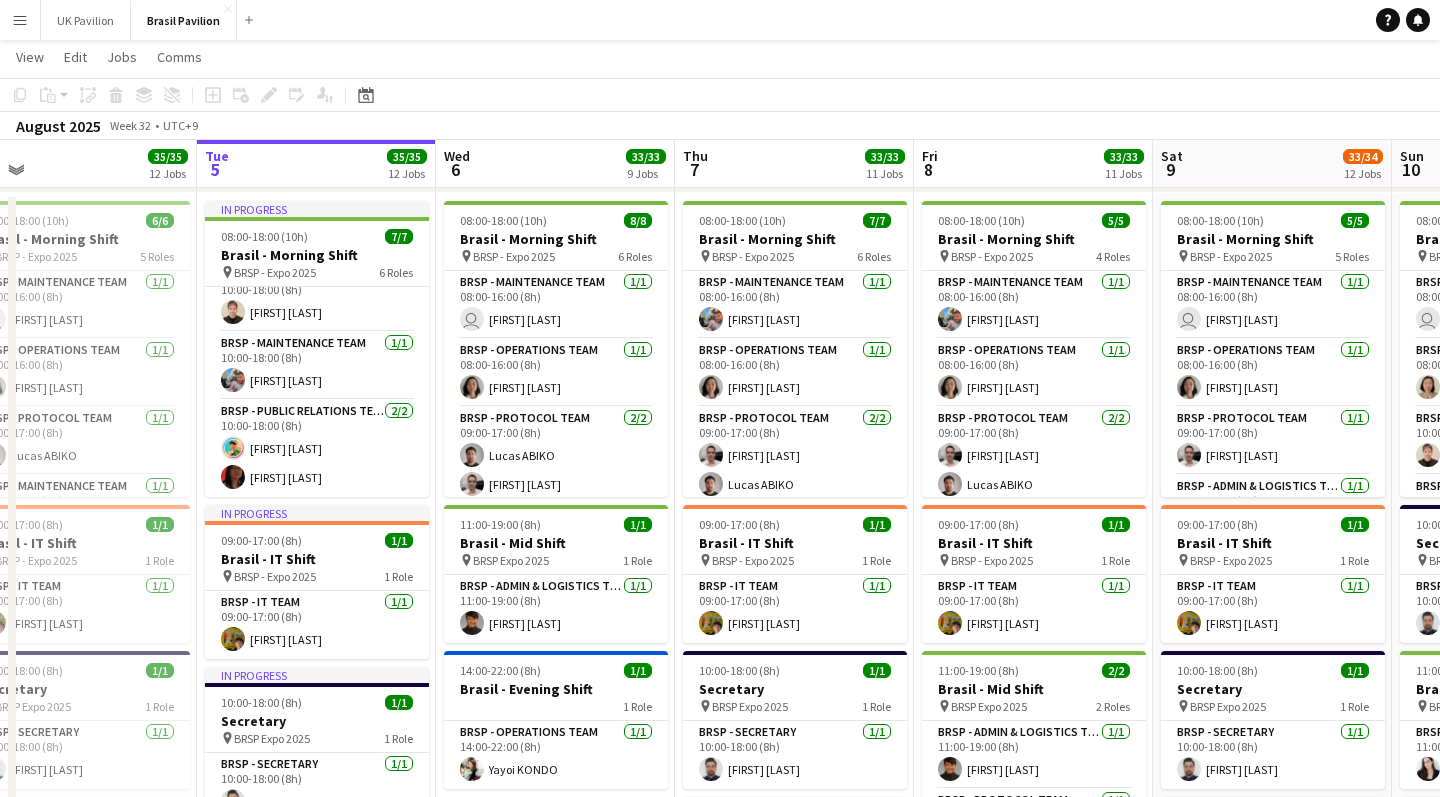 click on "Menu" at bounding box center (20, 20) 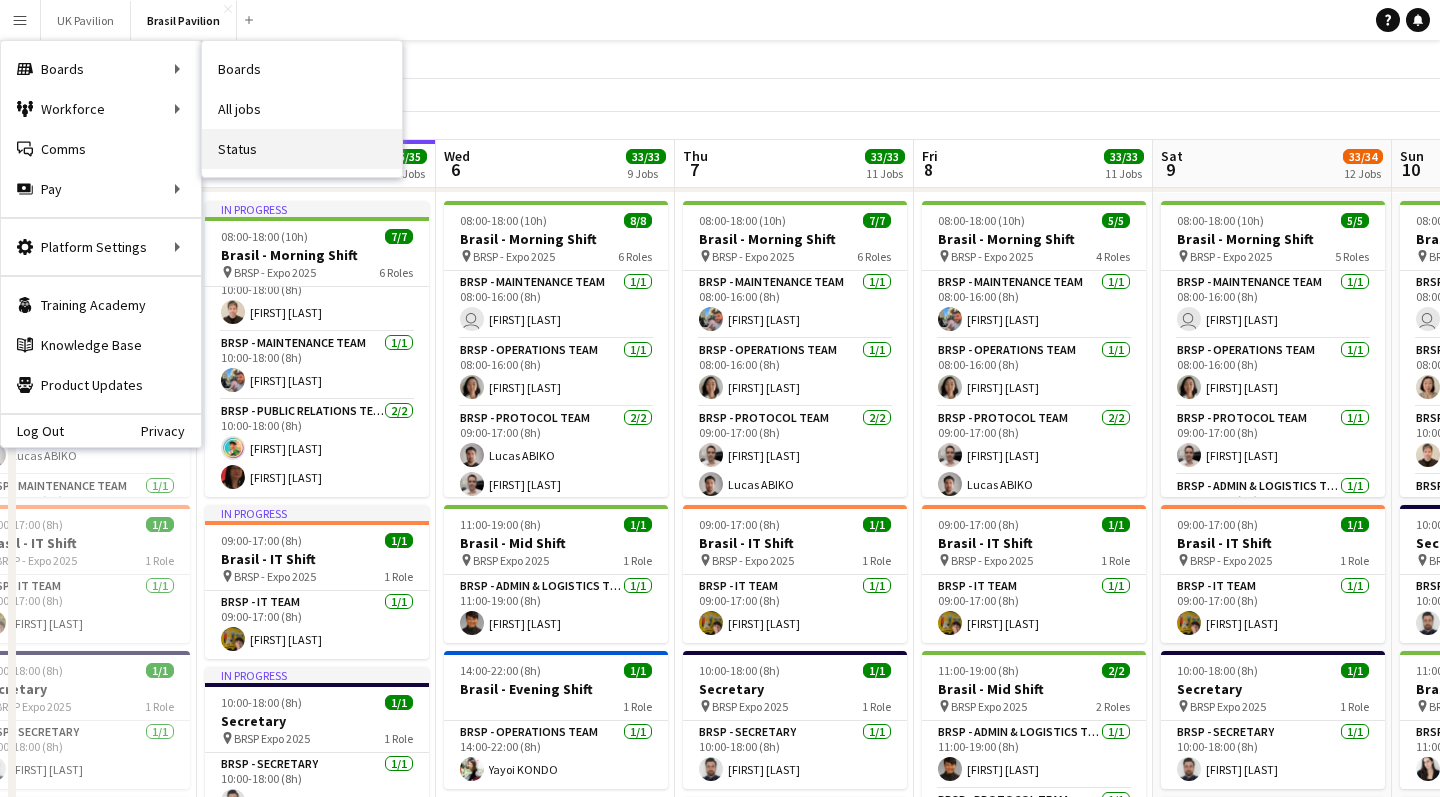 click on "Status" at bounding box center [302, 149] 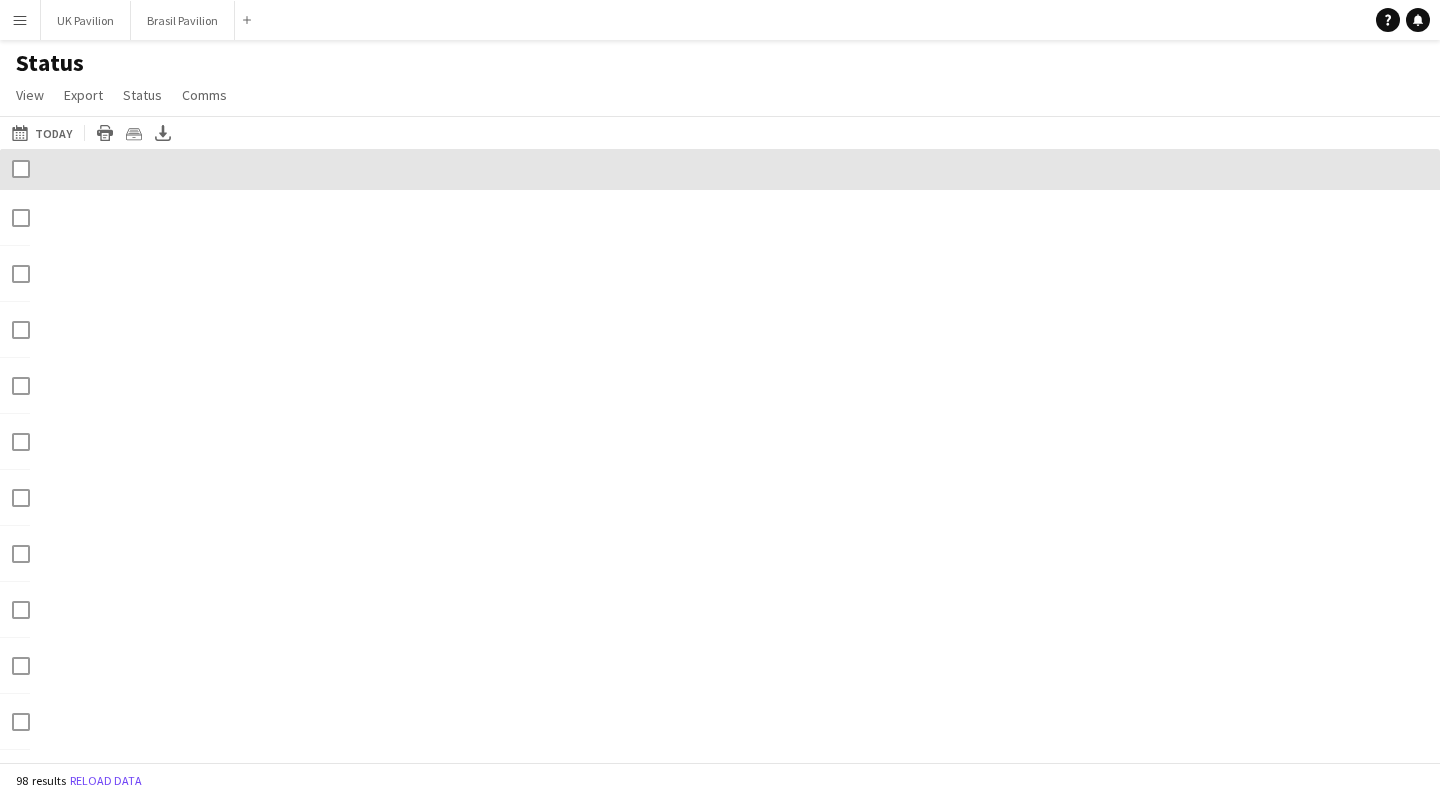 scroll, scrollTop: 0, scrollLeft: 0, axis: both 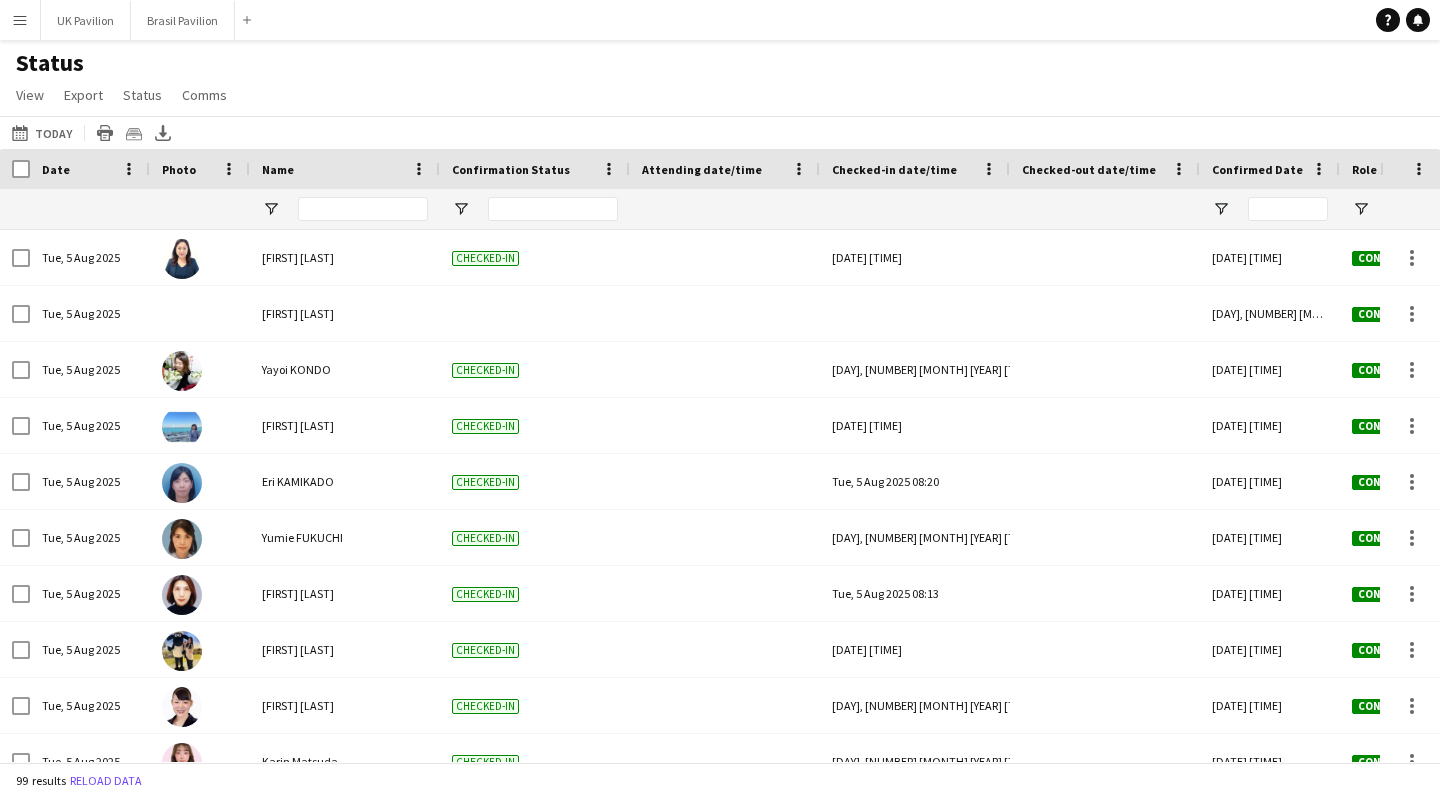 type on "**********" 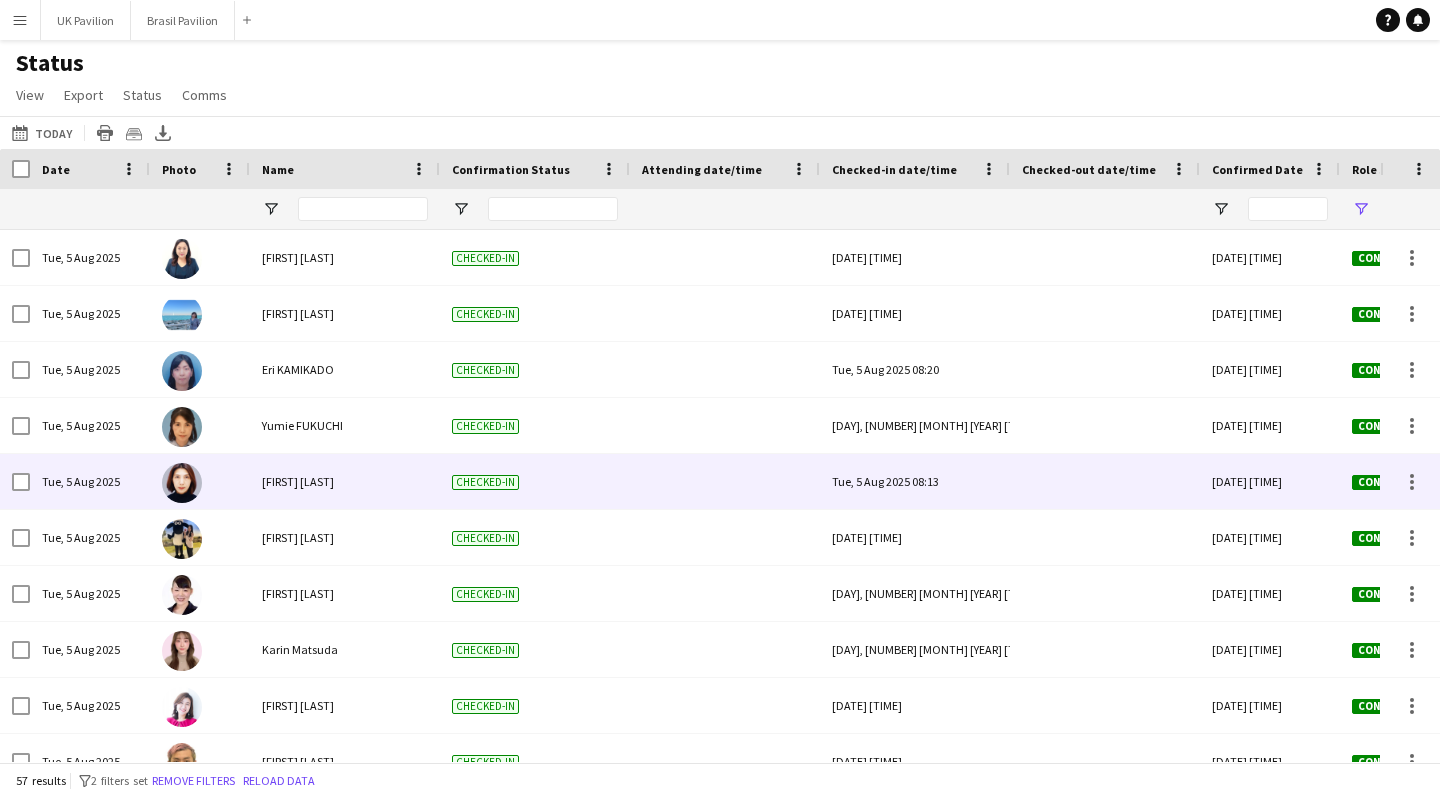 scroll, scrollTop: 0, scrollLeft: 0, axis: both 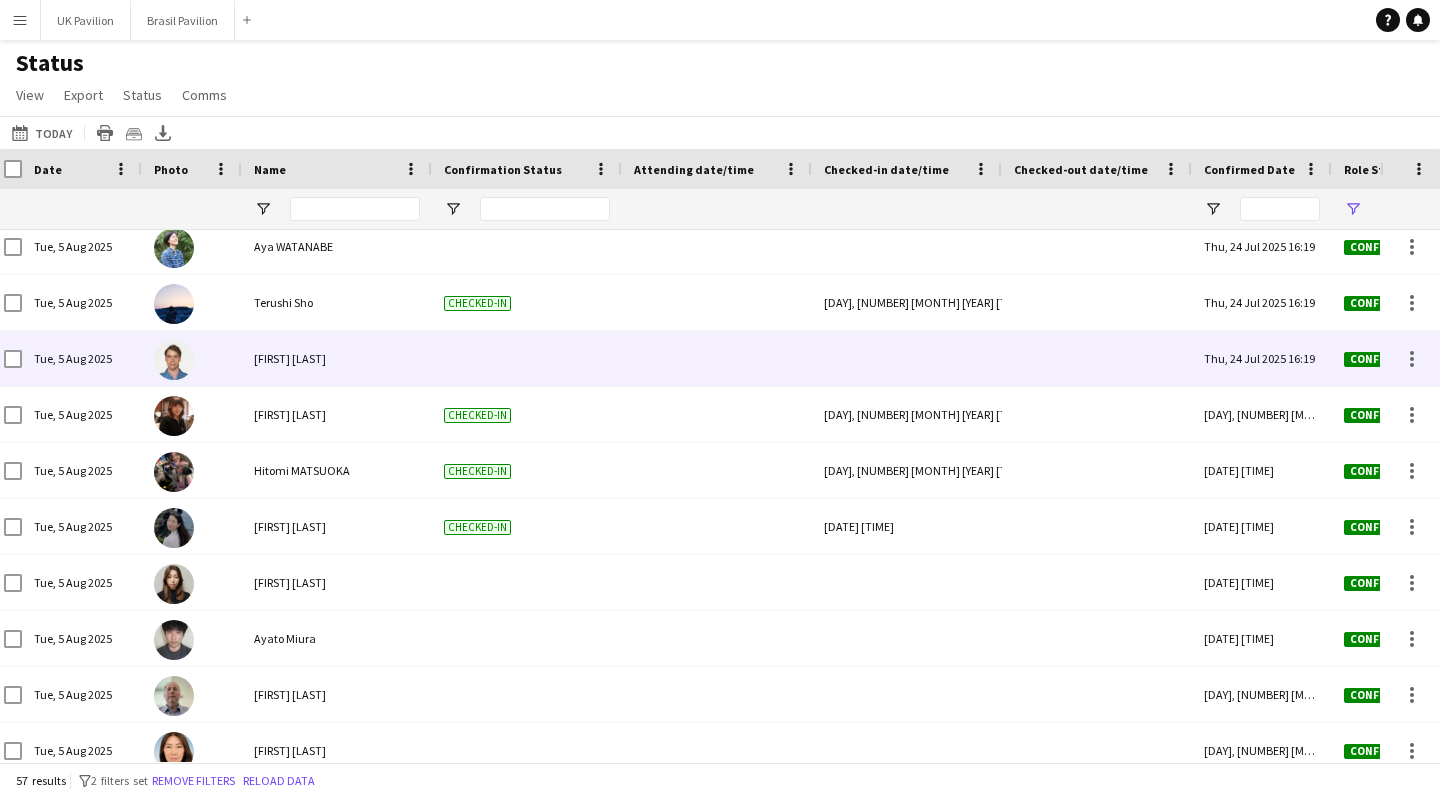 click at bounding box center [907, 358] 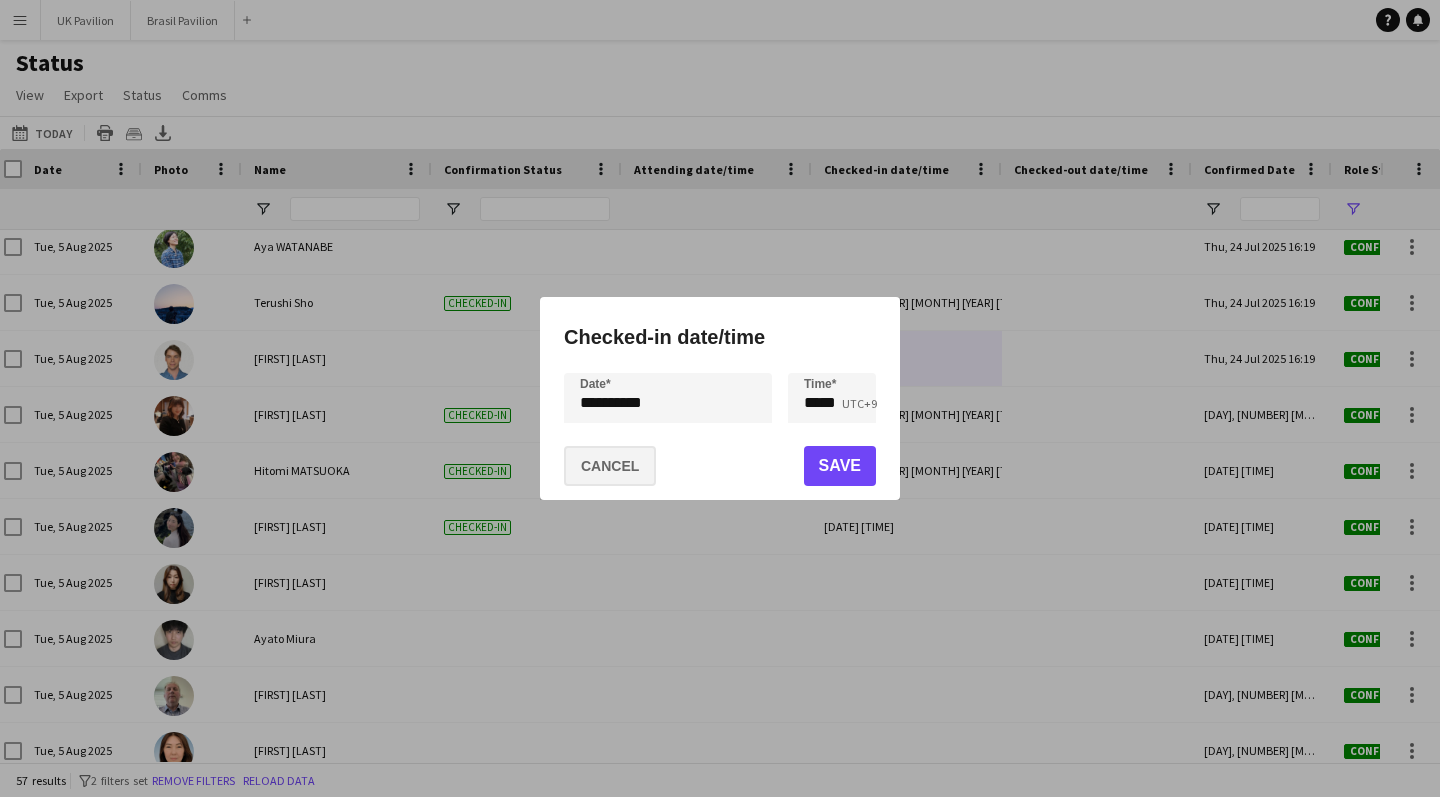 click on "Cancel" 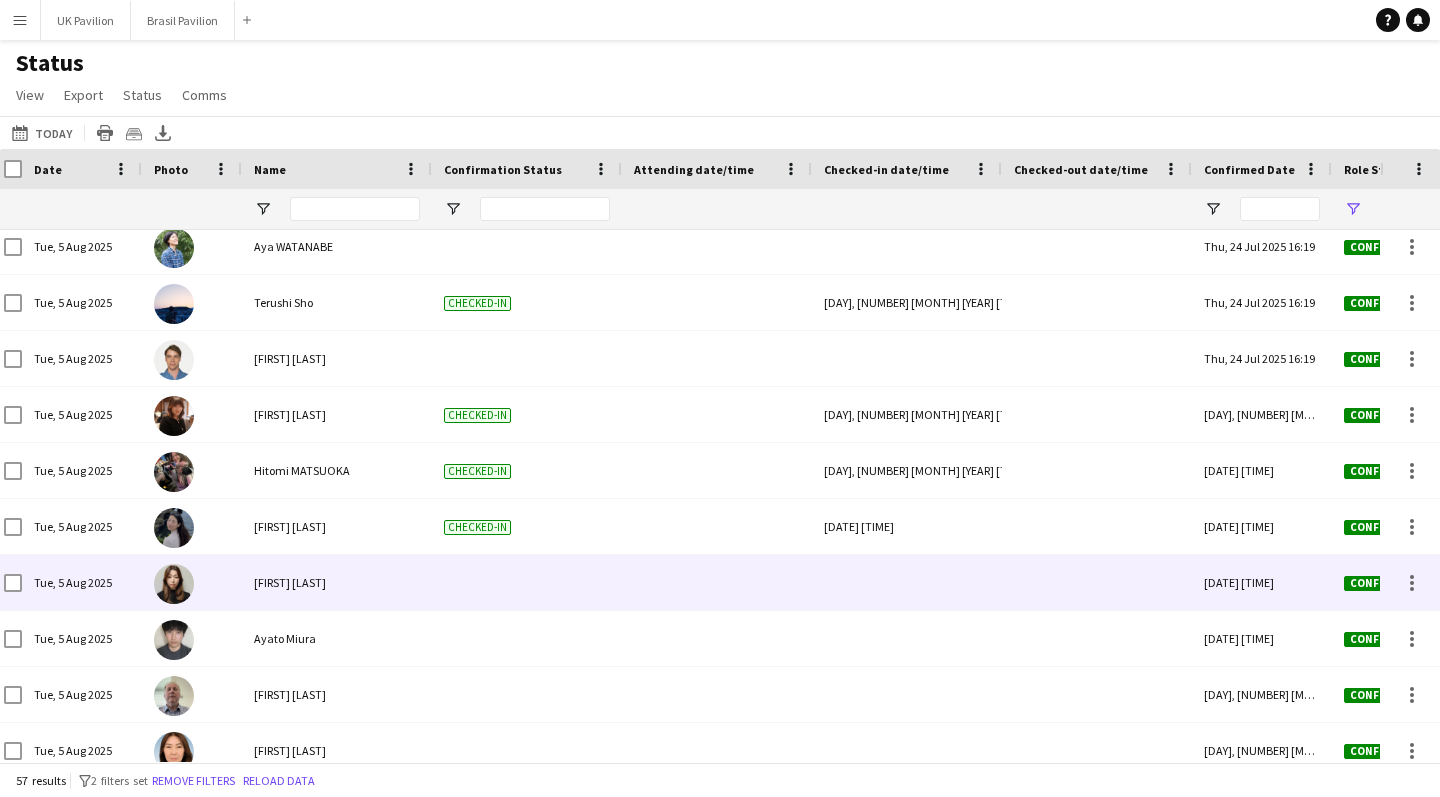 scroll, scrollTop: 1664, scrollLeft: 0, axis: vertical 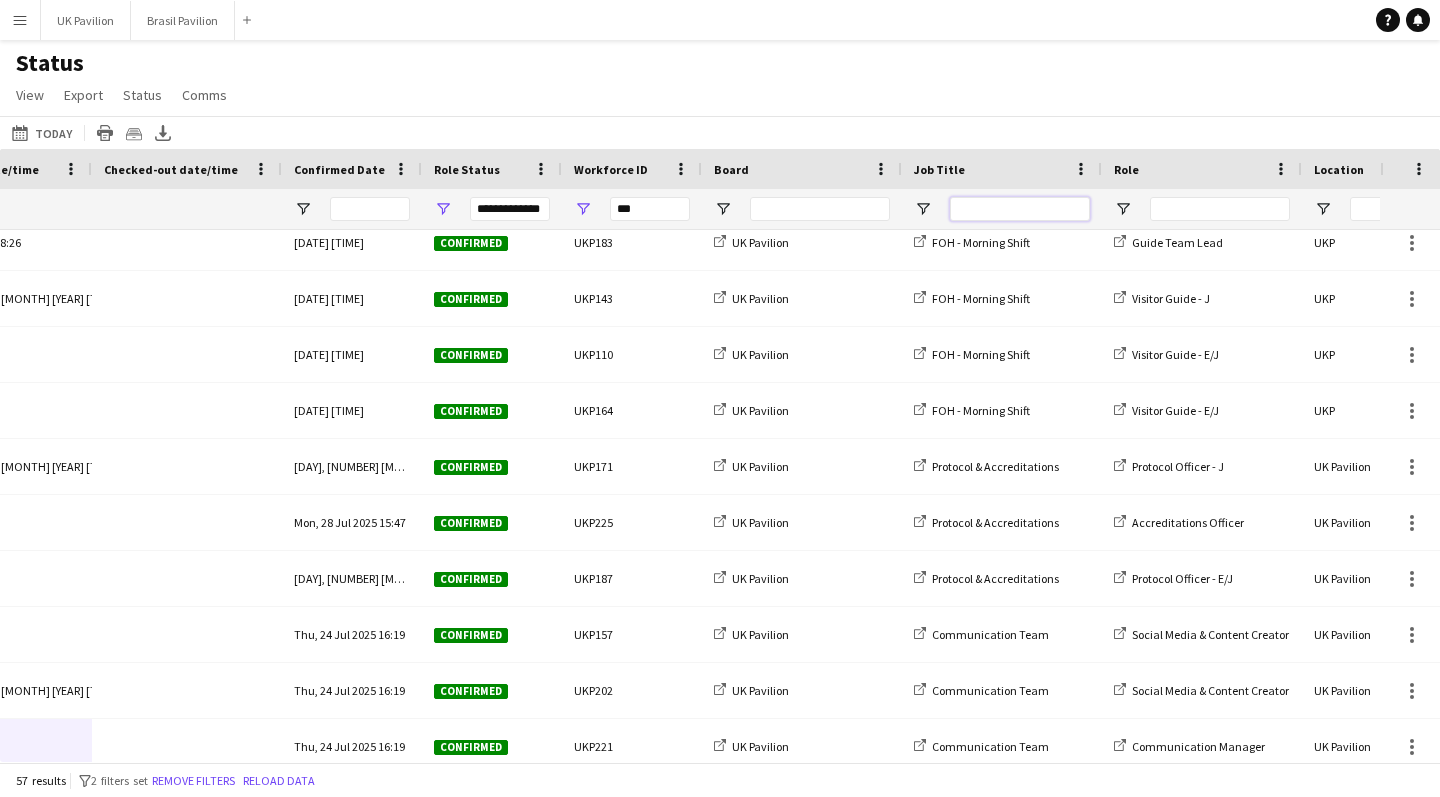 click at bounding box center [1020, 209] 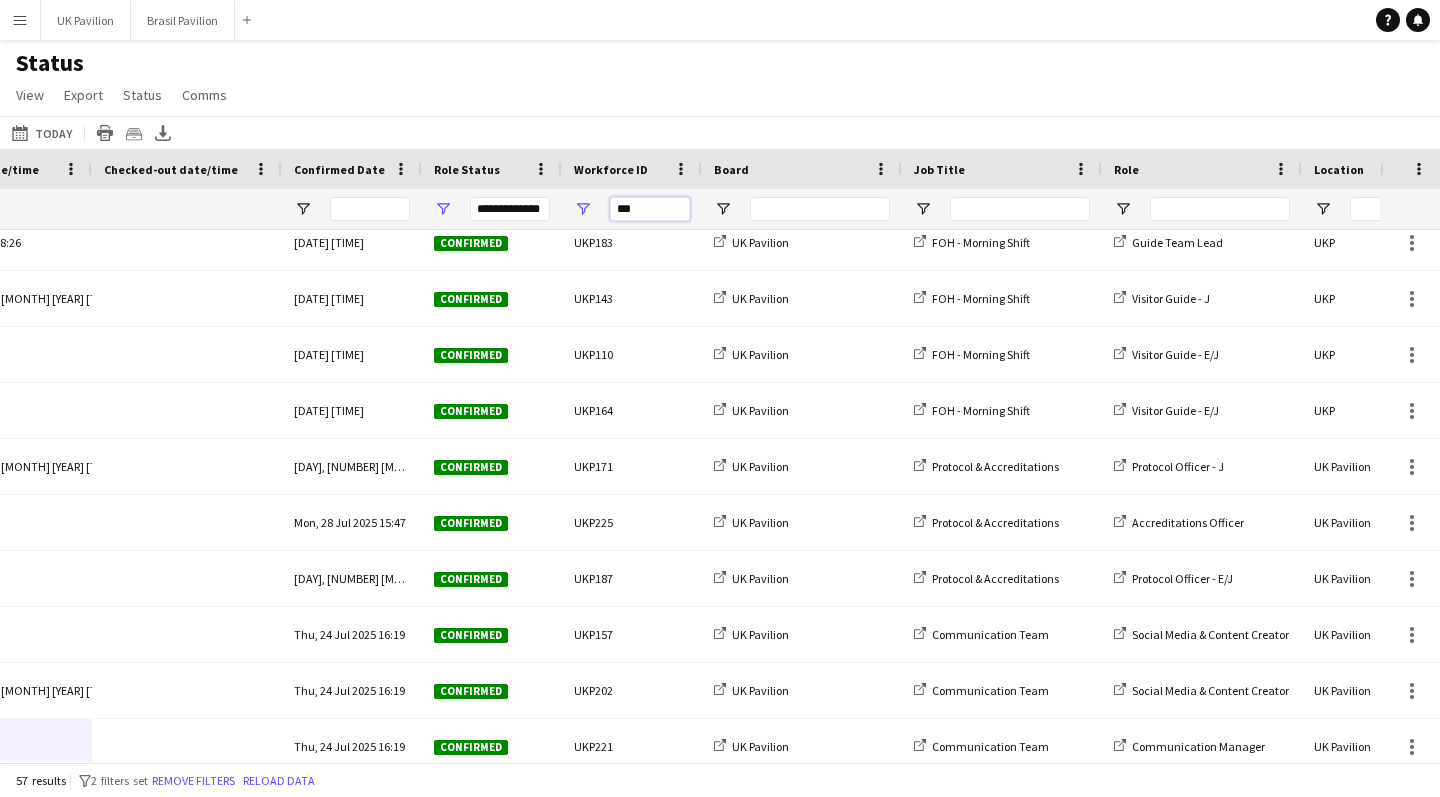 click on "***" at bounding box center (650, 209) 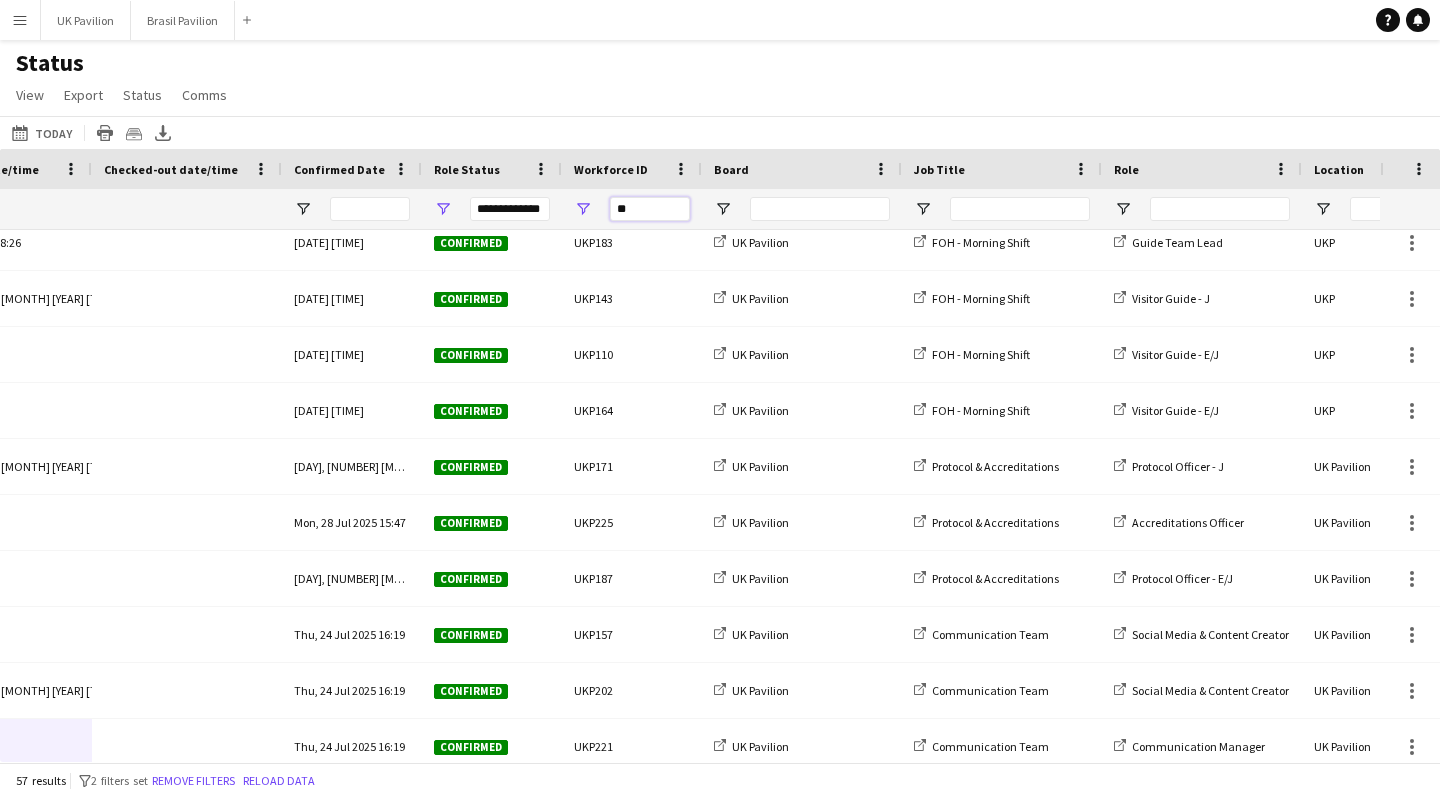 type on "*" 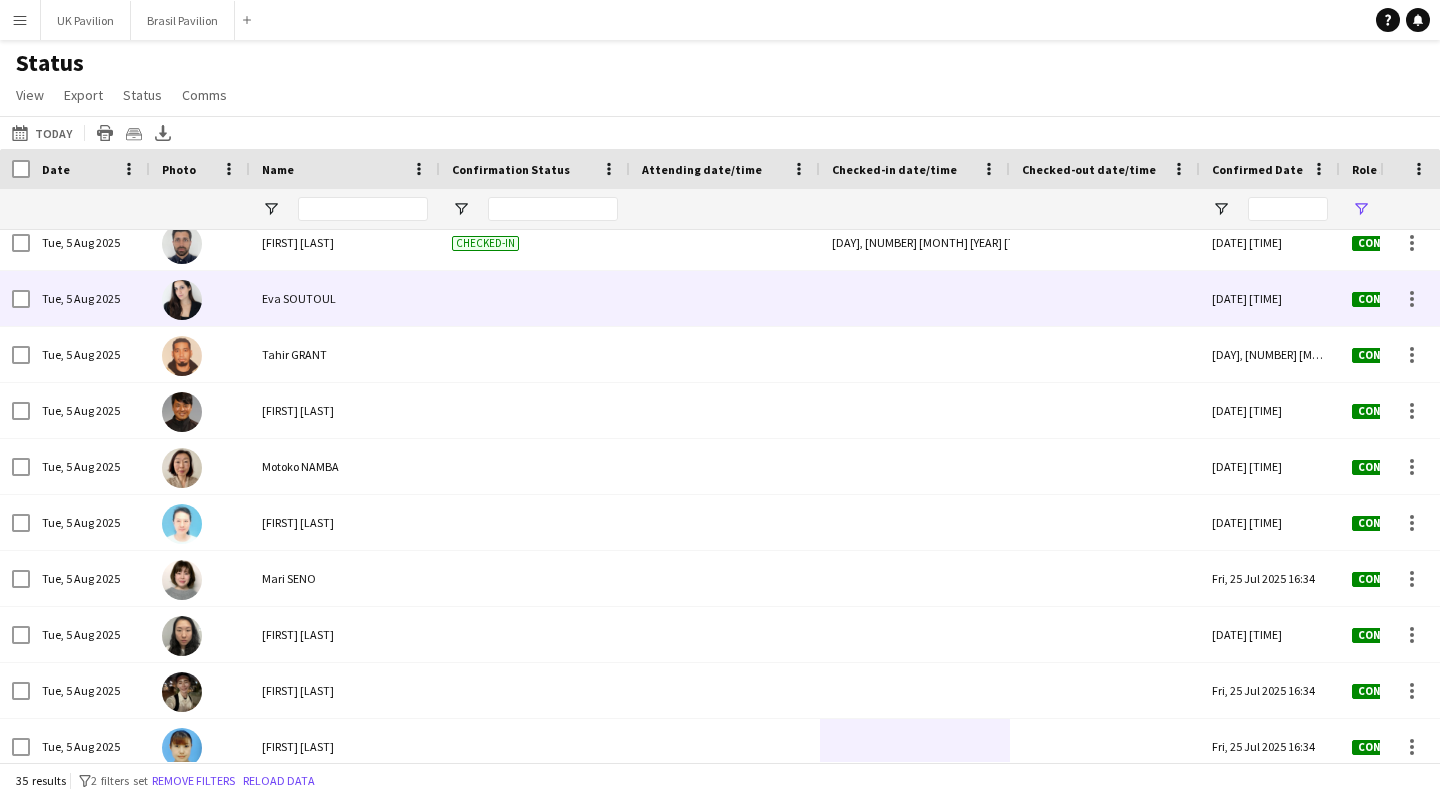 type on "****" 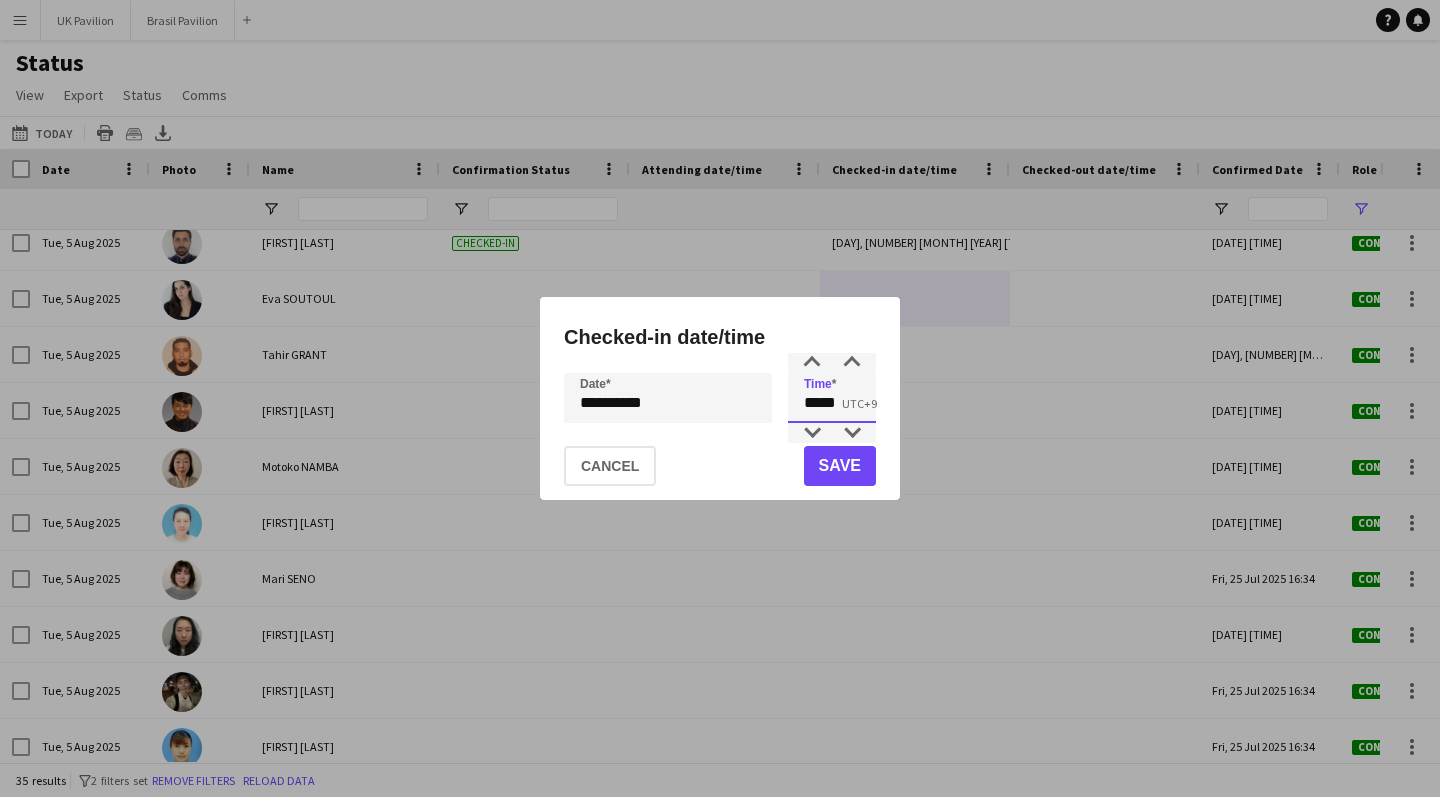 drag, startPoint x: 794, startPoint y: 407, endPoint x: 765, endPoint y: 406, distance: 29.017237 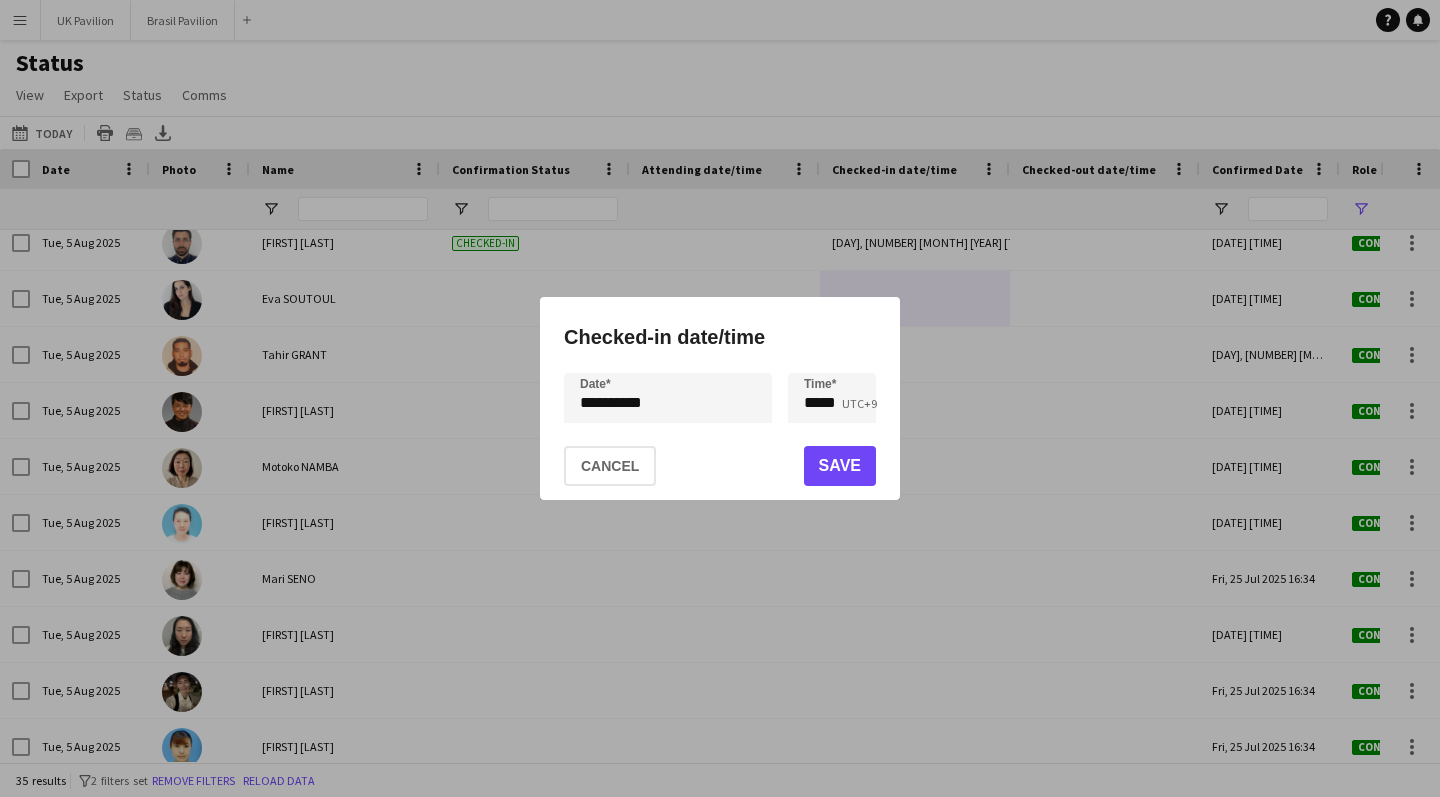 click on "Save" 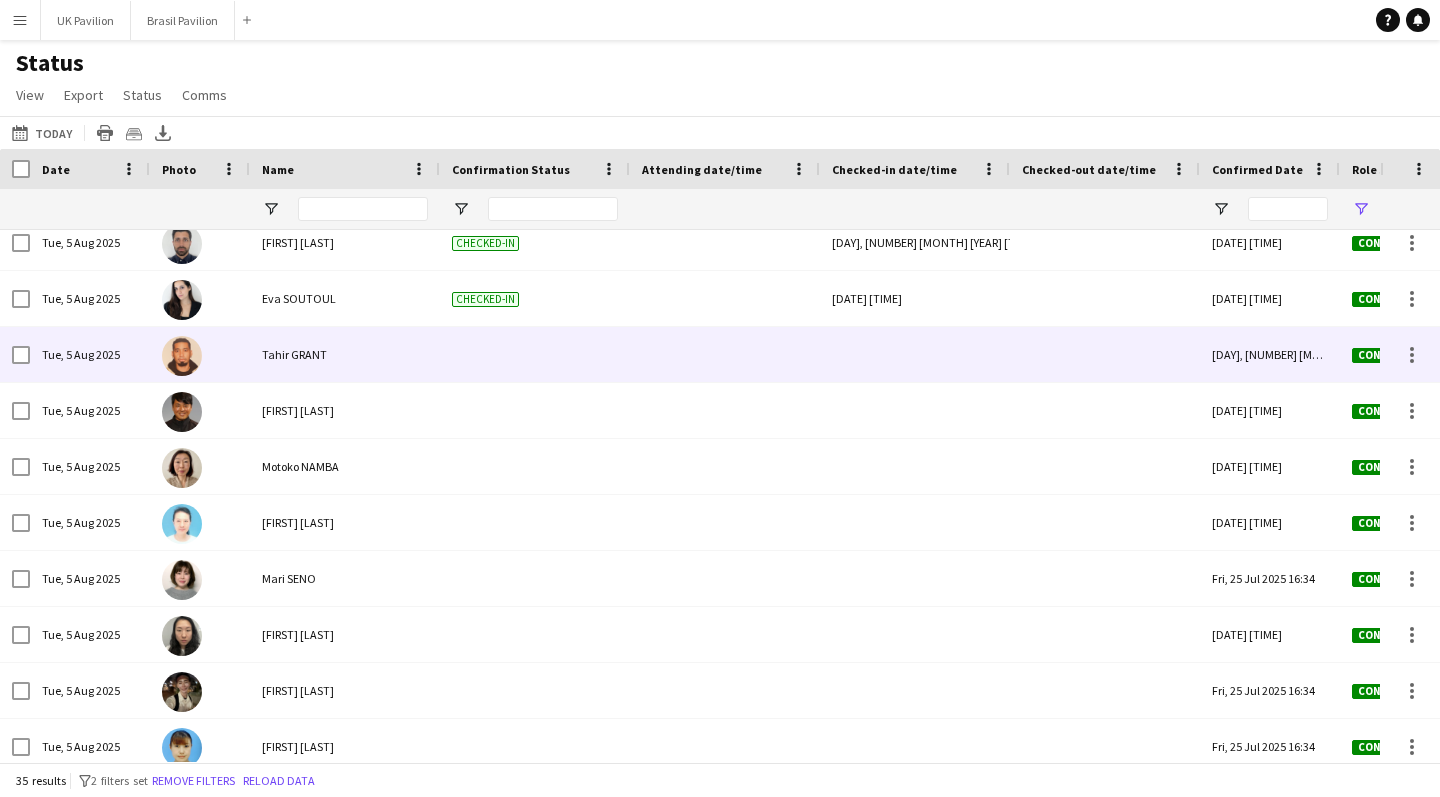click at bounding box center (915, 354) 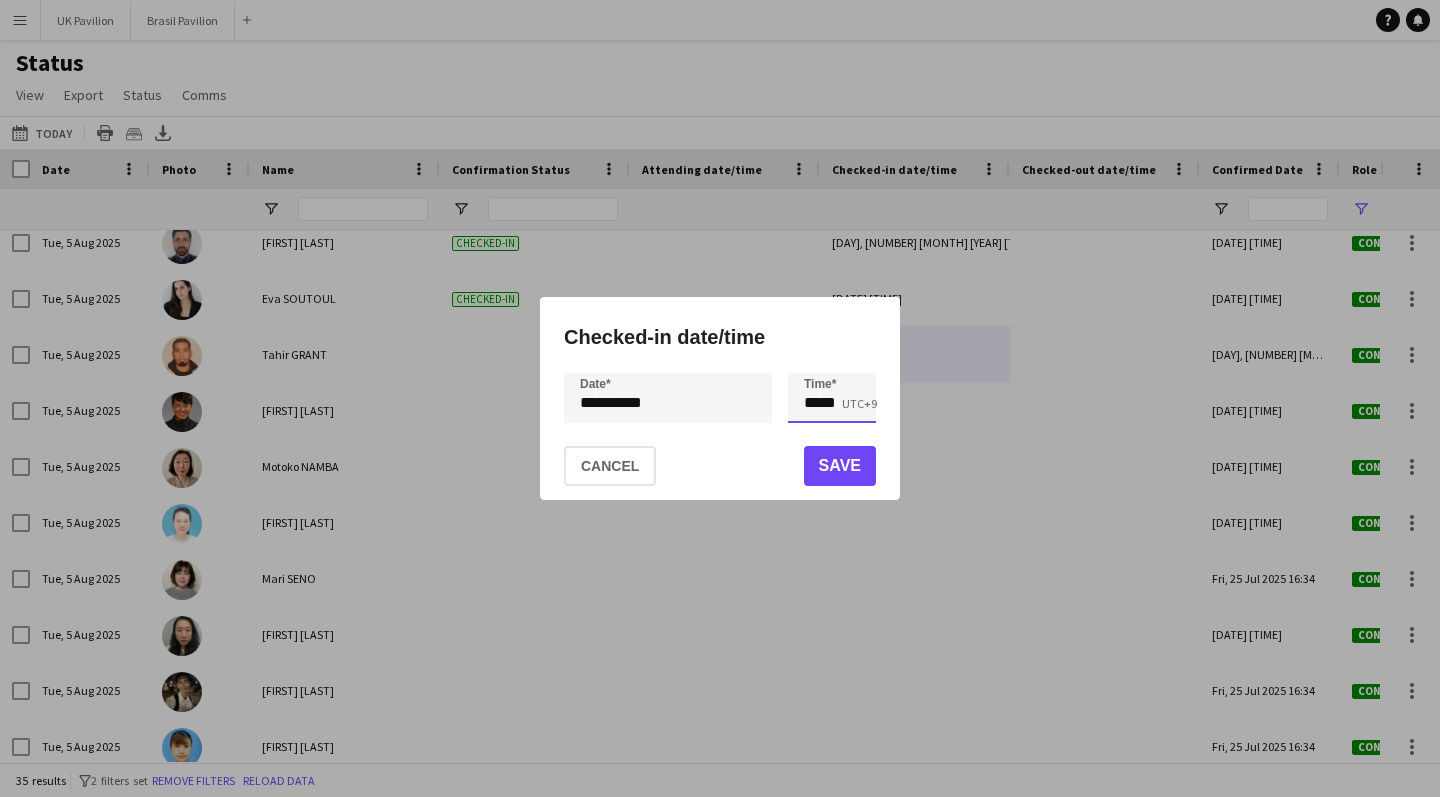 click on "*****" at bounding box center [832, 398] 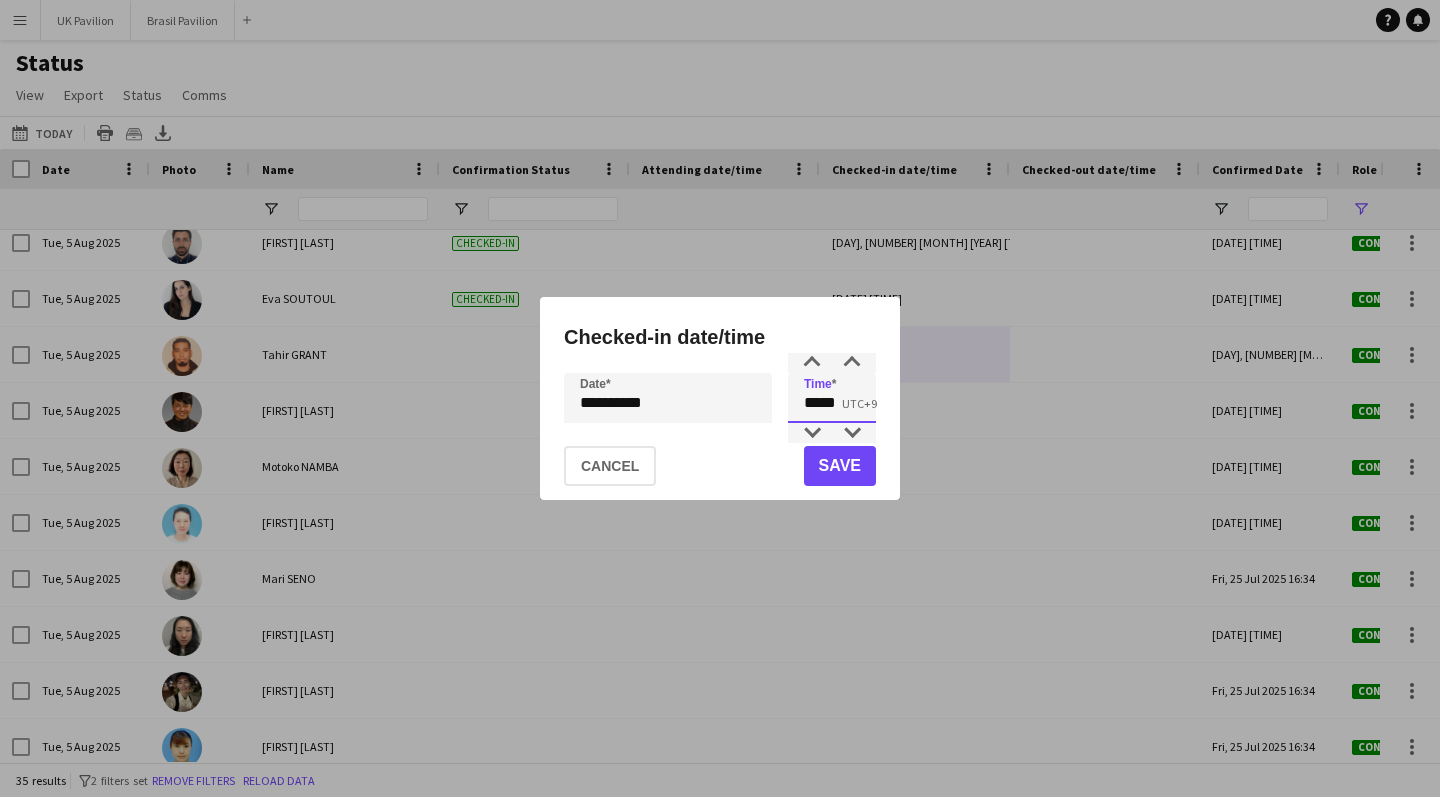 type on "*****" 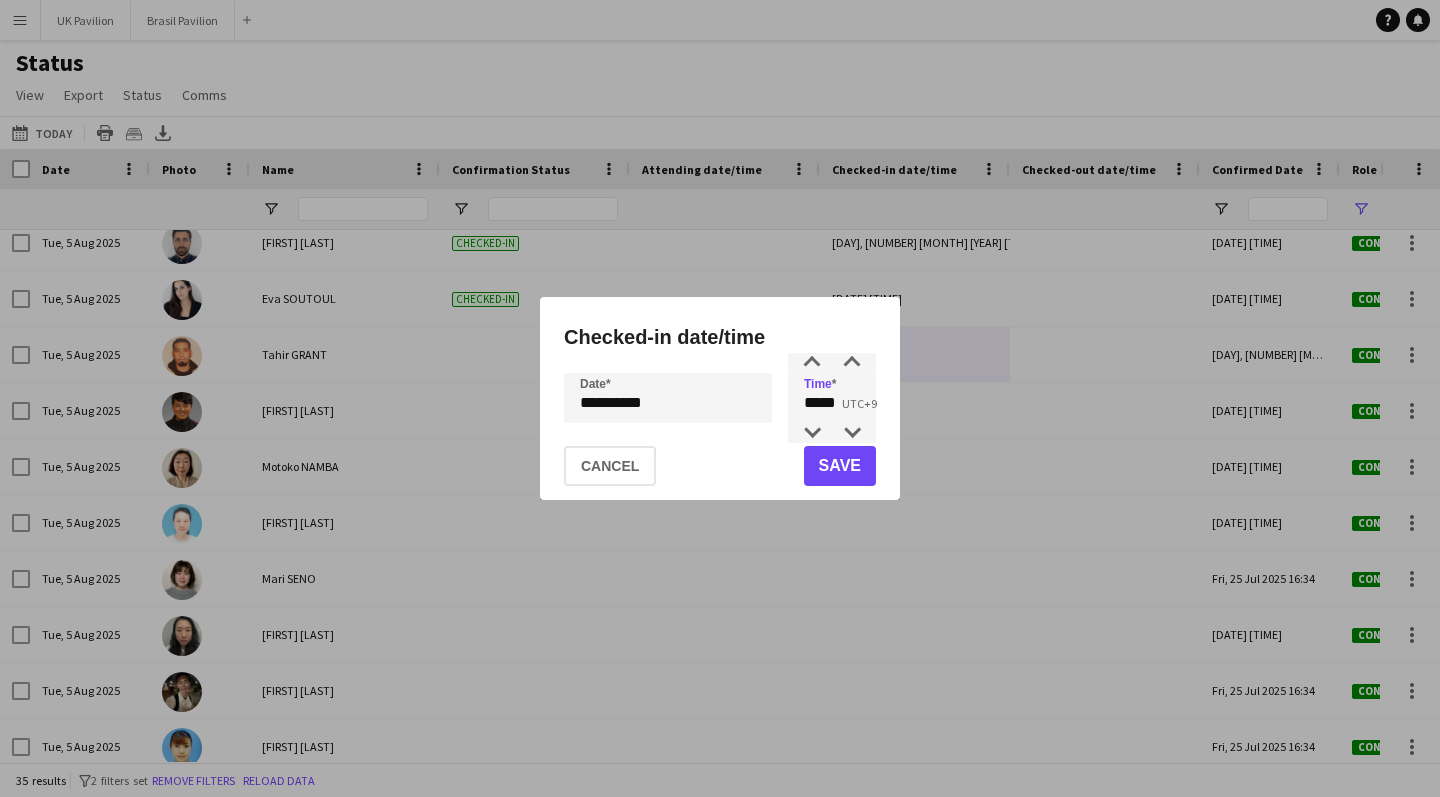 click on "Save" 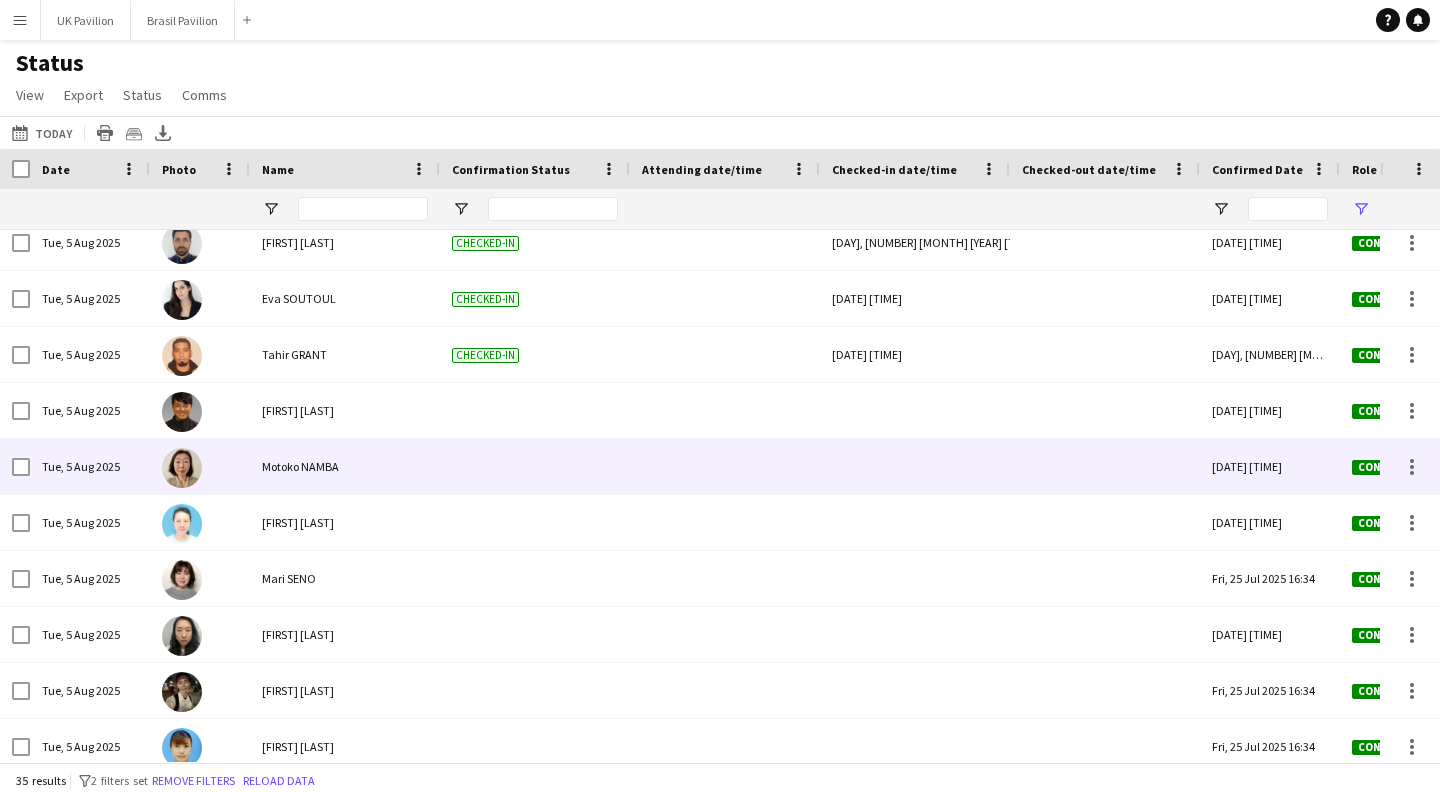 click at bounding box center (915, 466) 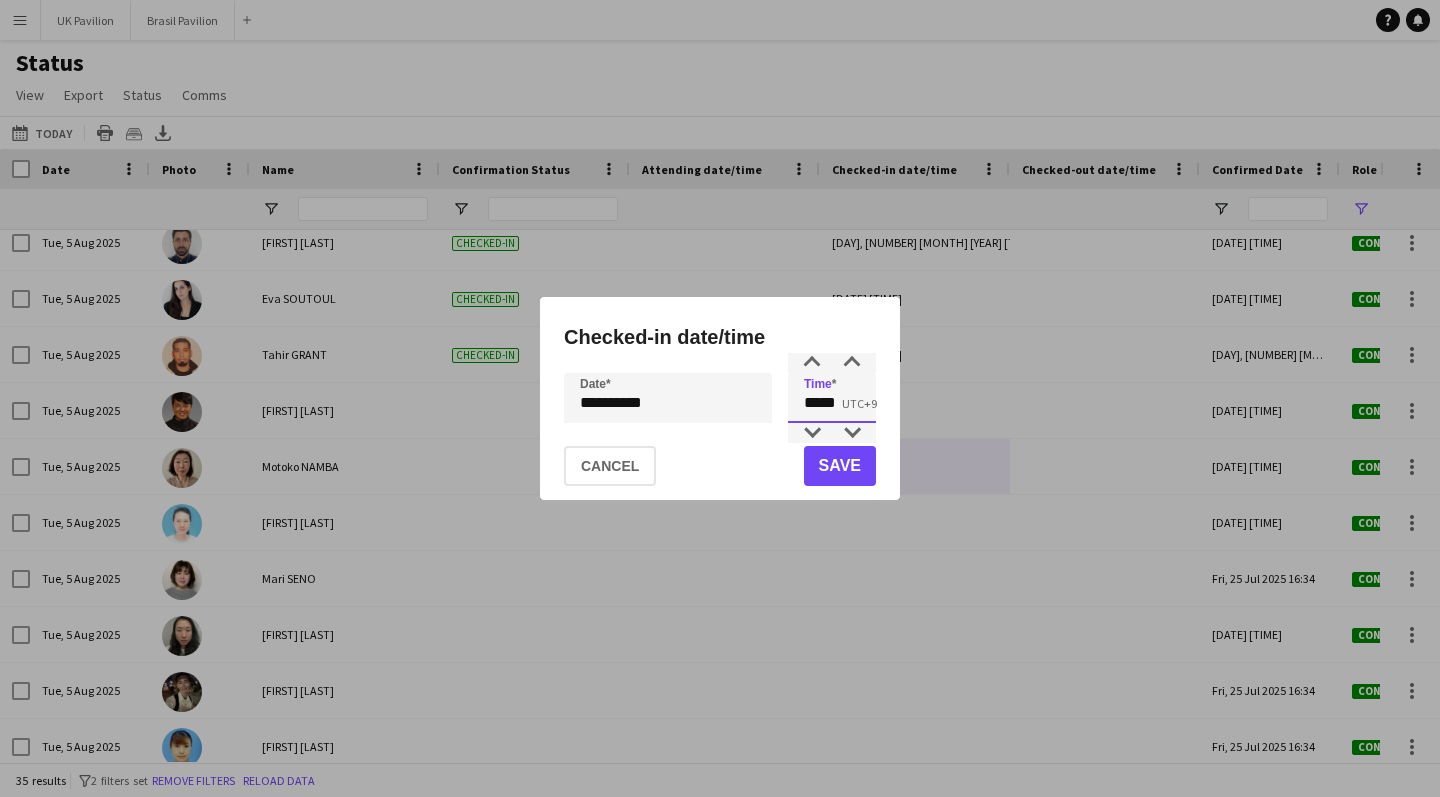 drag, startPoint x: 850, startPoint y: 404, endPoint x: 812, endPoint y: 405, distance: 38.013157 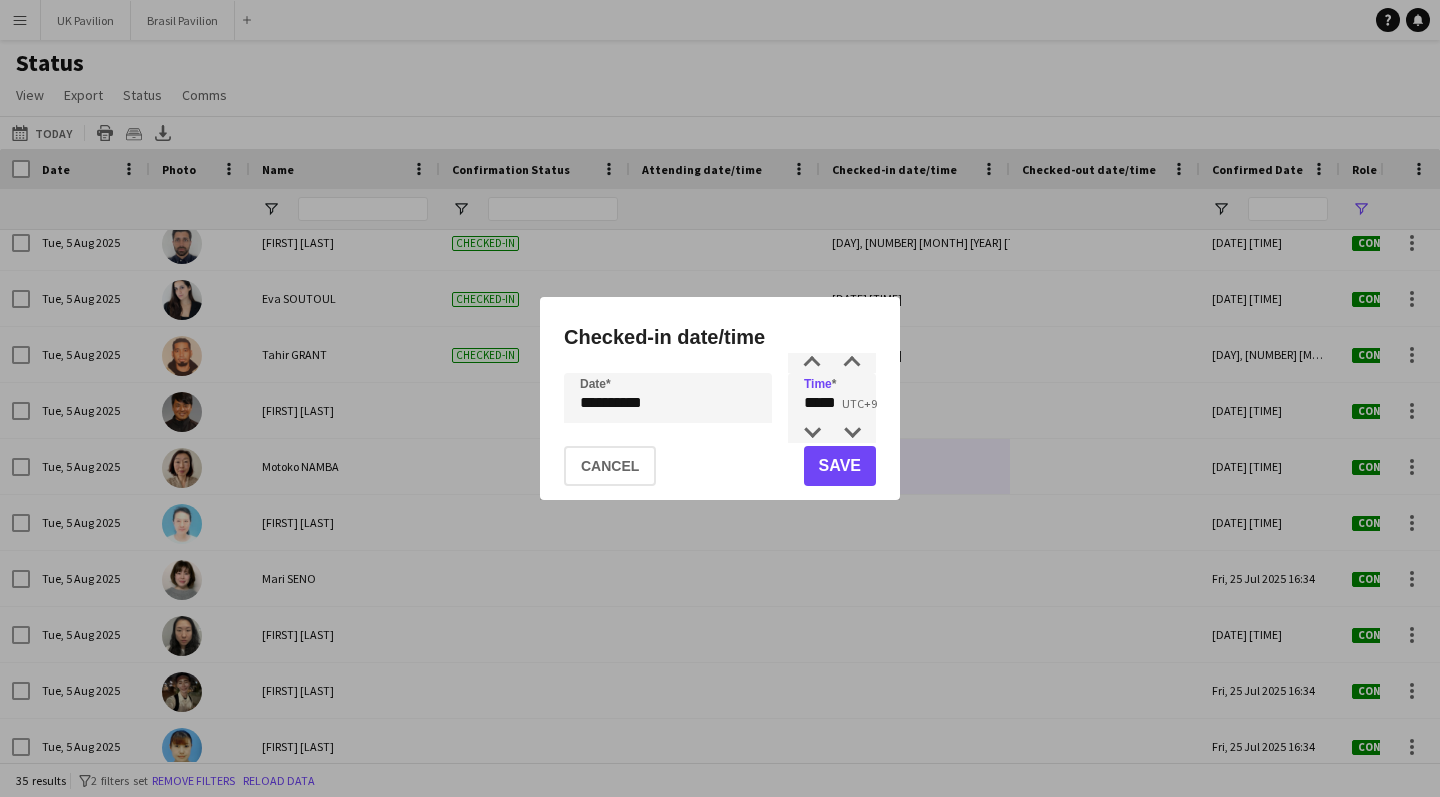 click on "Save" 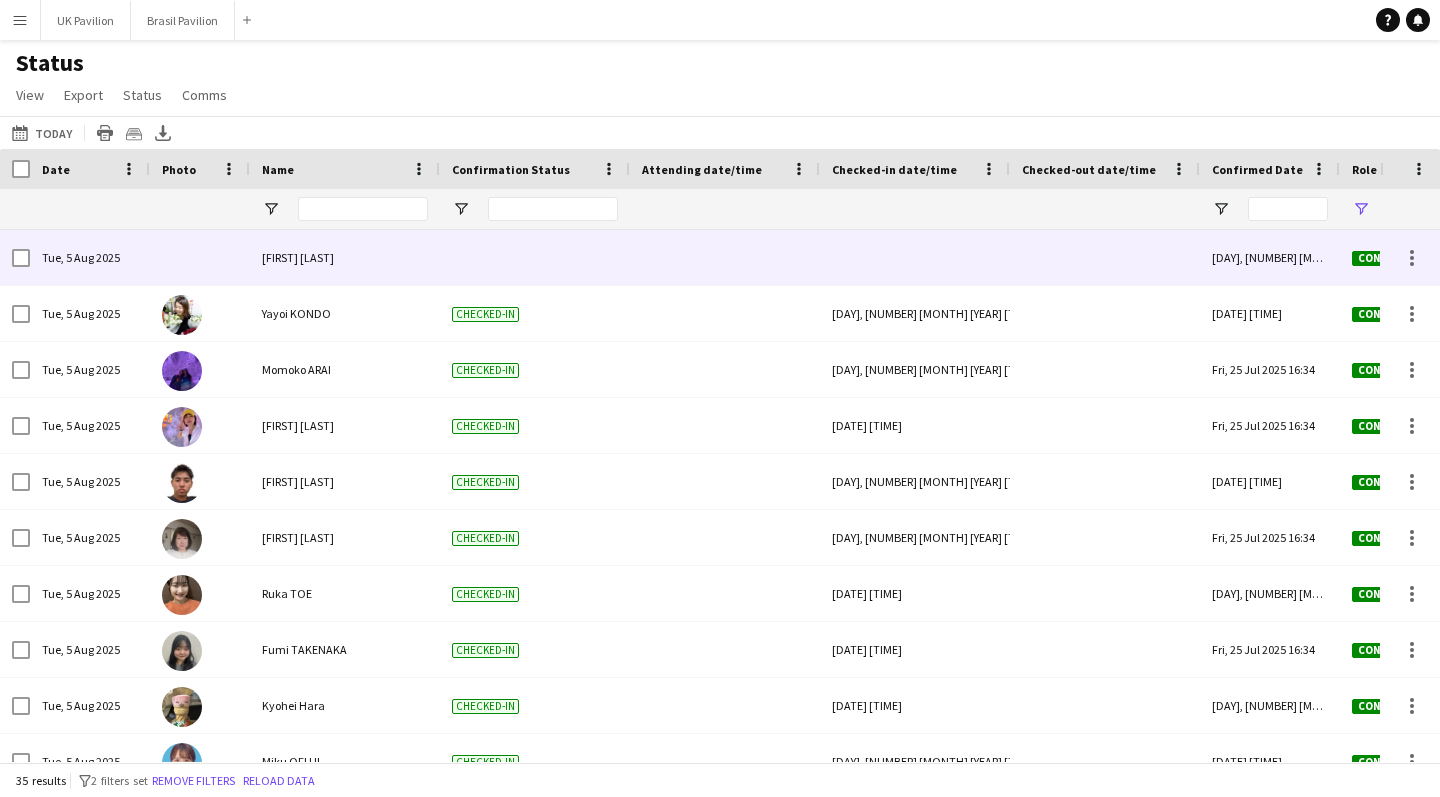 click at bounding box center (915, 257) 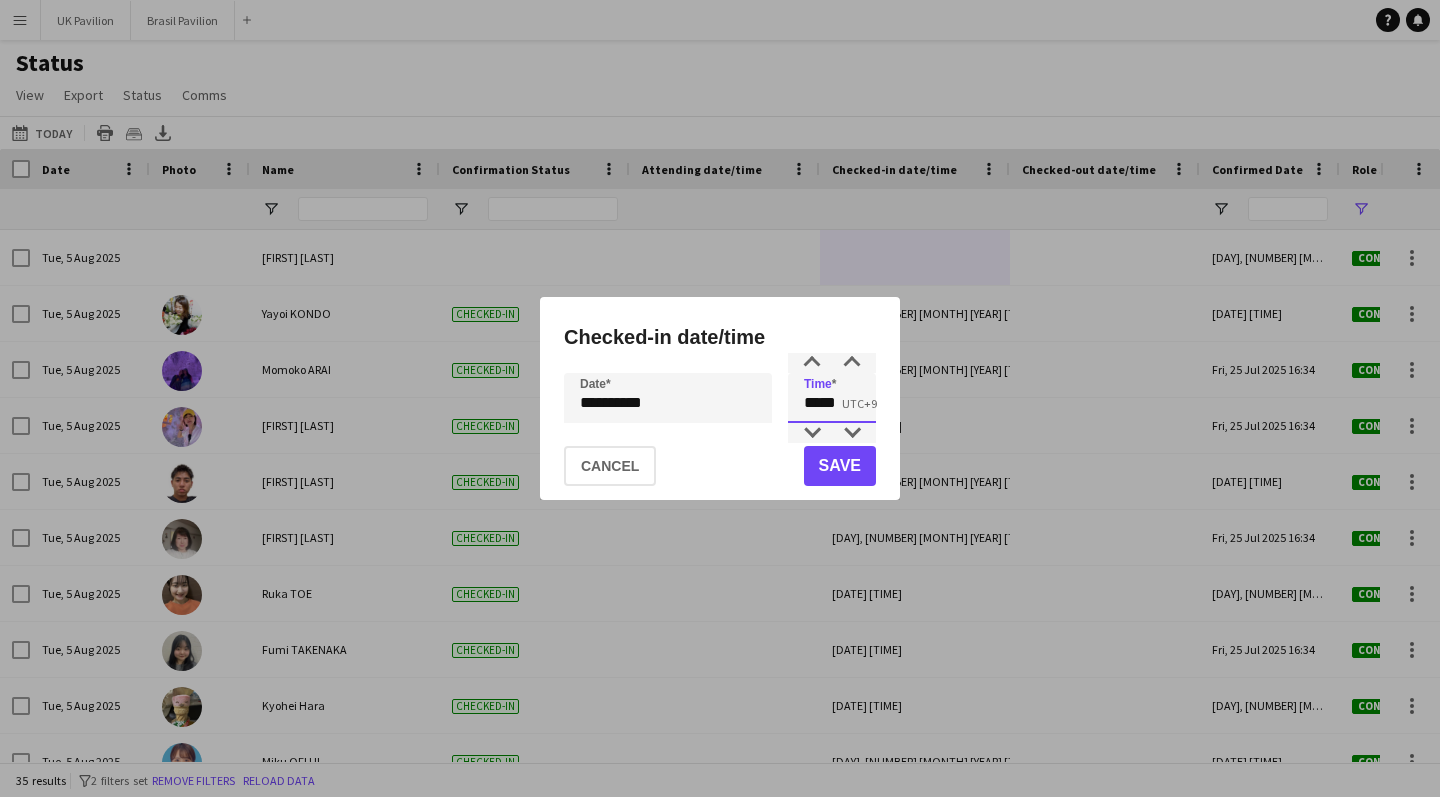drag, startPoint x: 843, startPoint y: 410, endPoint x: 787, endPoint y: 400, distance: 56.88585 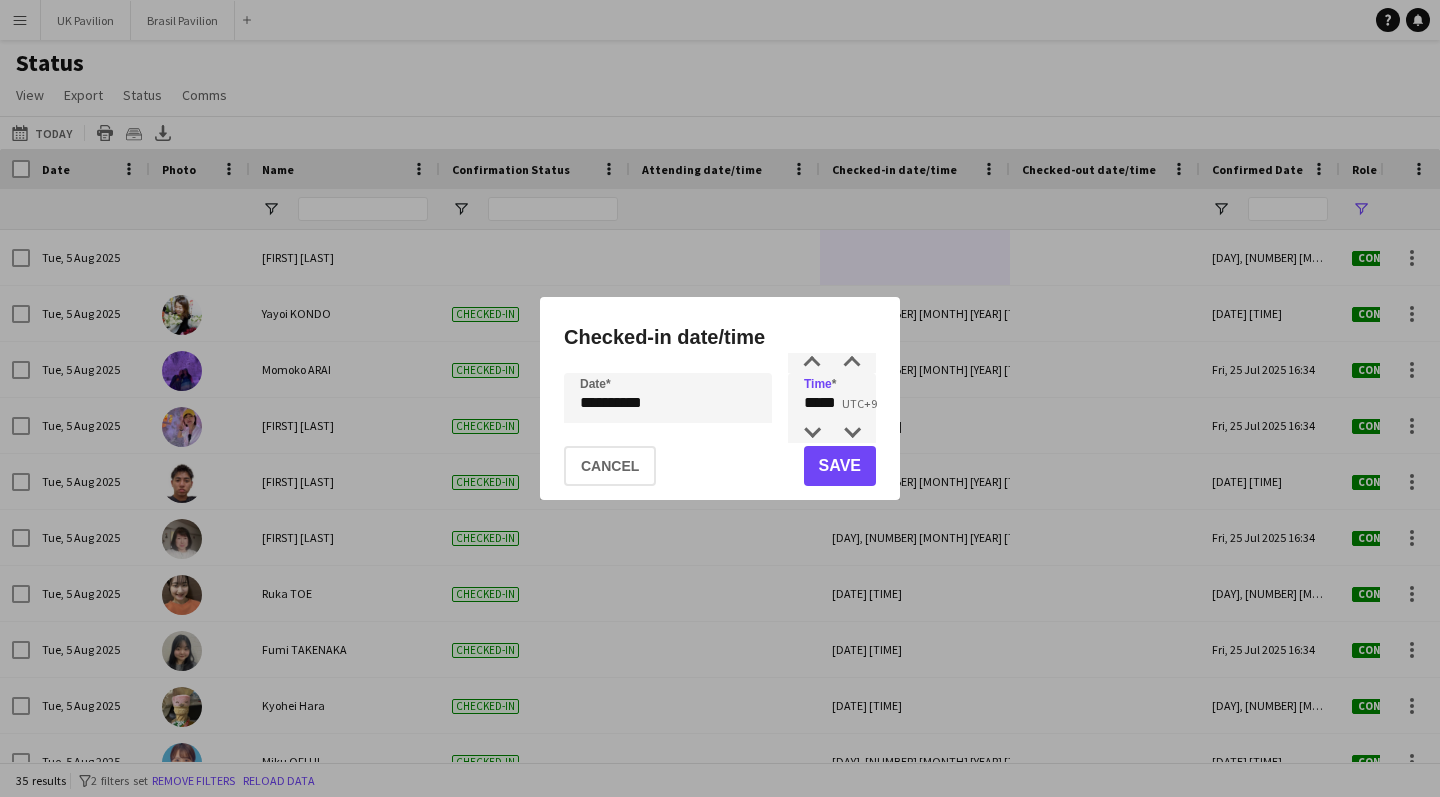 click on "Save" 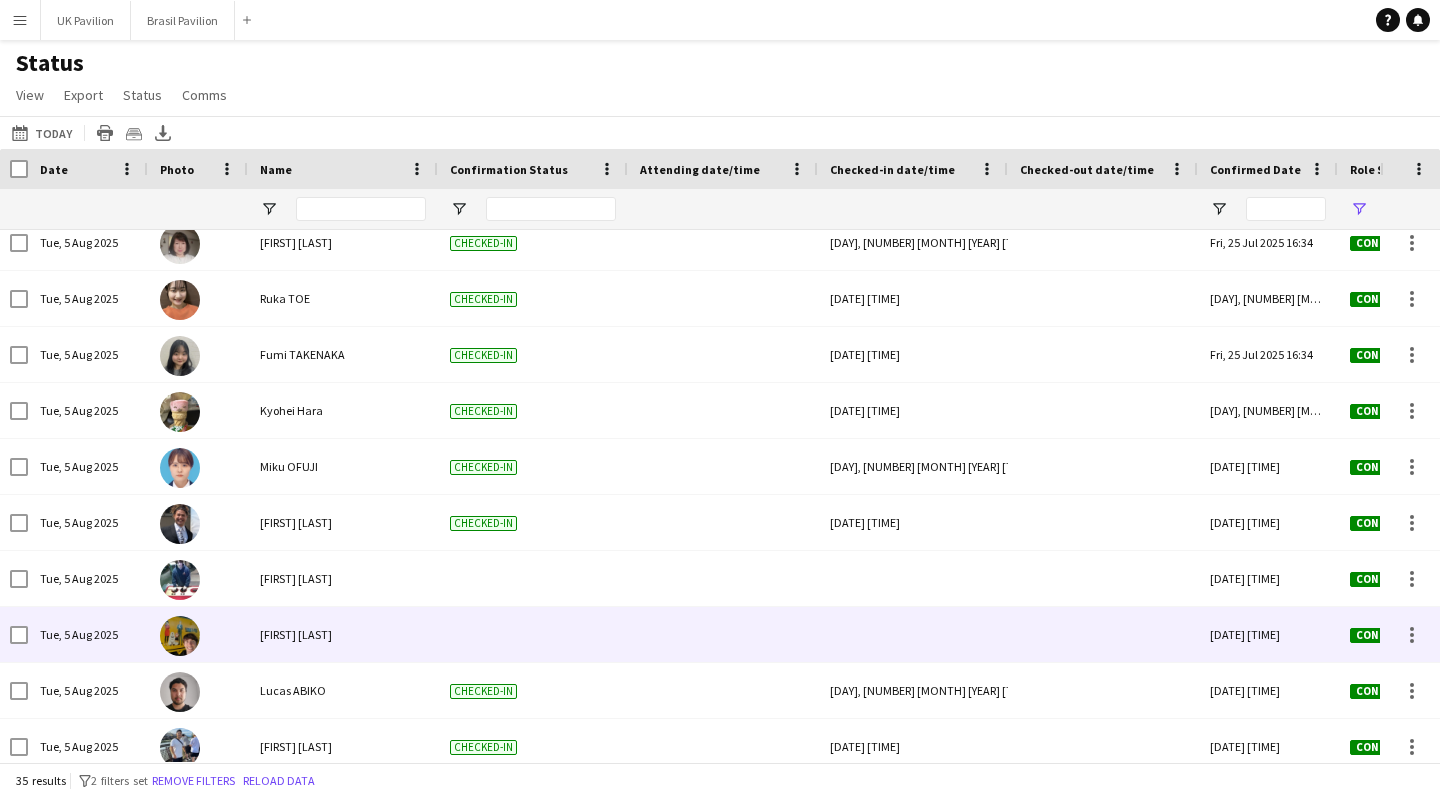 click at bounding box center (913, 634) 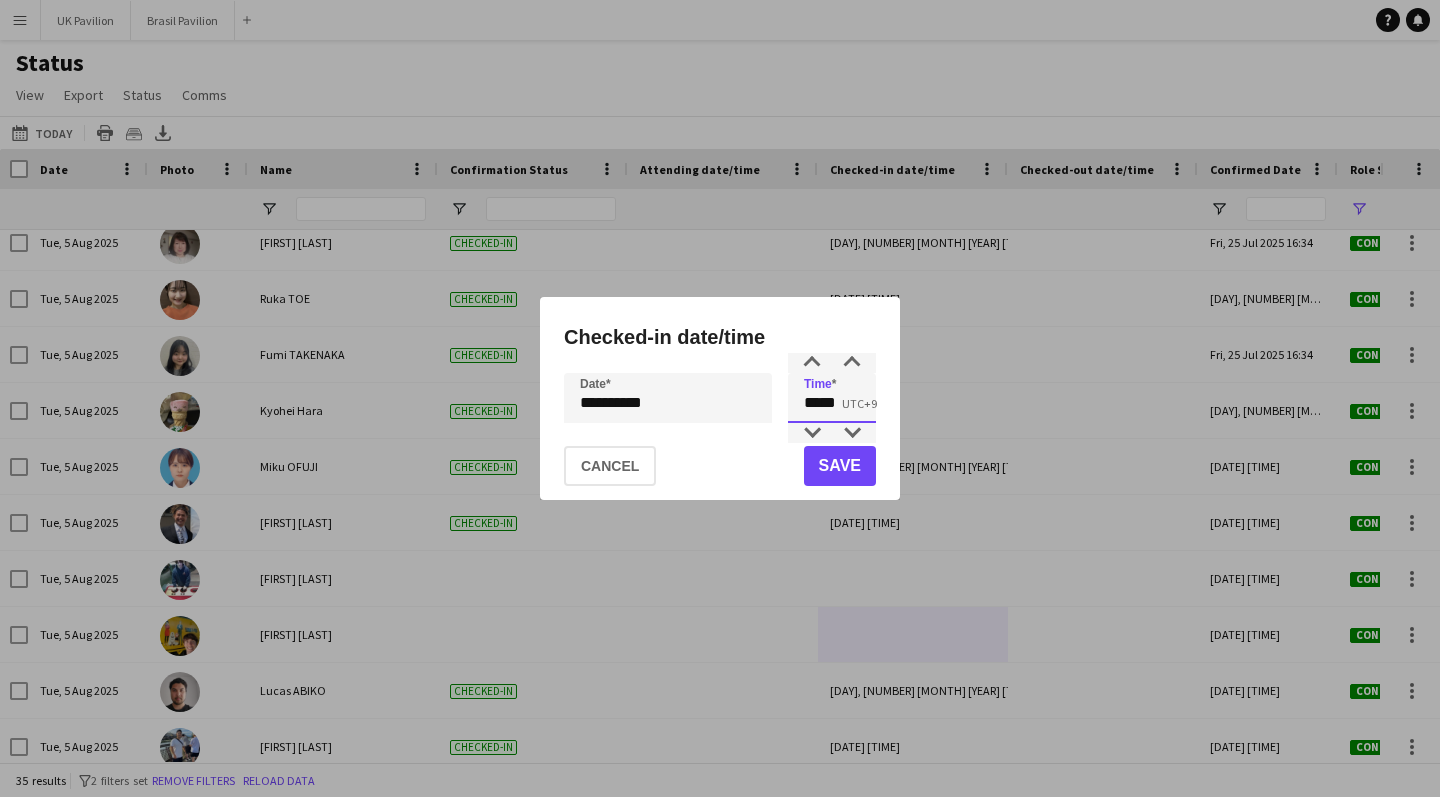 drag, startPoint x: 853, startPoint y: 406, endPoint x: 804, endPoint y: 410, distance: 49.162994 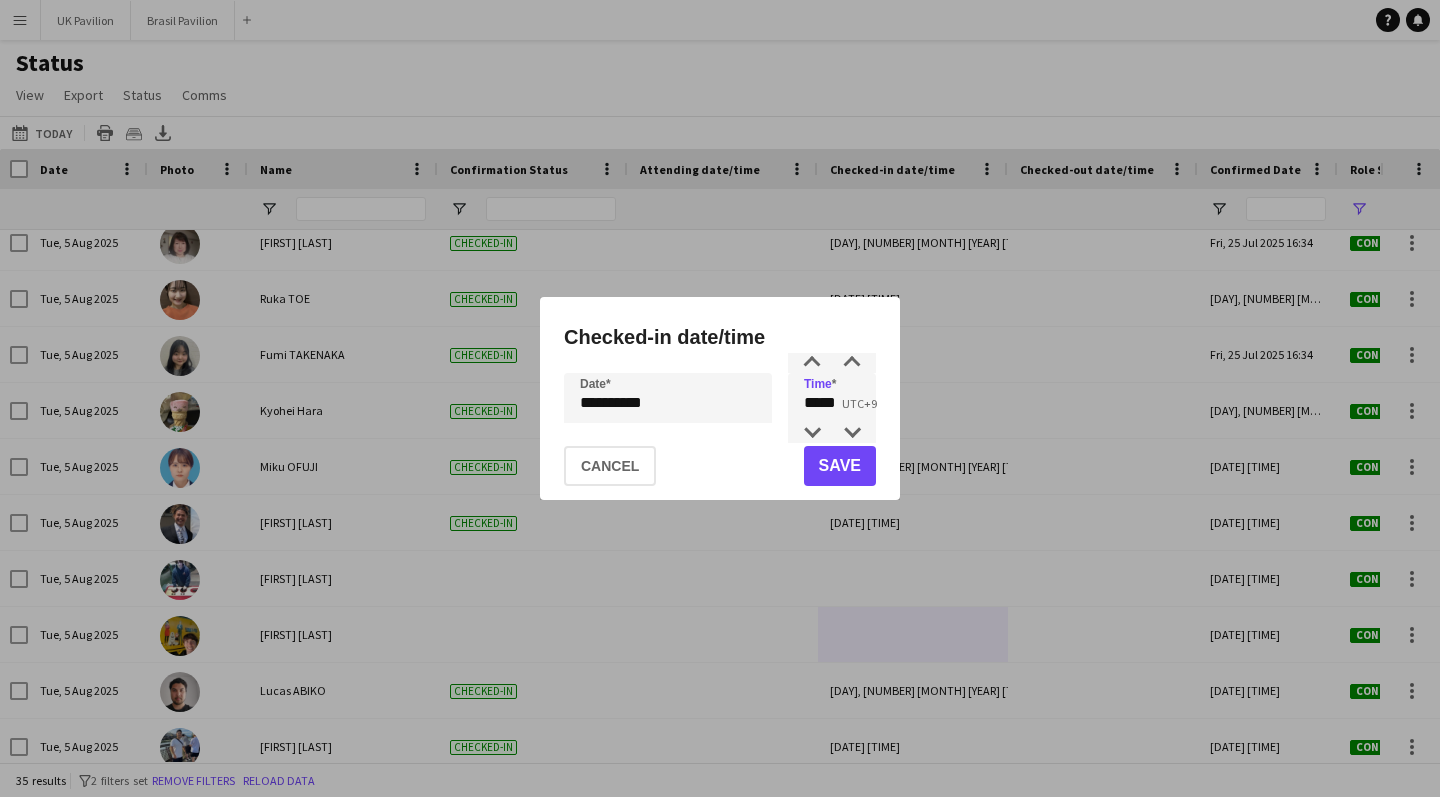 click on "Save" 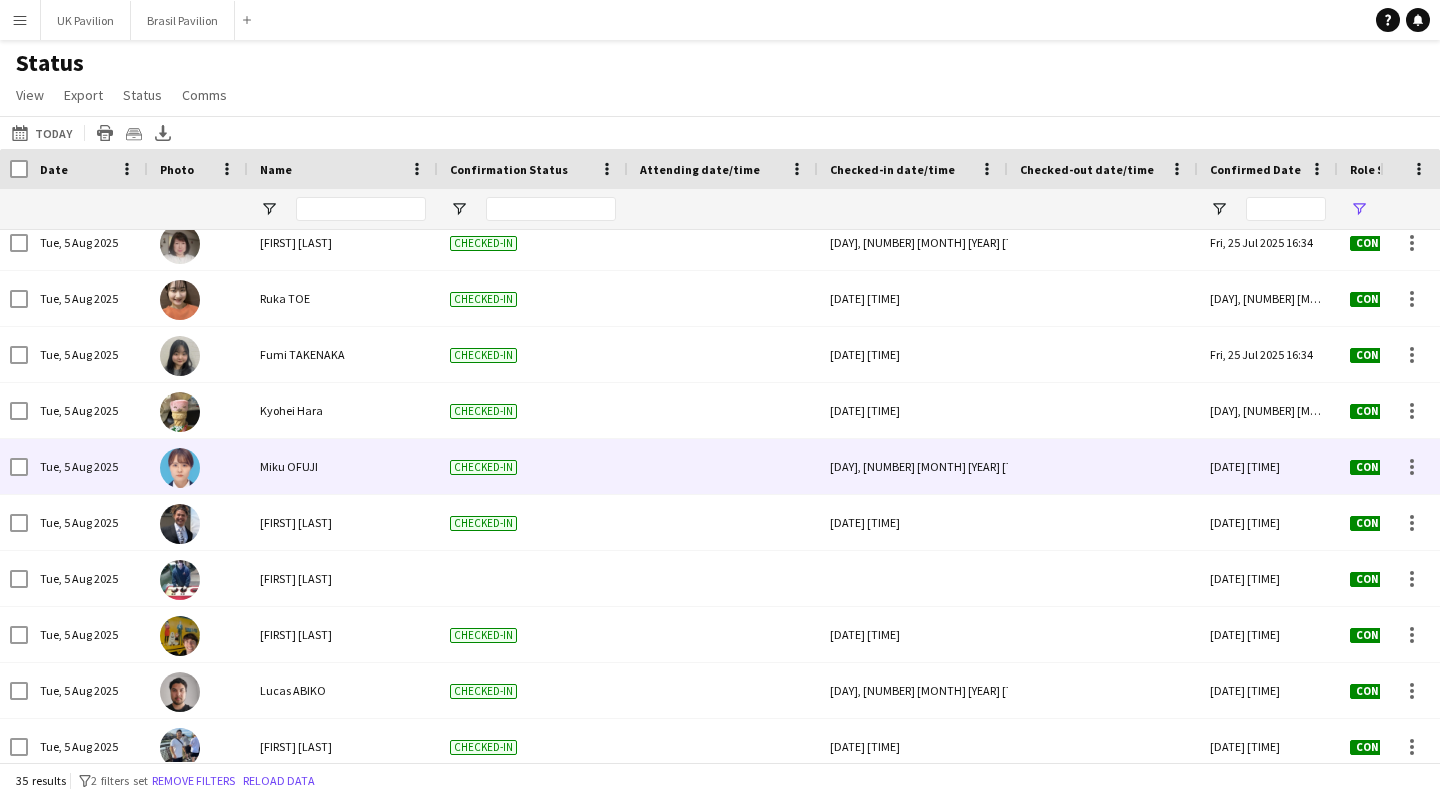 scroll, scrollTop: 344, scrollLeft: 0, axis: vertical 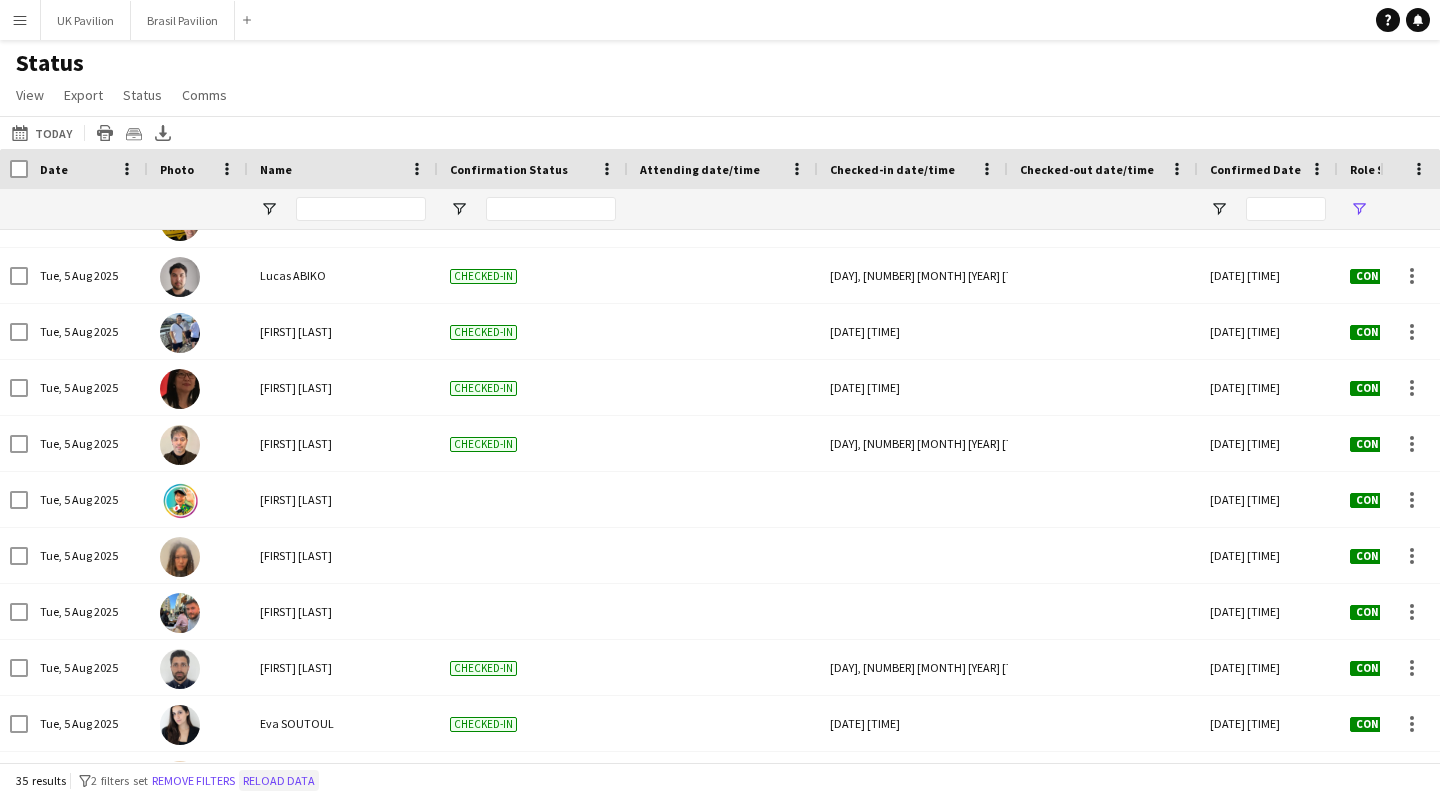 click on "Reload data" 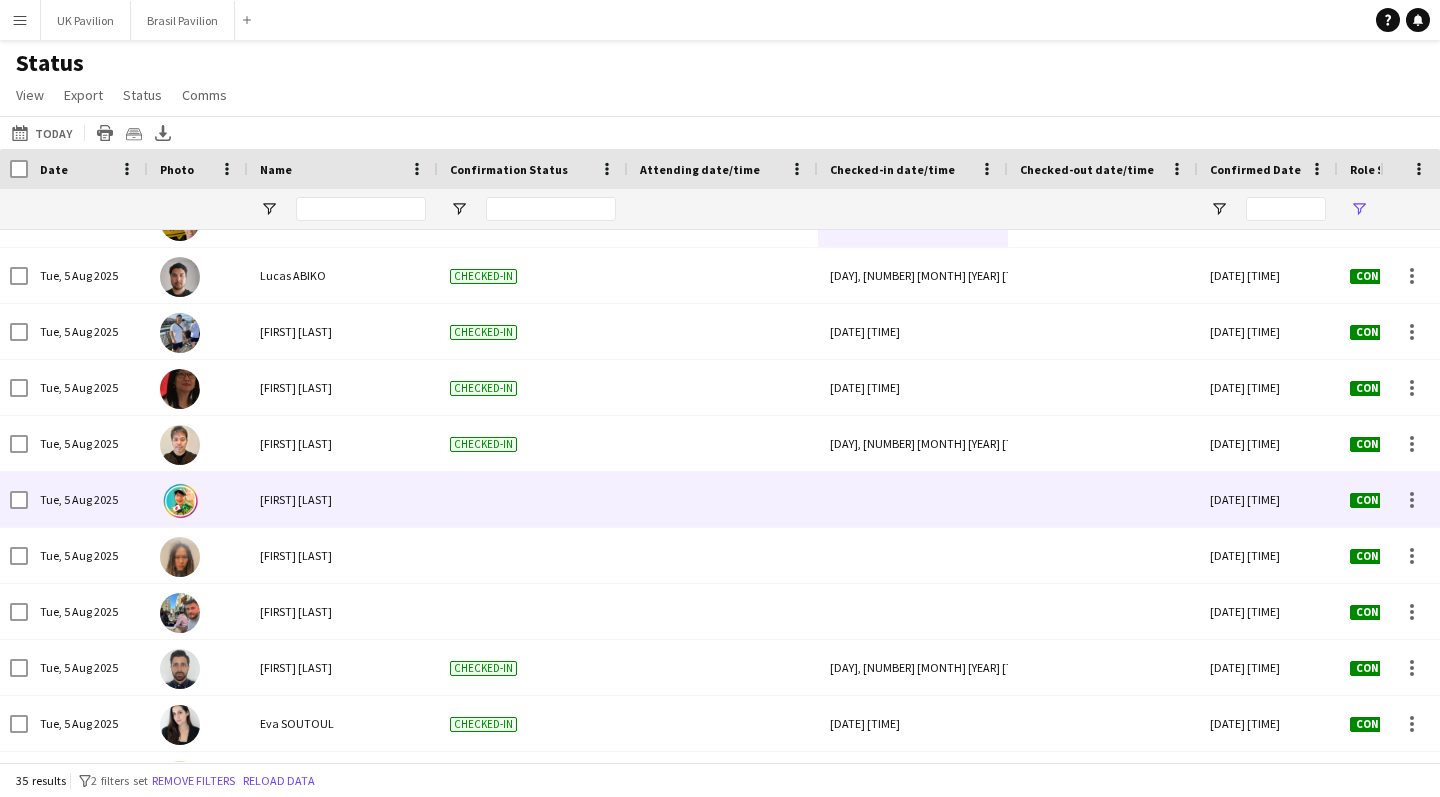 click at bounding box center [913, 499] 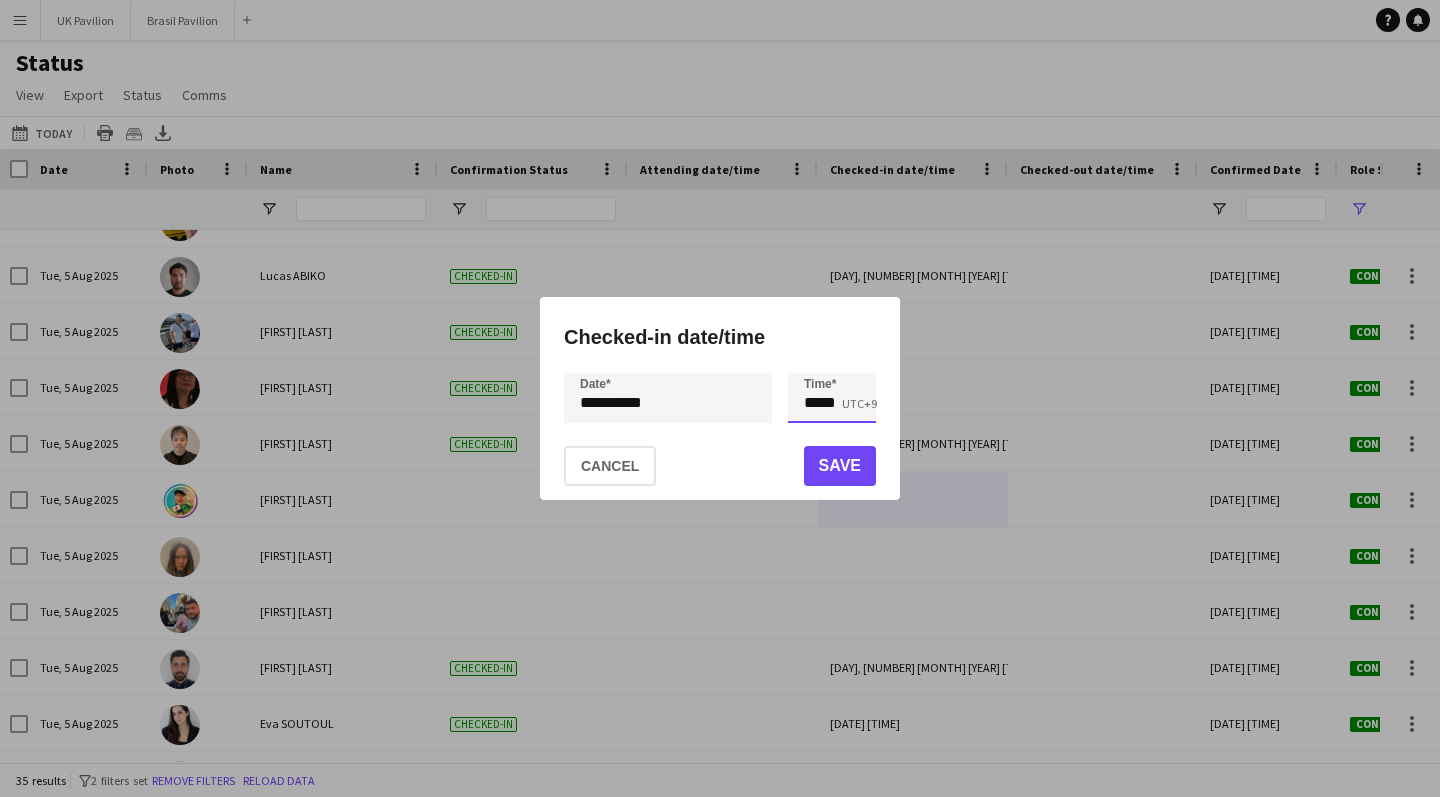 click on "*****" at bounding box center (832, 398) 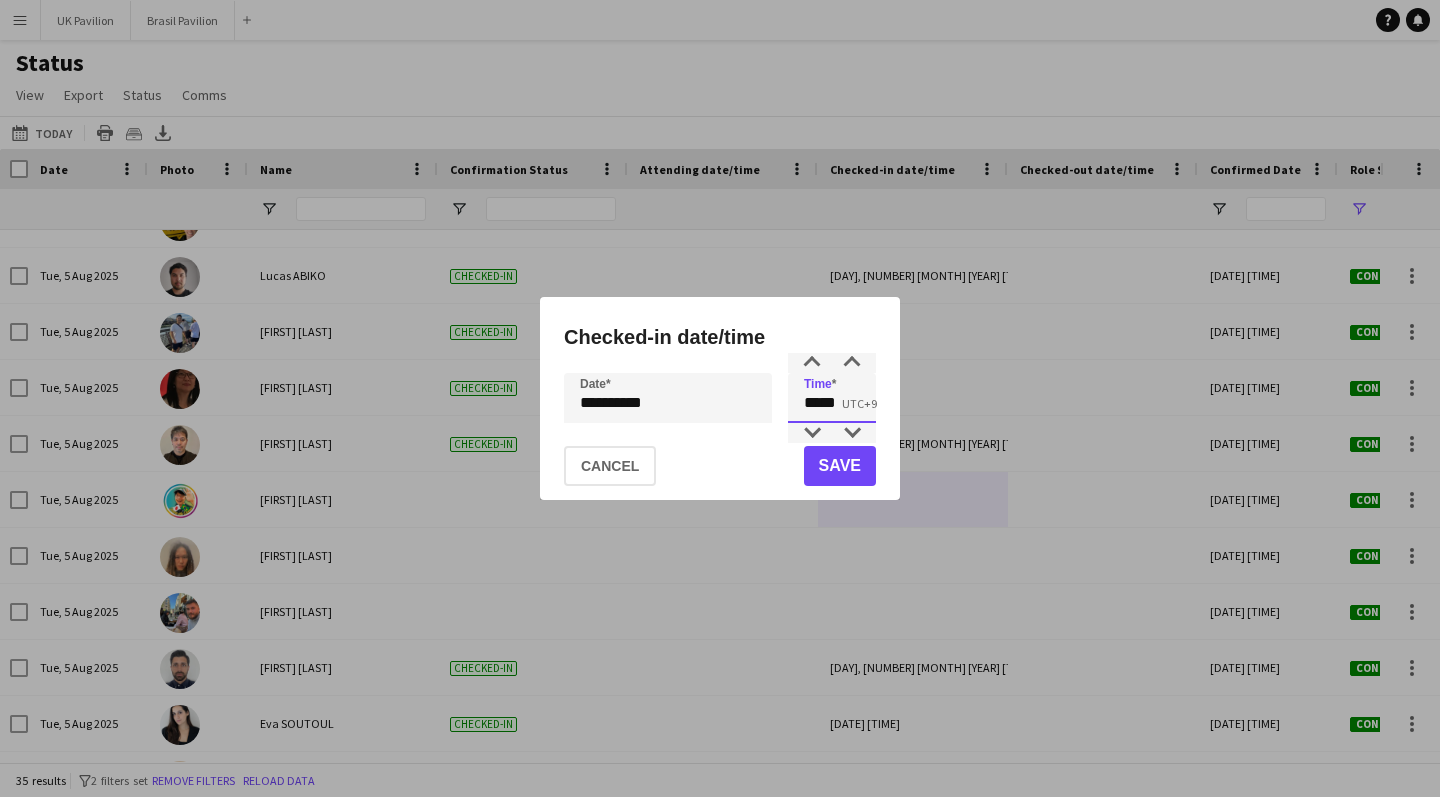 type on "*****" 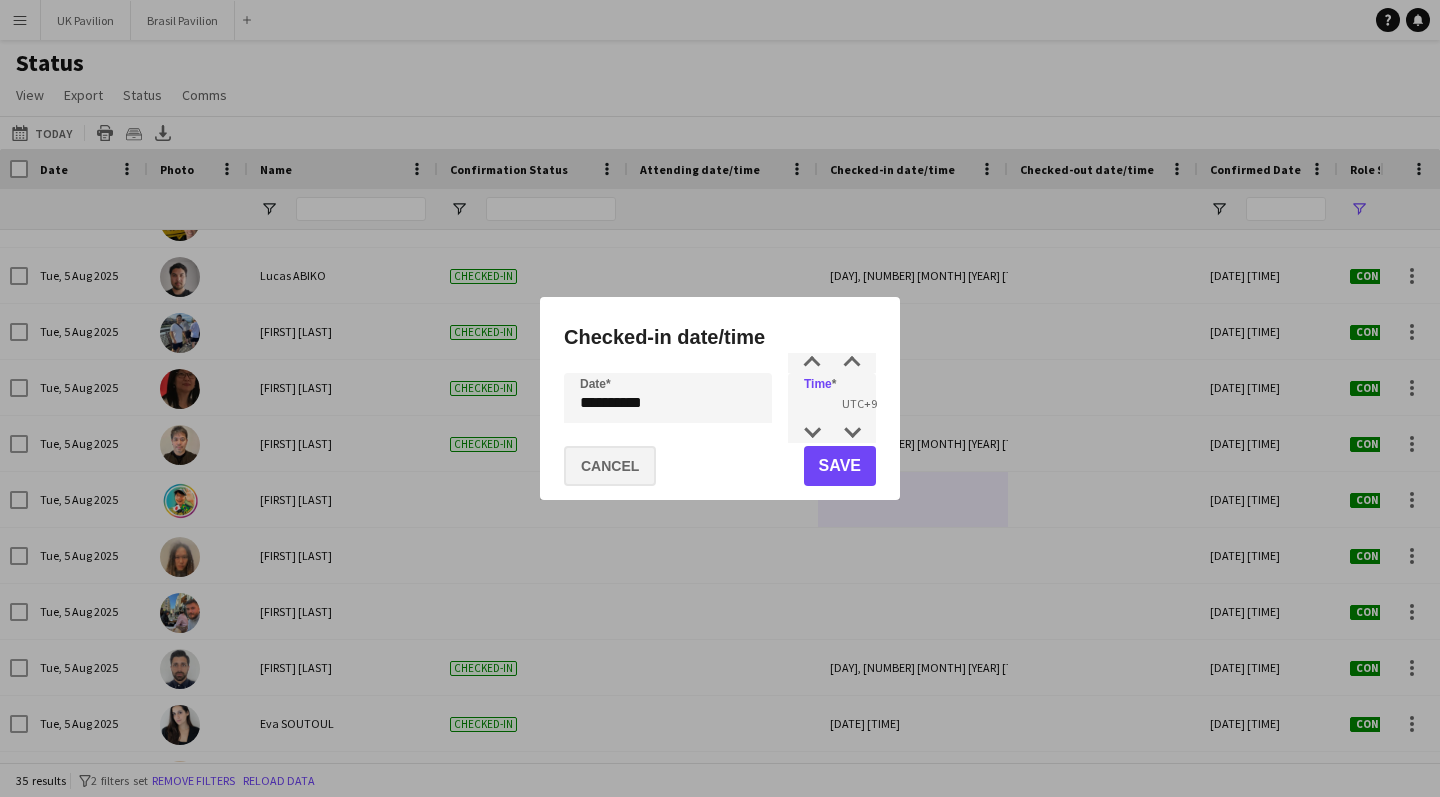 click on "Cancel" 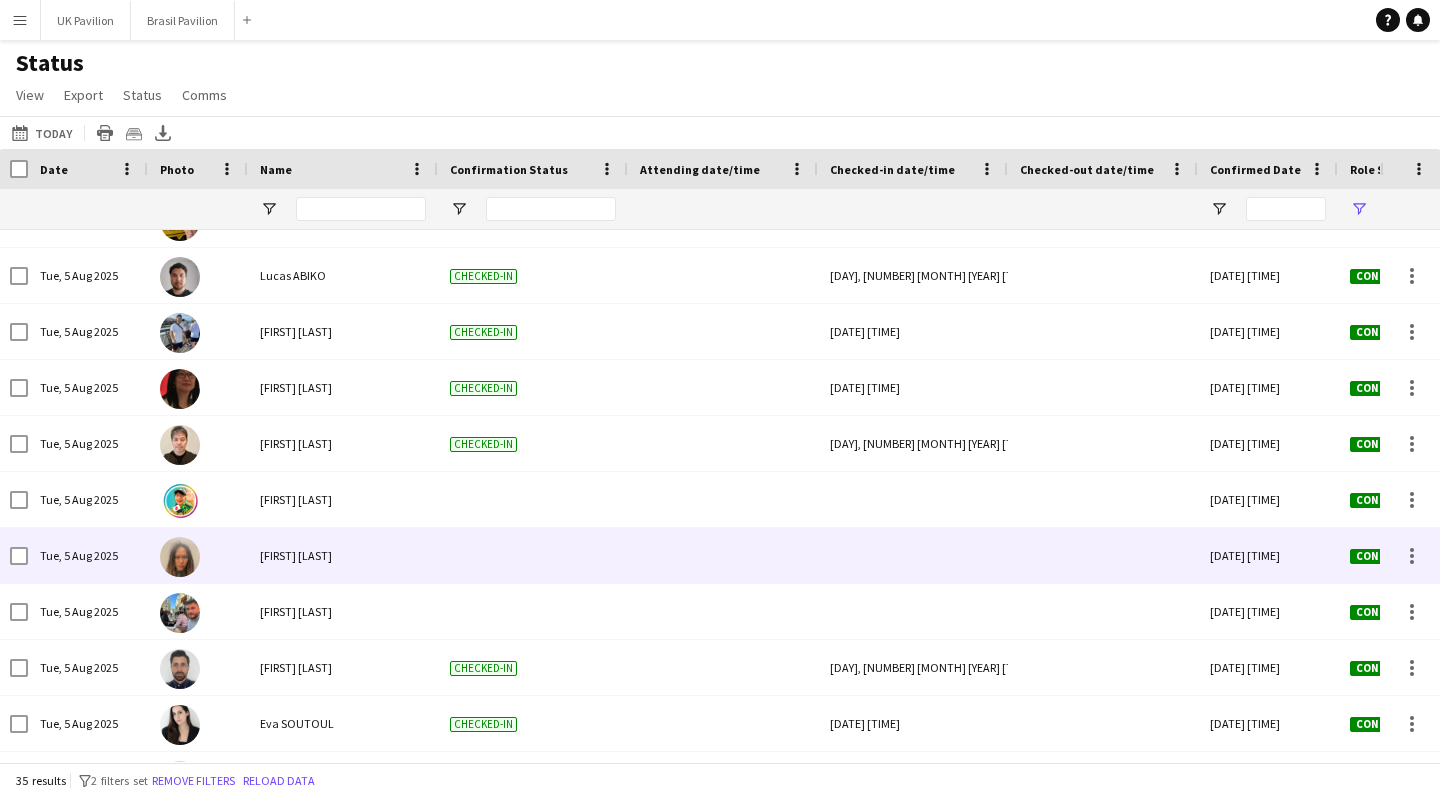 scroll, scrollTop: 0, scrollLeft: 711, axis: horizontal 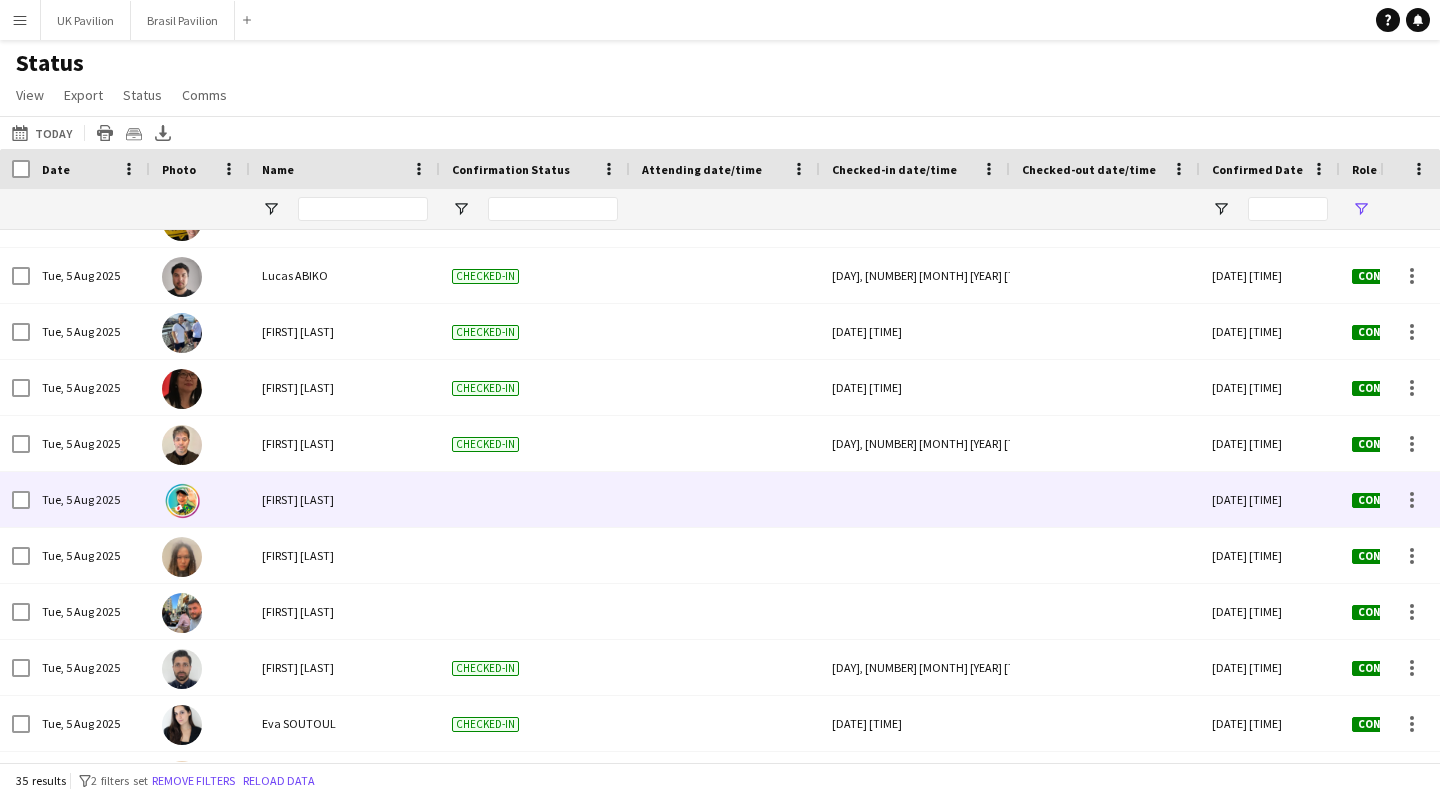 click at bounding box center [915, 499] 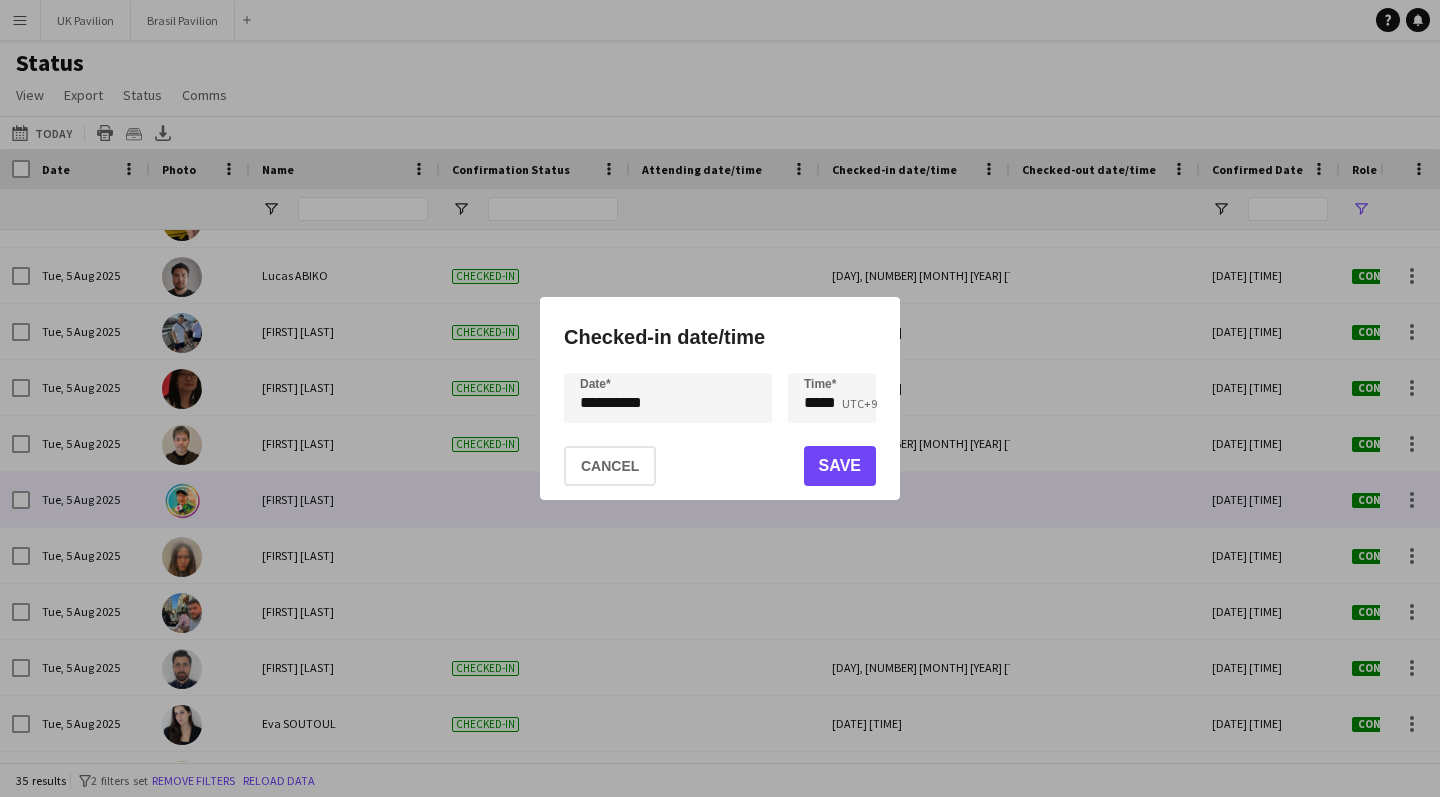click at bounding box center (720, 398) 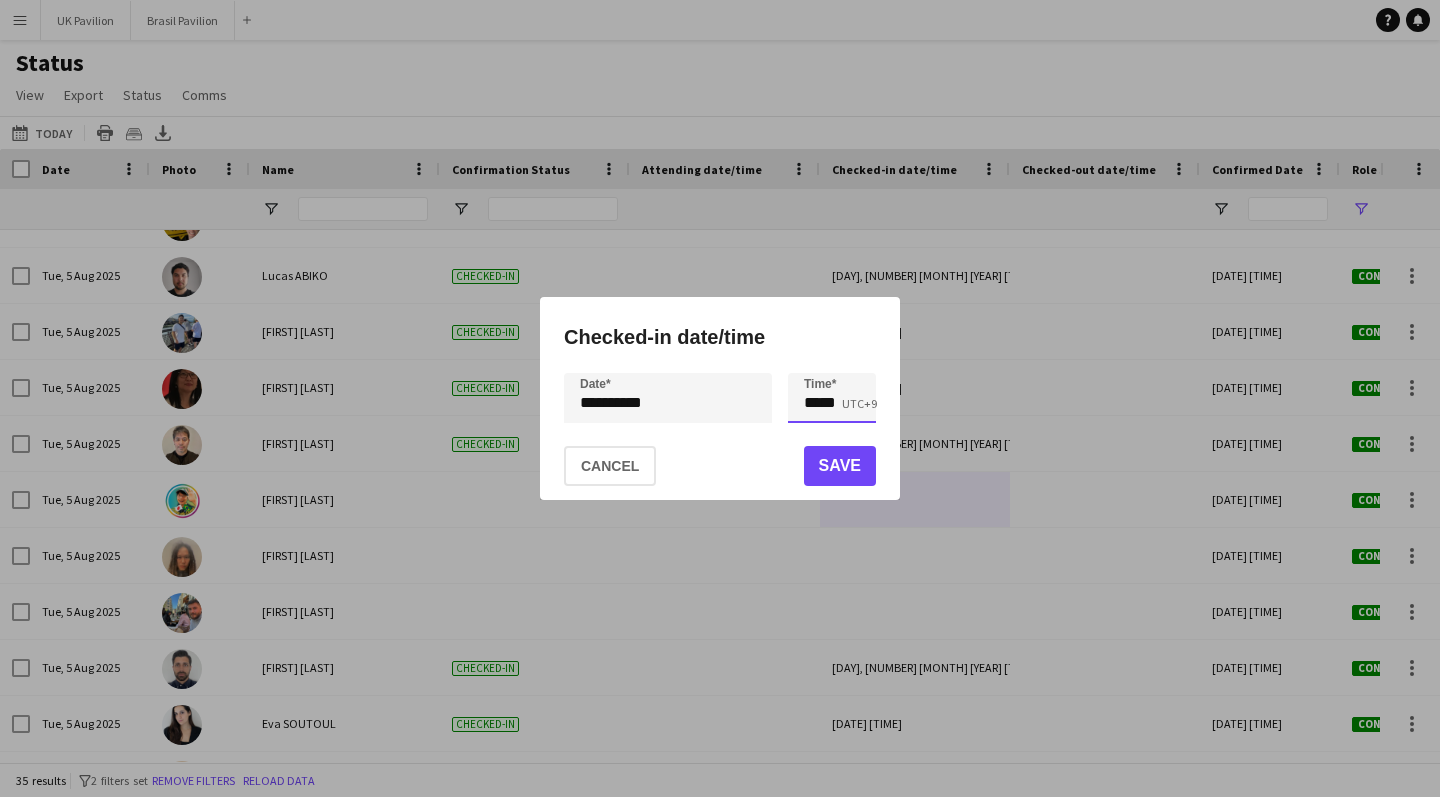 click on "*****" at bounding box center (832, 398) 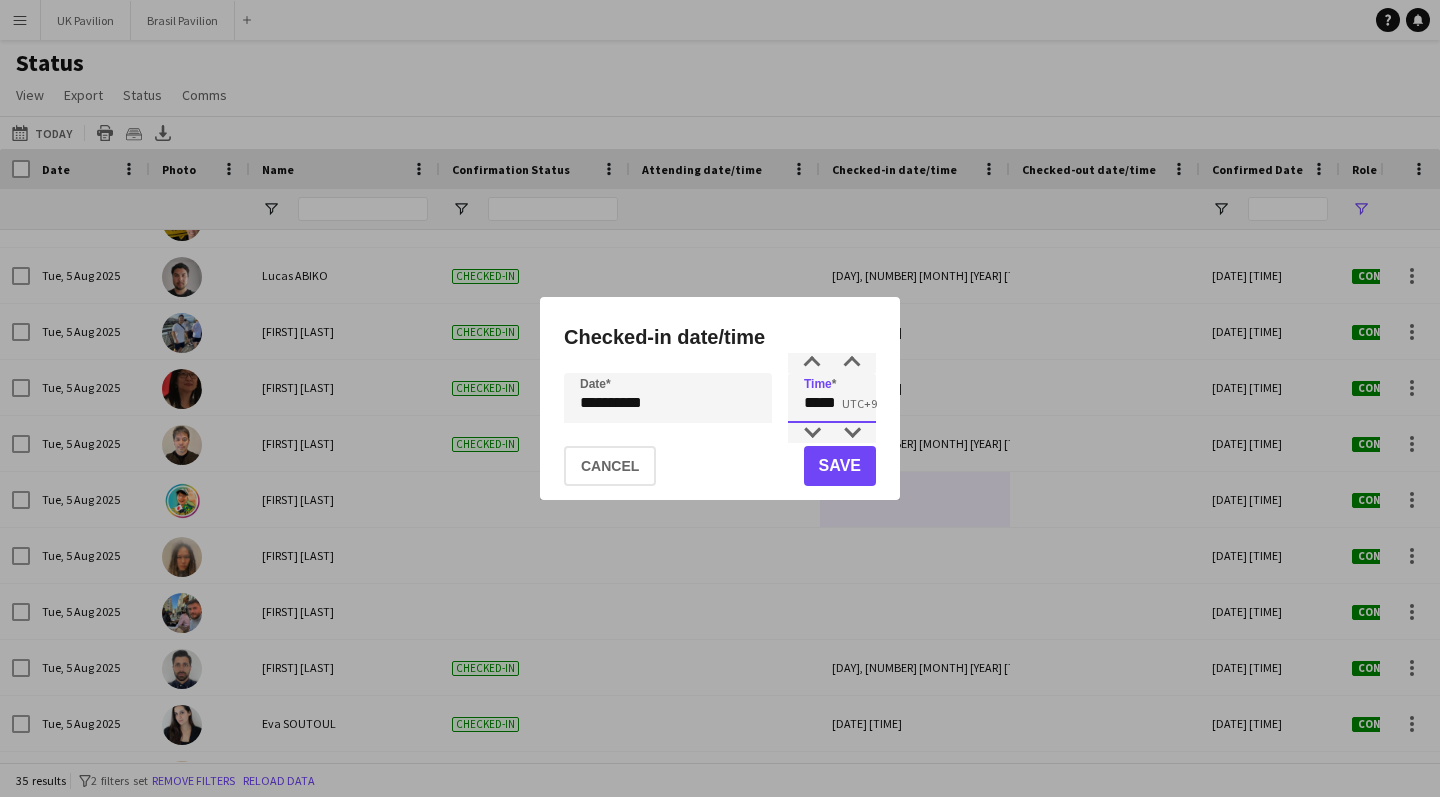 type on "*****" 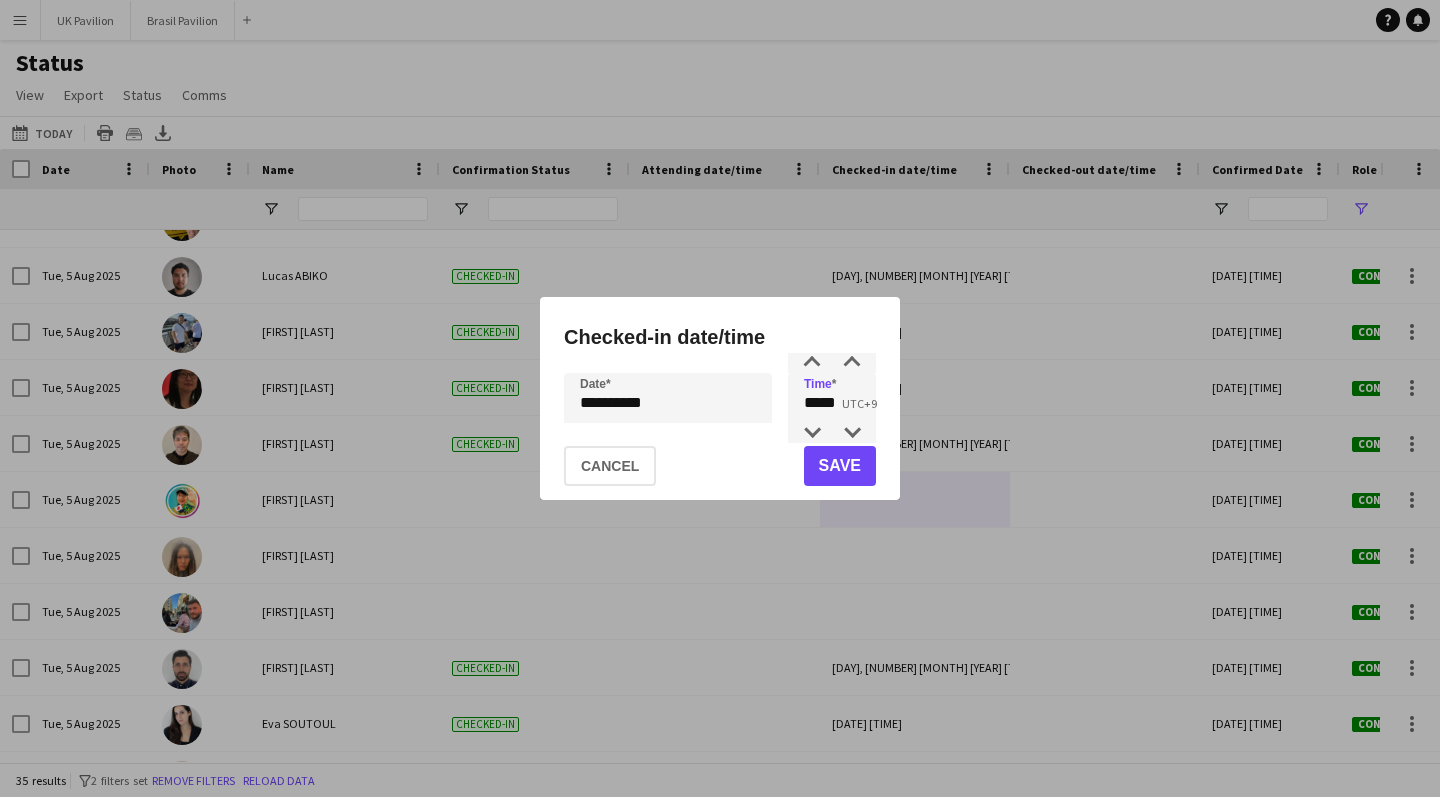 click on "Save" 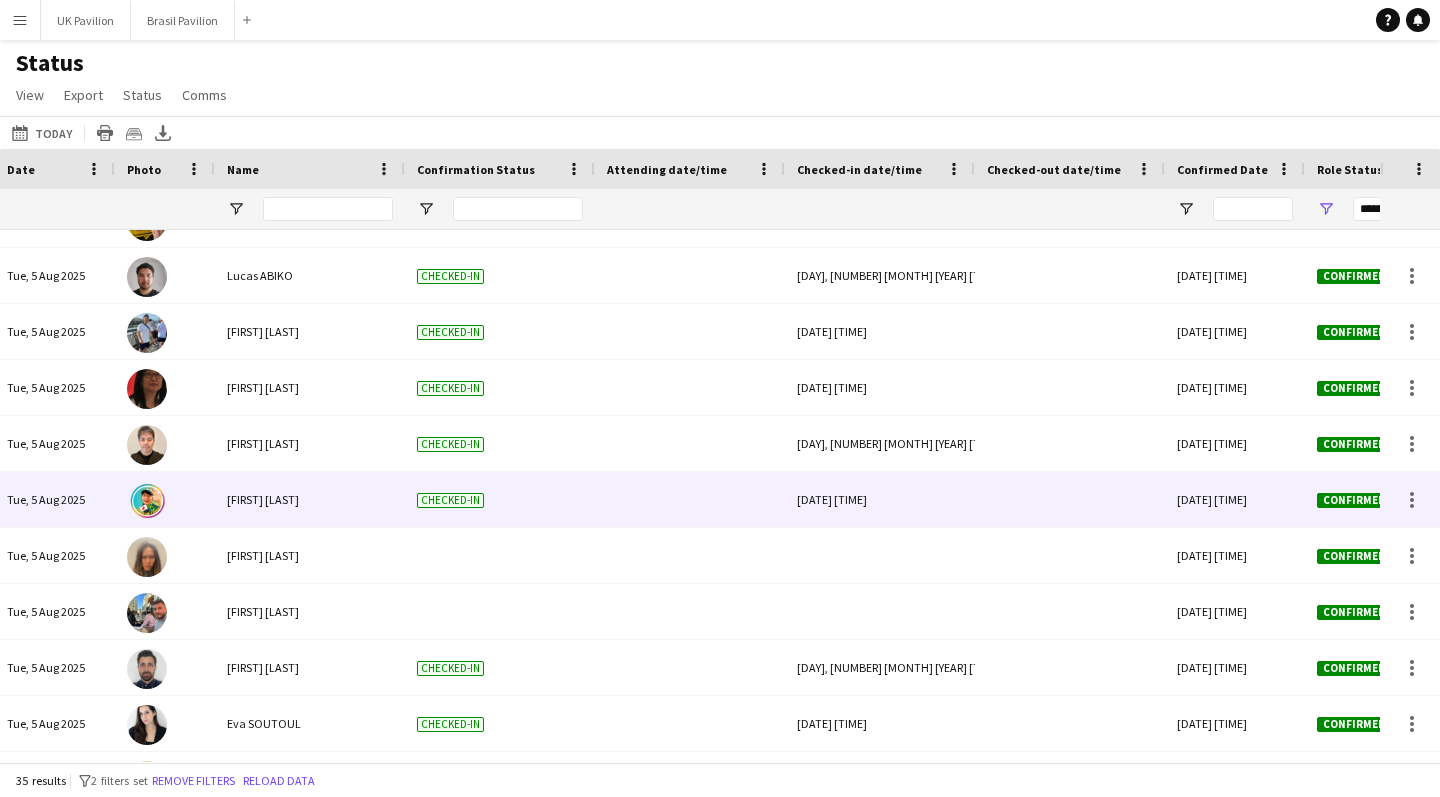 click on "Tue, 5 Aug 2025 09:00" at bounding box center (880, 499) 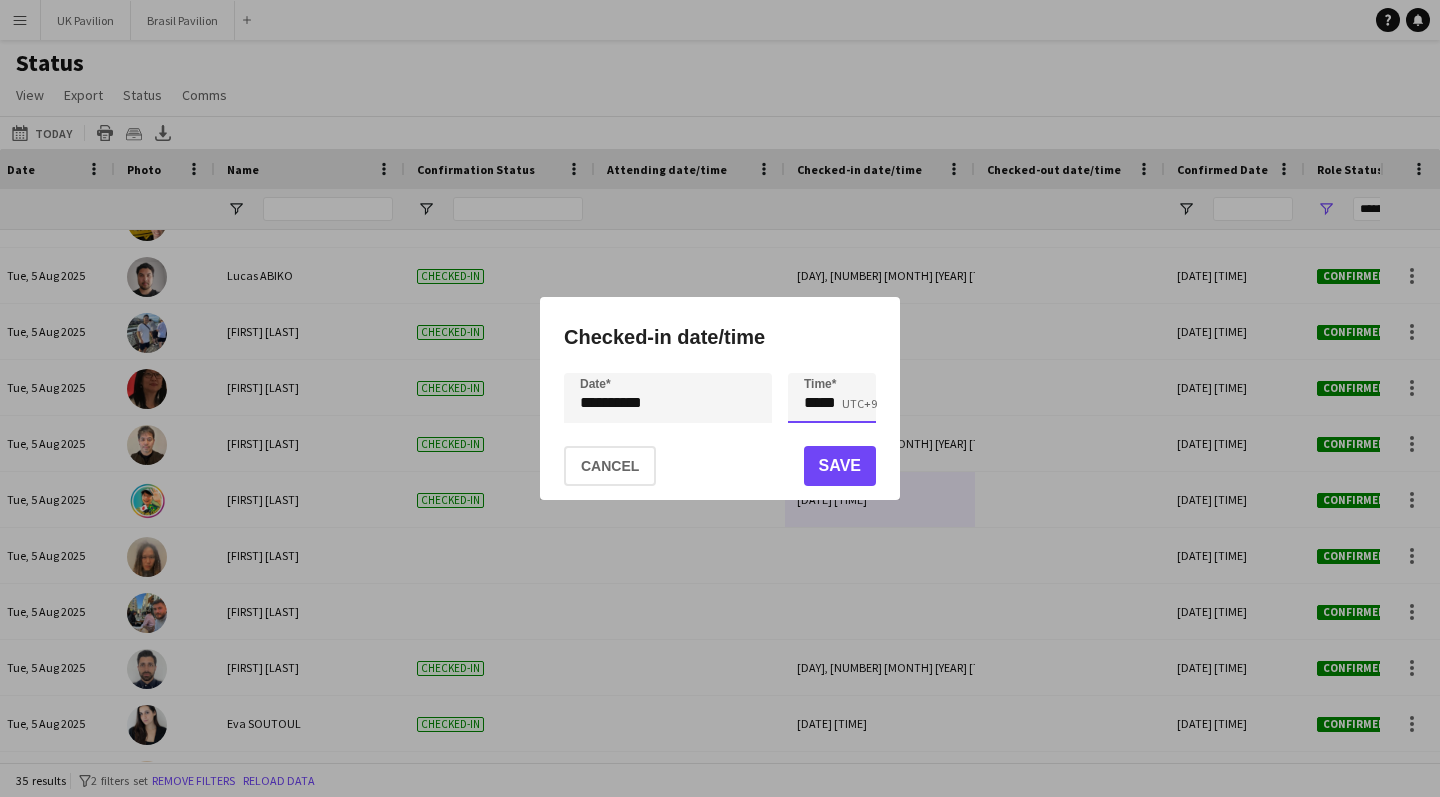 click on "*****" at bounding box center (832, 398) 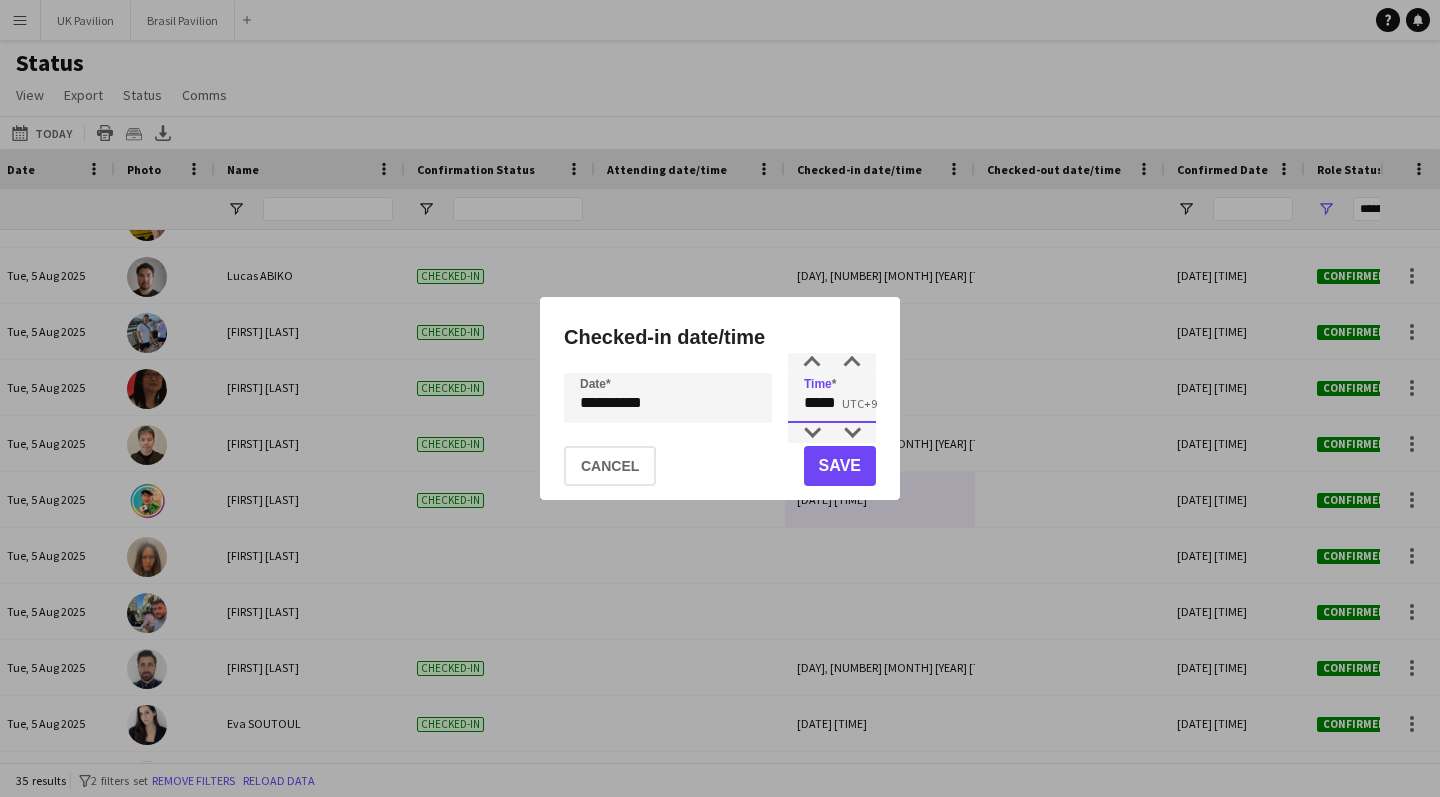 type on "*****" 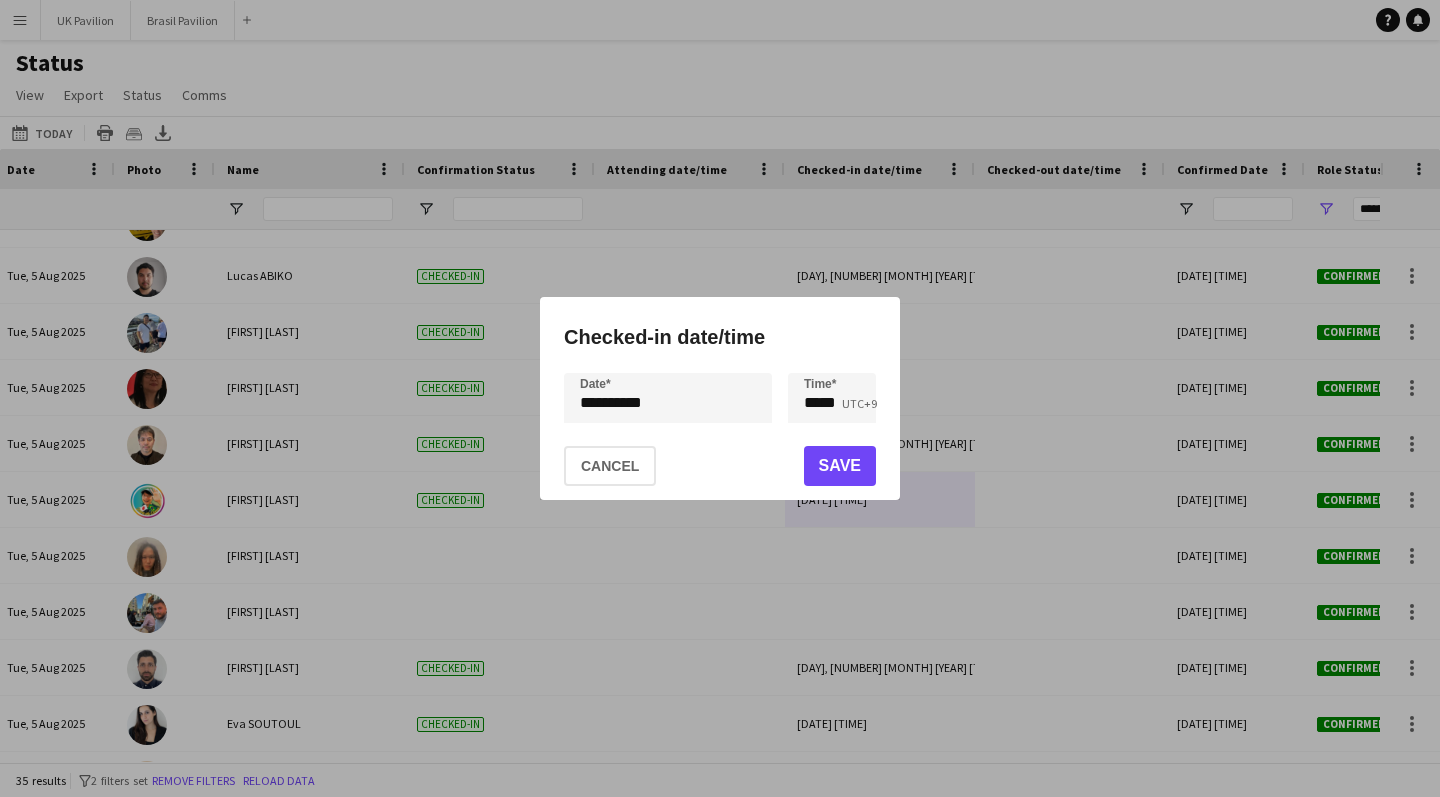 click on "Save" 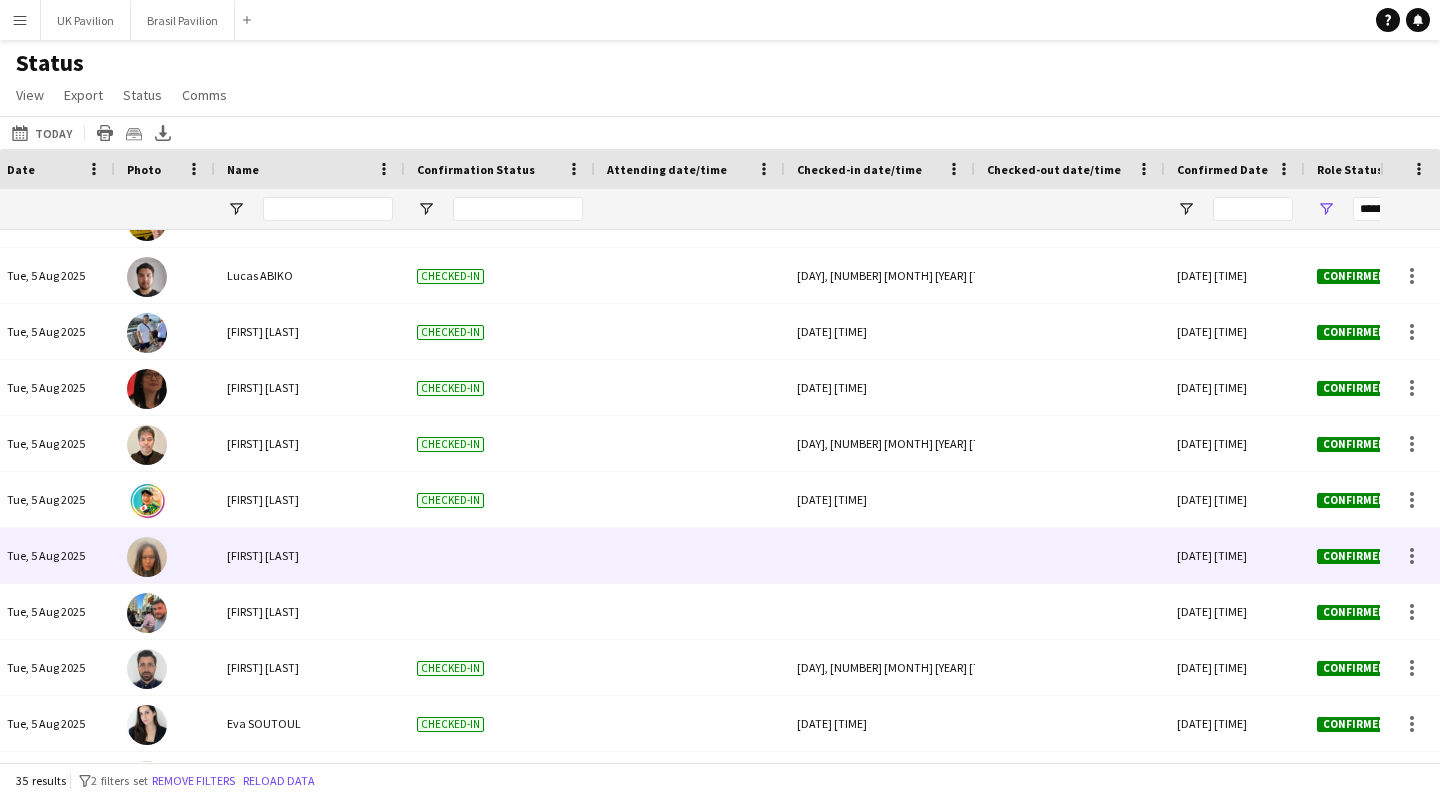 click at bounding box center [880, 555] 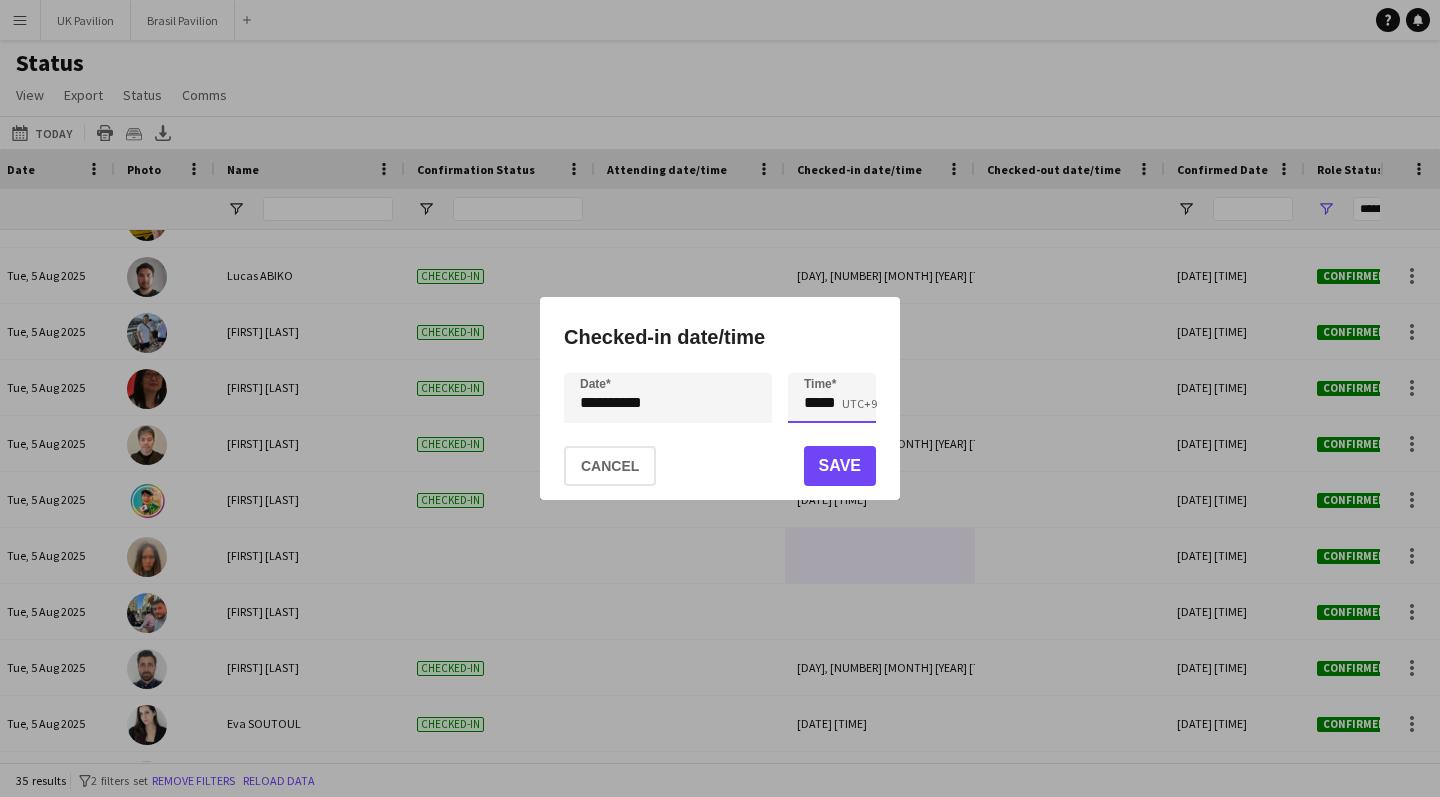 click on "*****" at bounding box center (832, 398) 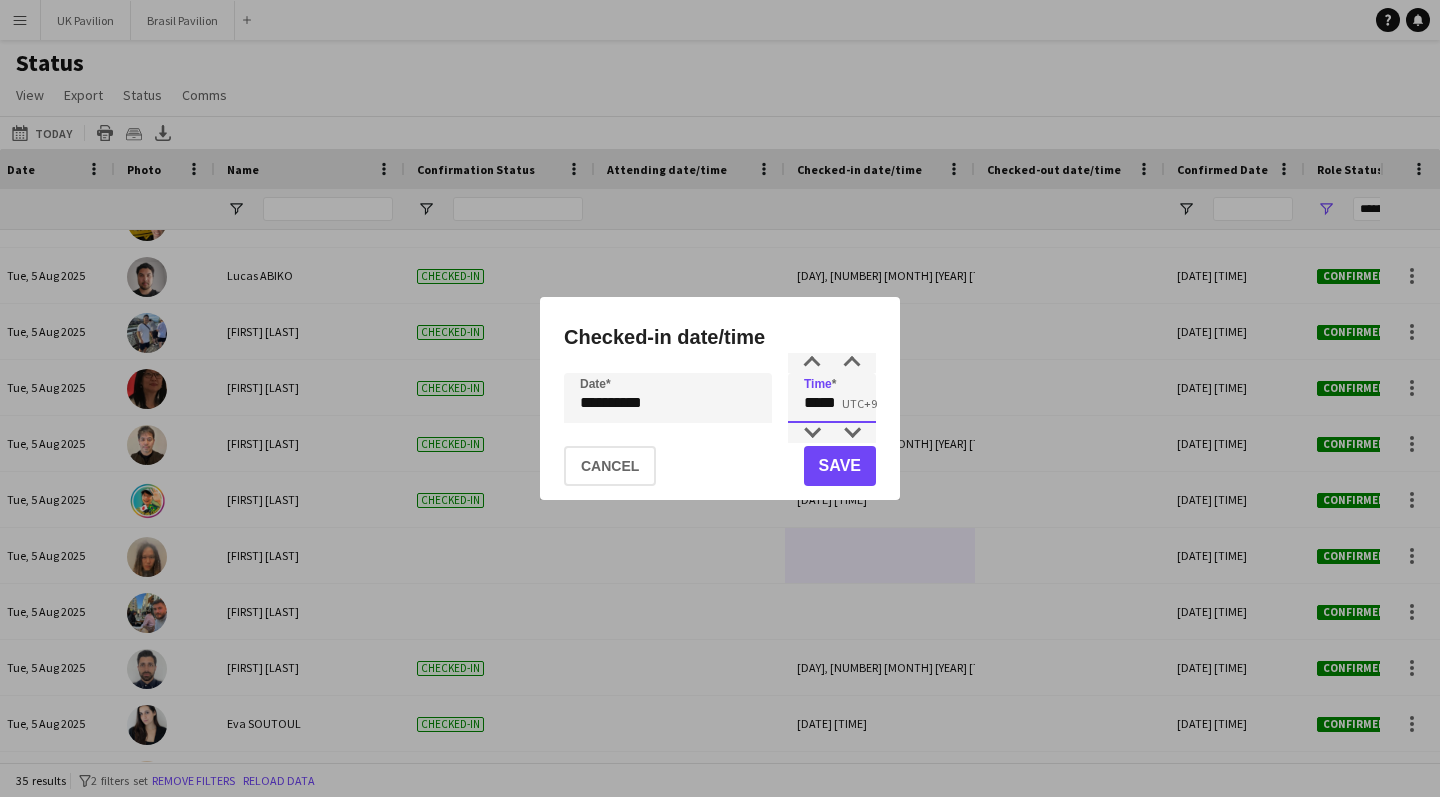 type on "*****" 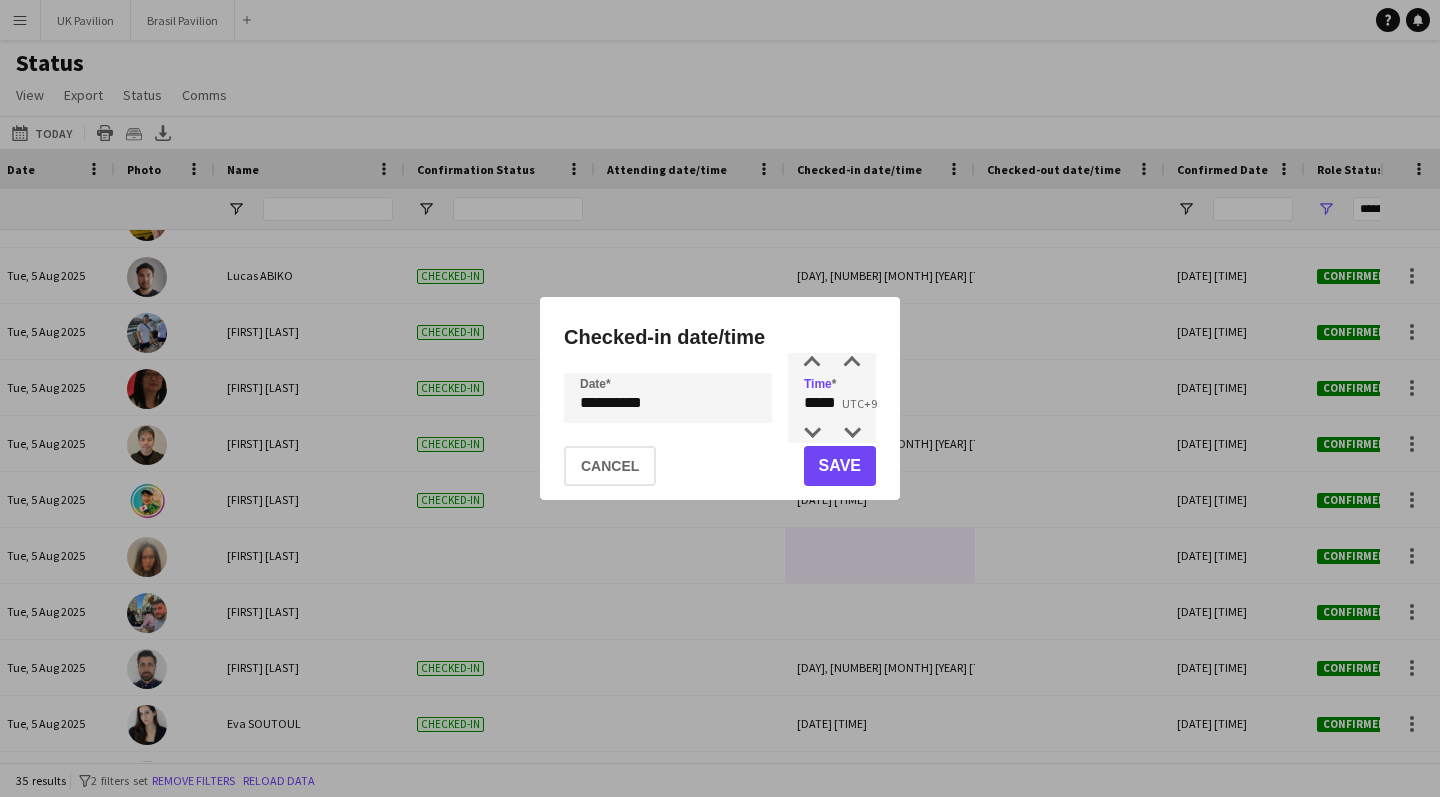 click on "Save" 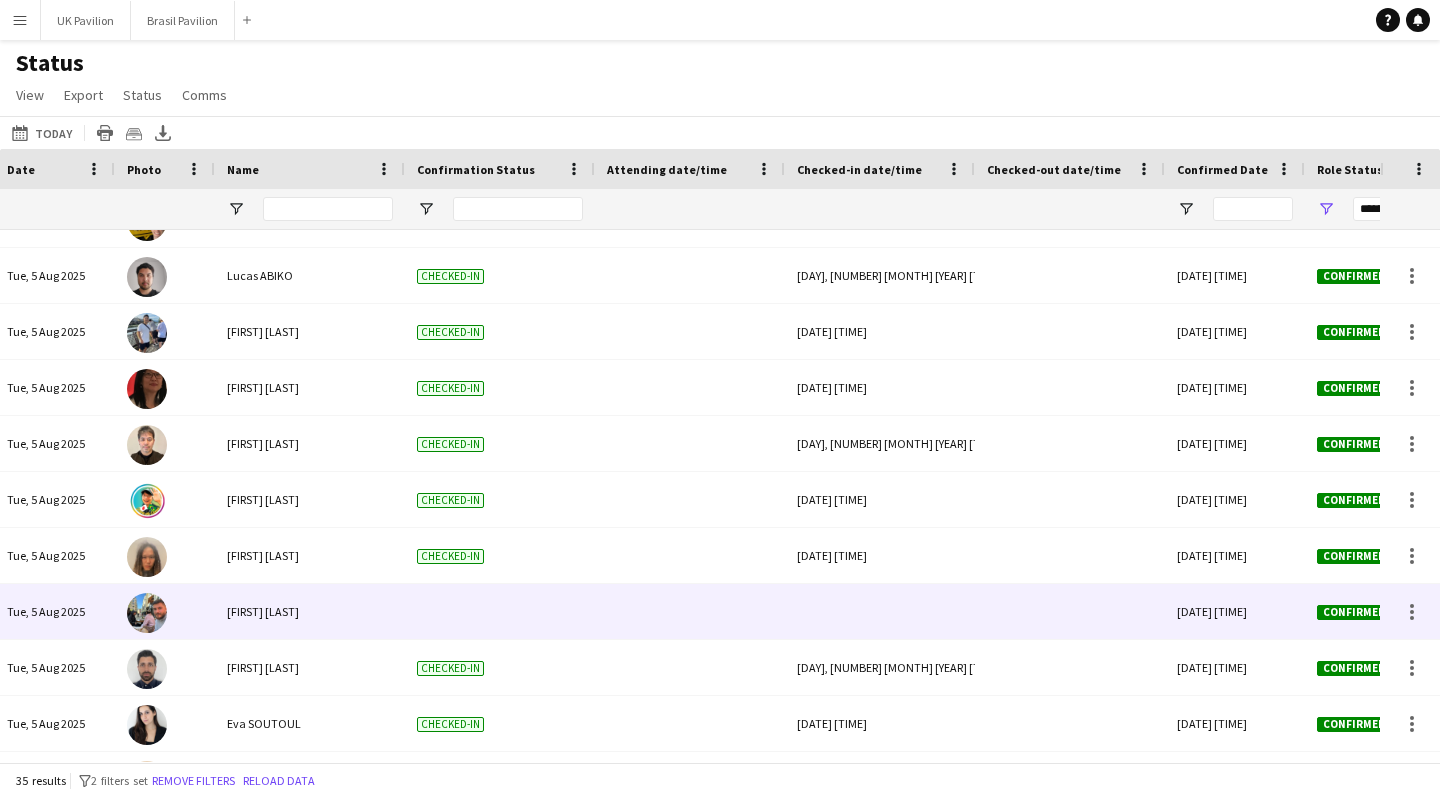 click at bounding box center (880, 611) 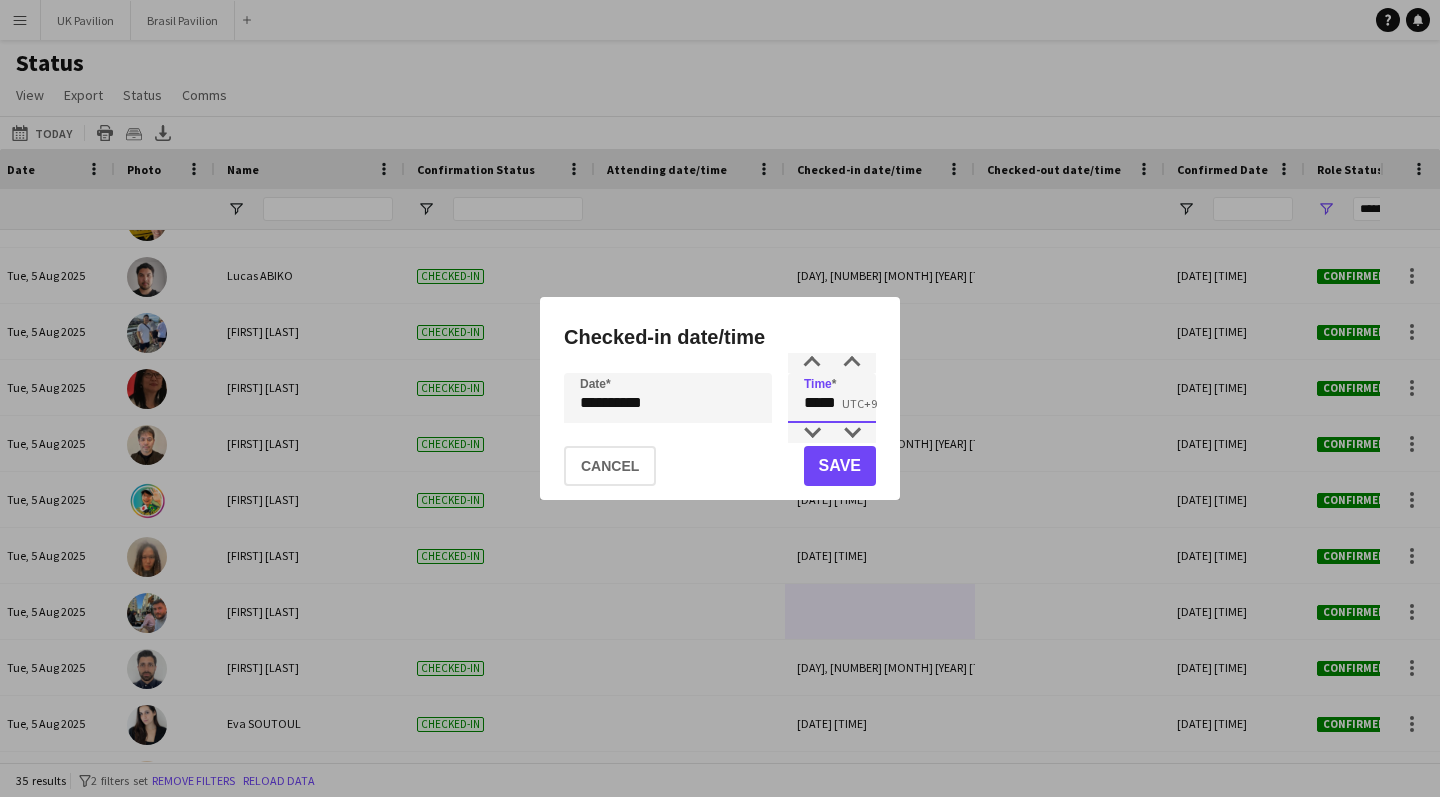 click on "*****" at bounding box center [832, 398] 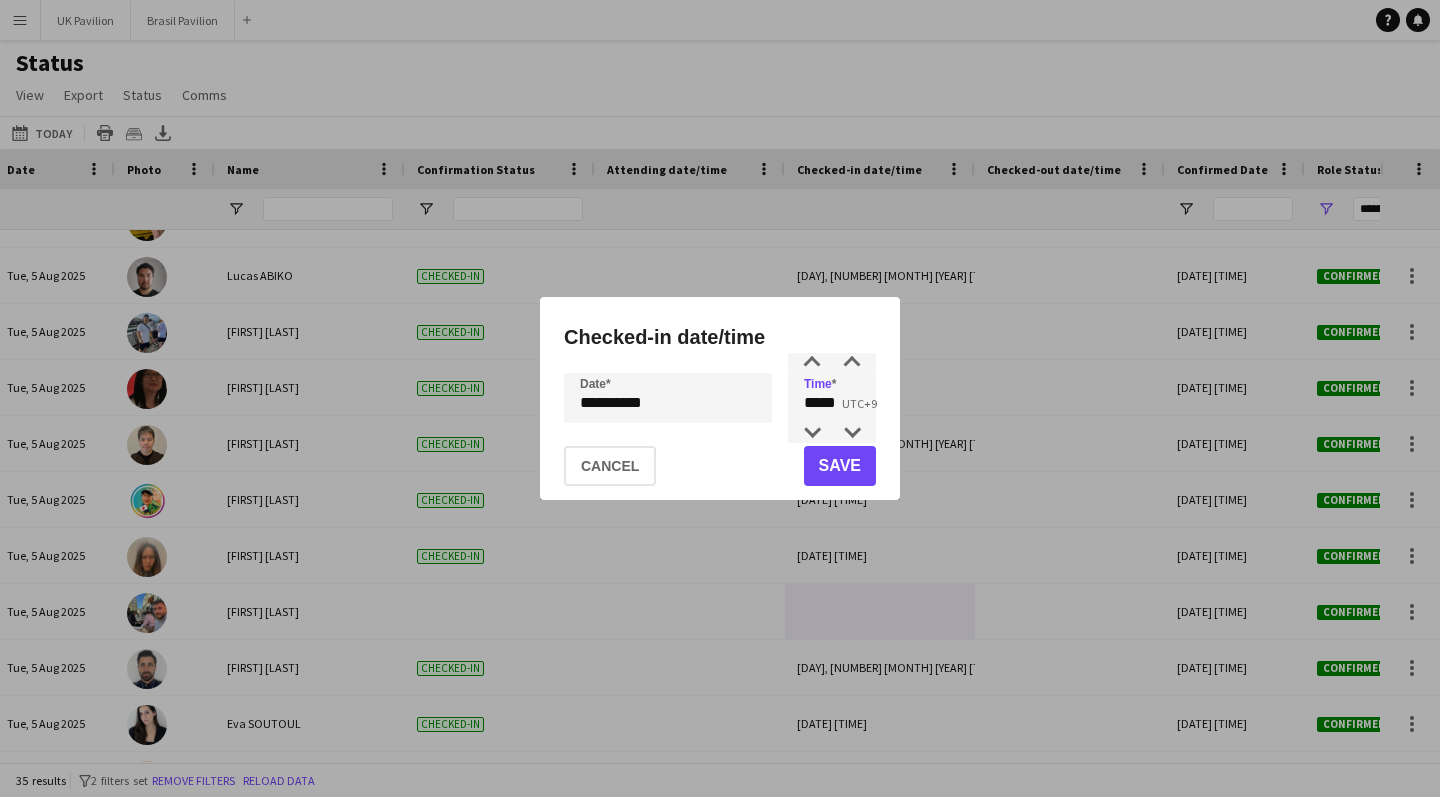 click on "Save" 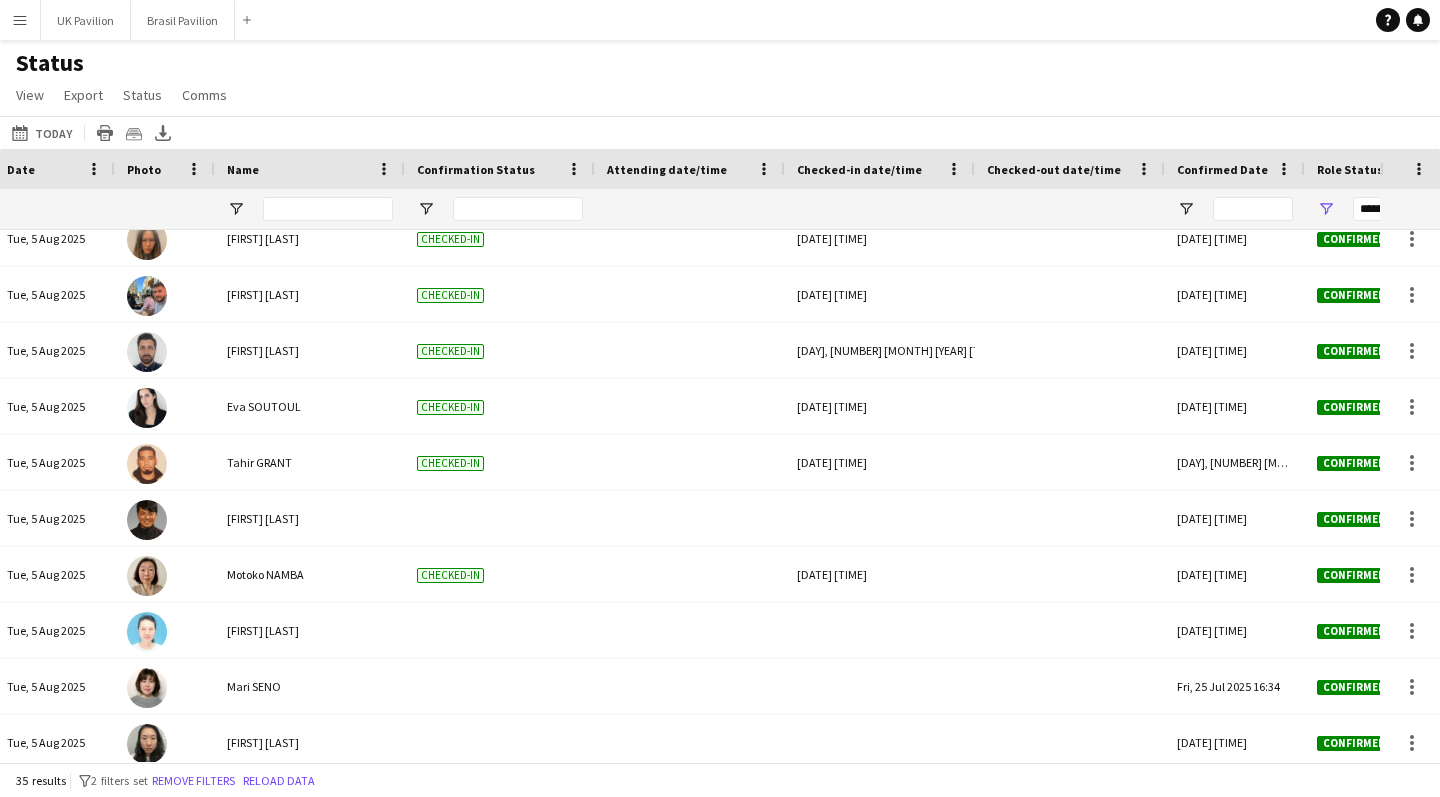 scroll, scrollTop: 0, scrollLeft: 216, axis: horizontal 